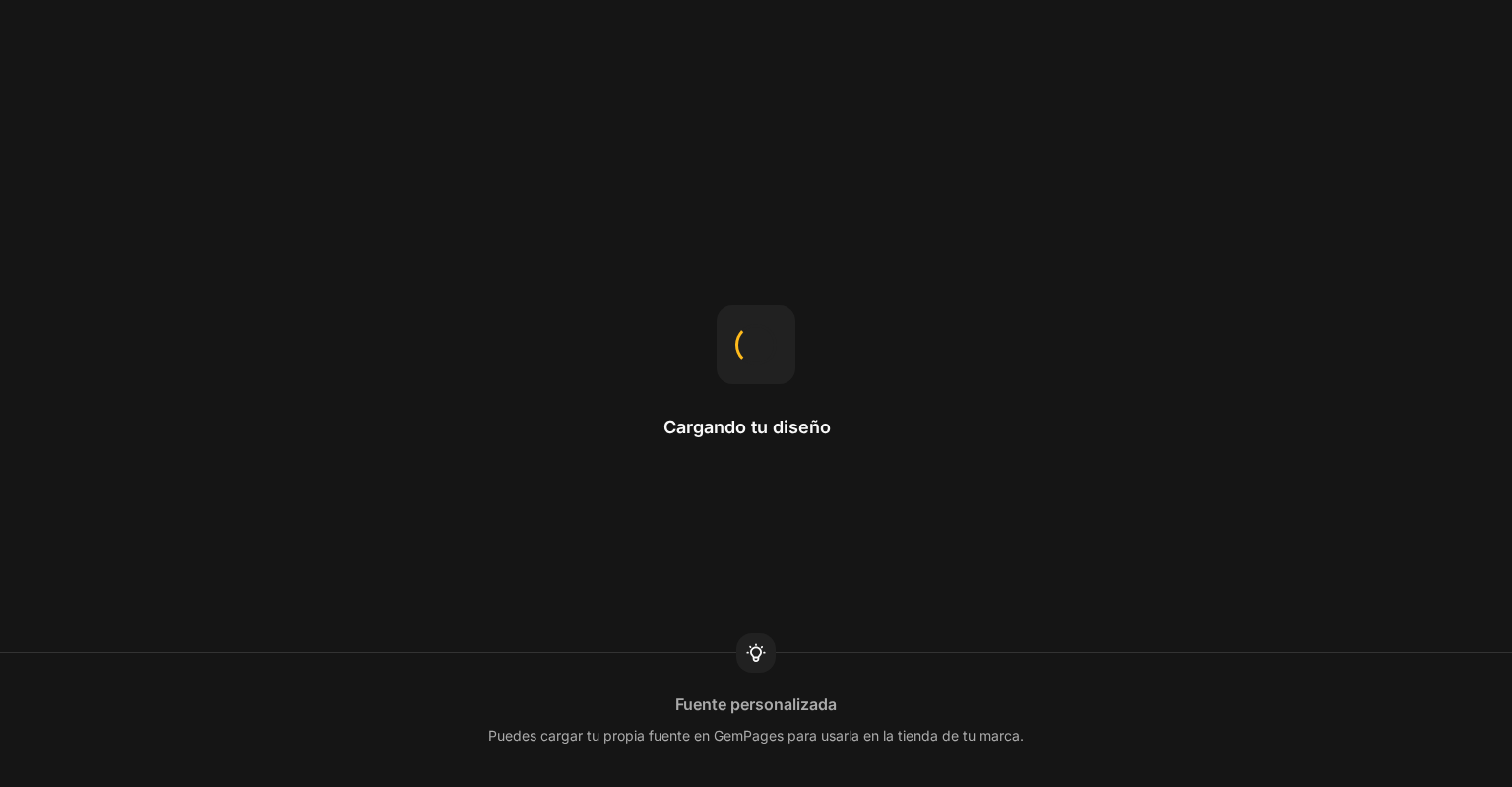 scroll, scrollTop: 0, scrollLeft: 0, axis: both 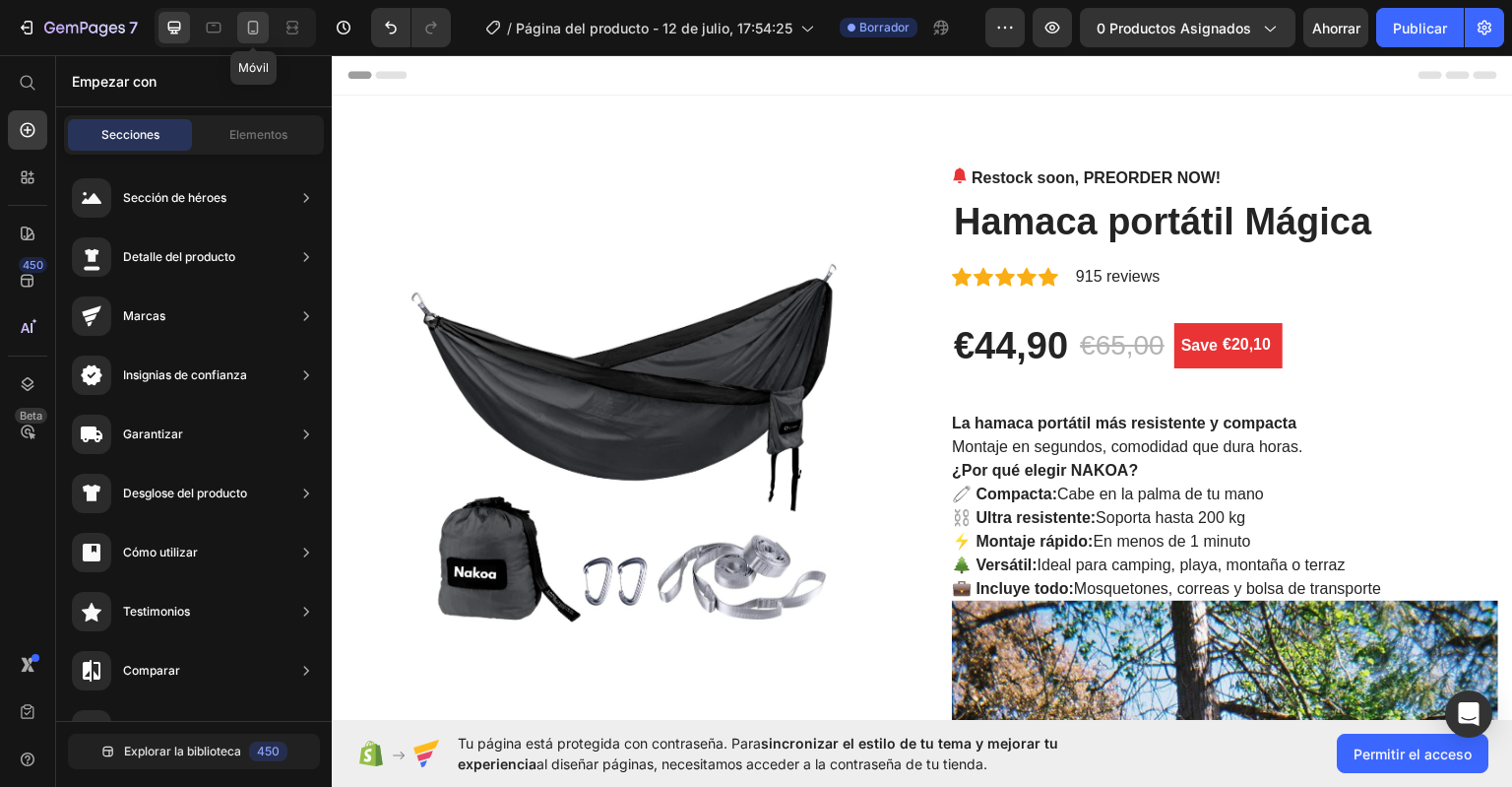 click 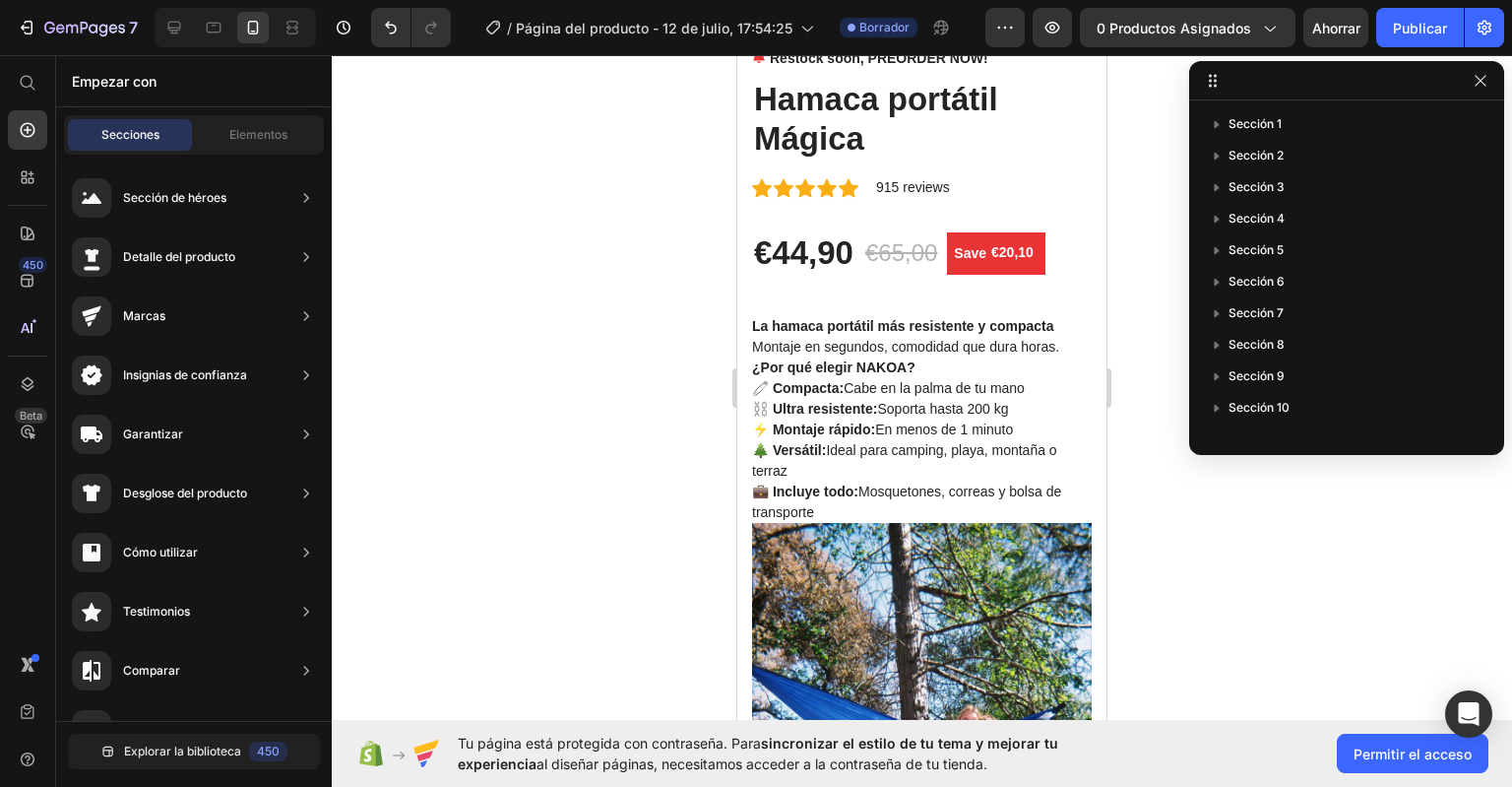 scroll, scrollTop: 555, scrollLeft: 0, axis: vertical 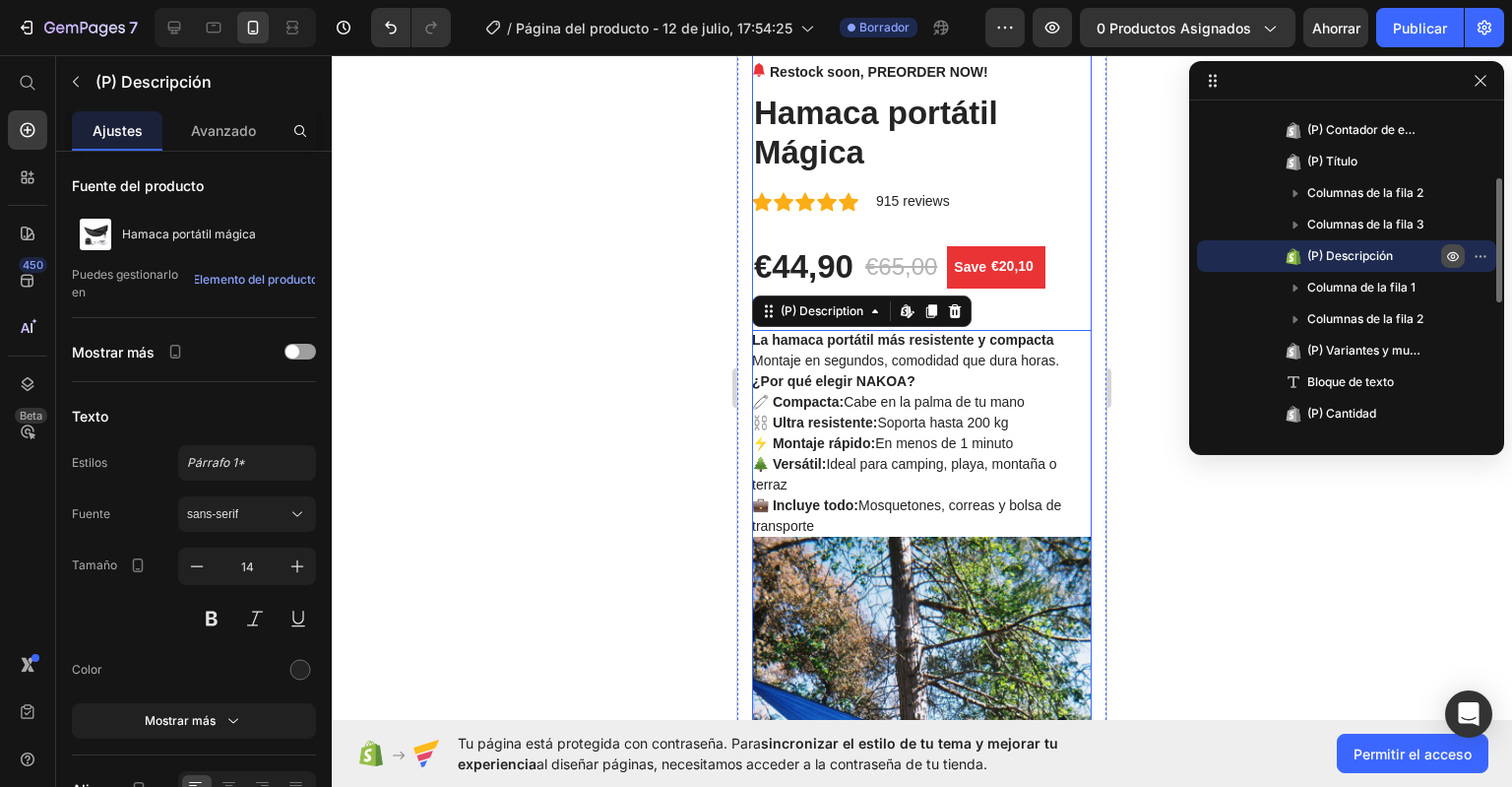 click 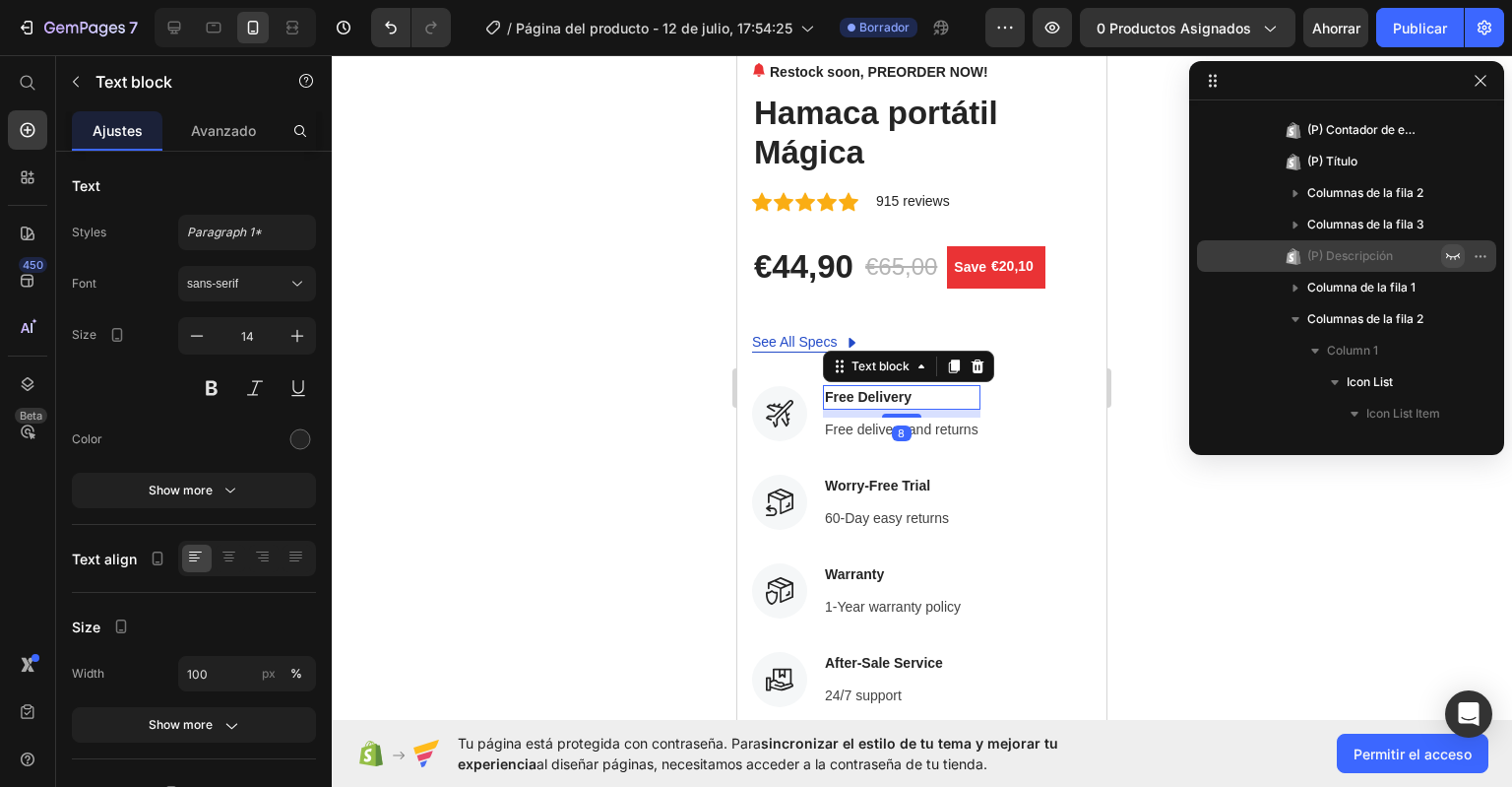 scroll, scrollTop: 467, scrollLeft: 0, axis: vertical 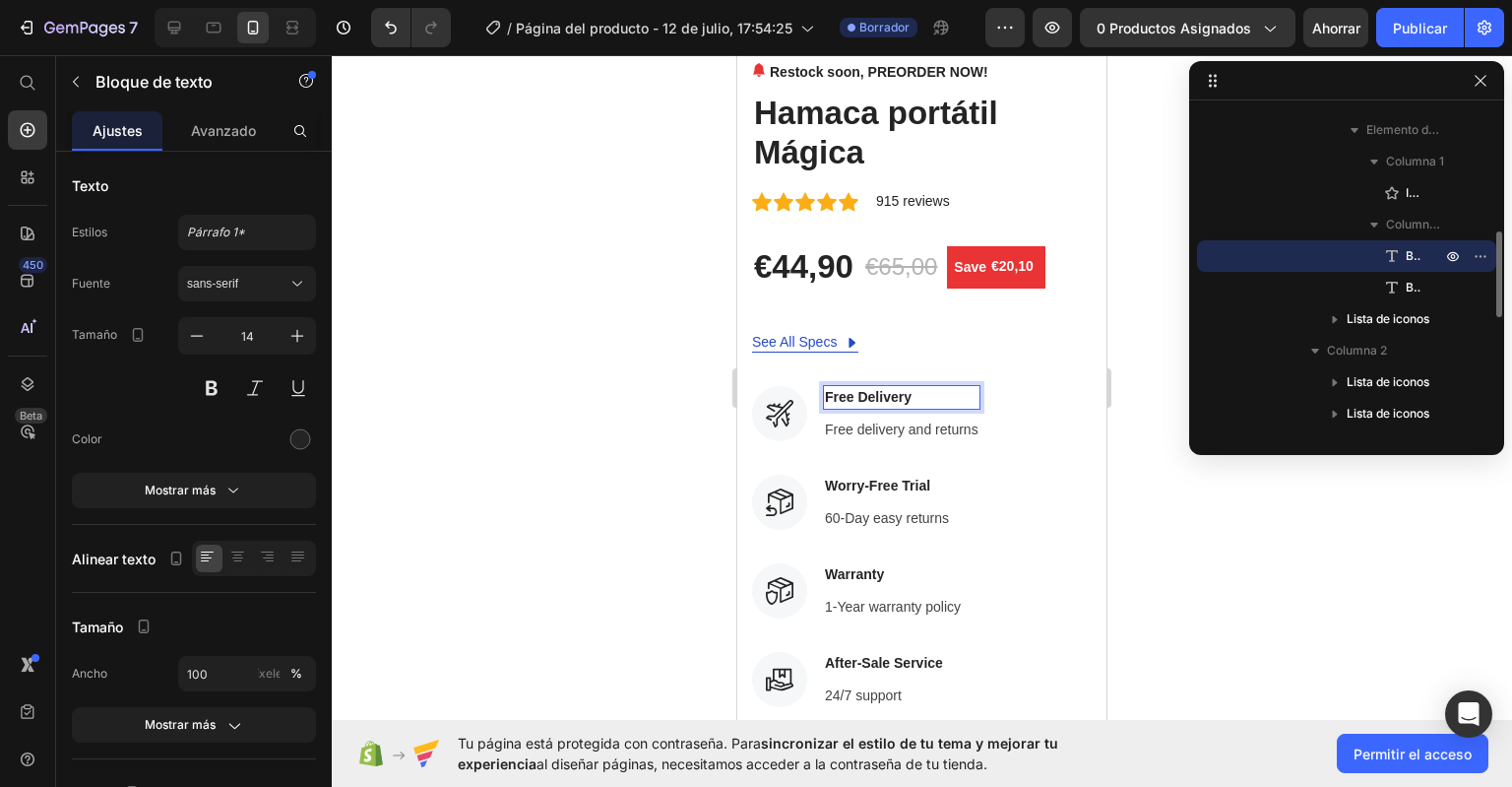 click on "Free Delivery" at bounding box center (902, 397) 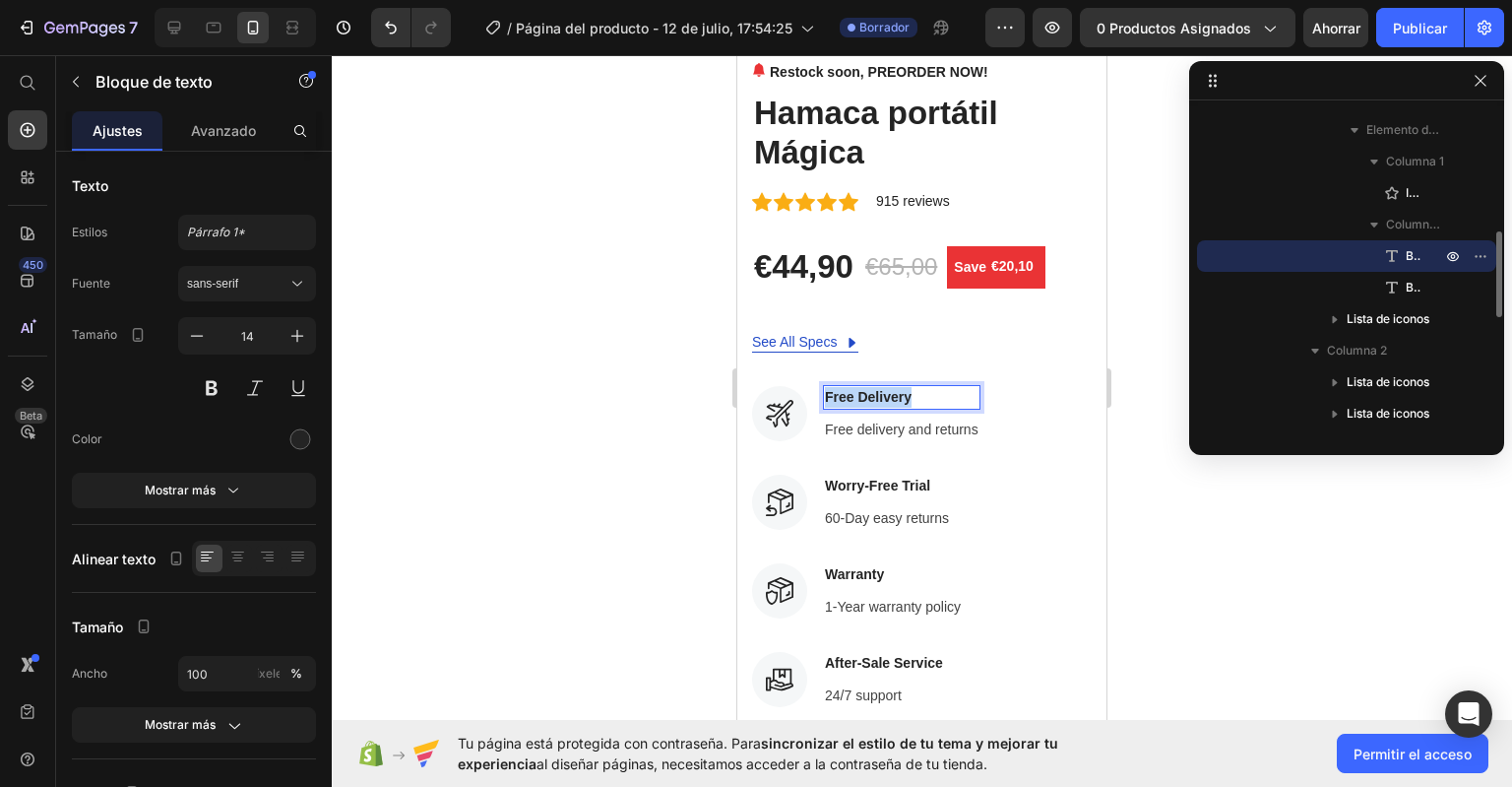 click on "Free Delivery" at bounding box center [902, 397] 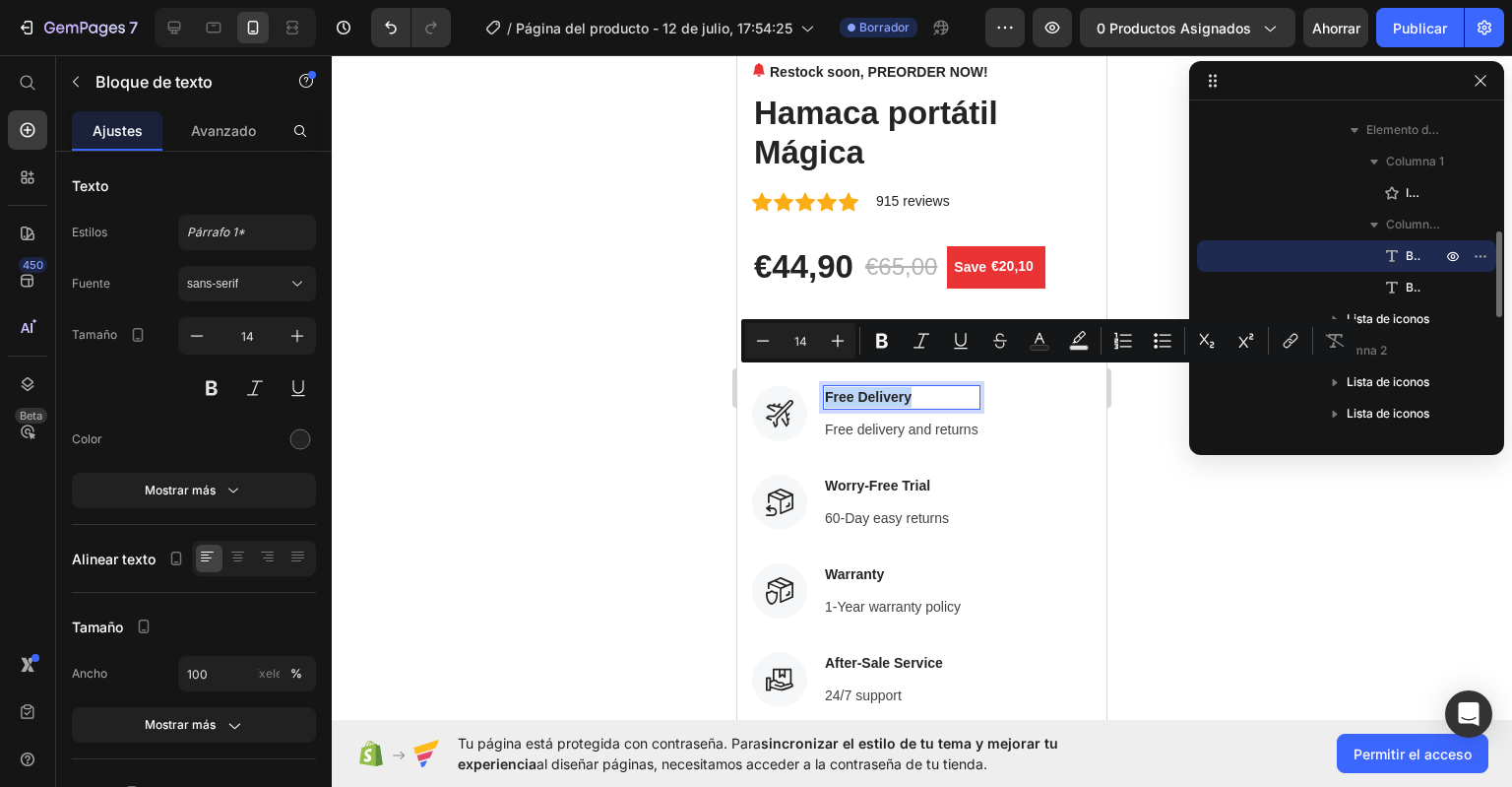 click on "Free Delivery" at bounding box center (902, 397) 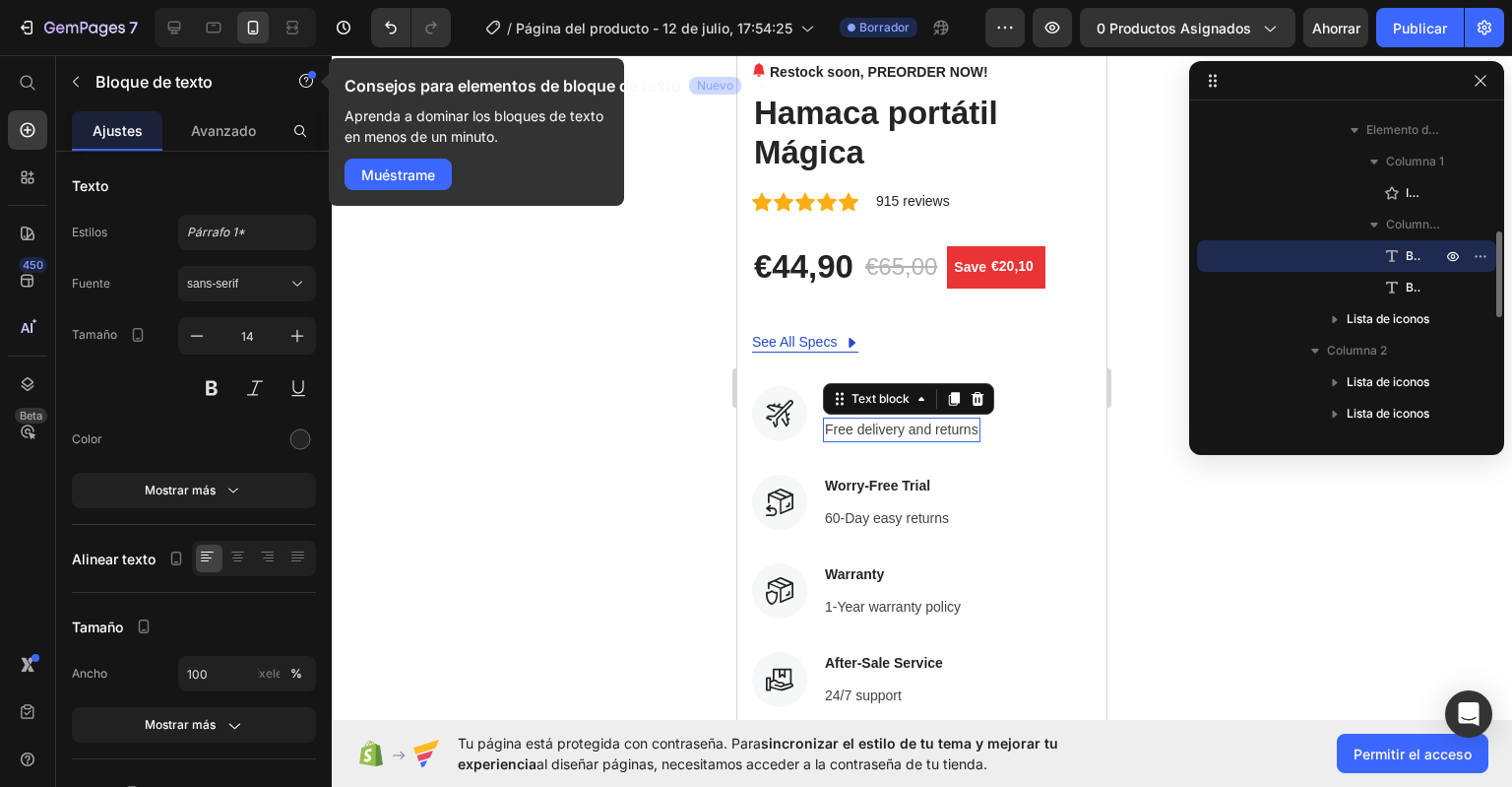 click on "Free delivery and returns" at bounding box center (902, 429) 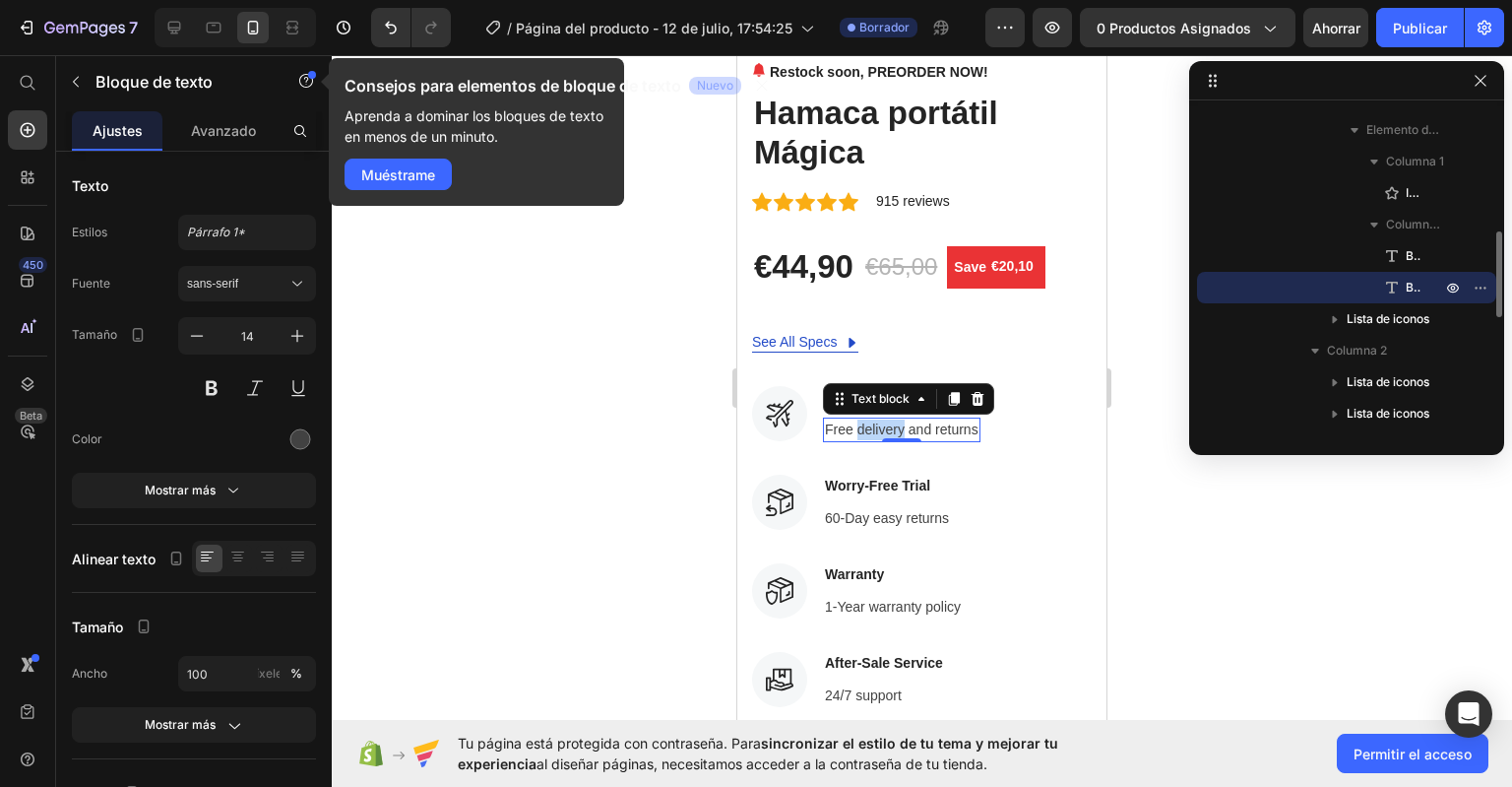click on "Free delivery and returns" at bounding box center [902, 429] 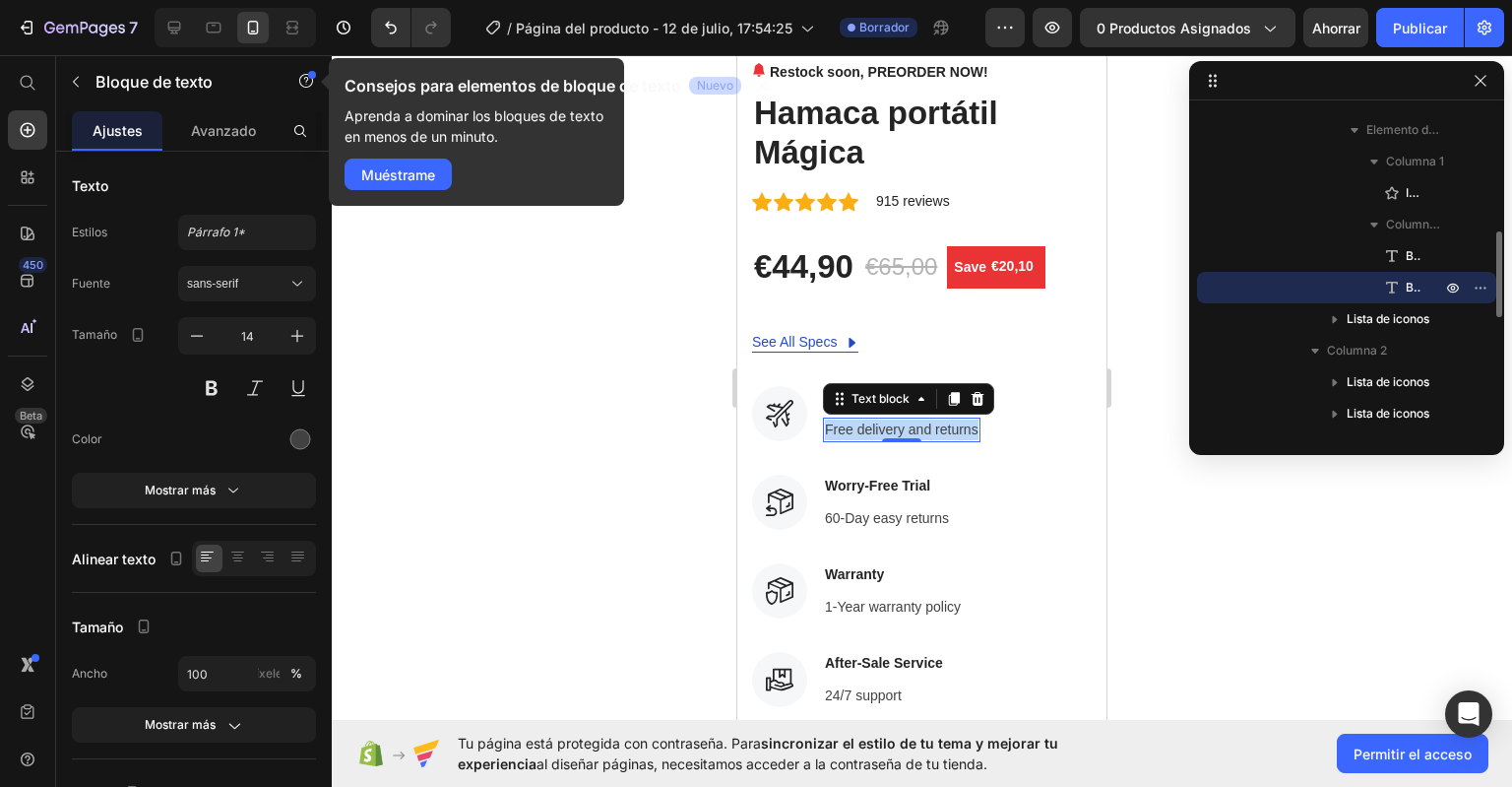 click on "Free delivery and returns" at bounding box center (902, 429) 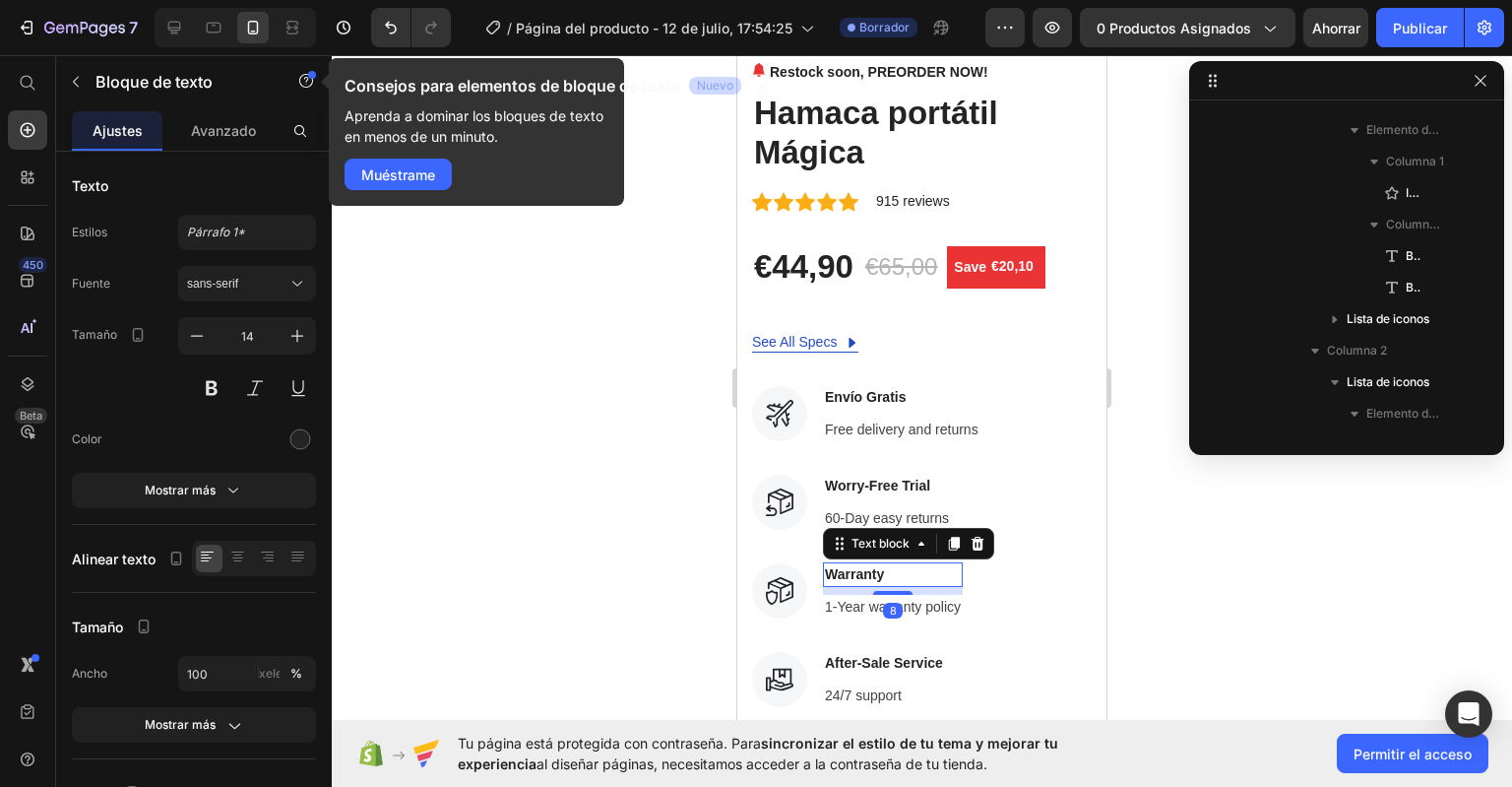 scroll, scrollTop: 751, scrollLeft: 0, axis: vertical 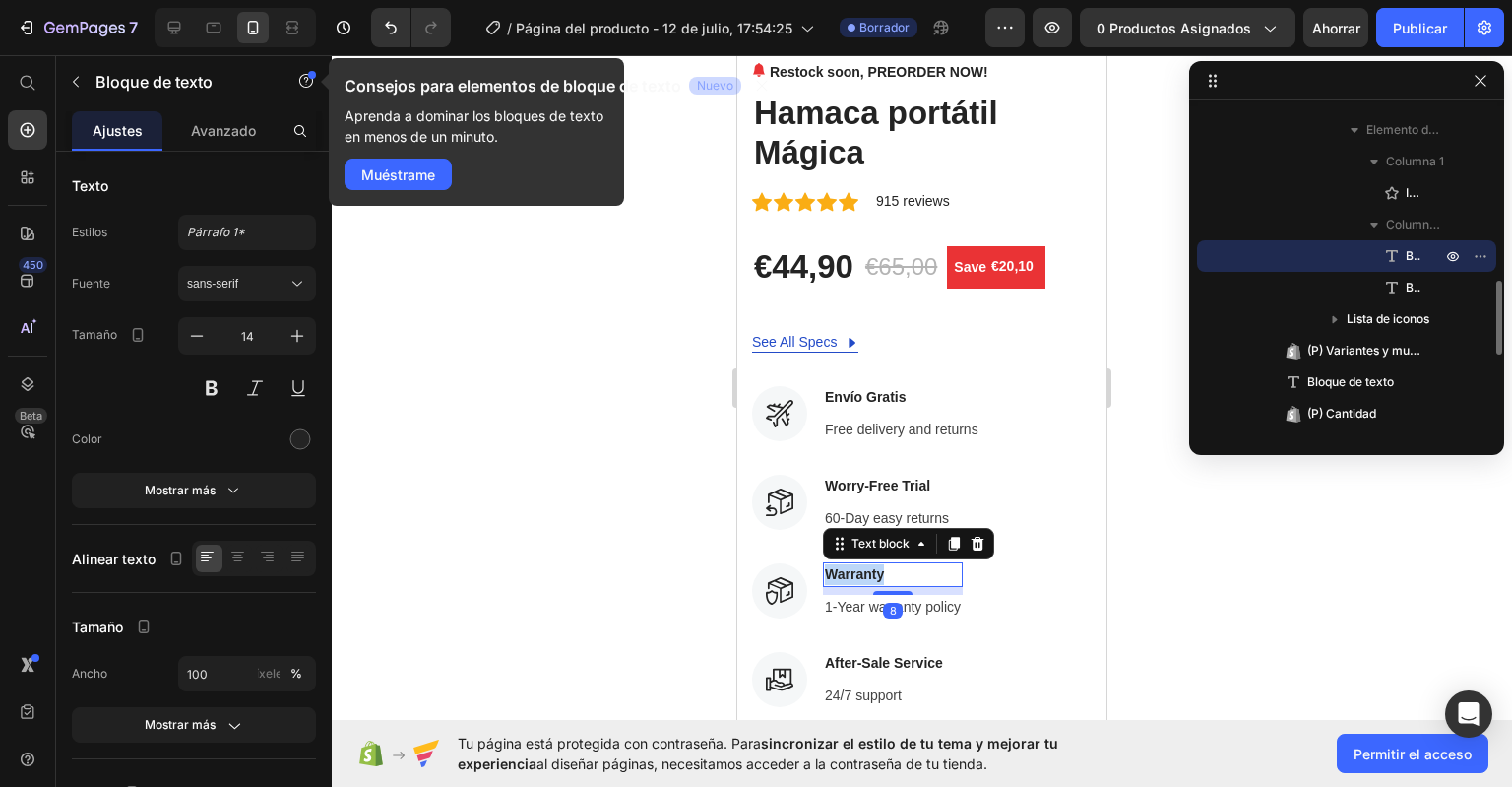 click on "Warranty" at bounding box center (893, 574) 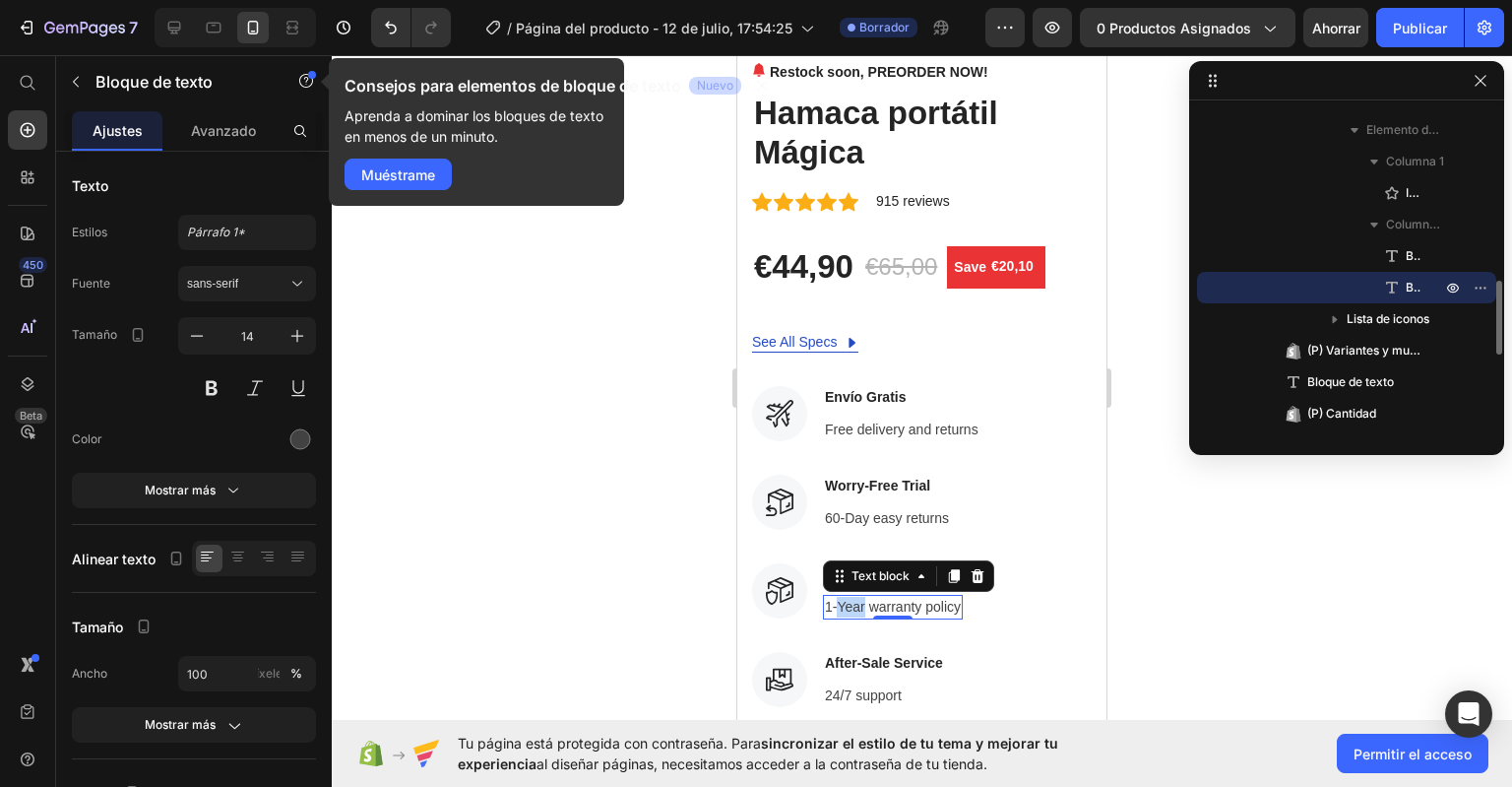 click on "1-Year warranty policy" at bounding box center (893, 607) 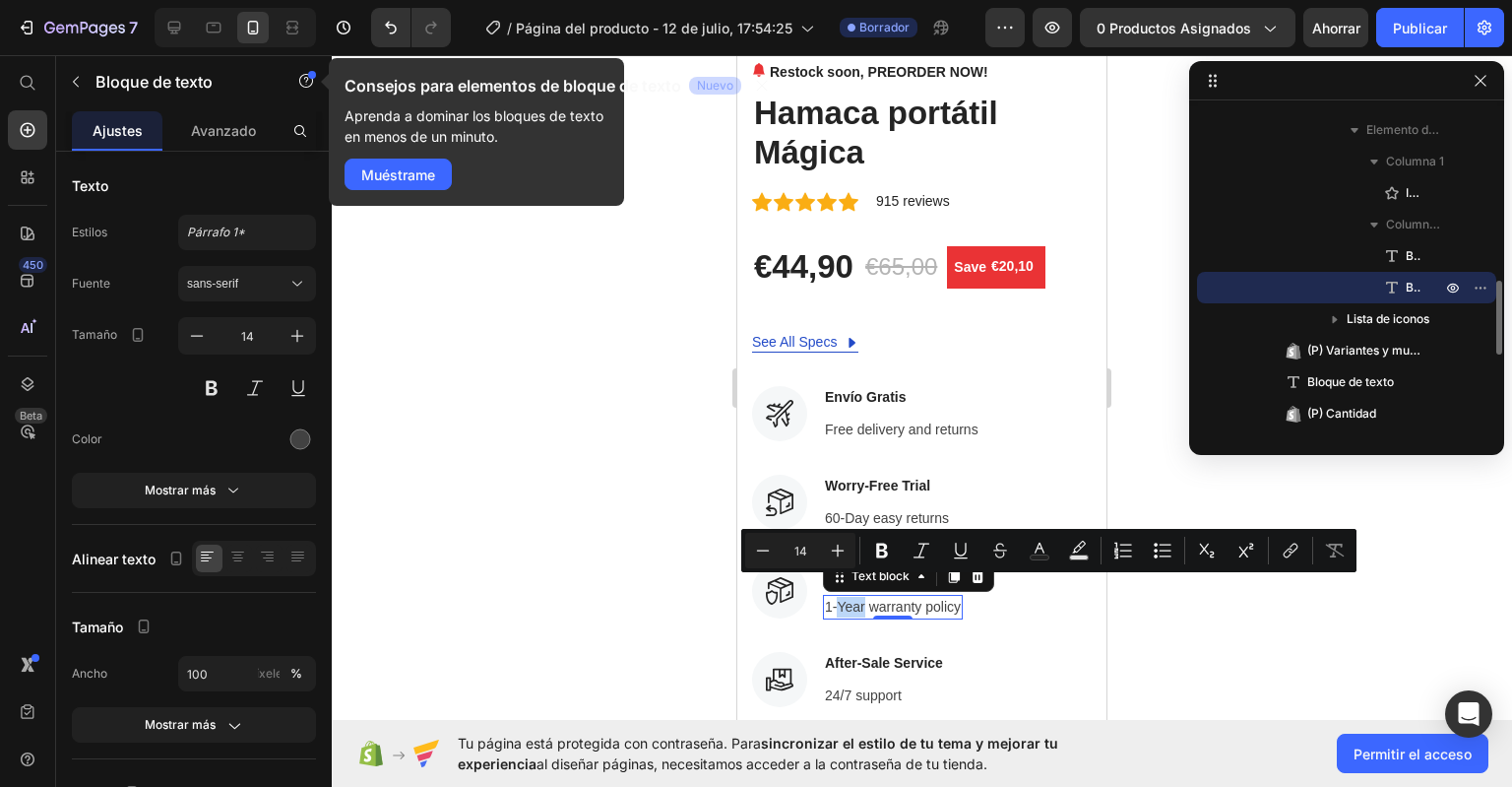 click on "1-Year warranty policy" at bounding box center (893, 607) 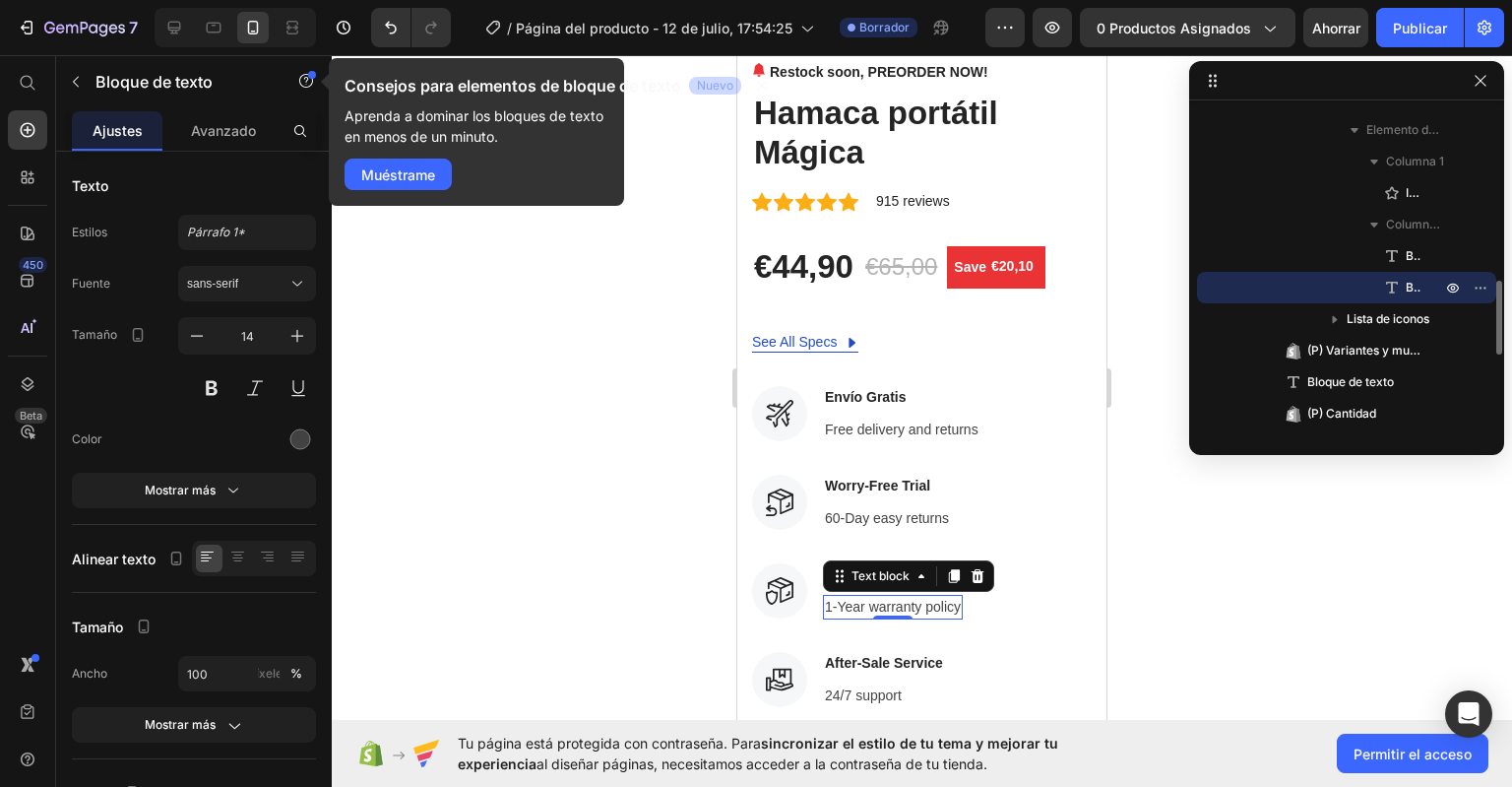 click on "1-Year warranty policy" at bounding box center (893, 607) 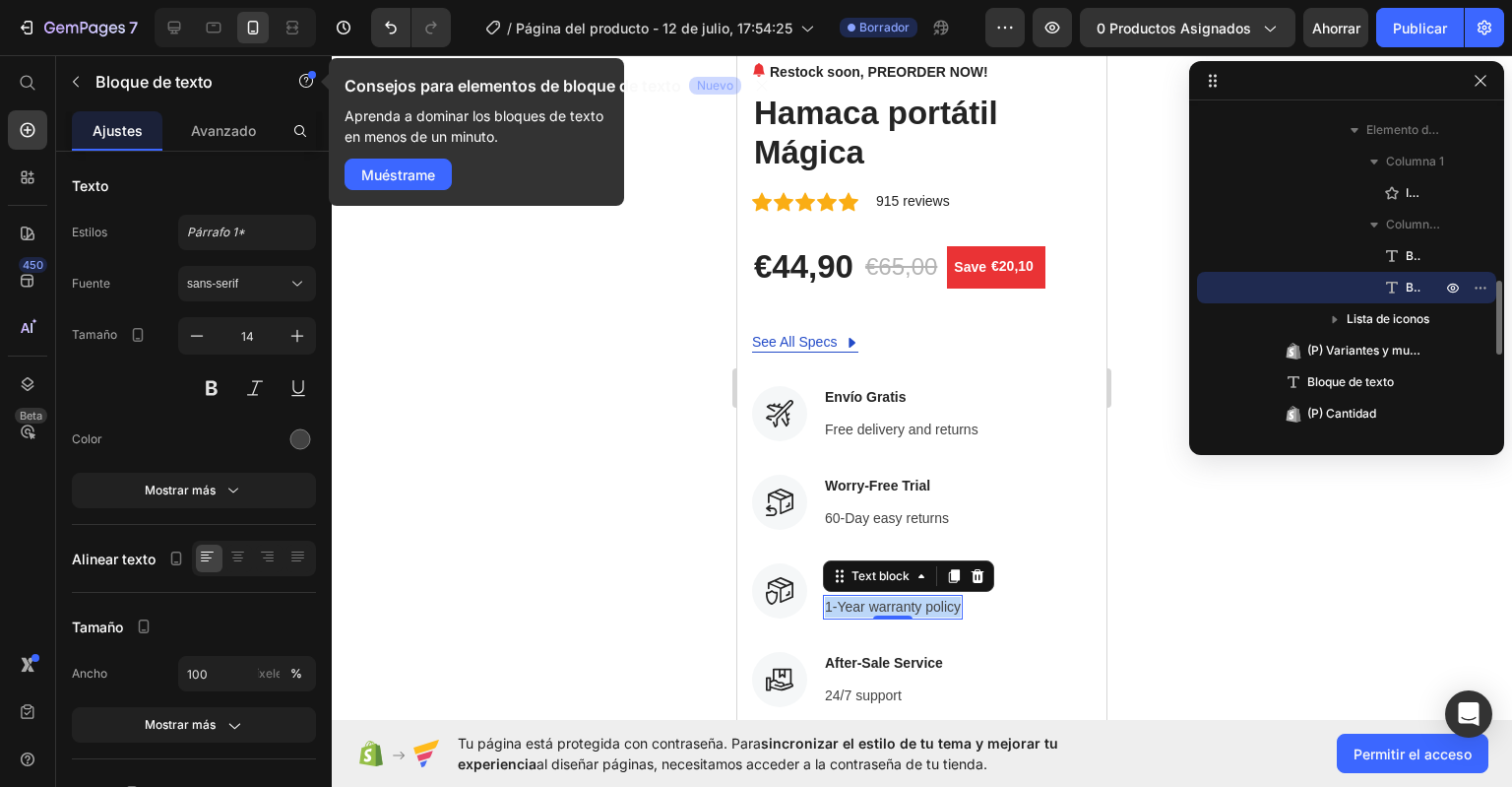 click on "1-Year warranty policy" at bounding box center (893, 607) 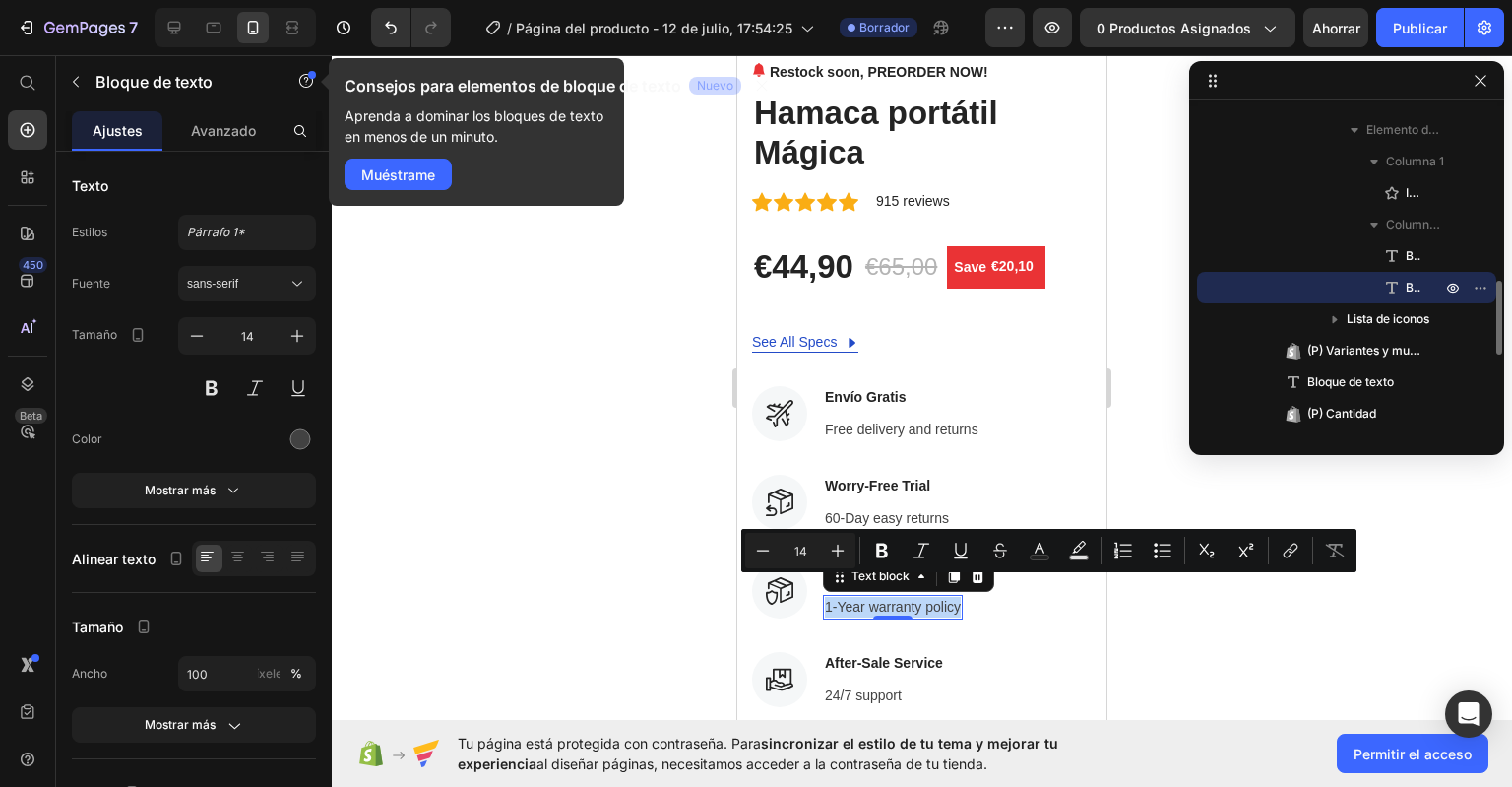 click on "1-Year warranty policy" at bounding box center [893, 607] 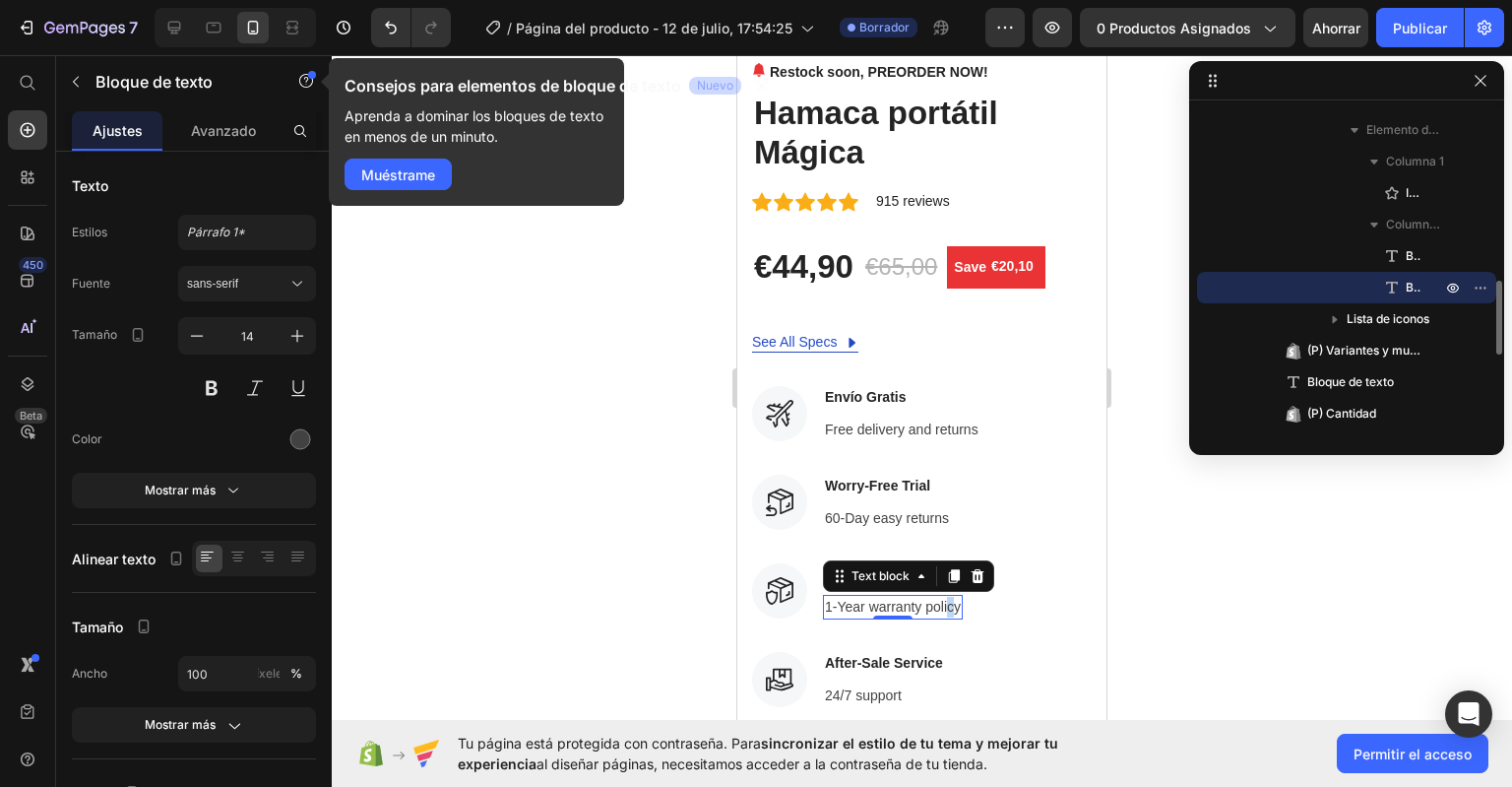 click on "1-Year warranty policy" at bounding box center [893, 607] 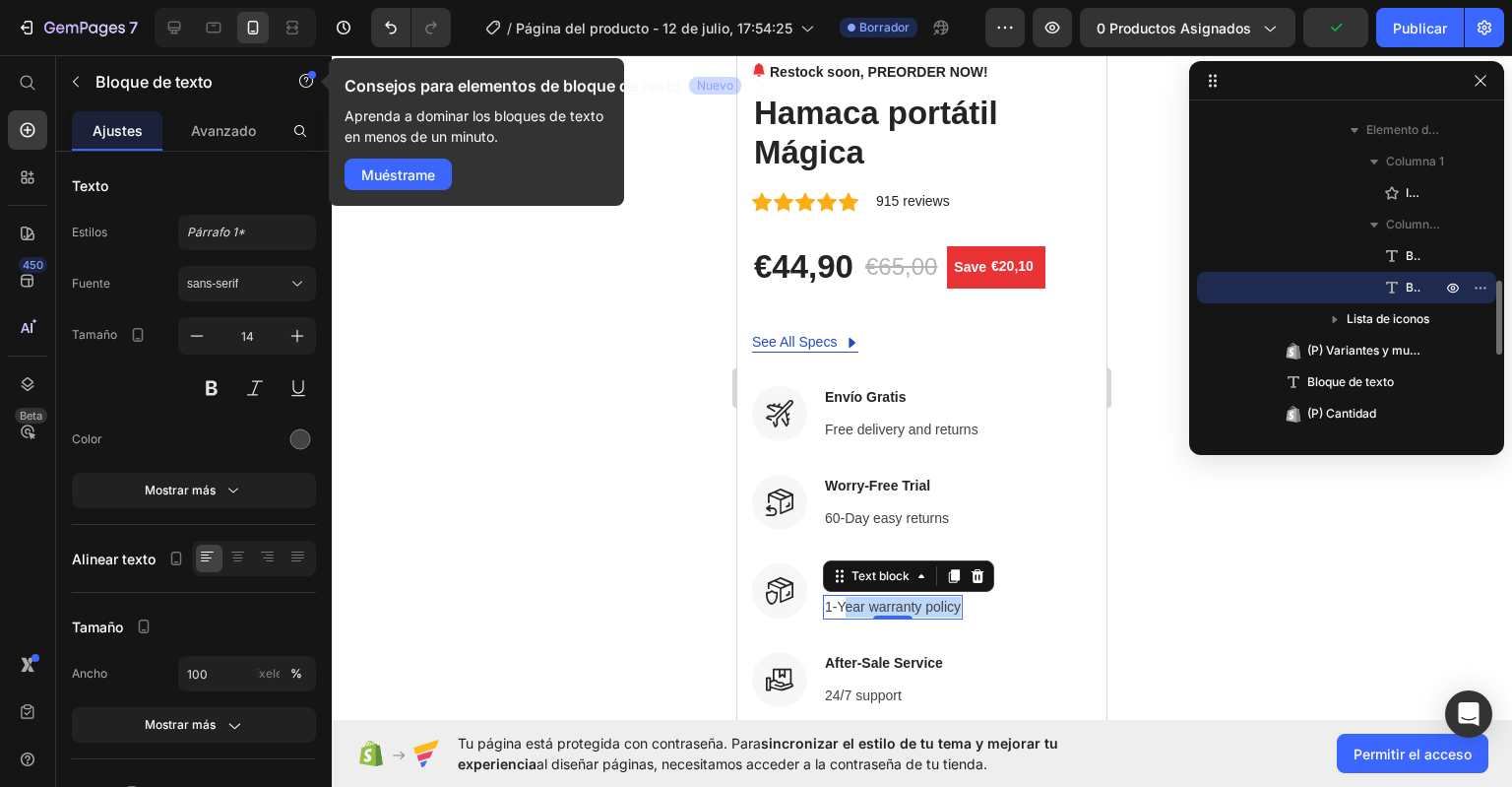 drag, startPoint x: 958, startPoint y: 591, endPoint x: 843, endPoint y: 592, distance: 115.00435 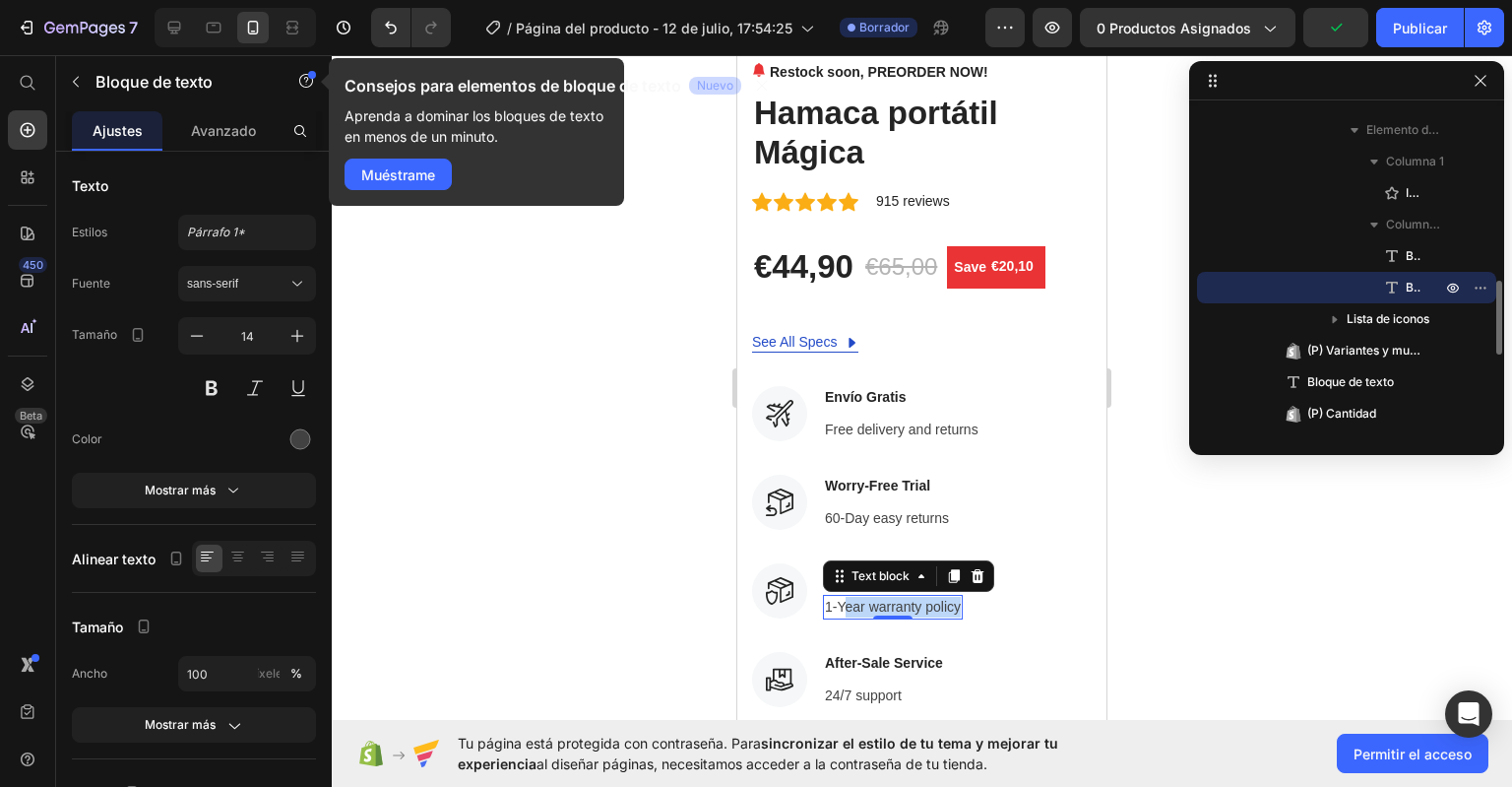 click on "1-Year warranty policy" at bounding box center (893, 607) 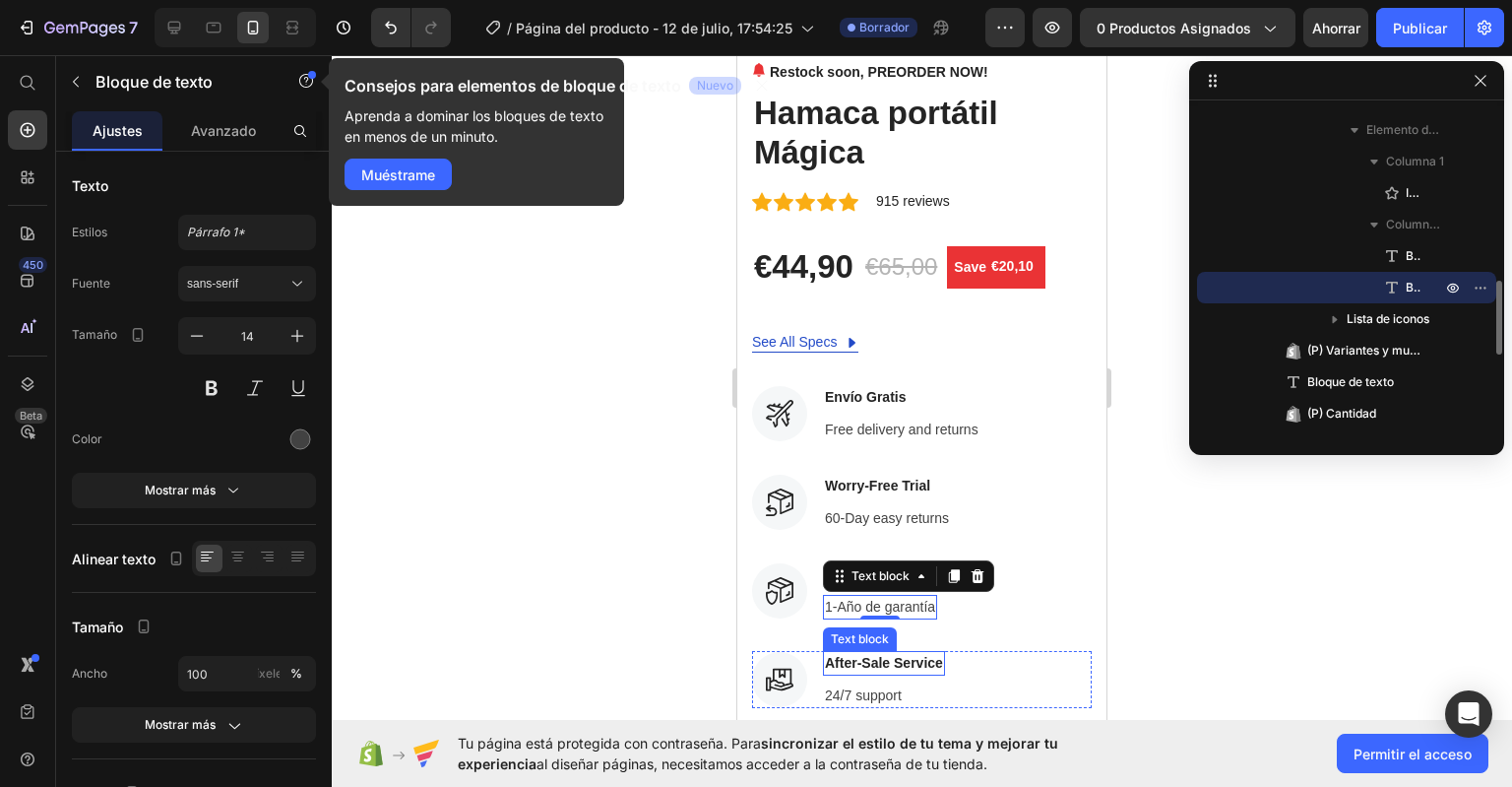 click on "After-Sale Service" at bounding box center [884, 663] 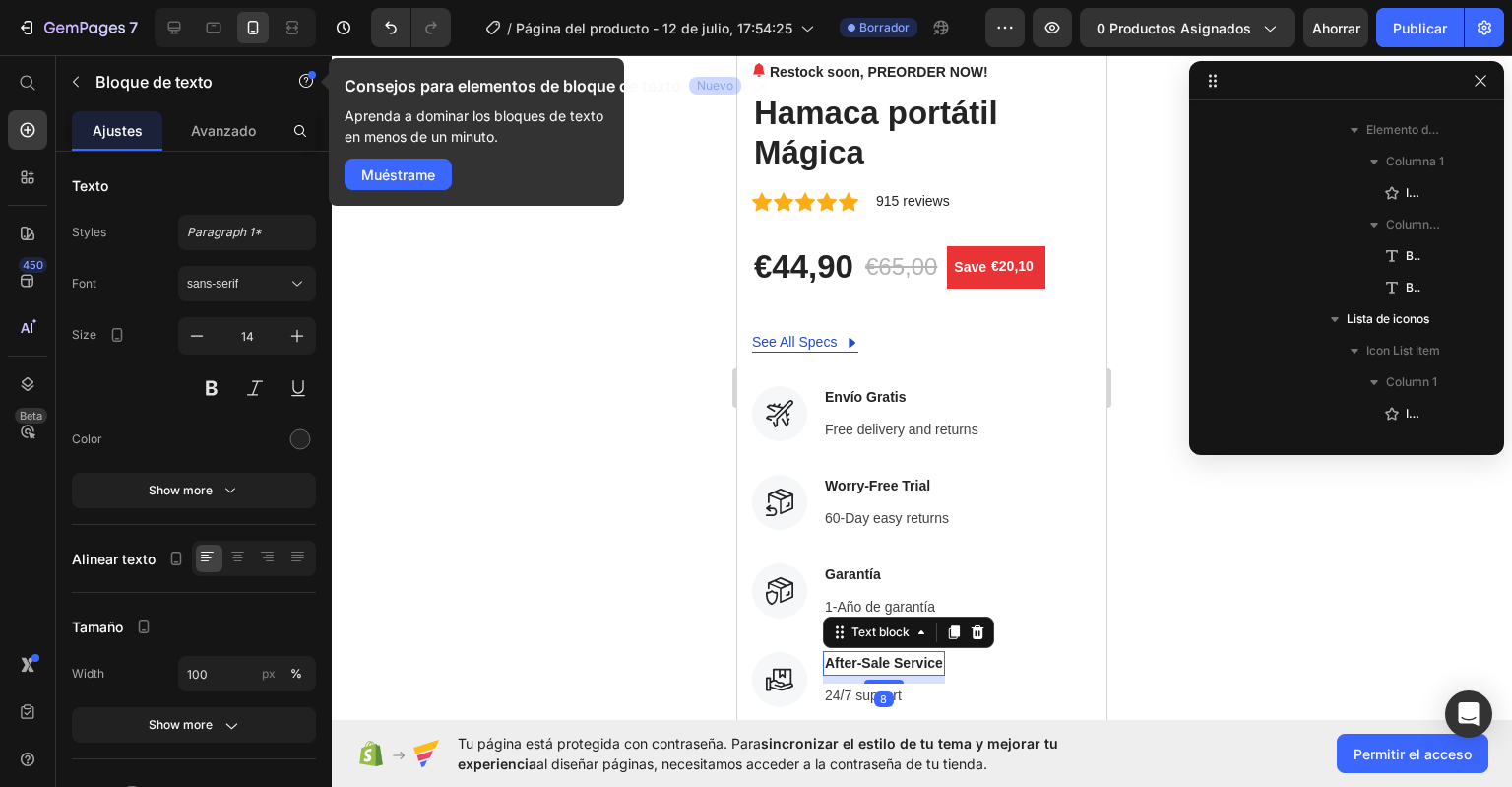 scroll, scrollTop: 971, scrollLeft: 0, axis: vertical 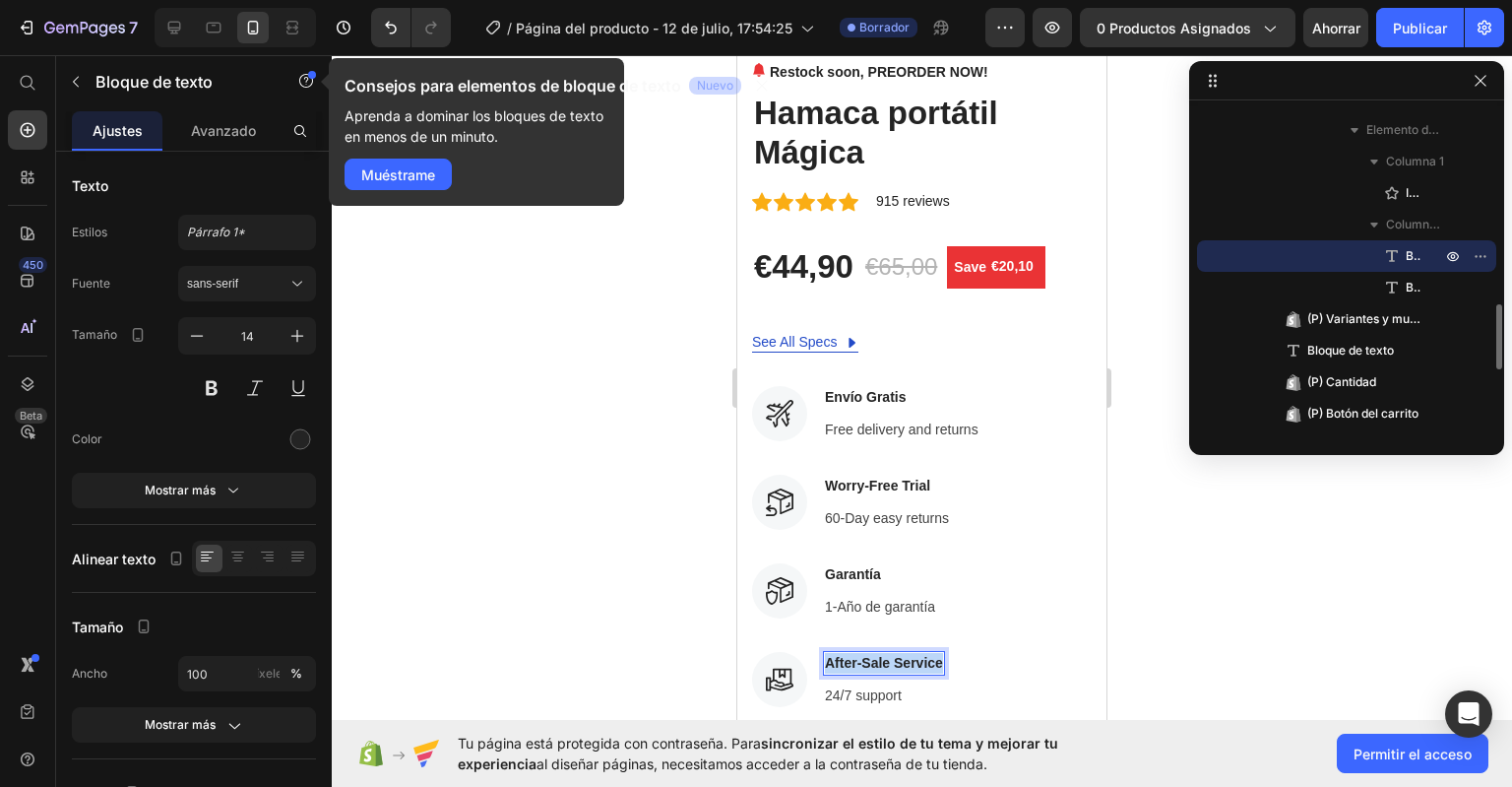 click on "After-Sale Service" at bounding box center [884, 663] 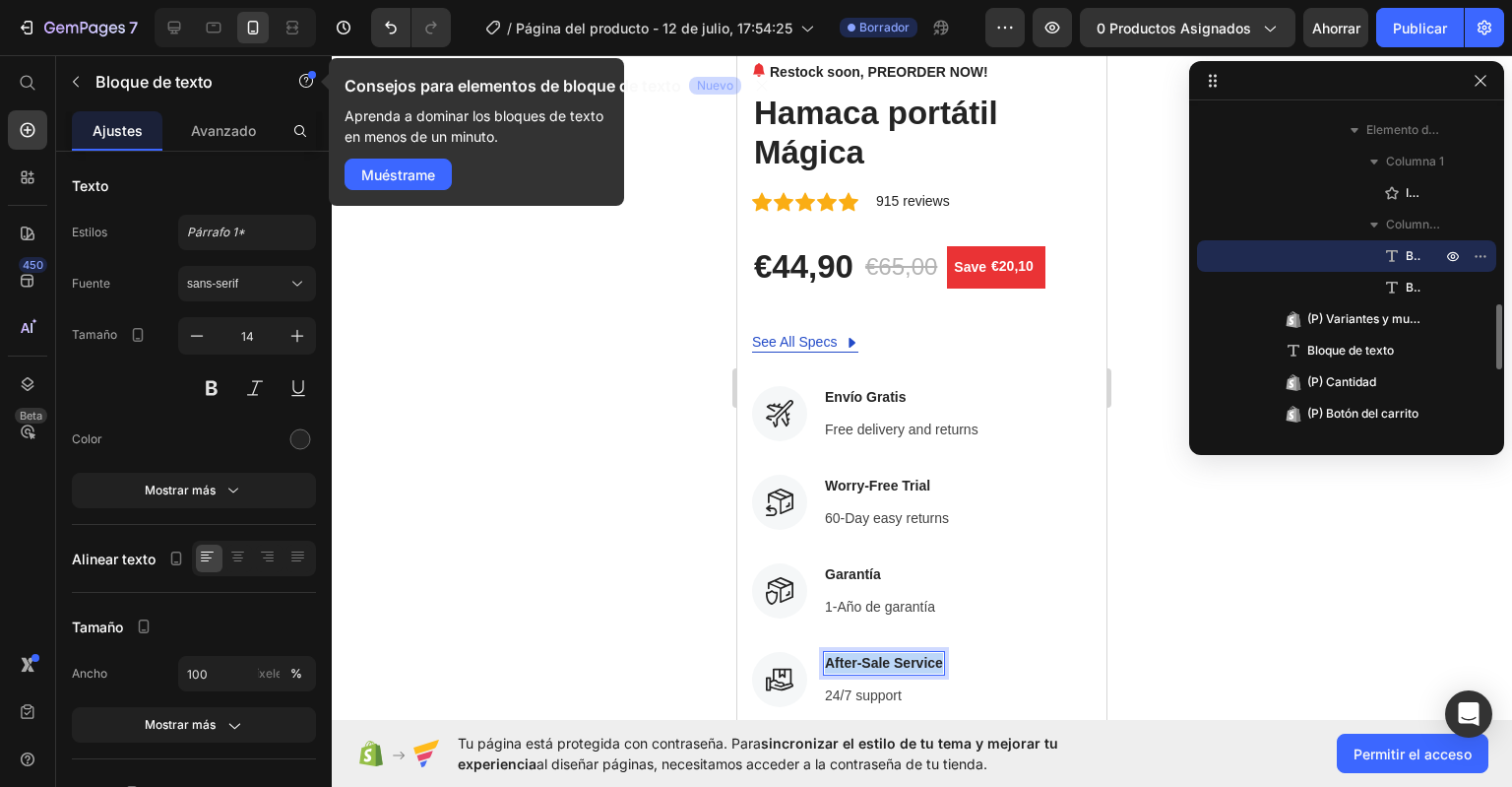 click on "After-Sale Service" at bounding box center (884, 663) 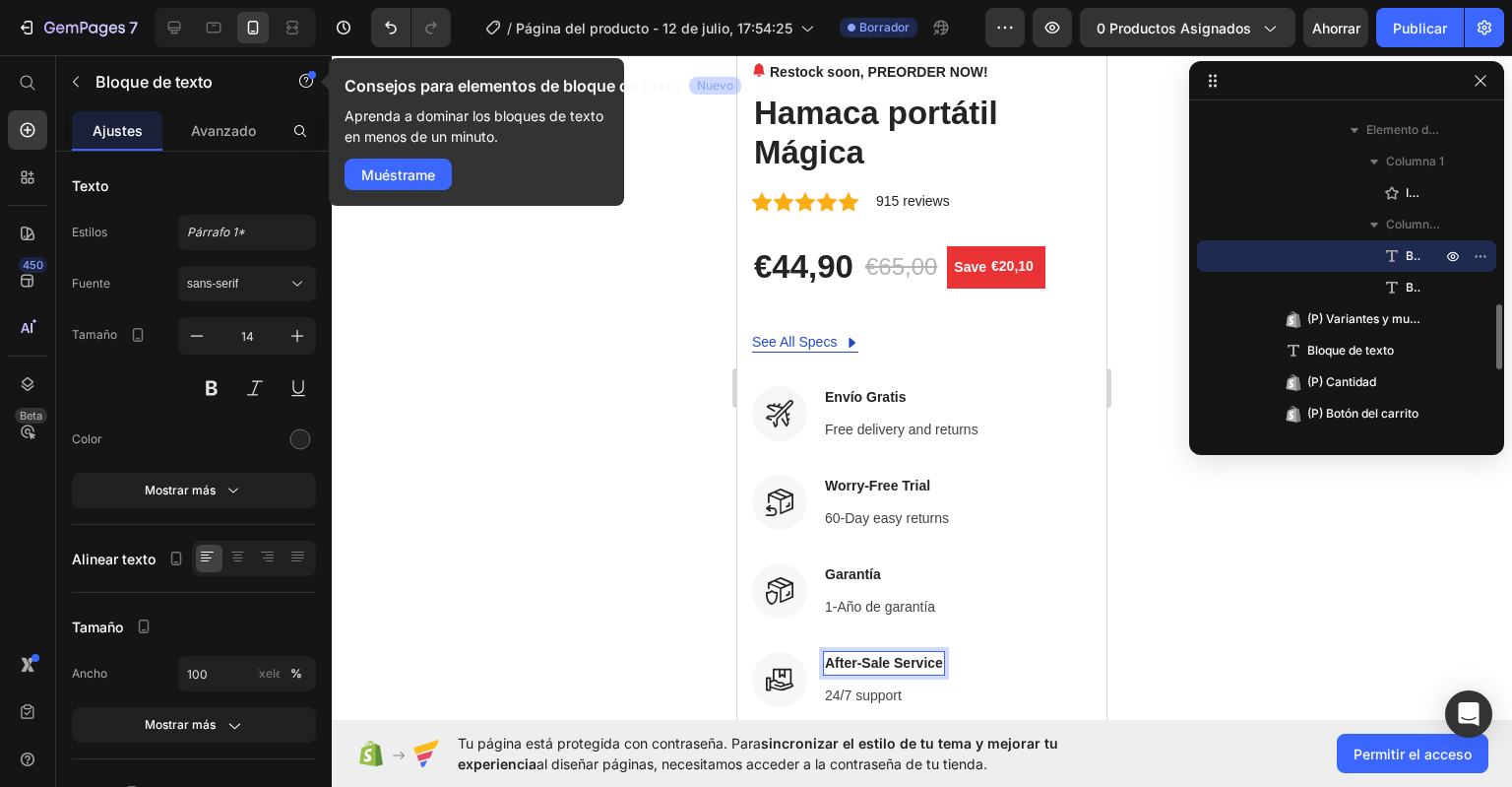 click on "After-Sale Service" at bounding box center [884, 663] 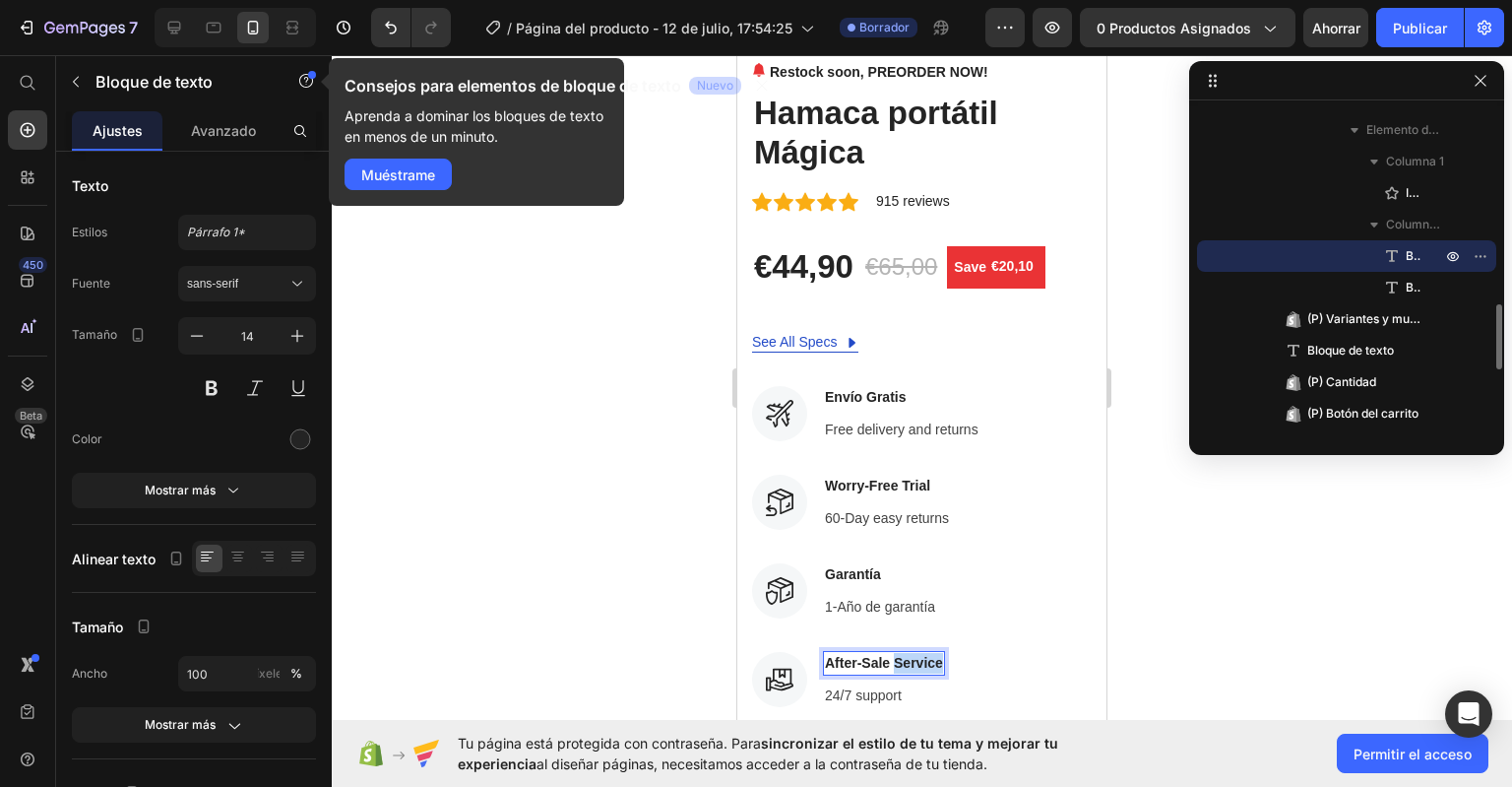 click on "After-Sale Service" at bounding box center [884, 663] 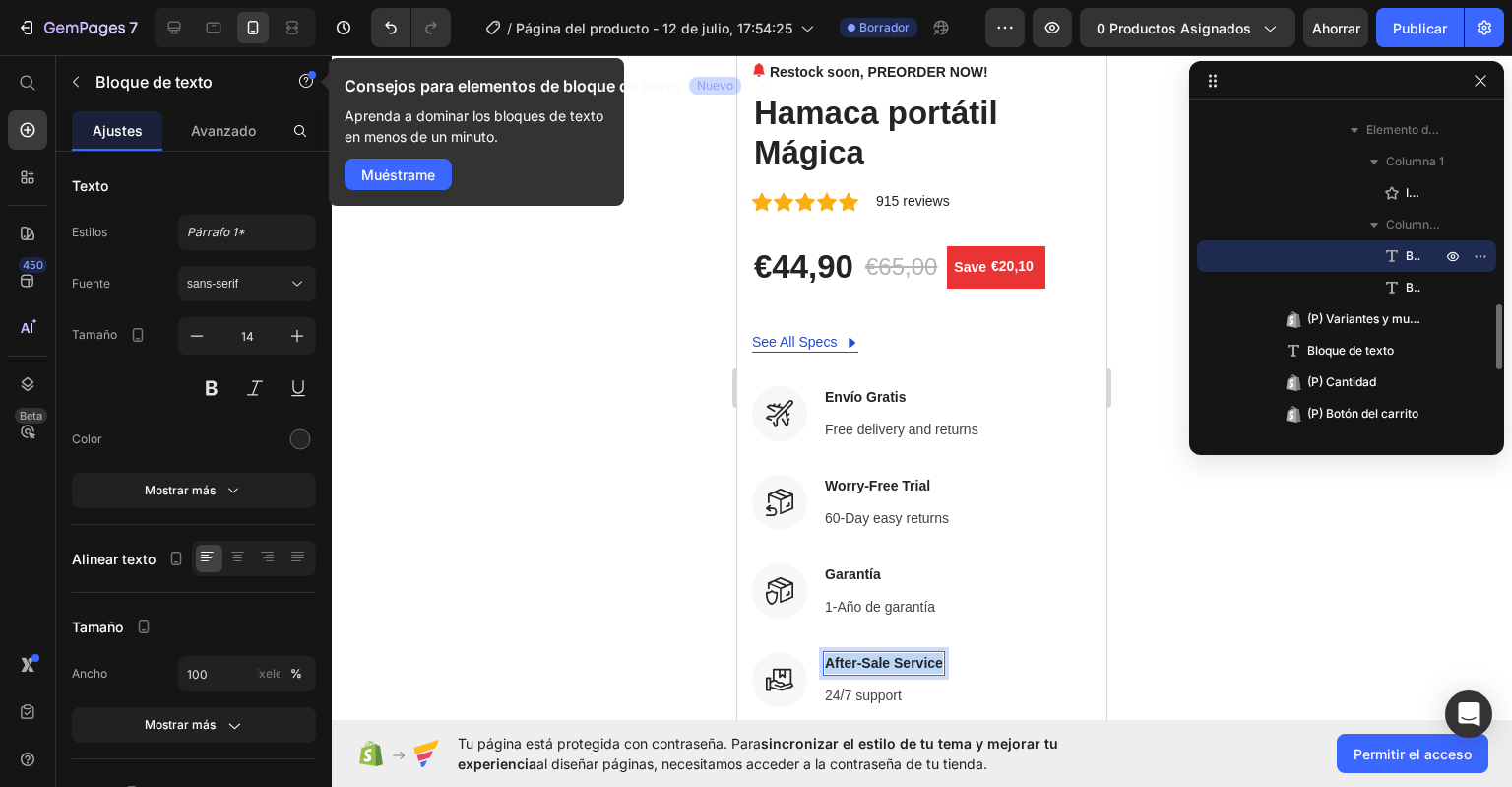 click on "After-Sale Service" at bounding box center [884, 663] 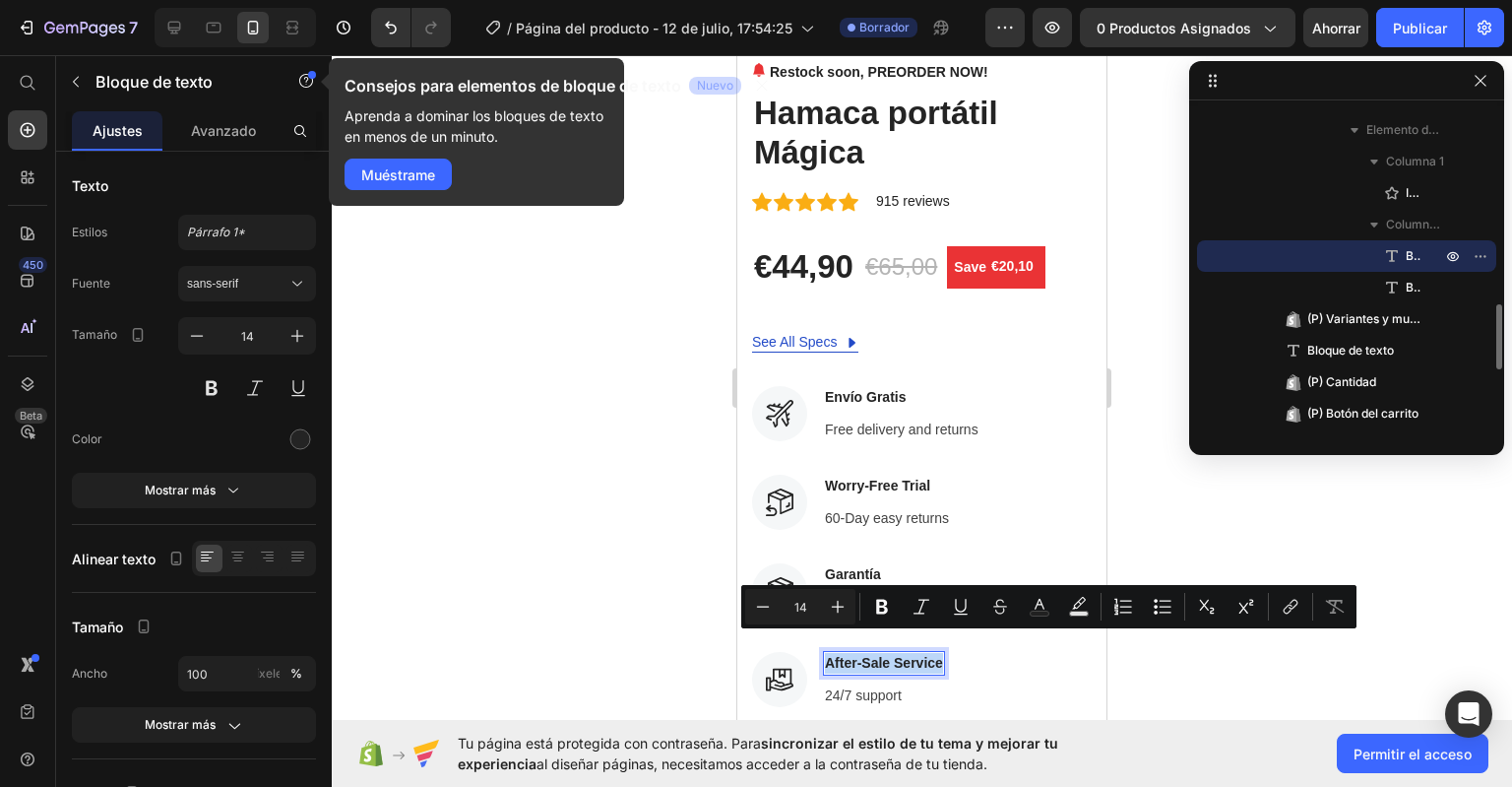 click on "After-Sale Service" at bounding box center [884, 663] 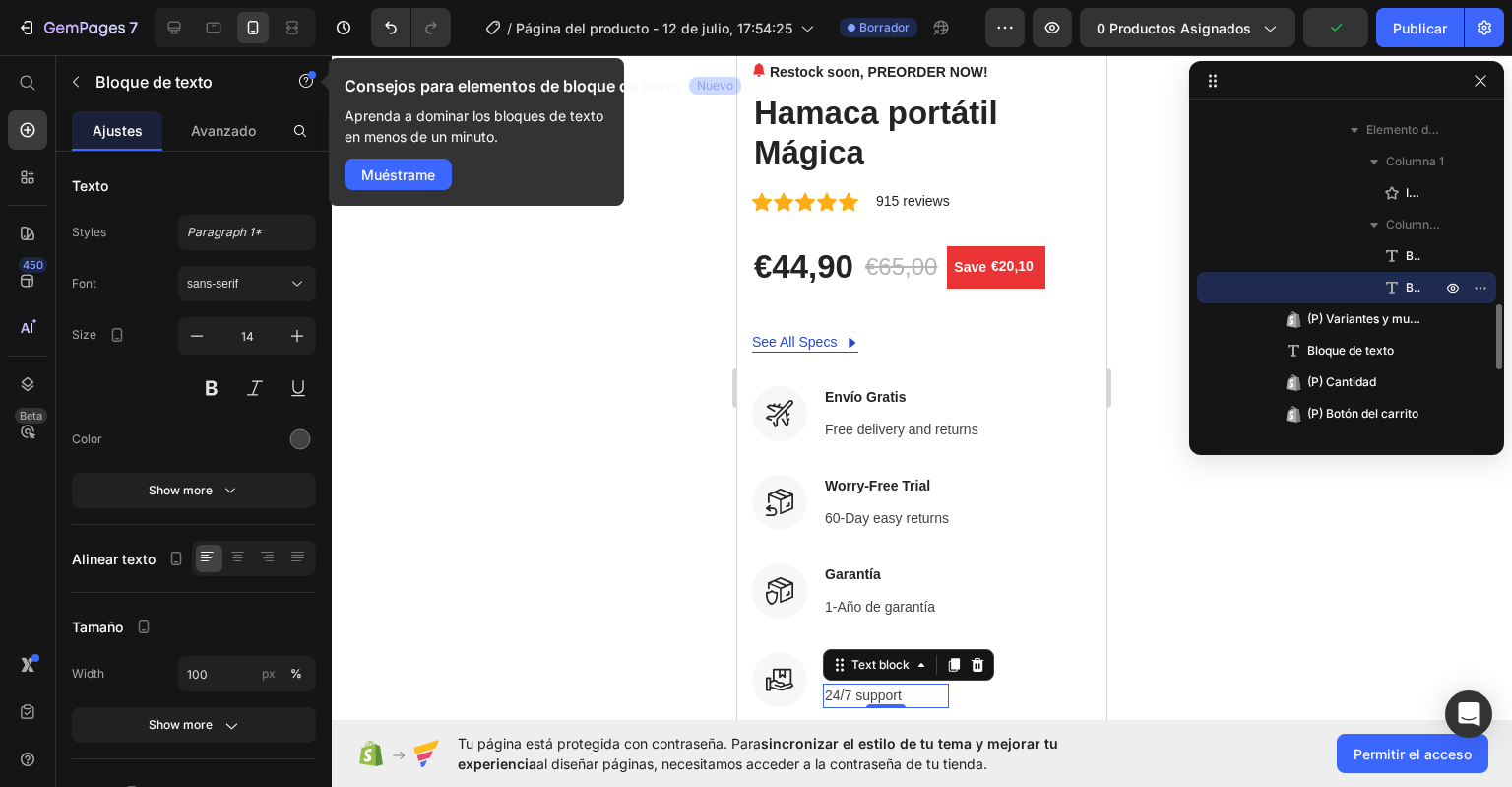 click on "24/7 support" at bounding box center [886, 695] 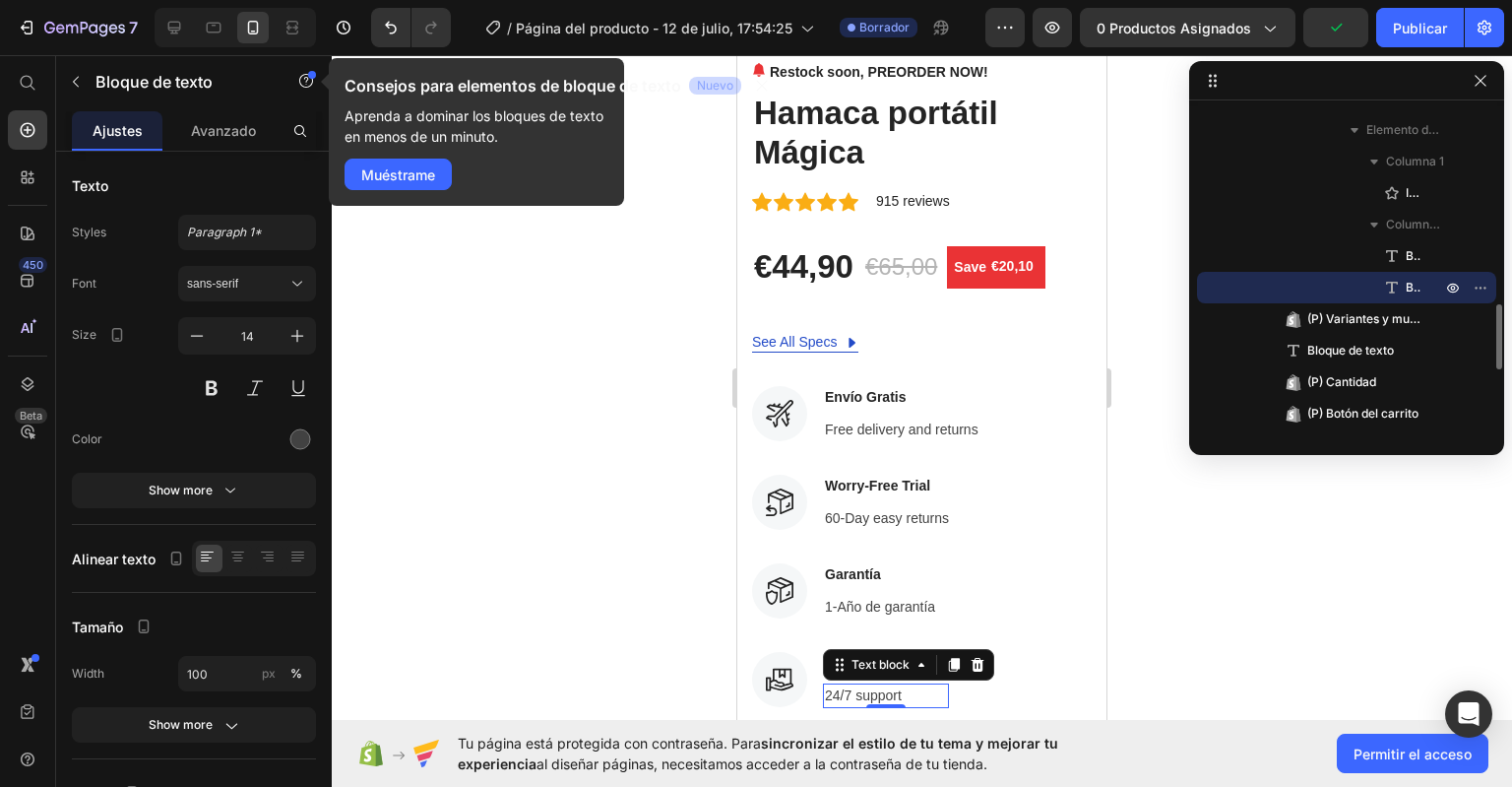 click on "24/7 support" at bounding box center (886, 695) 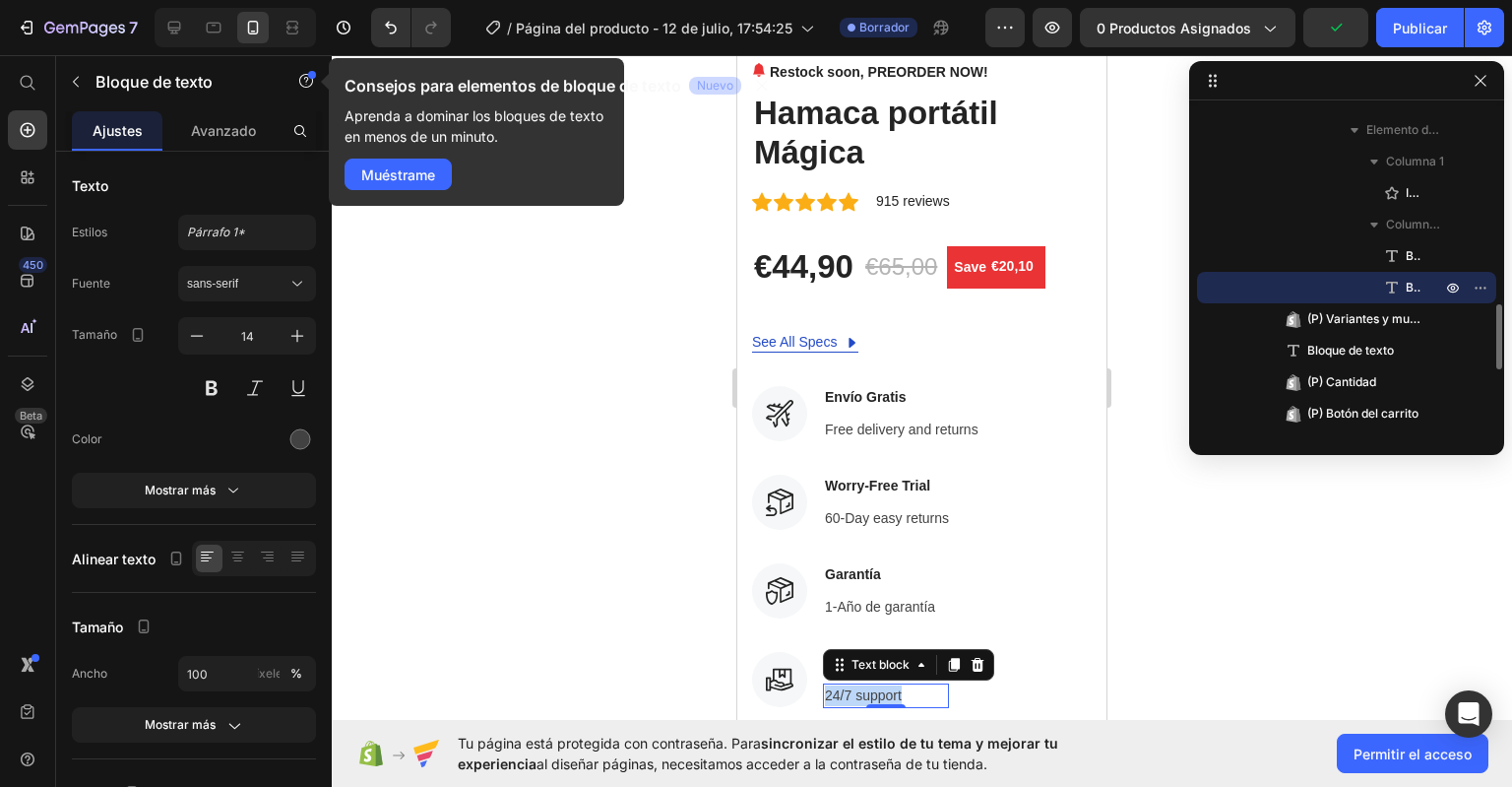 click on "24/7 support" at bounding box center (886, 695) 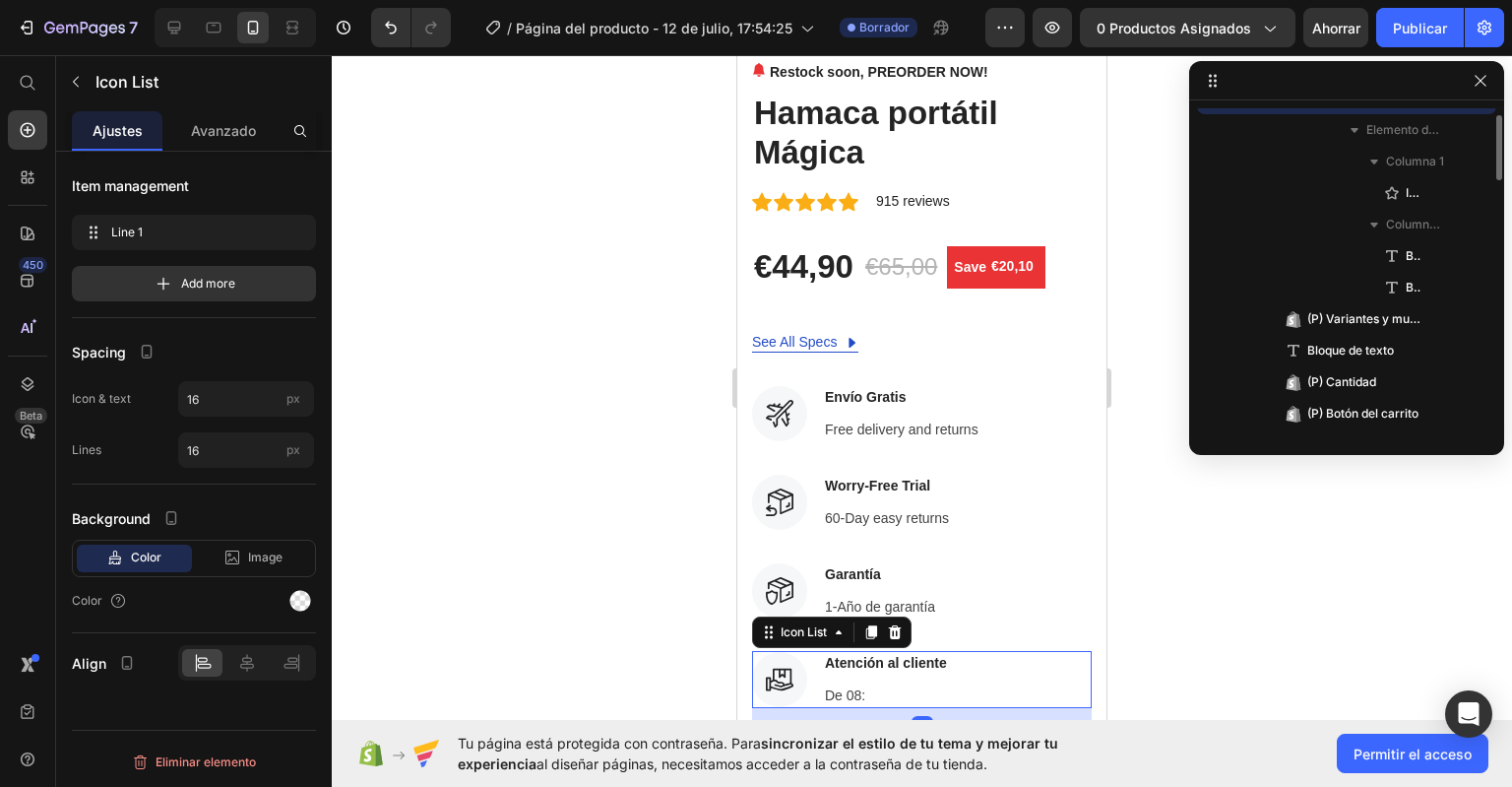 scroll, scrollTop: 814, scrollLeft: 0, axis: vertical 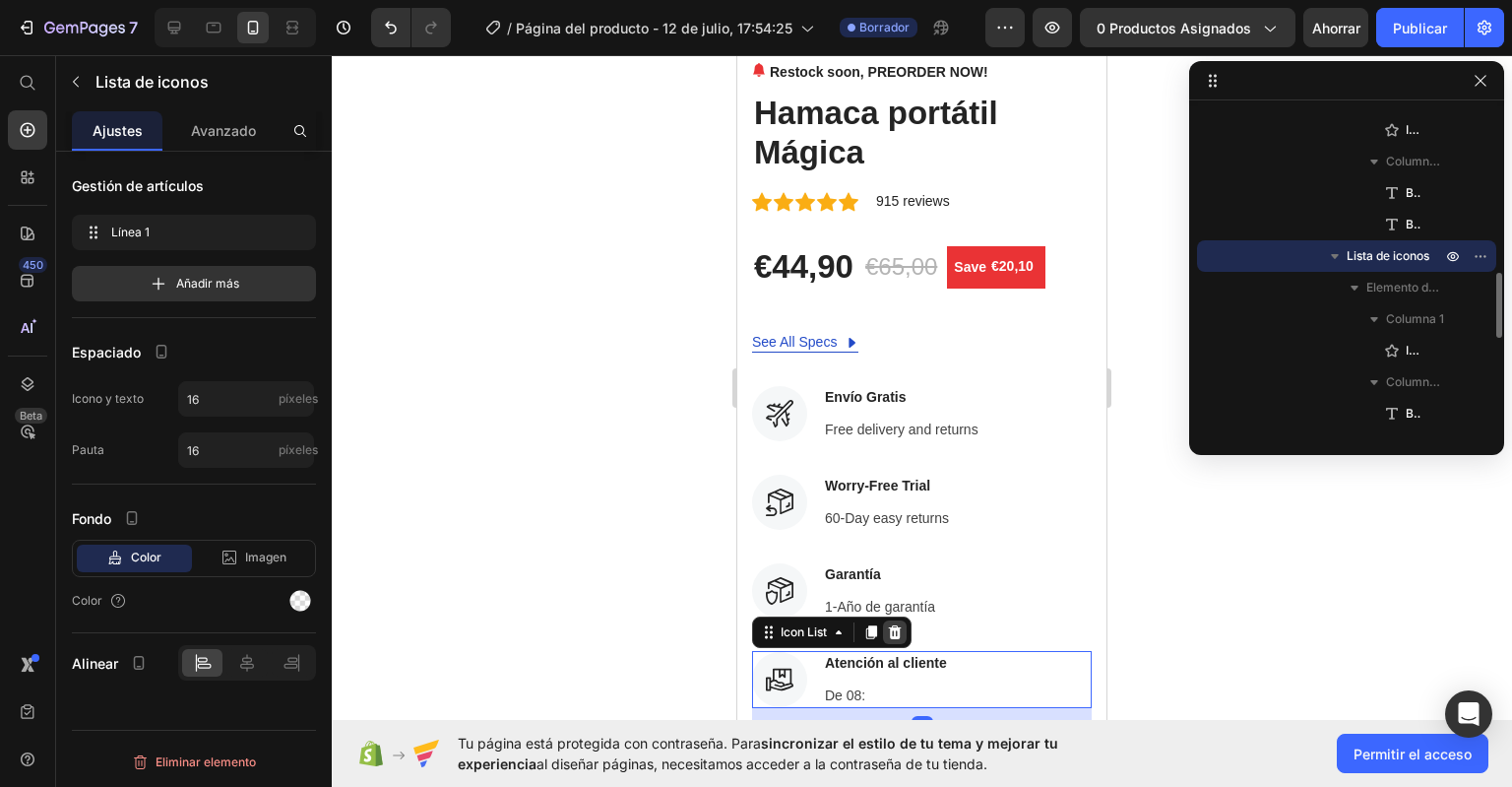 click 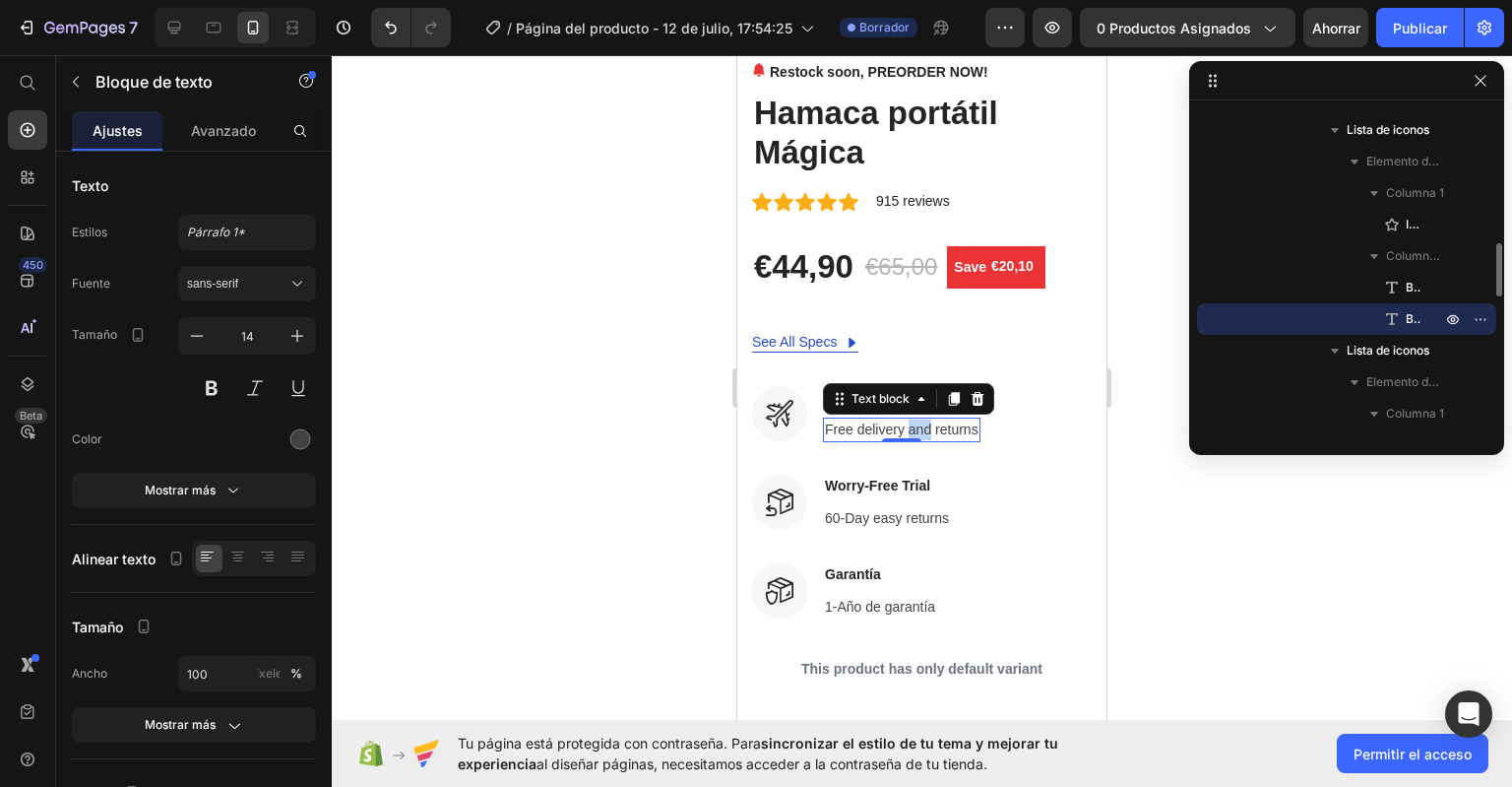 click on "Free delivery and returns" at bounding box center (902, 429) 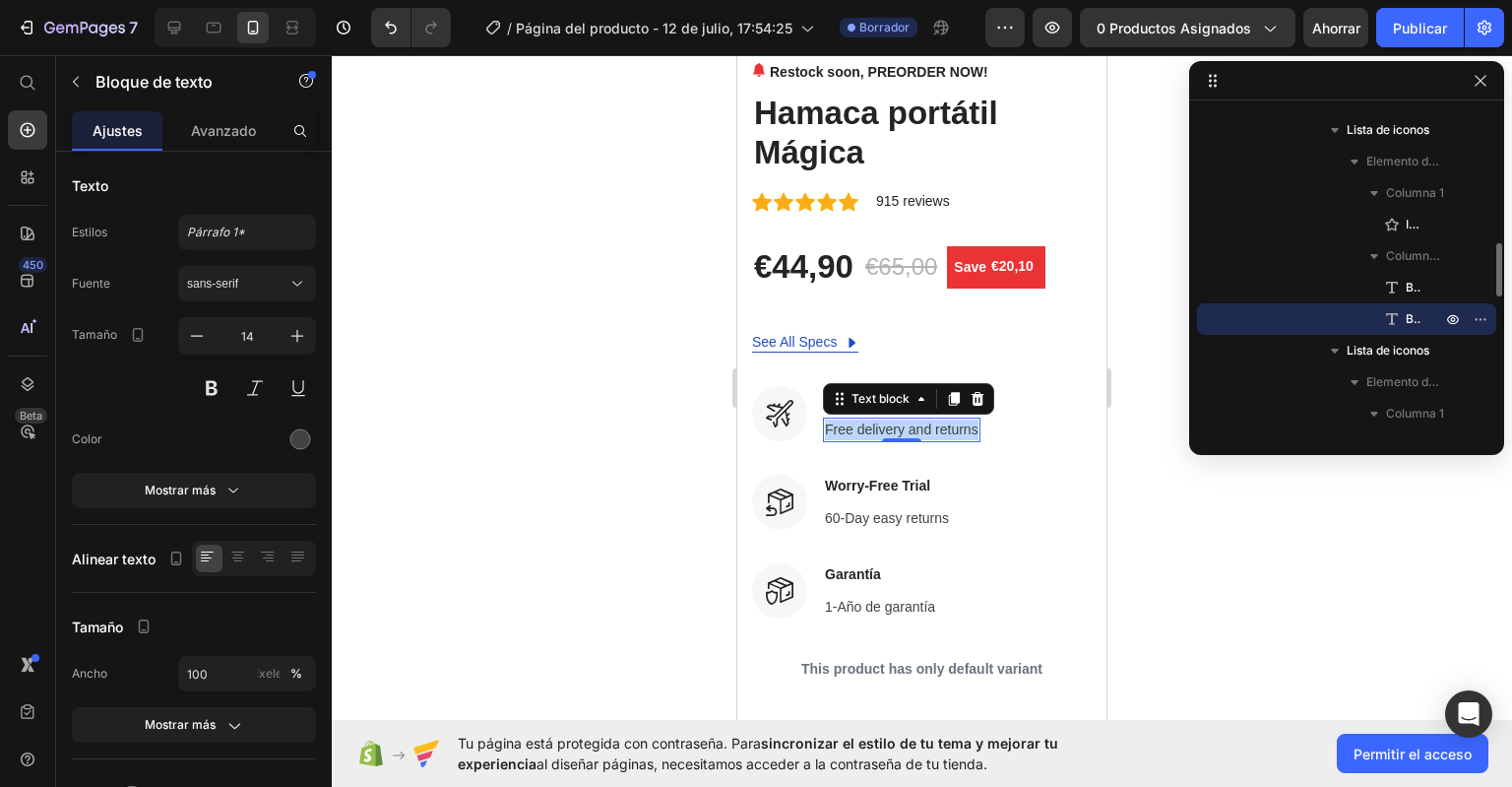 click on "Free delivery and returns" at bounding box center (902, 429) 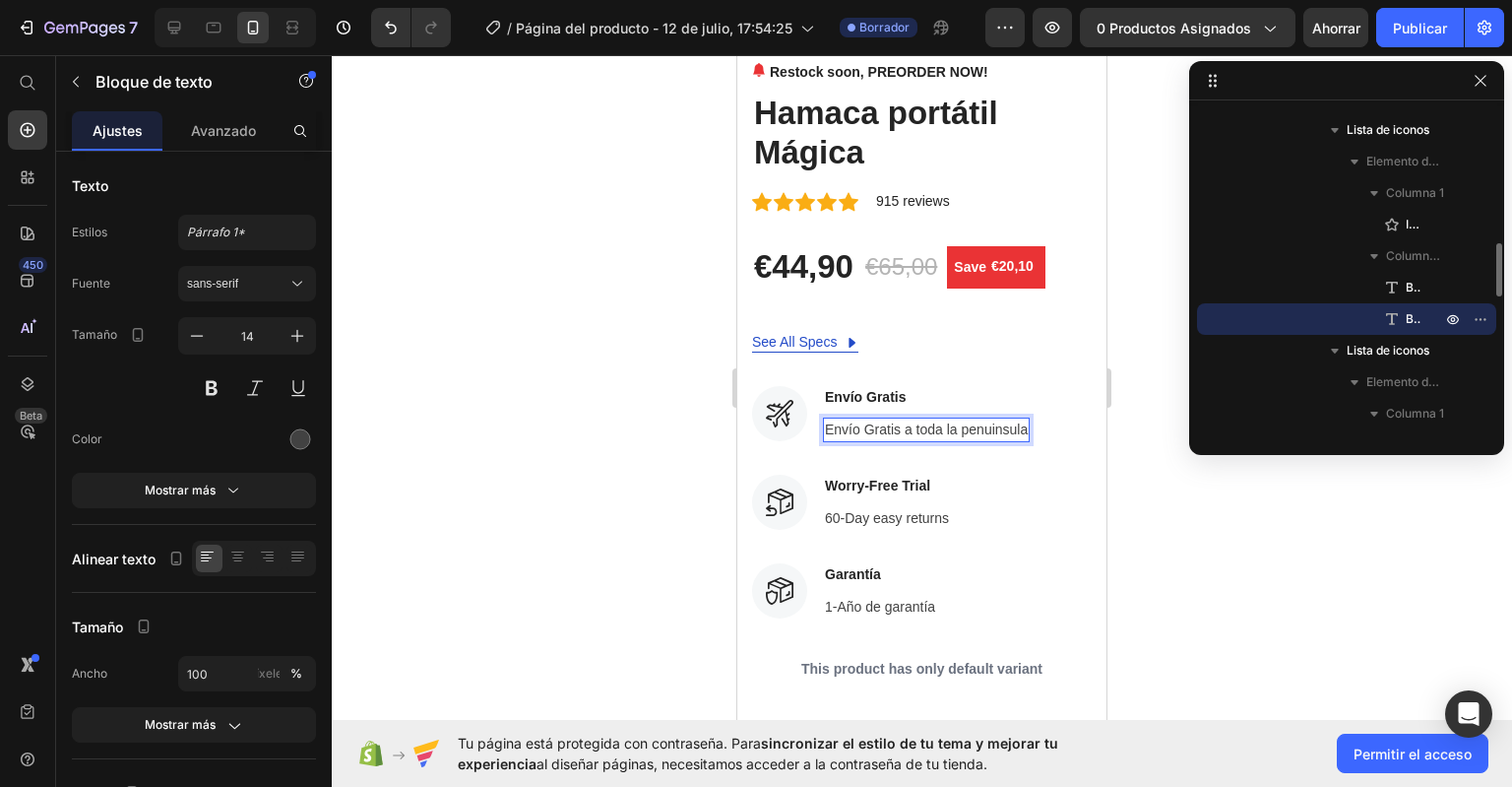 click on "Envío Gratis a toda la penuinsula" at bounding box center (926, 429) 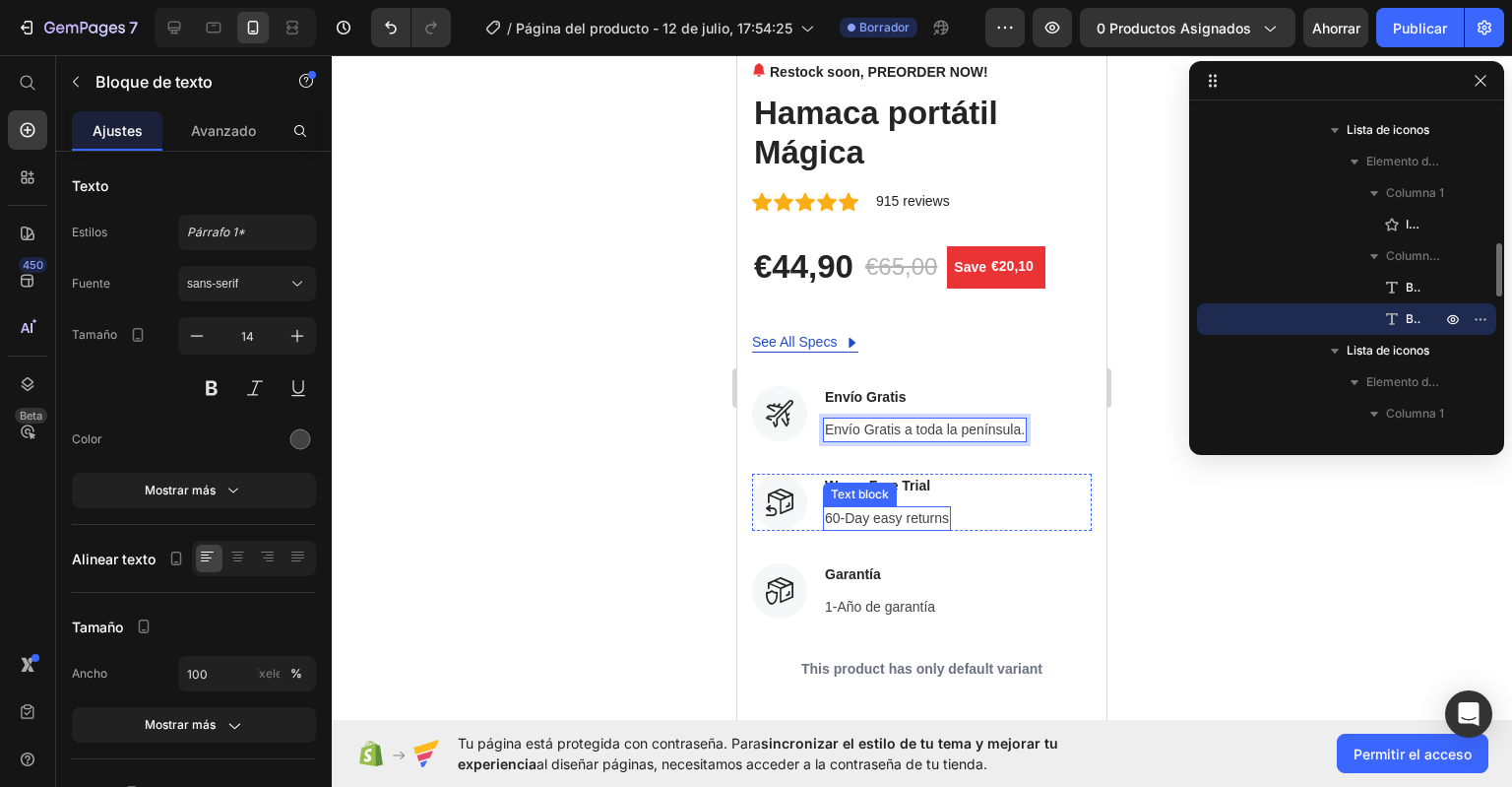 click on "60-Day easy returns" at bounding box center [887, 518] 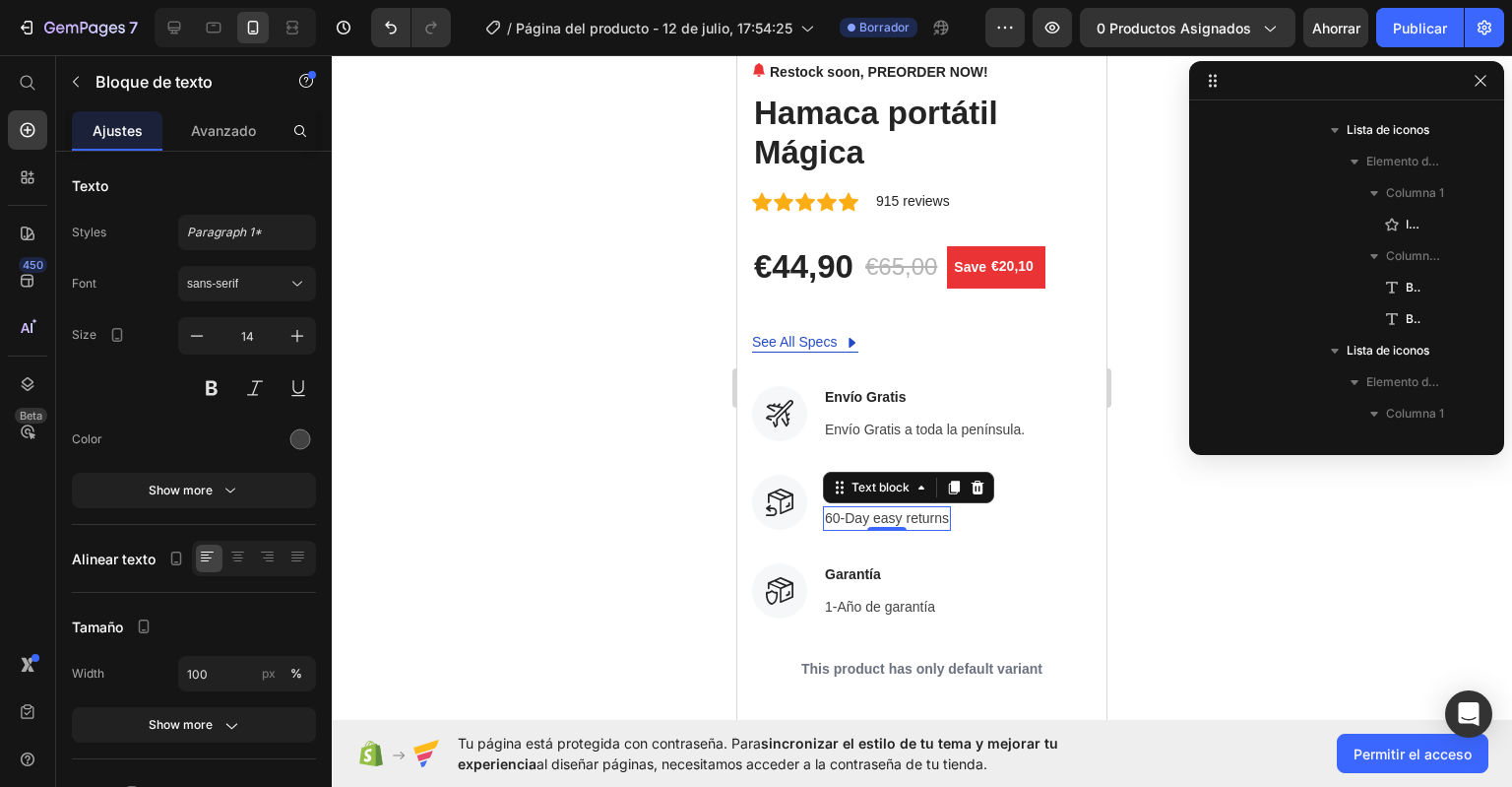 scroll, scrollTop: 1097, scrollLeft: 0, axis: vertical 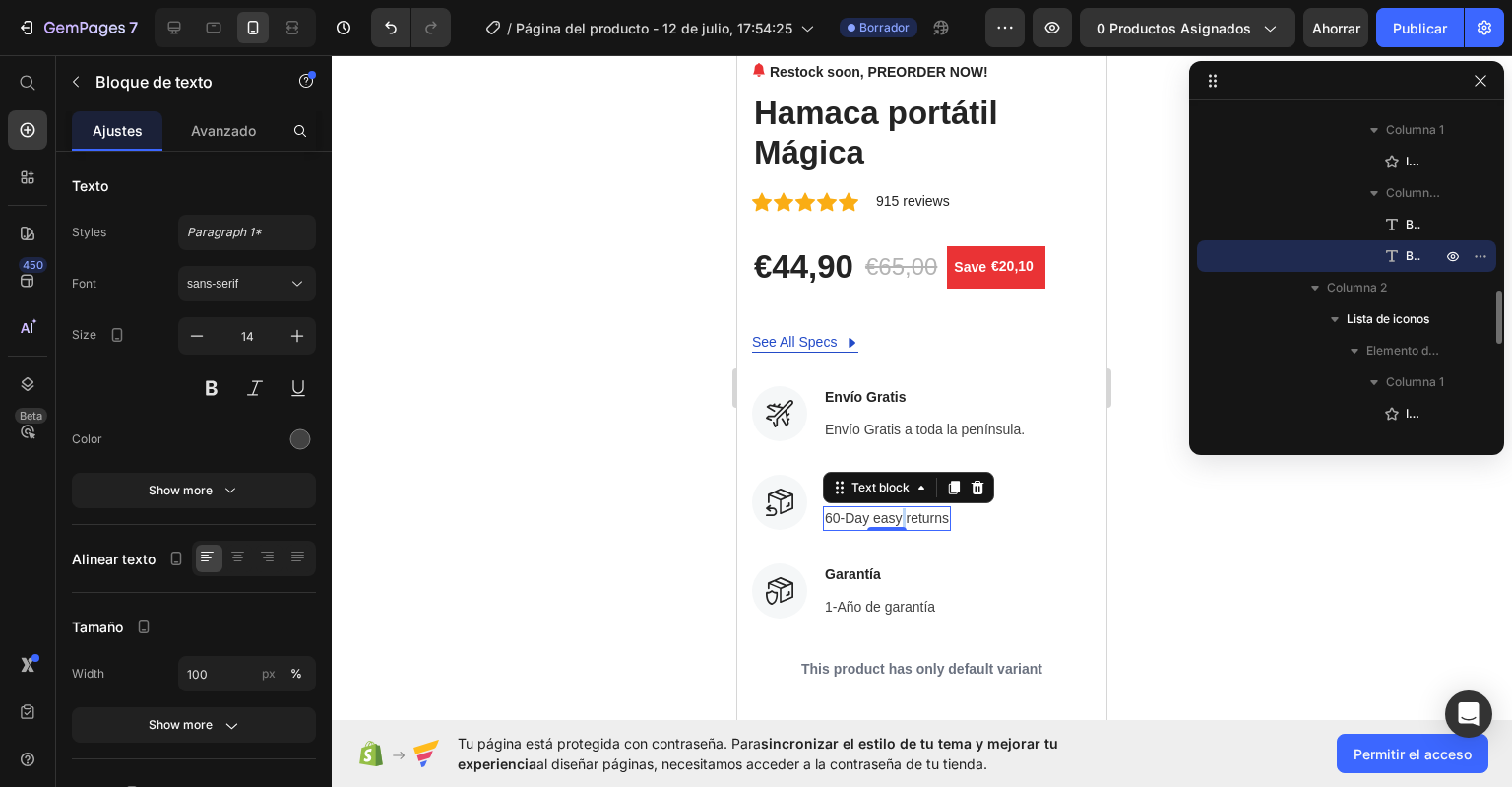 click on "60-Day easy returns" at bounding box center (887, 518) 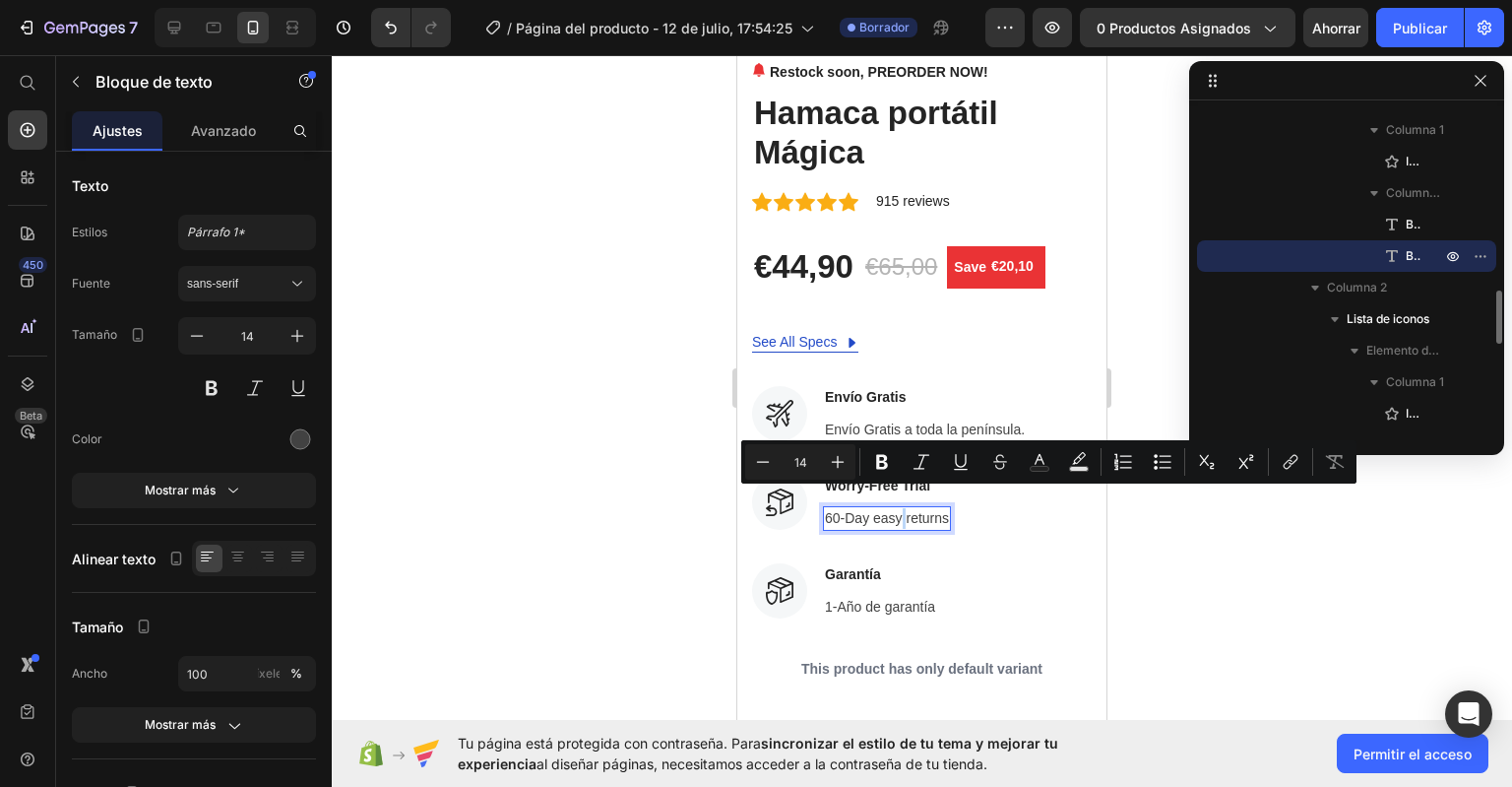 click on "60-Day easy returns" at bounding box center (887, 518) 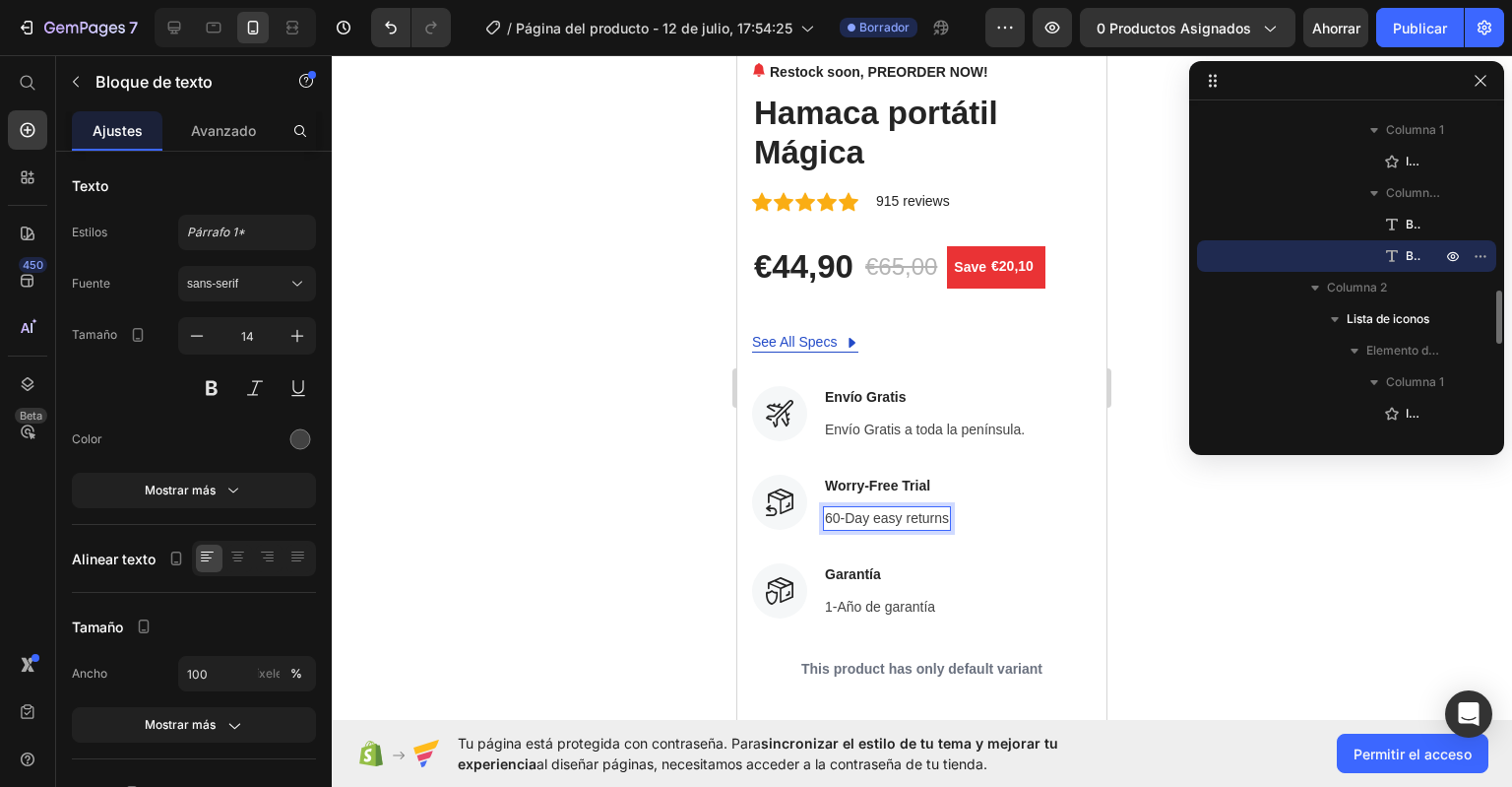 click on "60-Day easy returns" at bounding box center (887, 518) 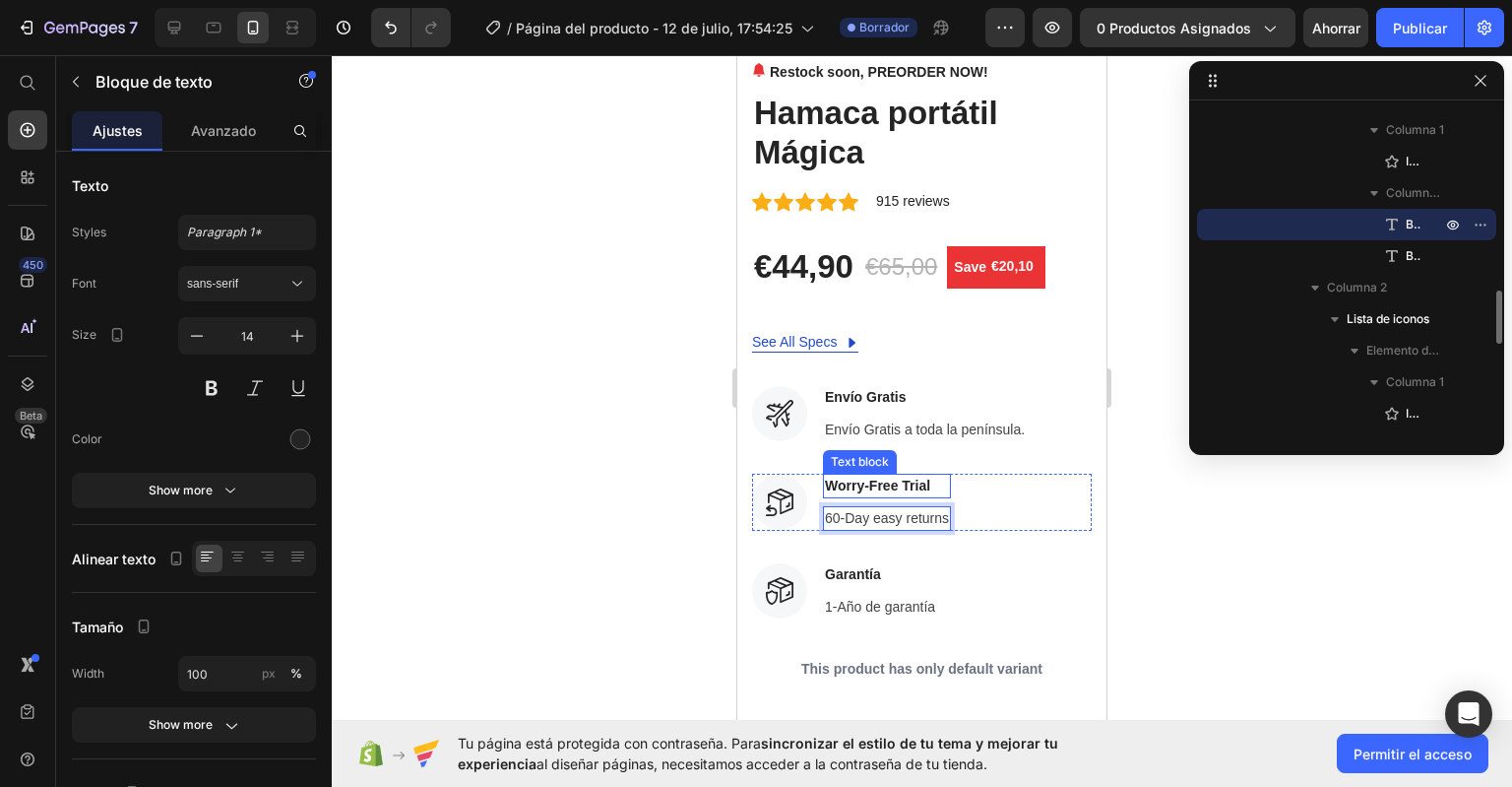 click on "Worry-Free Trial" at bounding box center (887, 486) 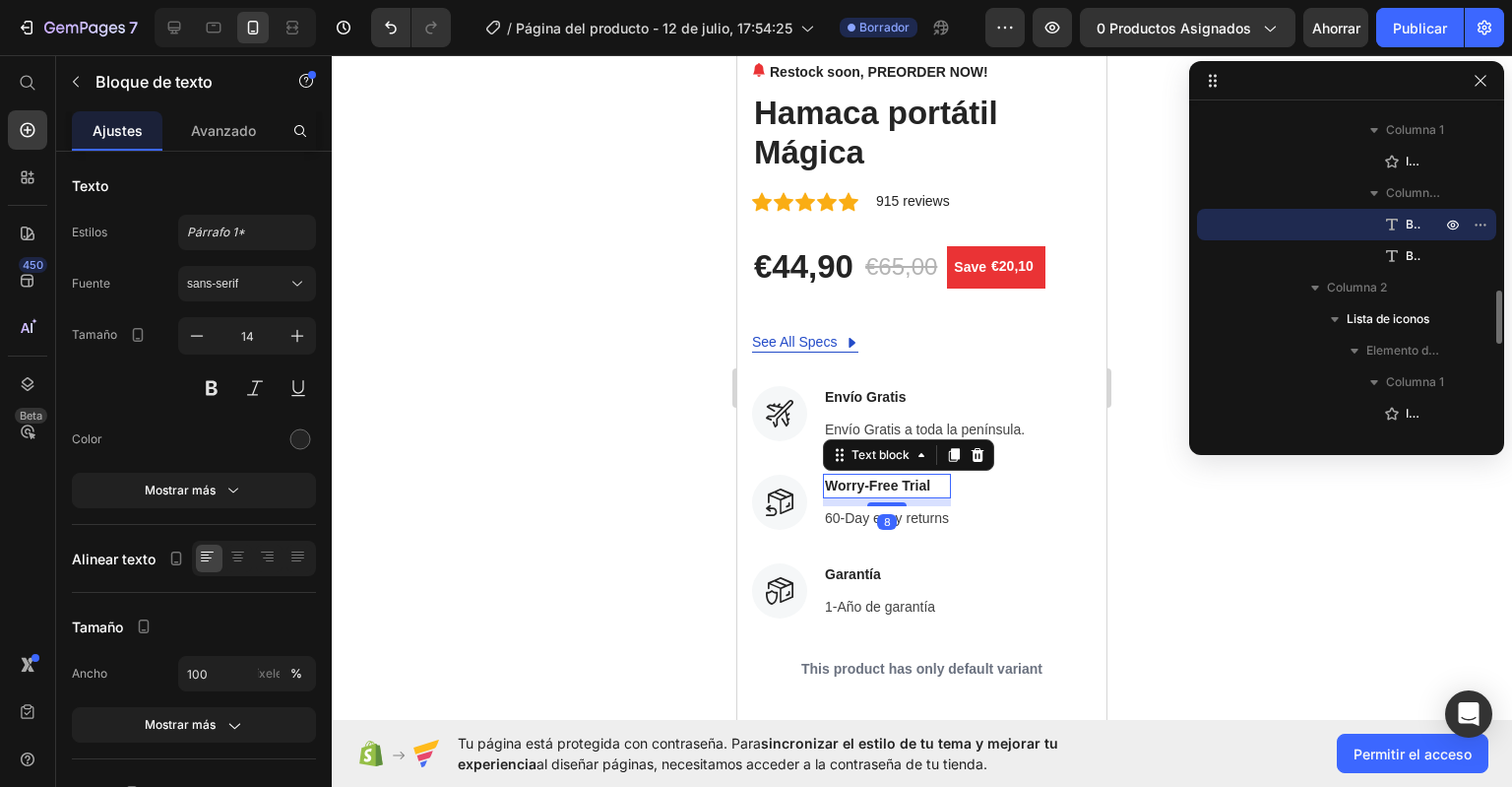 click on "Worry-Free Trial" at bounding box center [887, 486] 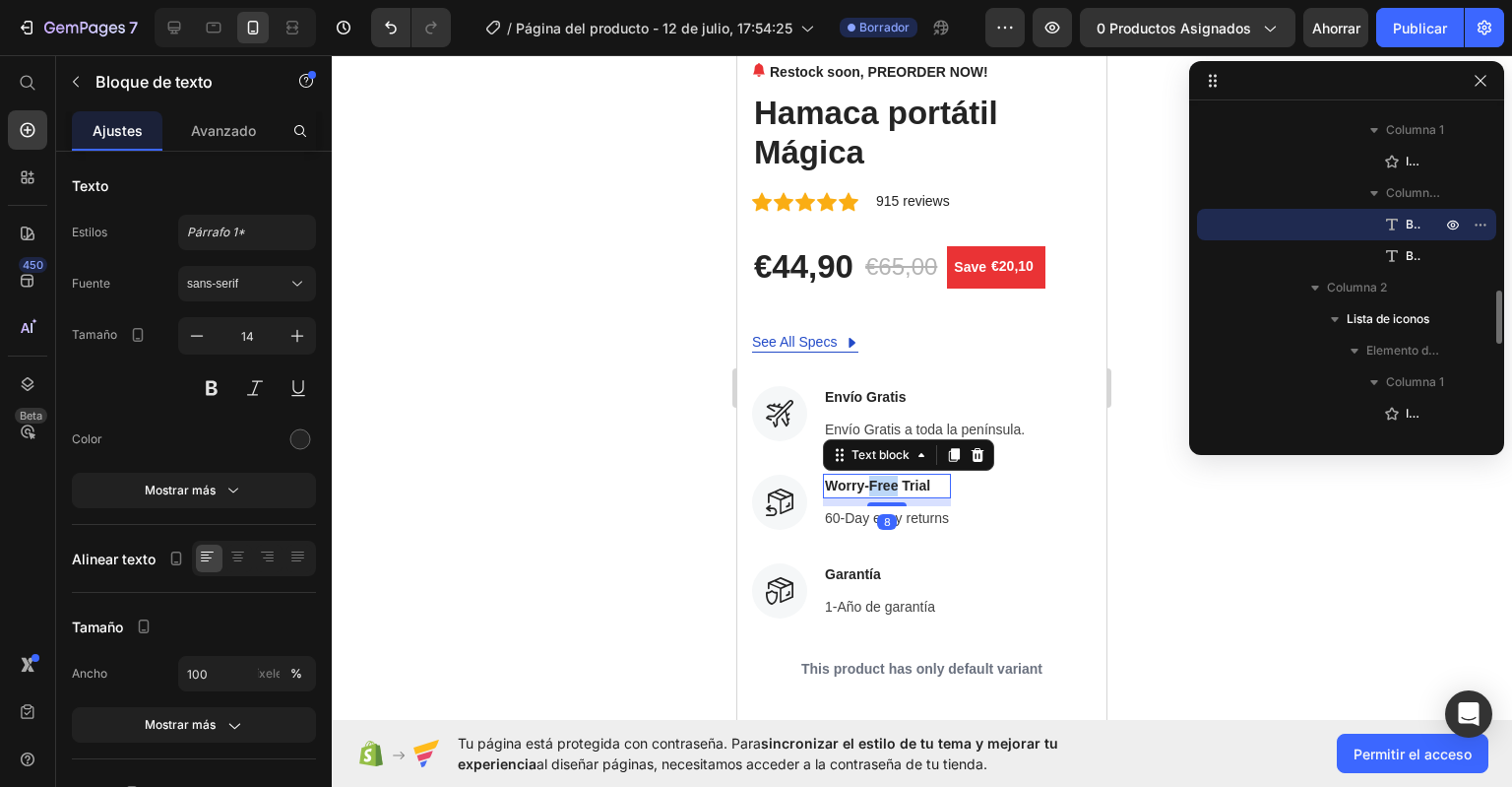 click on "Worry-Free Trial" at bounding box center (887, 486) 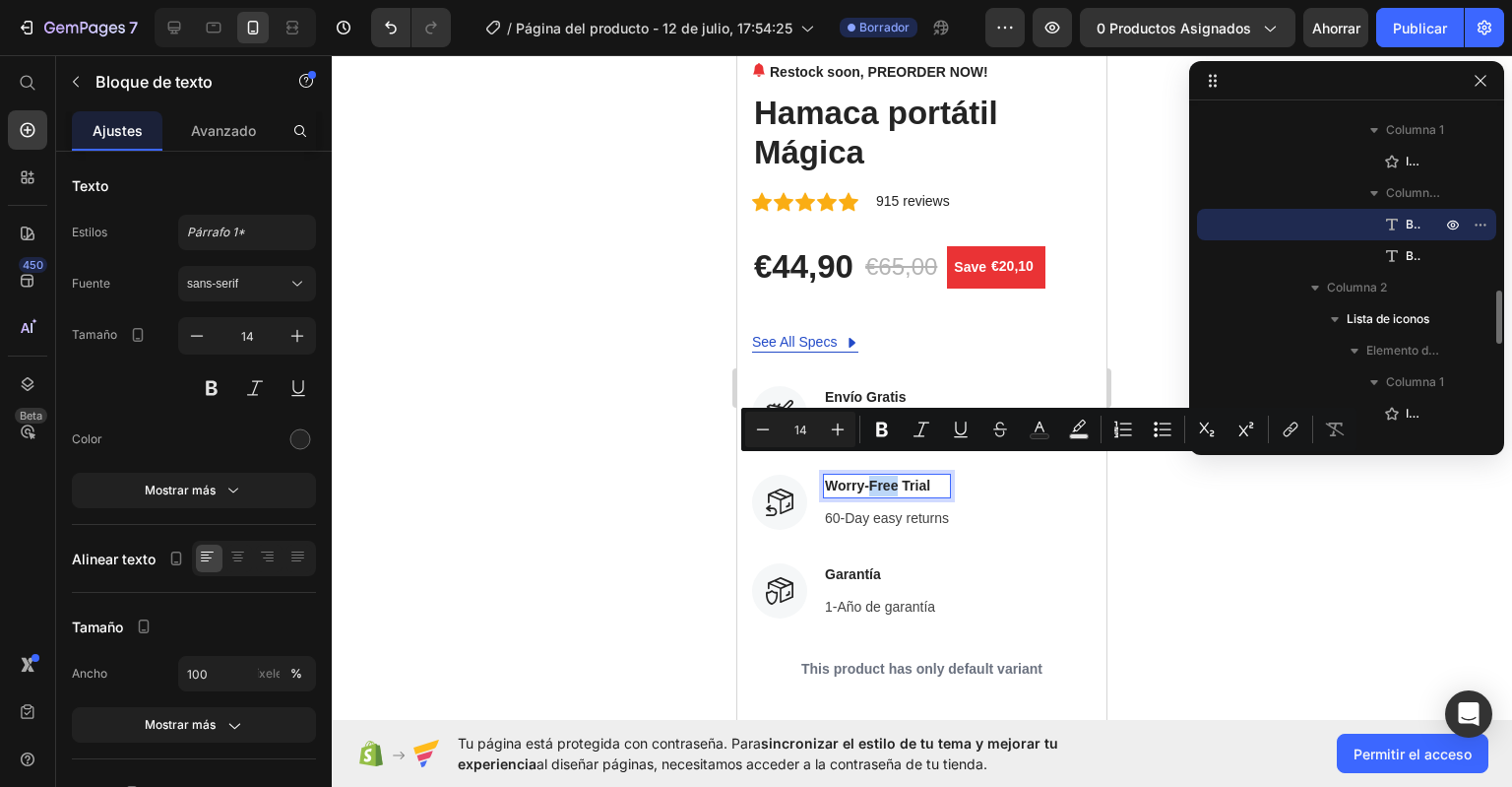 click on "Worry-Free Trial" at bounding box center [887, 486] 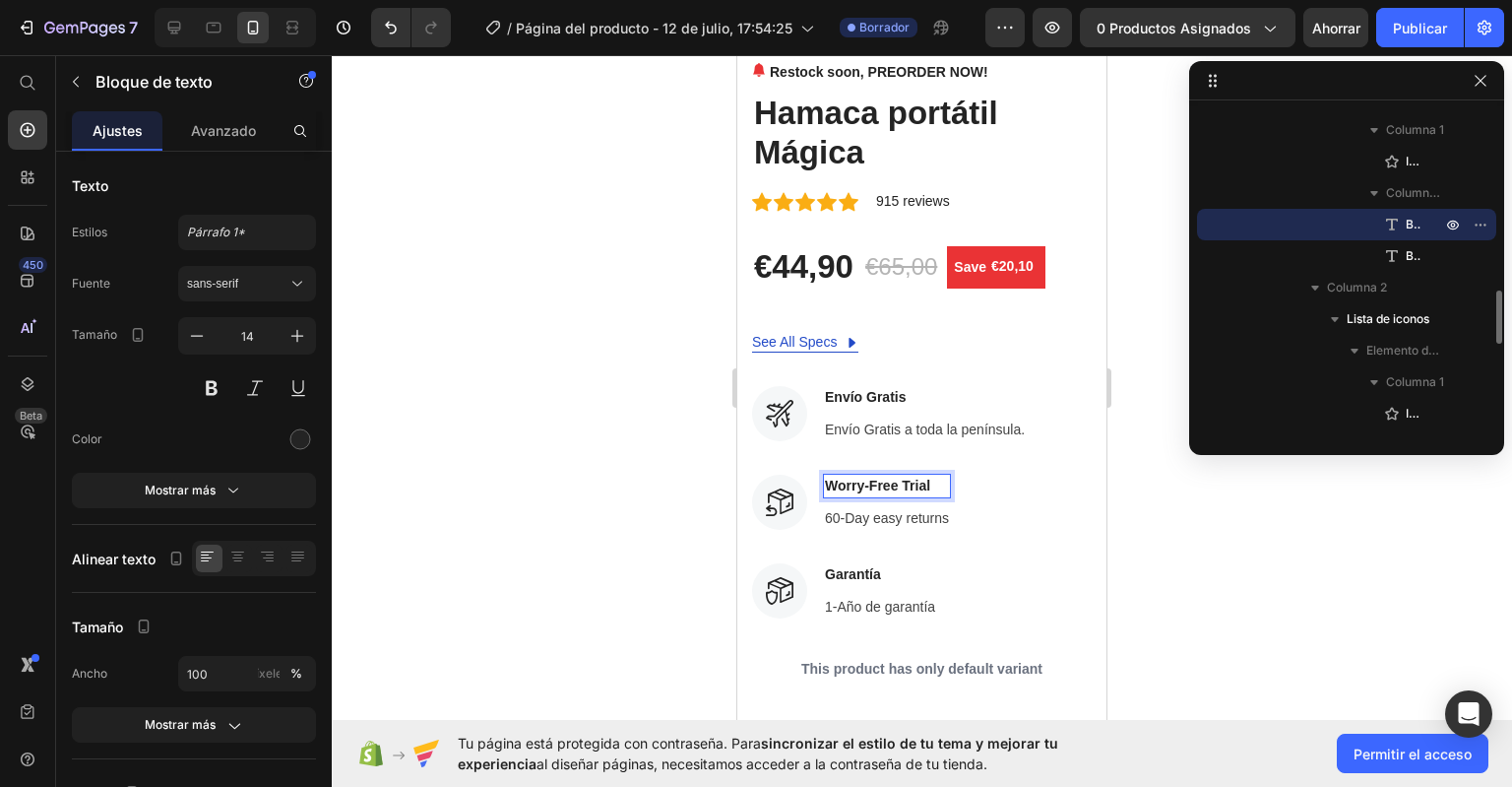 click on "Worry-Free Trial" at bounding box center [887, 486] 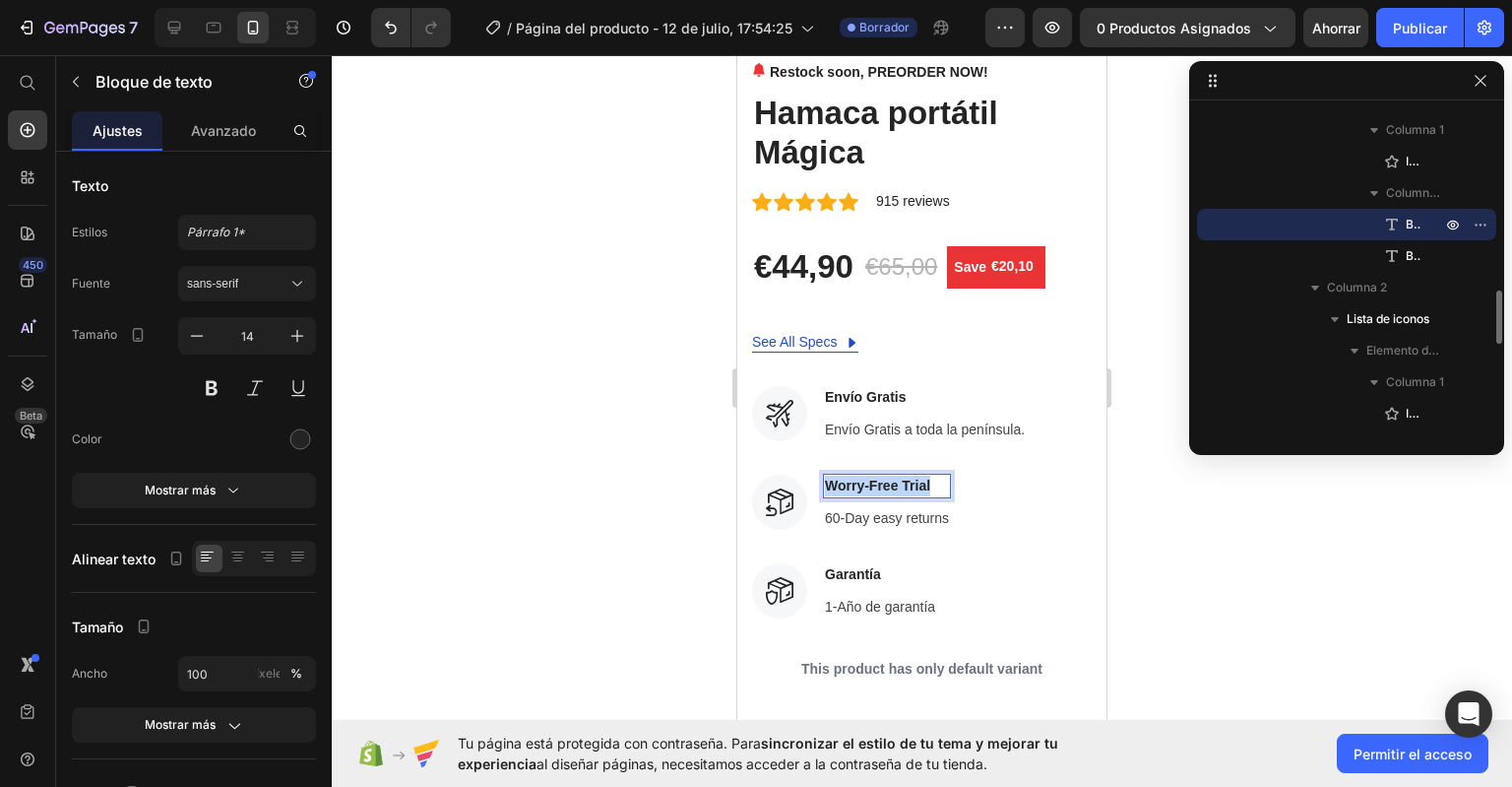 click on "Worry-Free Trial" at bounding box center [887, 486] 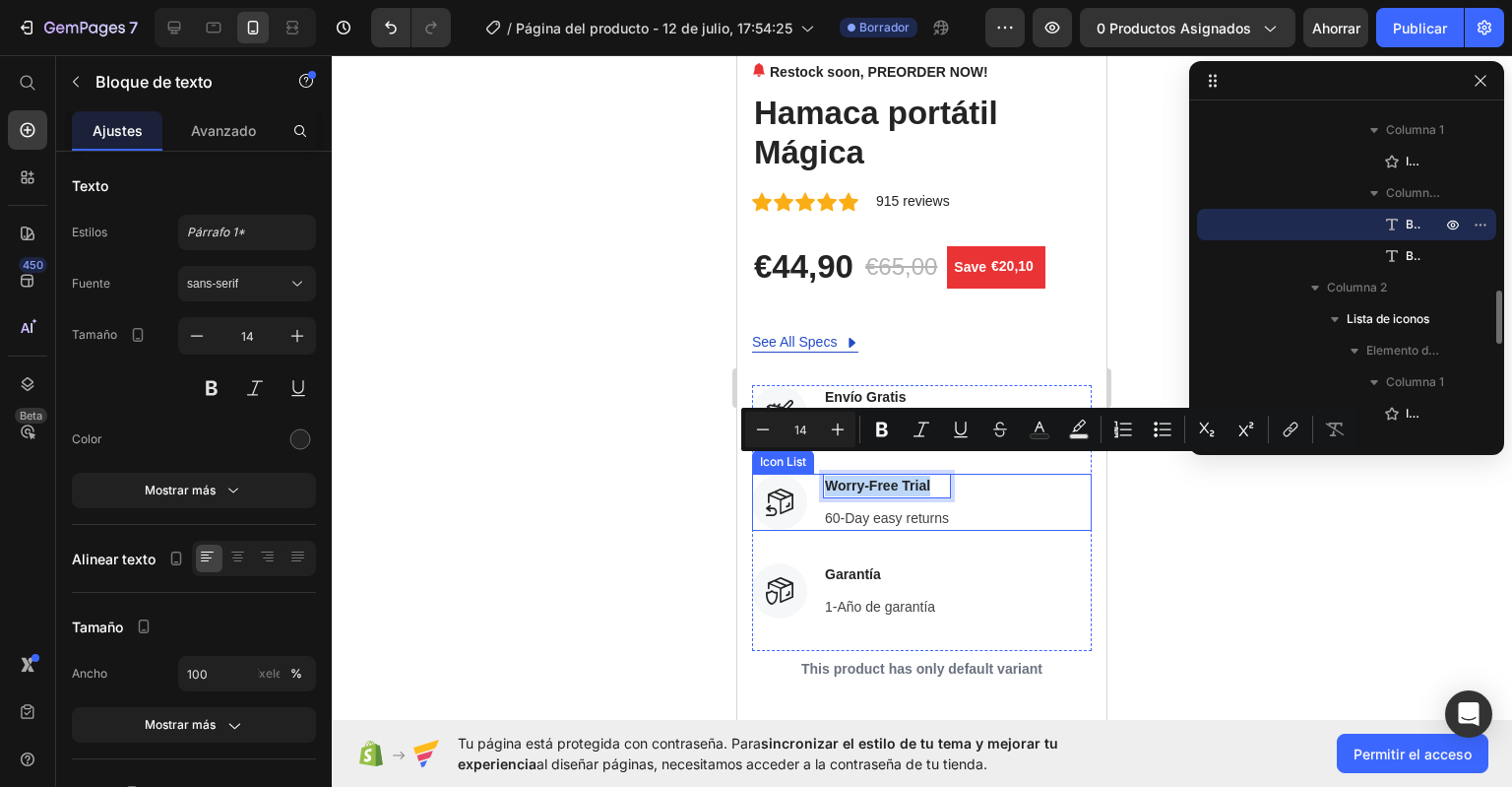 copy on "Worry-Free Trial" 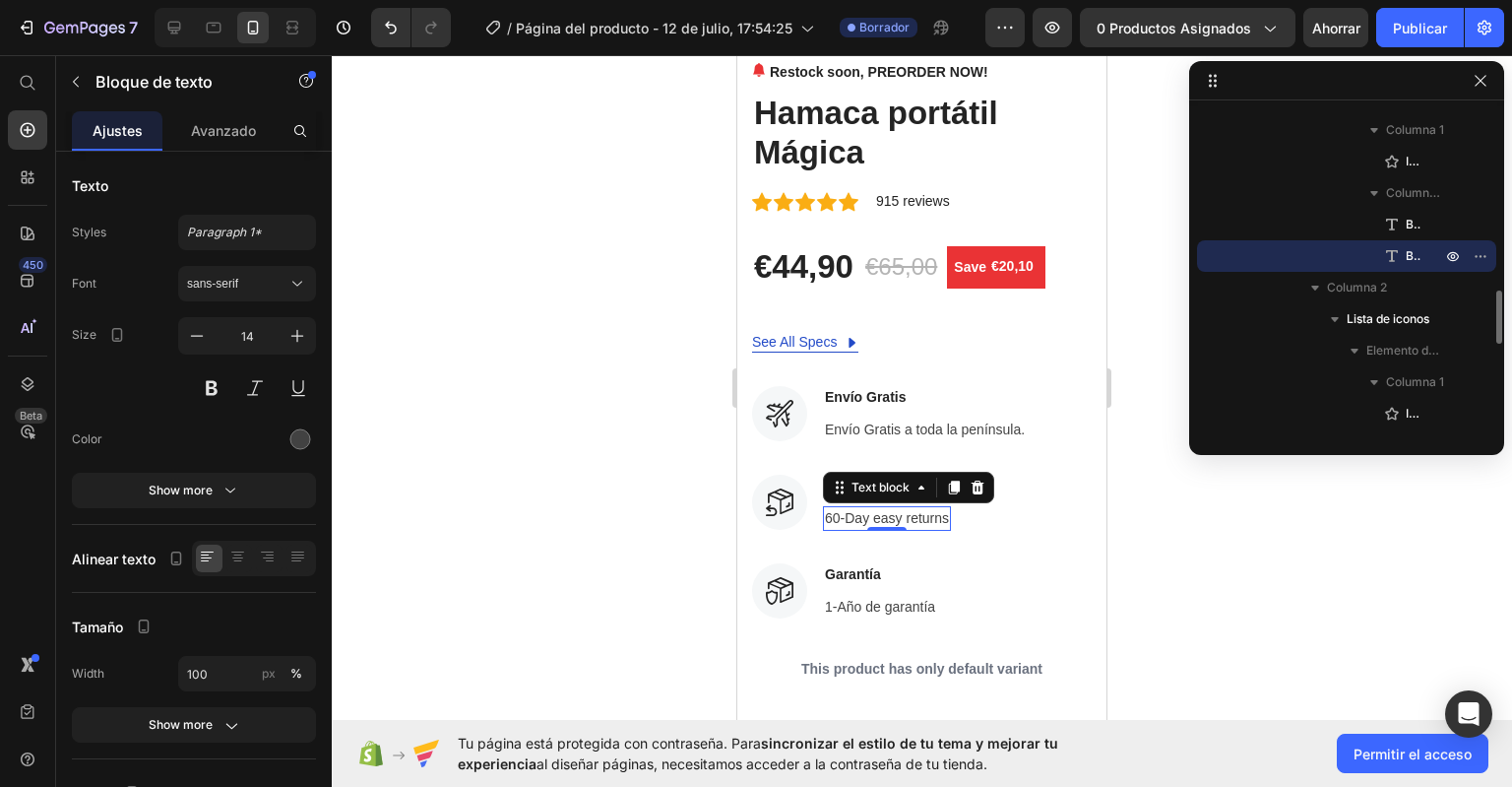 click on "60-Day easy returns" at bounding box center (887, 518) 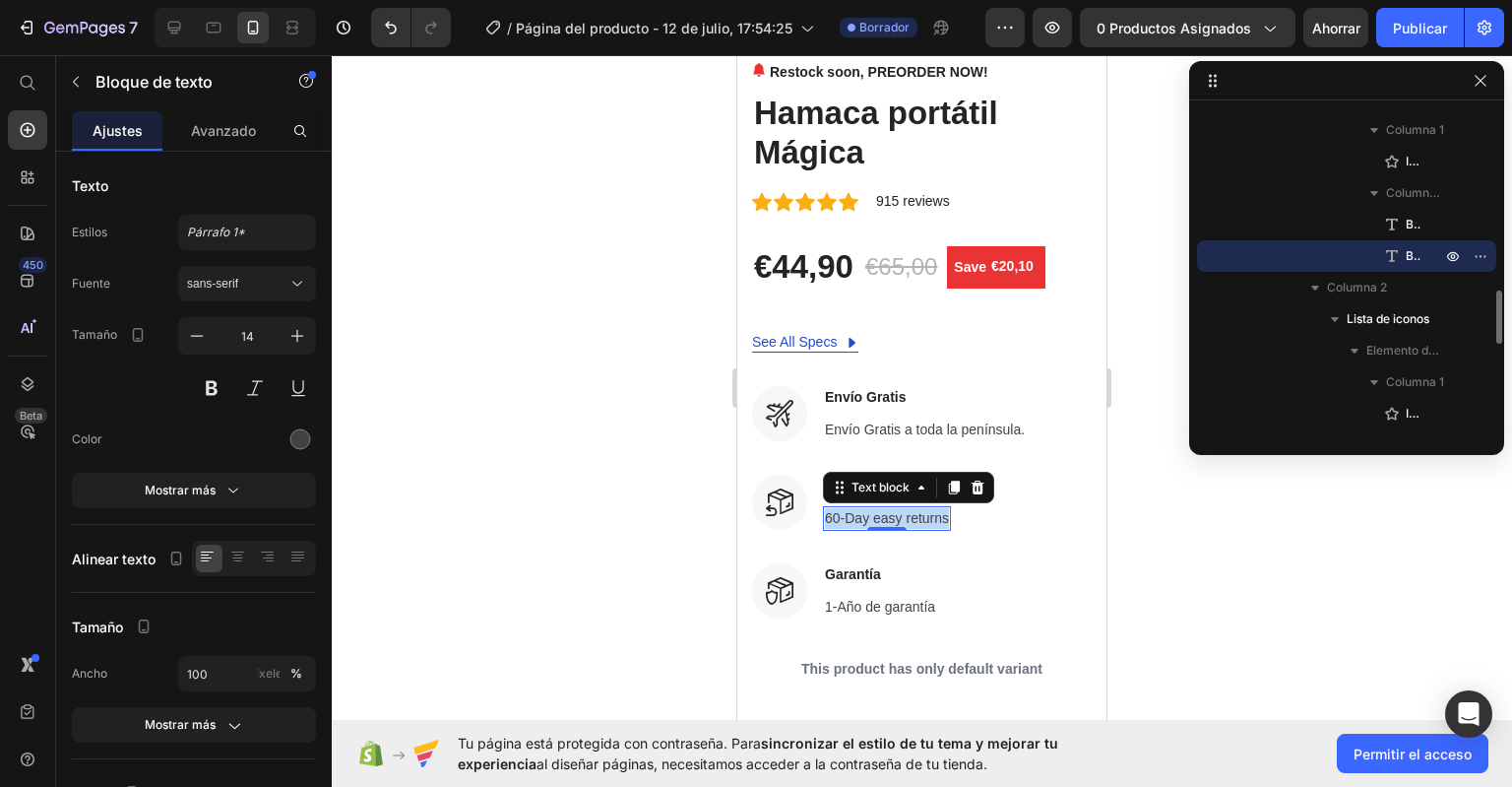 click on "60-Day easy returns" at bounding box center (887, 518) 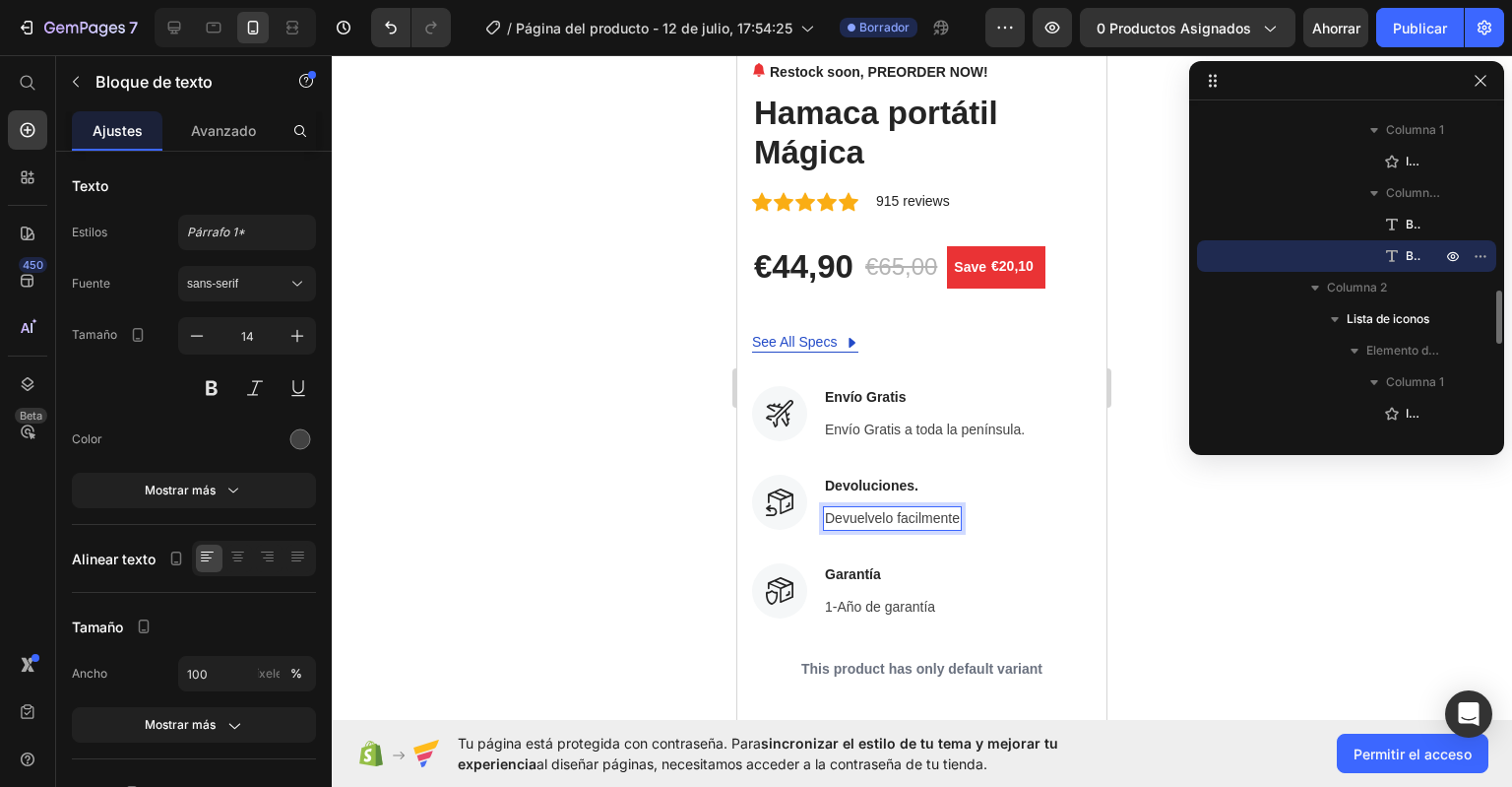 drag, startPoint x: 910, startPoint y: 495, endPoint x: 865, endPoint y: 494, distance: 45.01111 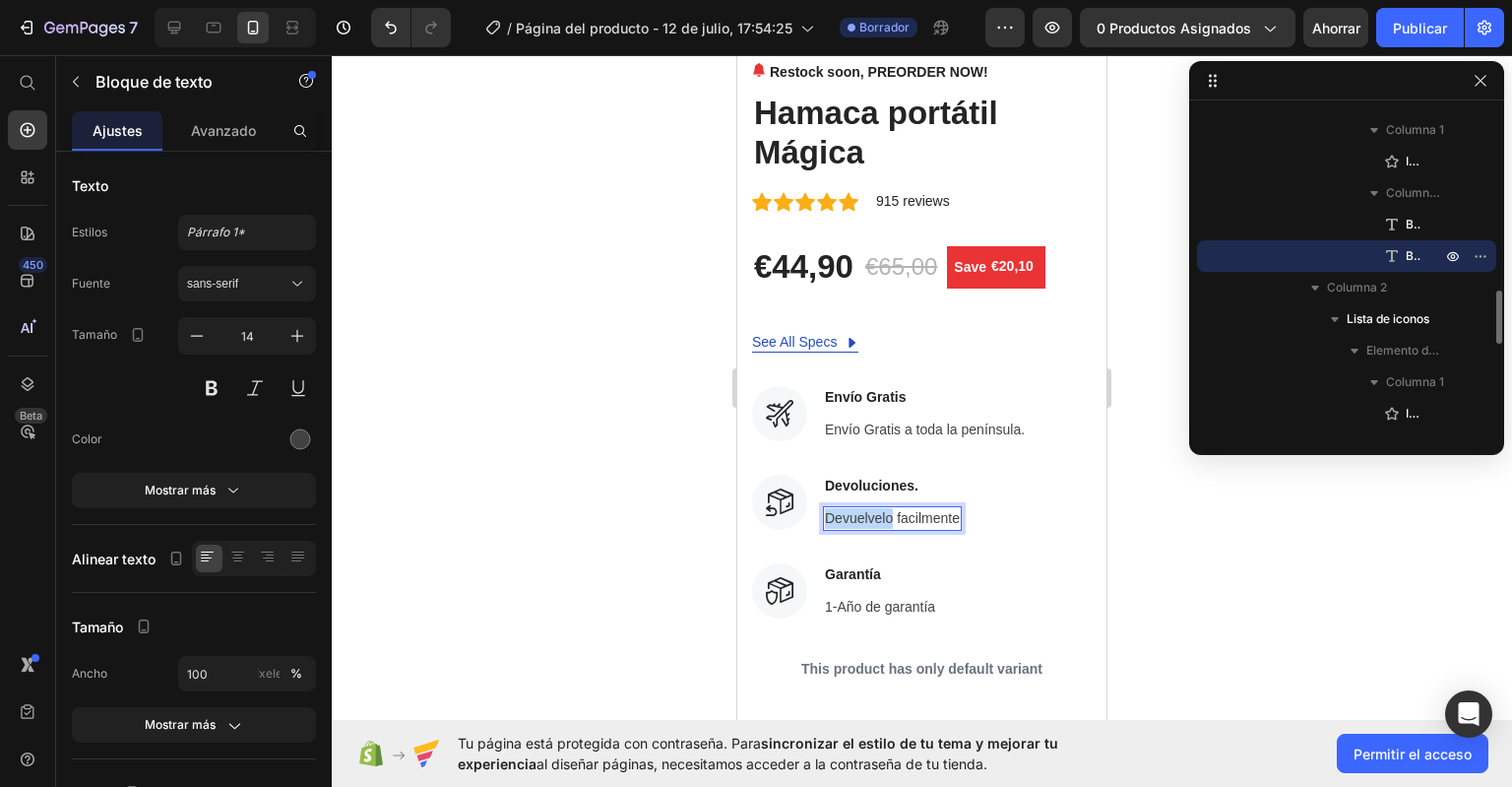 click on "Devuelvelo facilmente" at bounding box center [892, 518] 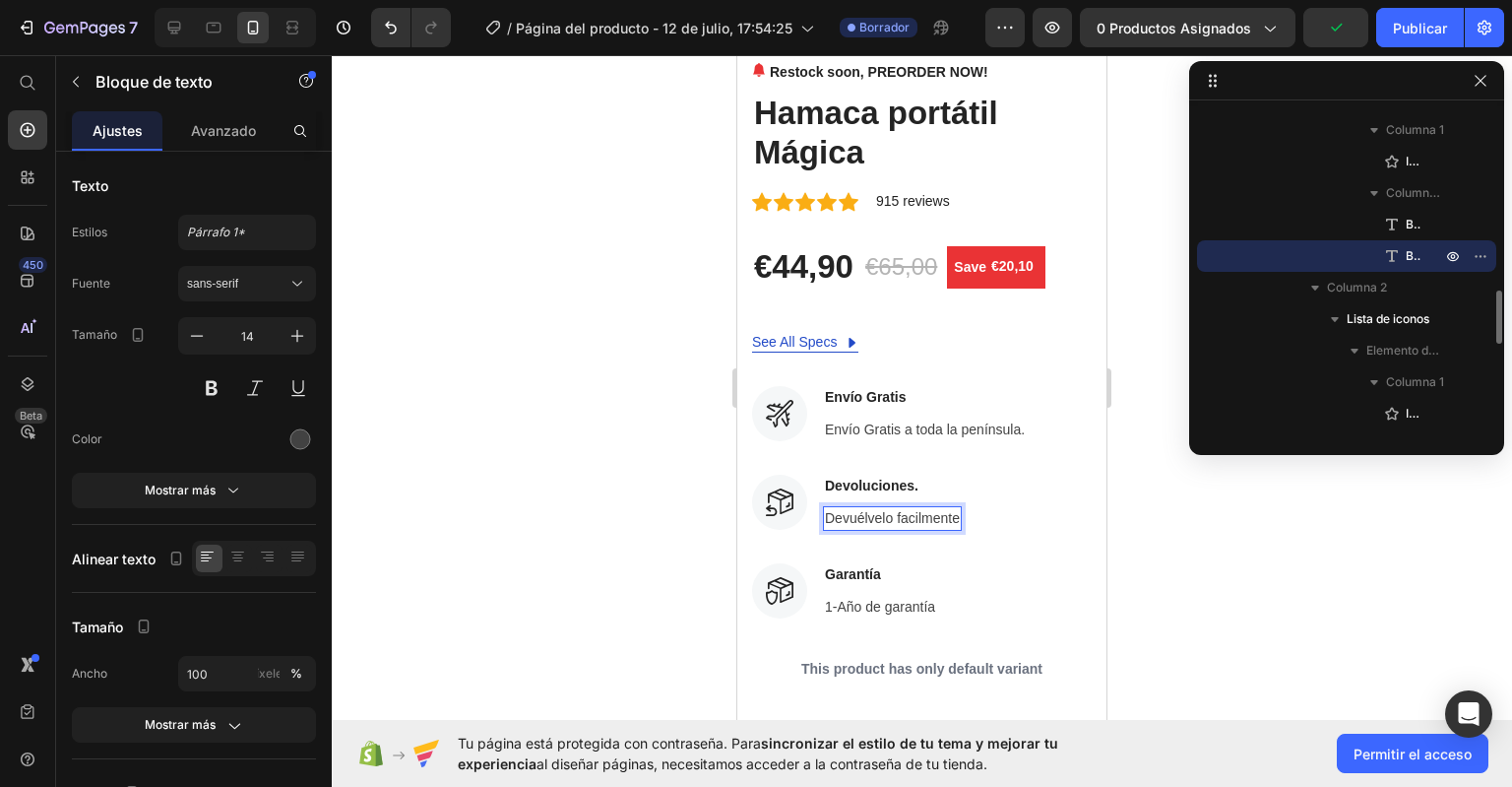 click on "Devuélvelo facilmente" at bounding box center (892, 518) 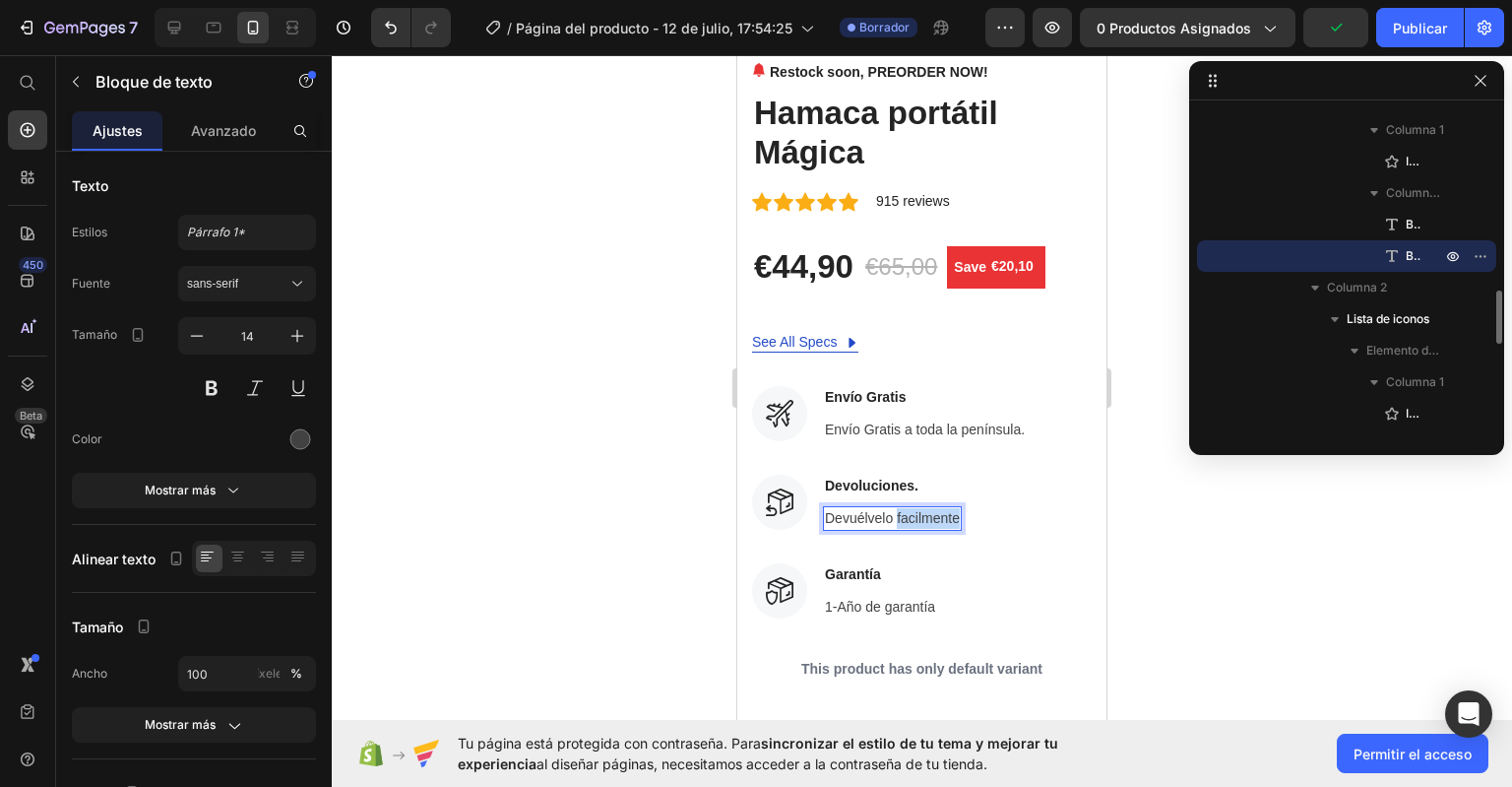 click on "Devuélvelo facilmente" at bounding box center [892, 518] 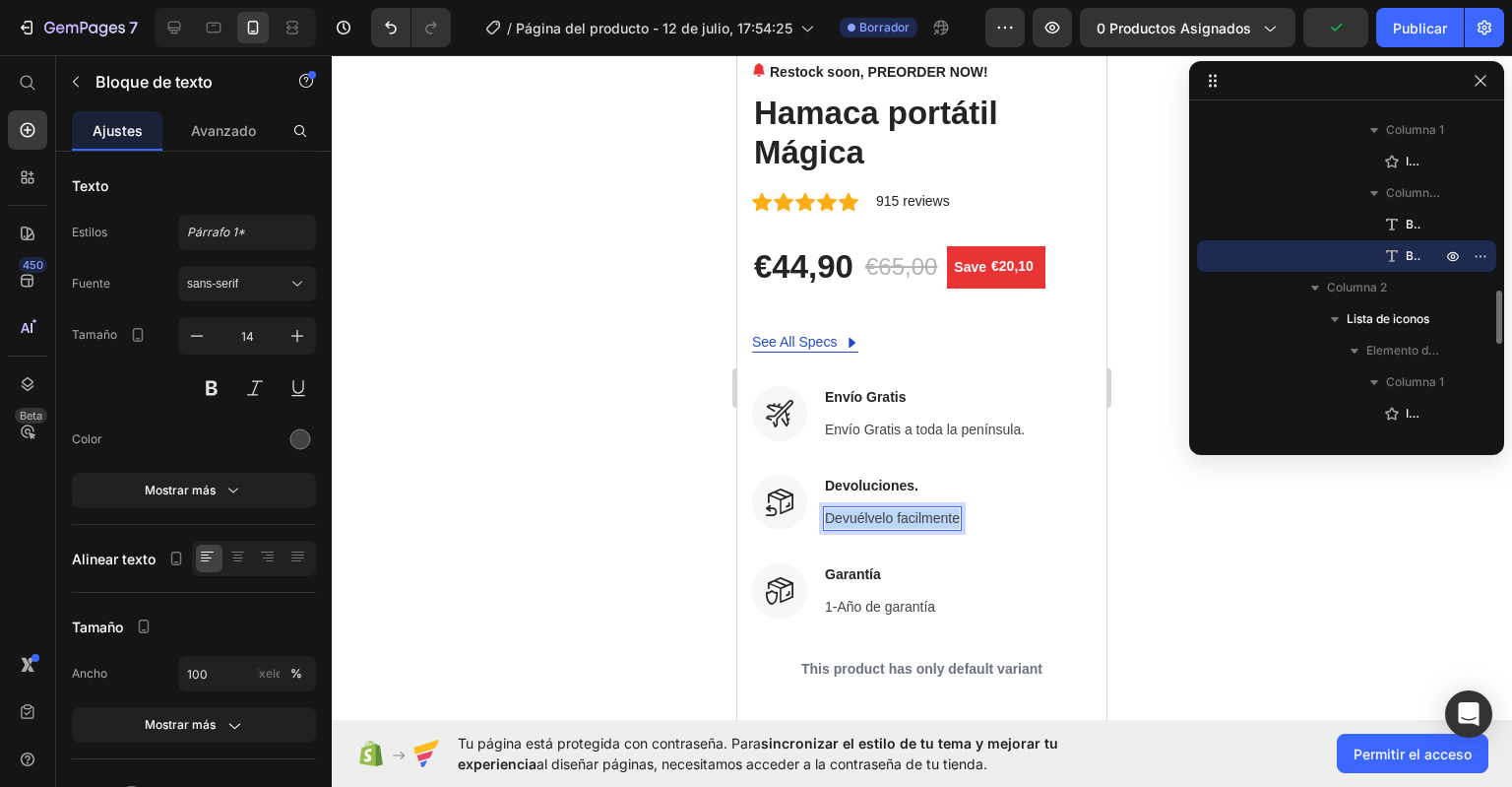 click on "Devuélvelo facilmente" at bounding box center (892, 518) 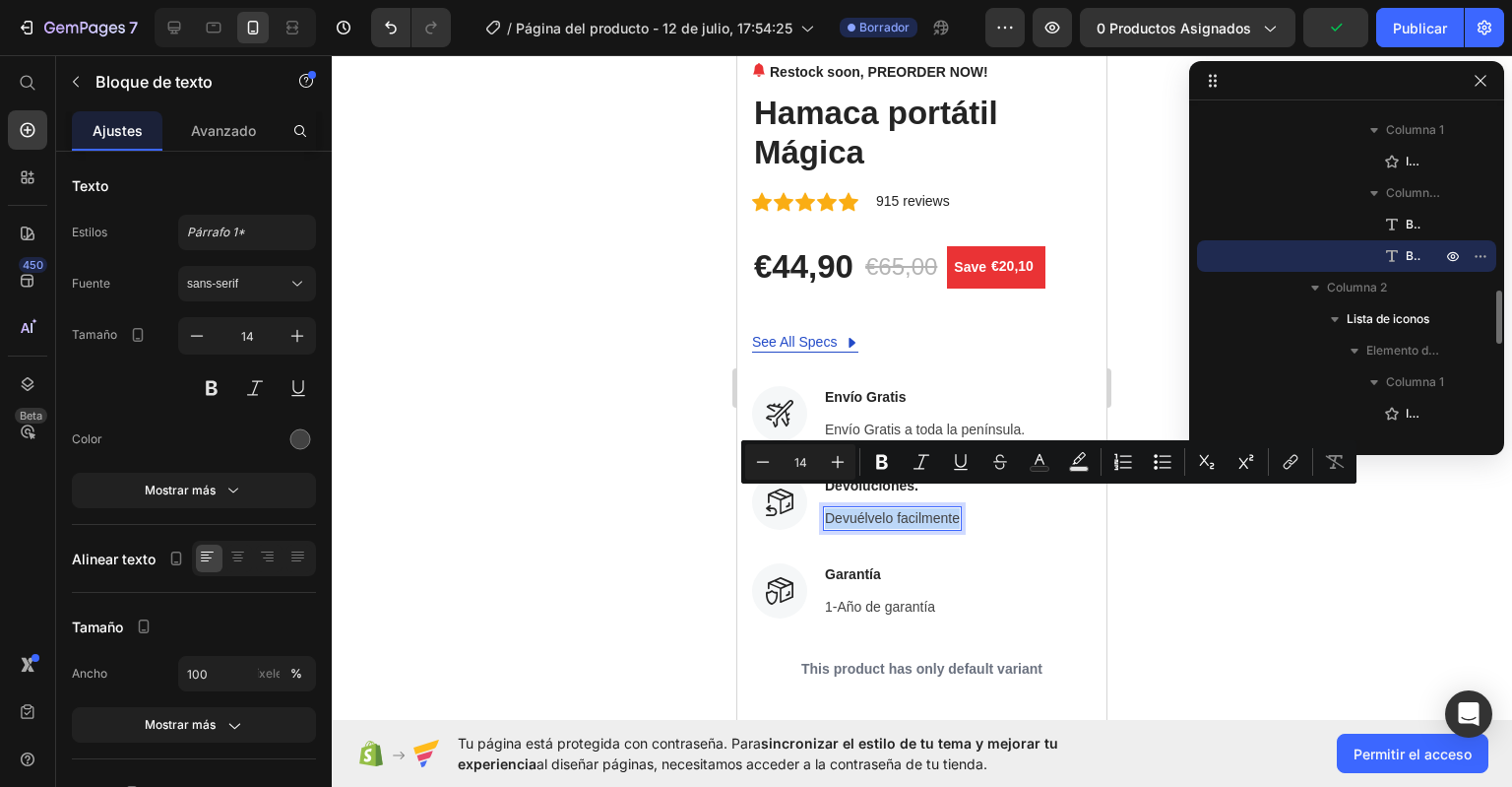 click on "Devuélvelo facilmente" at bounding box center [892, 518] 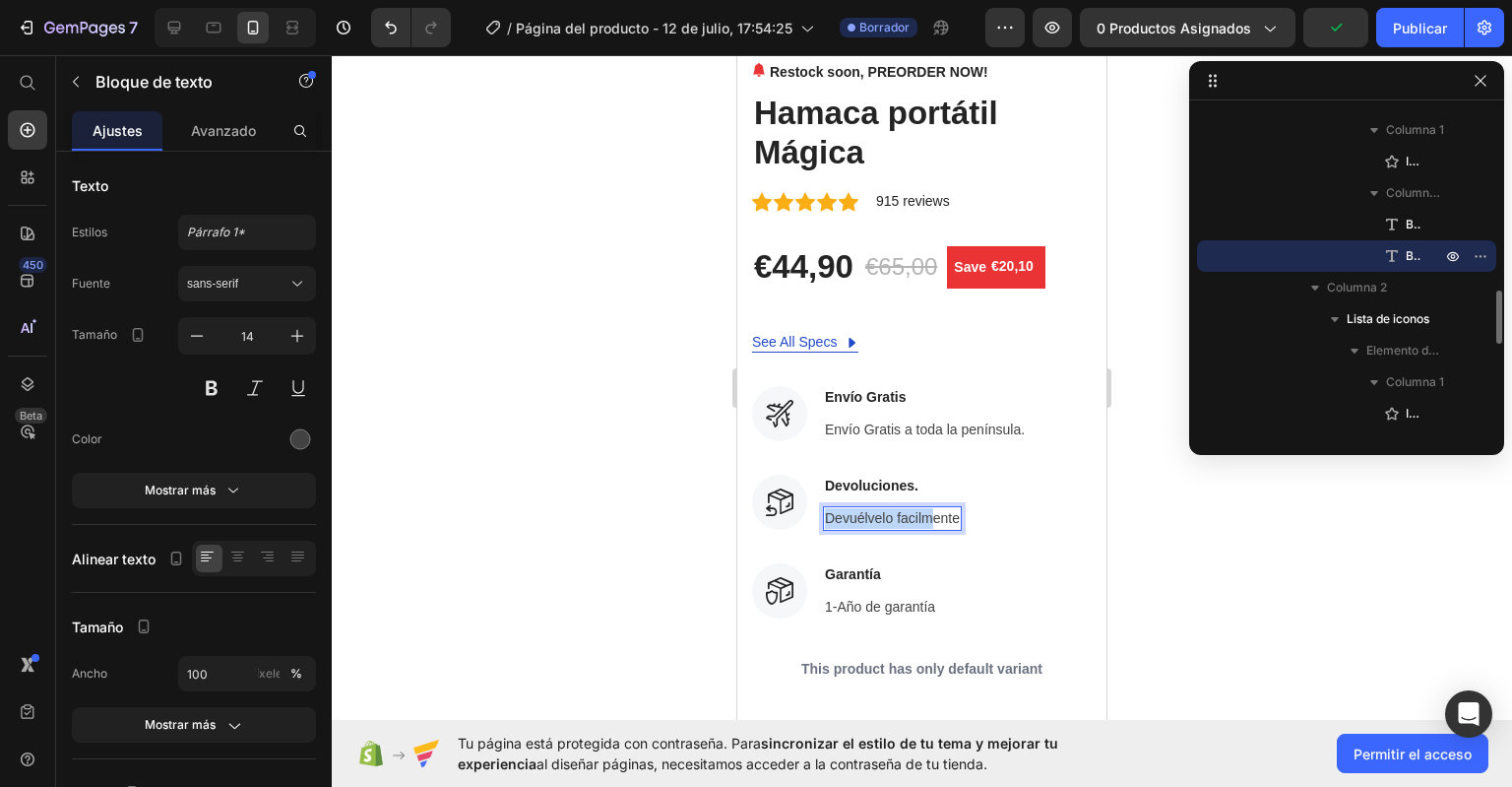 click on "Devuélvelo facilmente" at bounding box center (892, 518) 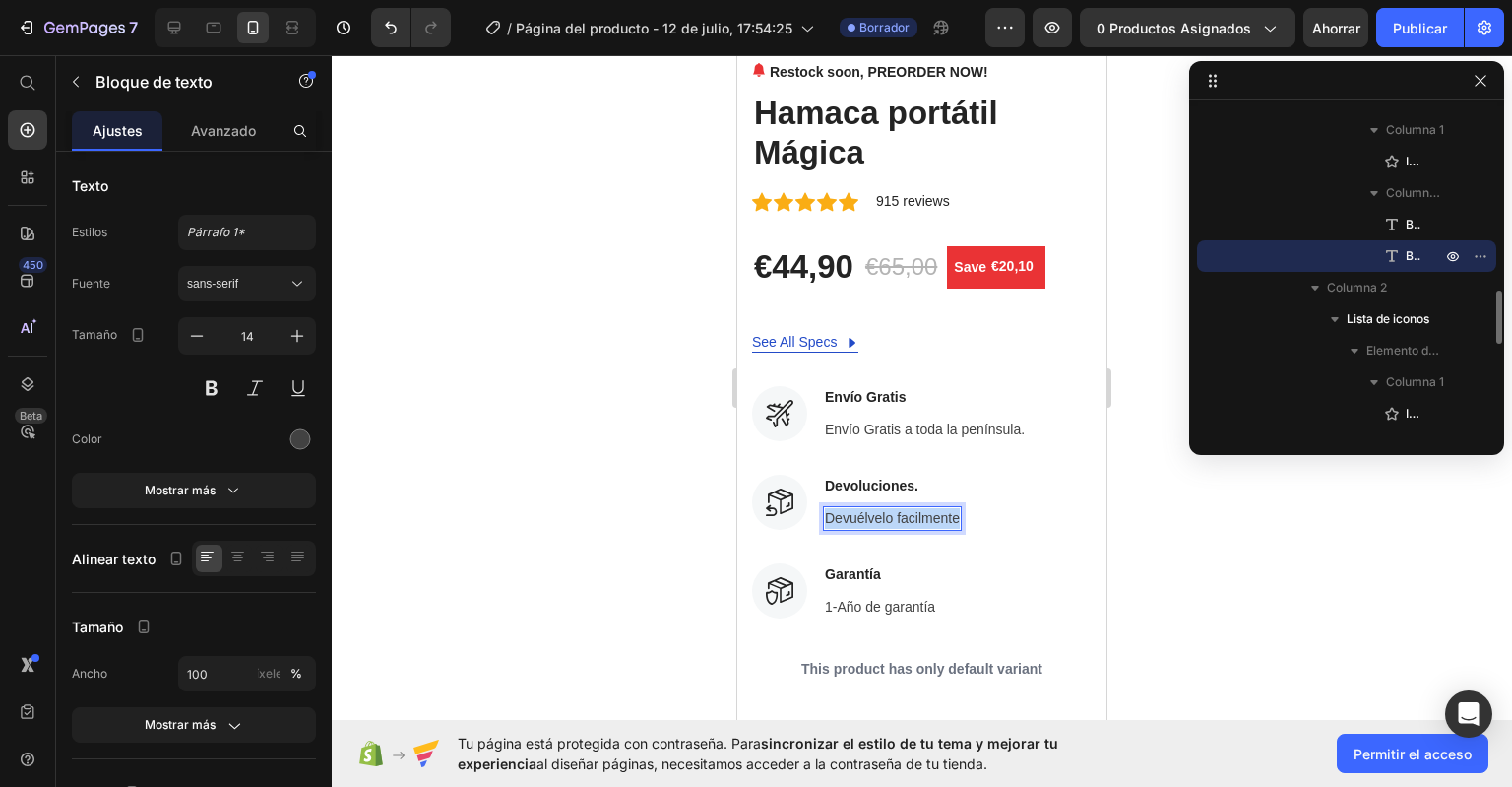click on "Devuélvelo facilmente" at bounding box center [892, 518] 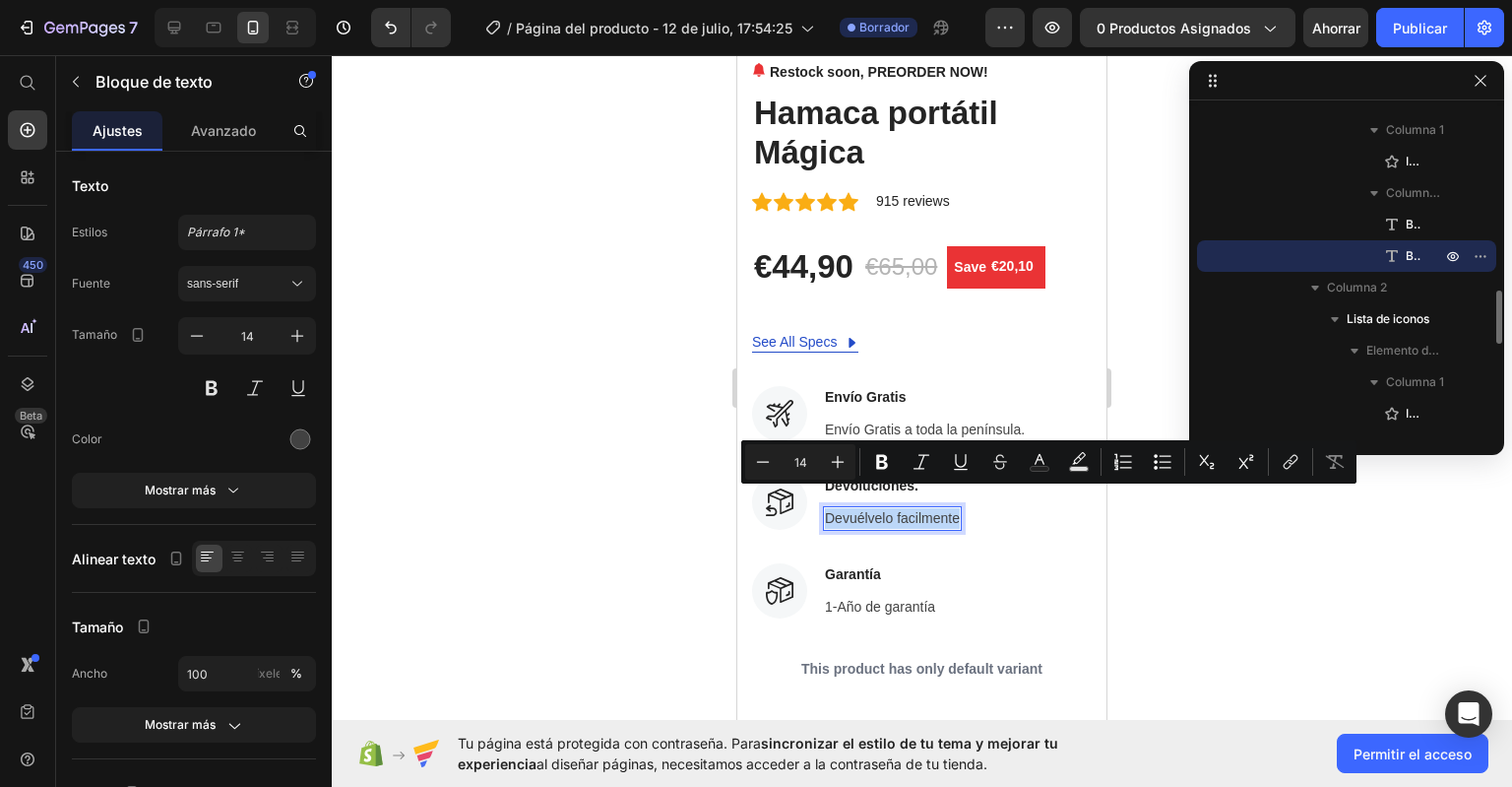 click on "Devuélvelo facilmente" at bounding box center [892, 518] 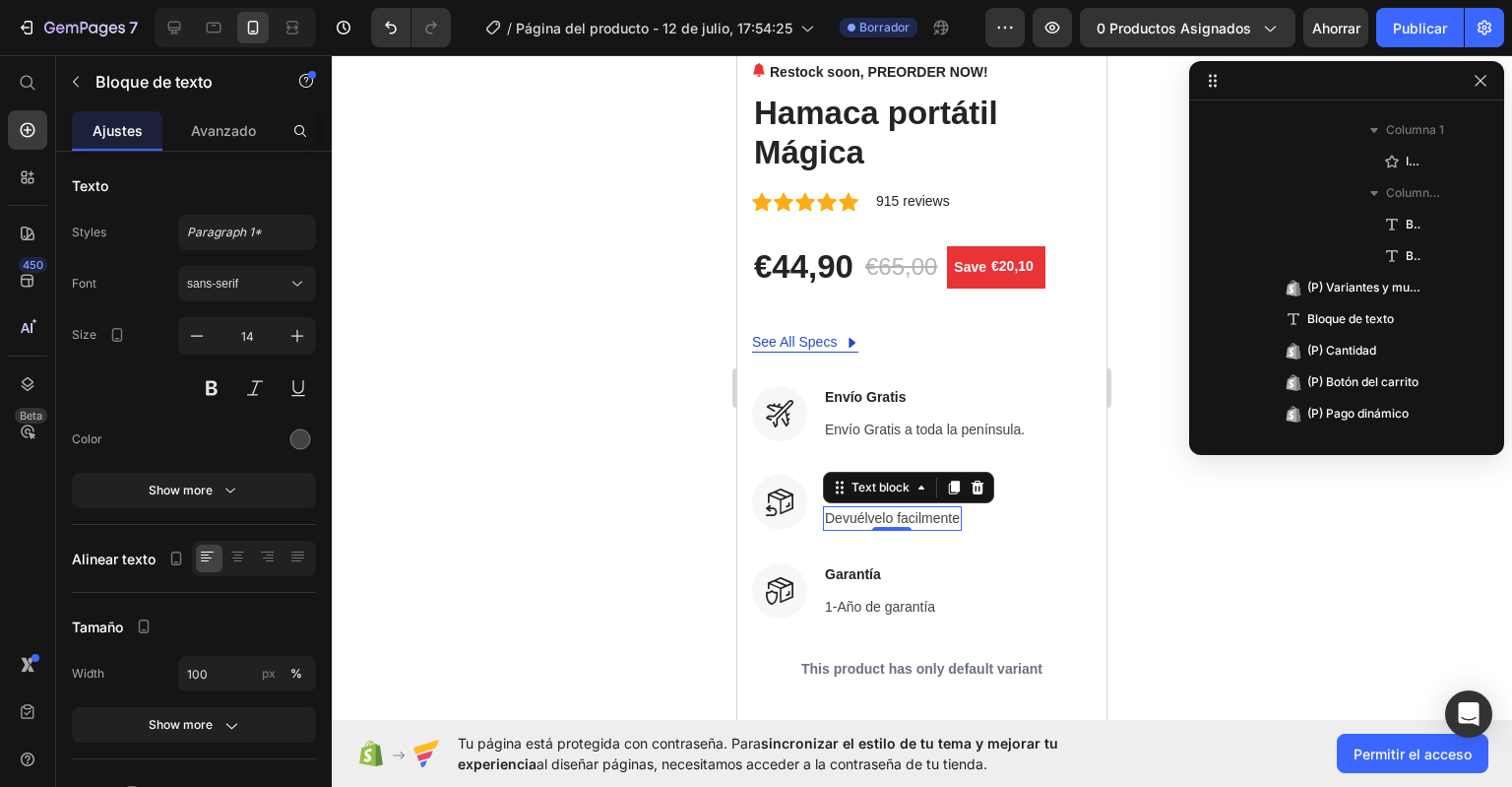 click on "Devuélvelo facilmente" at bounding box center [892, 518] 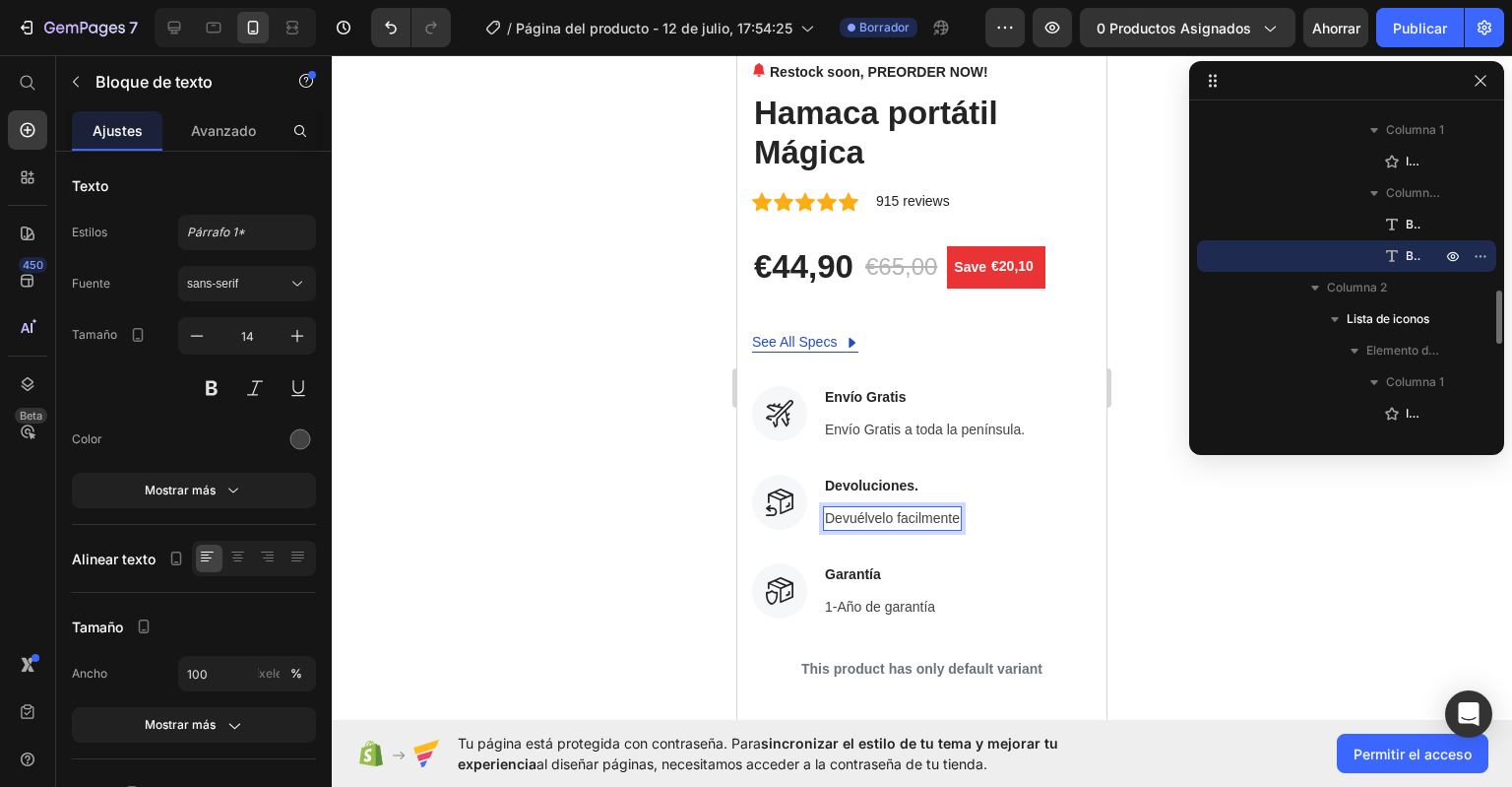 click on "Devuélvelo facilmente" at bounding box center (892, 518) 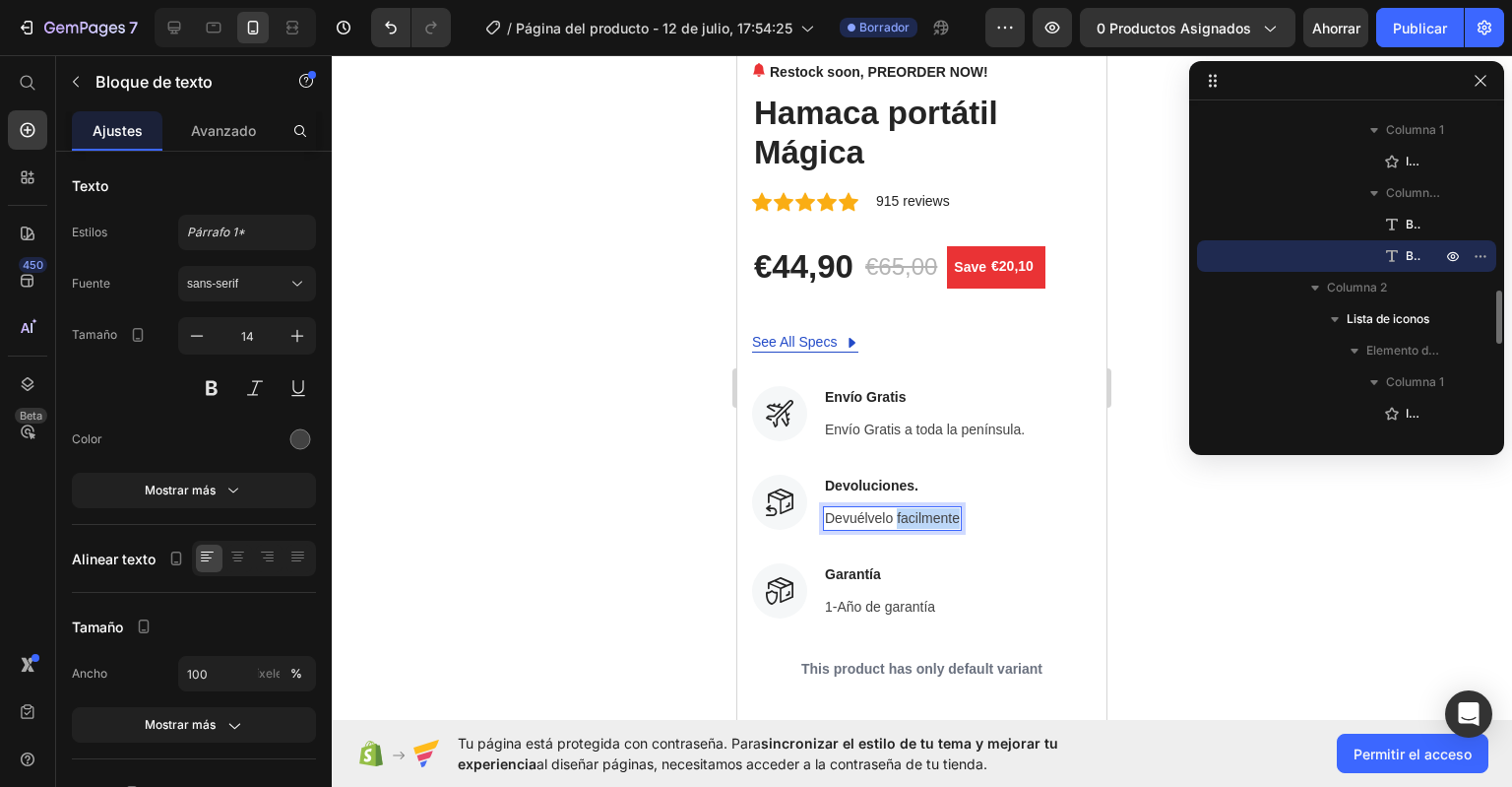 click on "Devuélvelo facilmente" at bounding box center [892, 518] 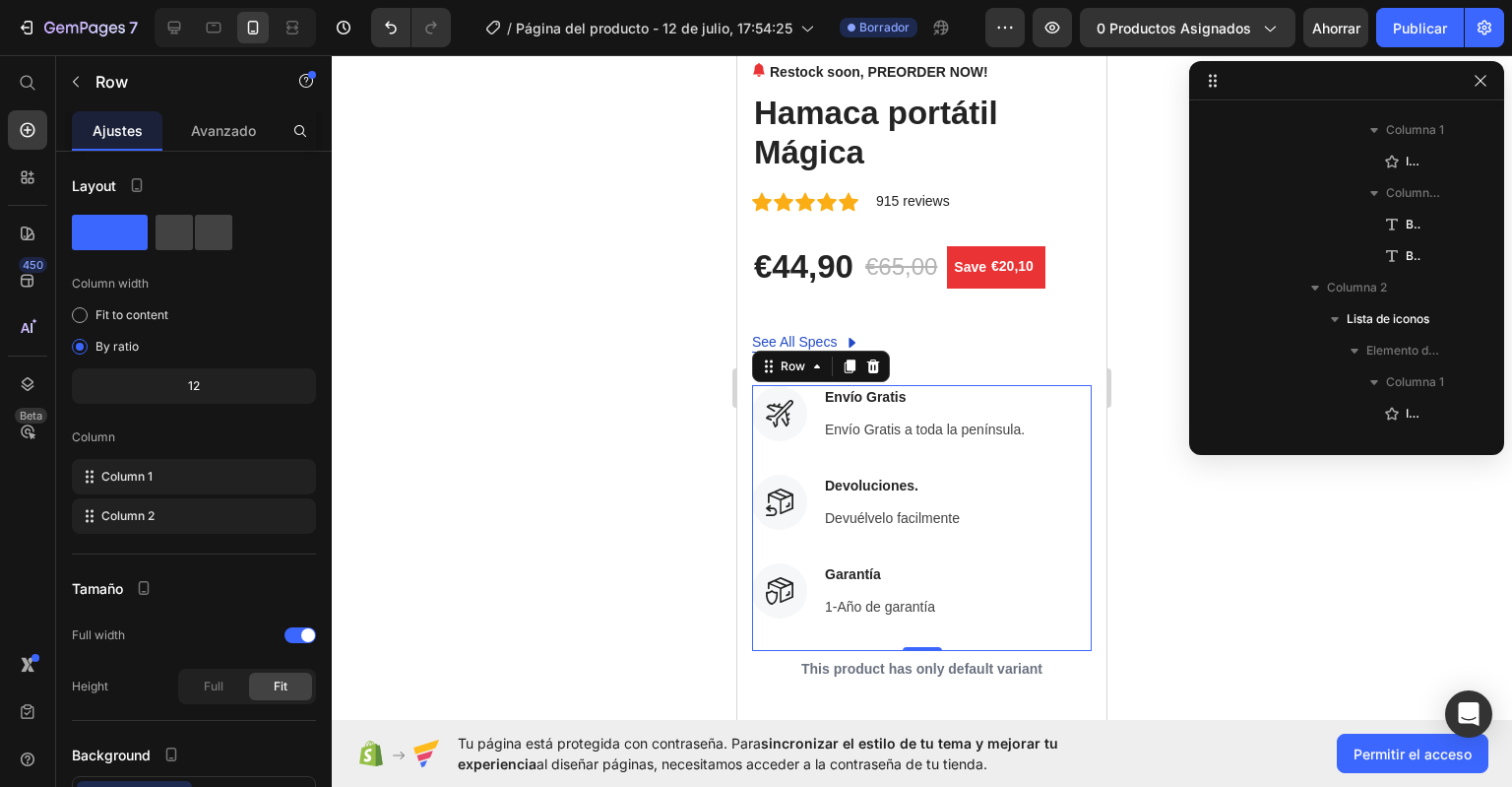 scroll, scrollTop: 624, scrollLeft: 0, axis: vertical 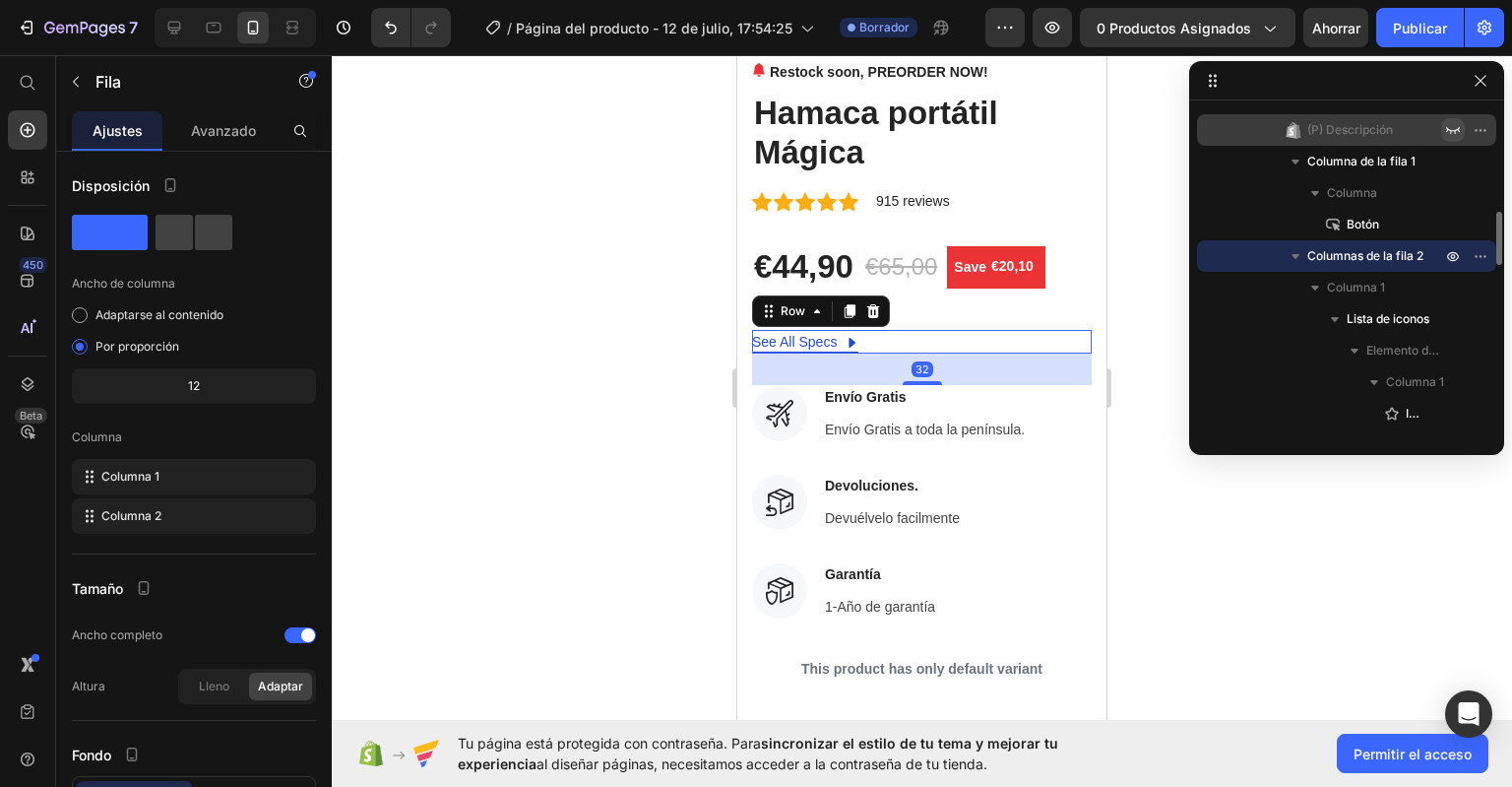 click on "See All Specs Button Row   32" at bounding box center [921, 342] 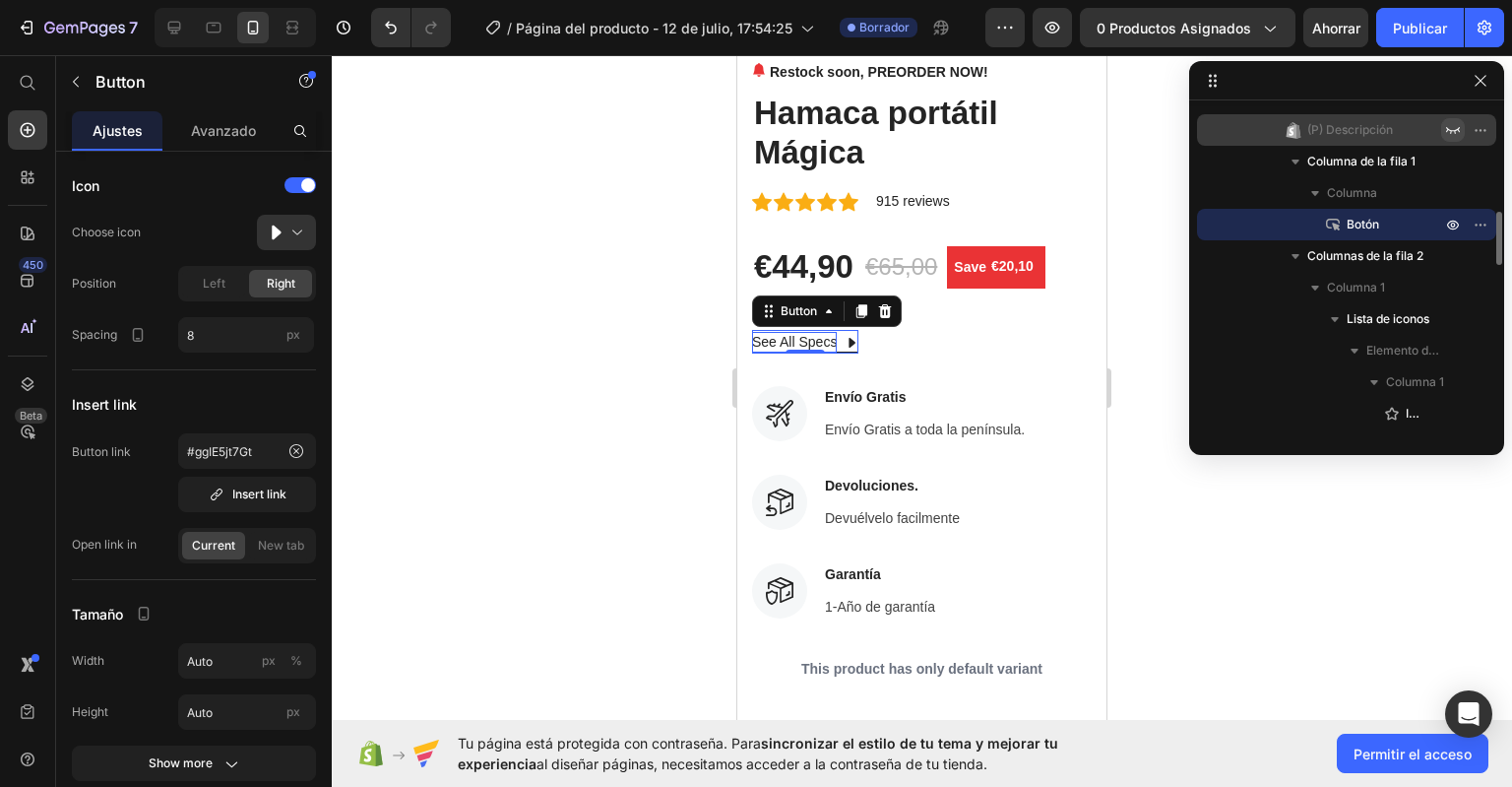 click on "See All Specs" at bounding box center [794, 342] 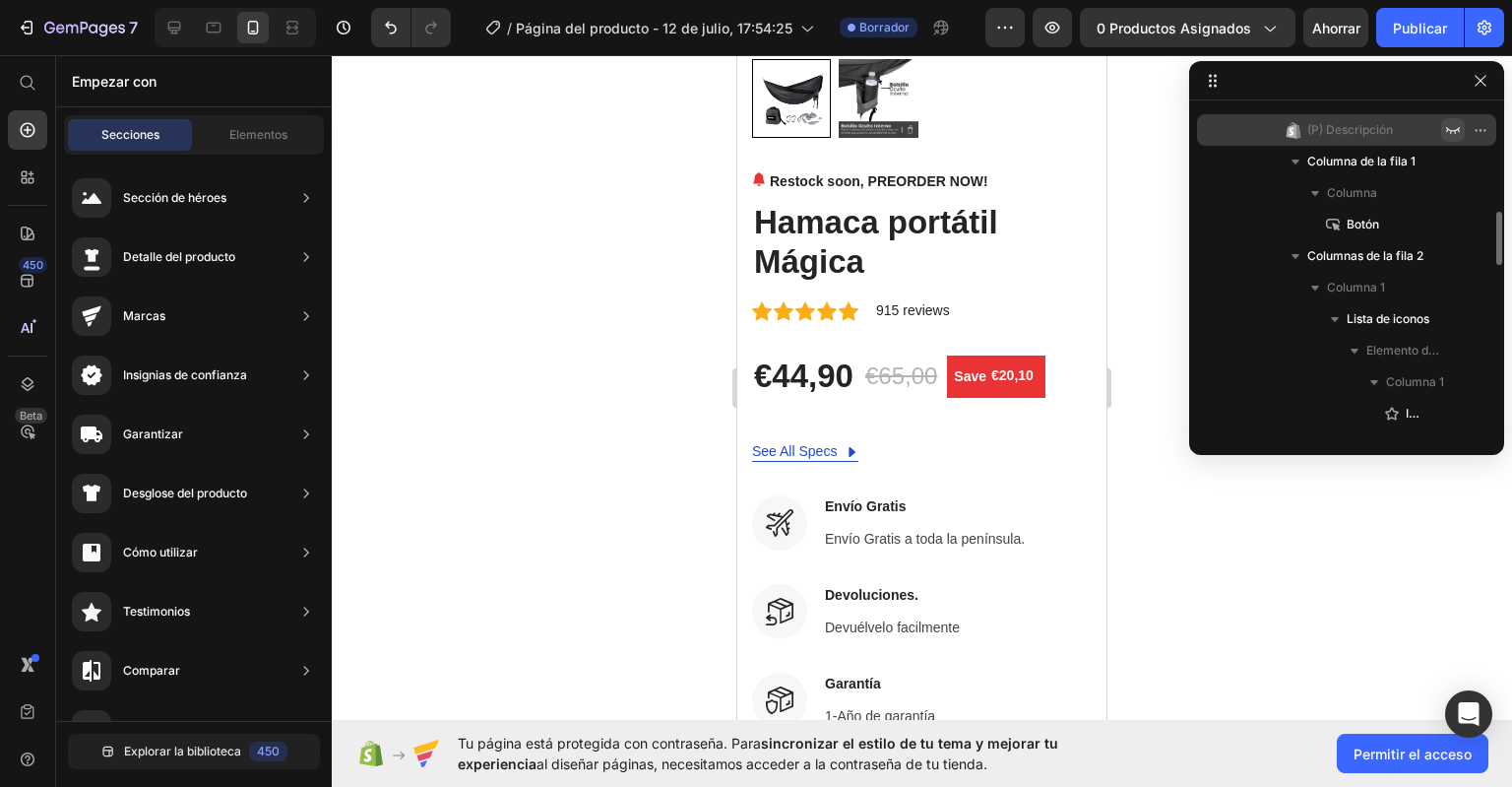scroll, scrollTop: 457, scrollLeft: 0, axis: vertical 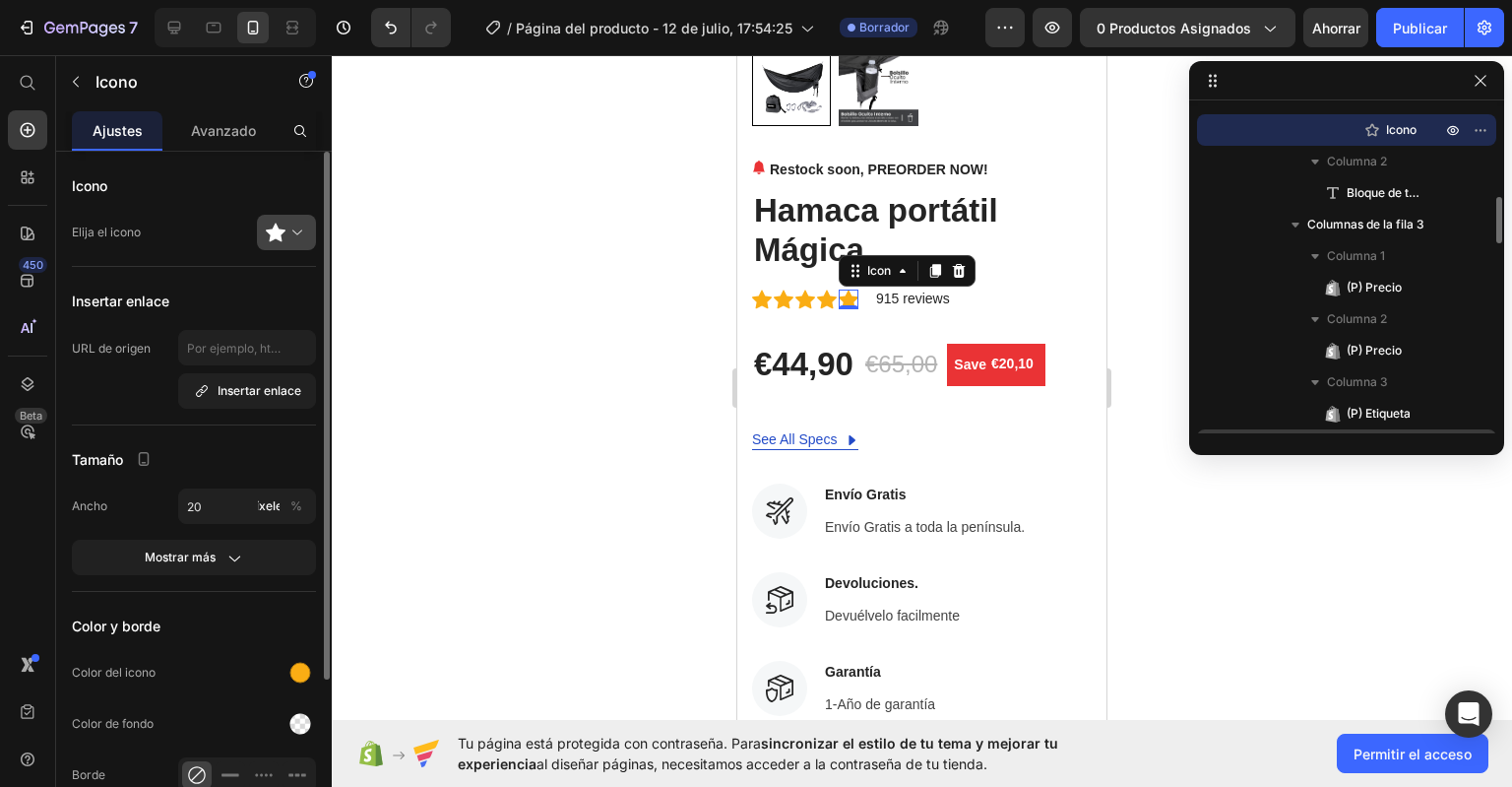 click at bounding box center (294, 232) 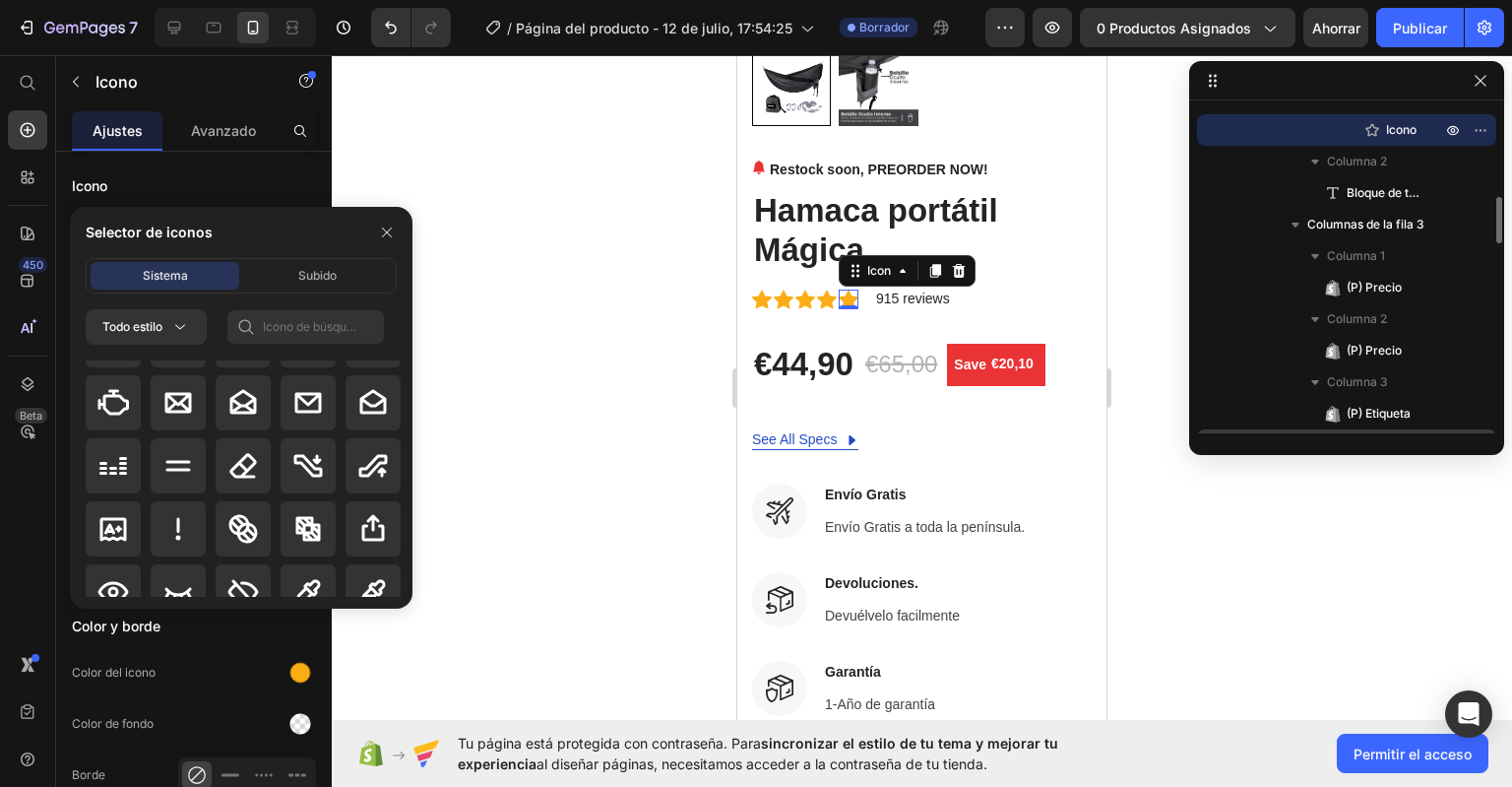 scroll, scrollTop: 6209, scrollLeft: 0, axis: vertical 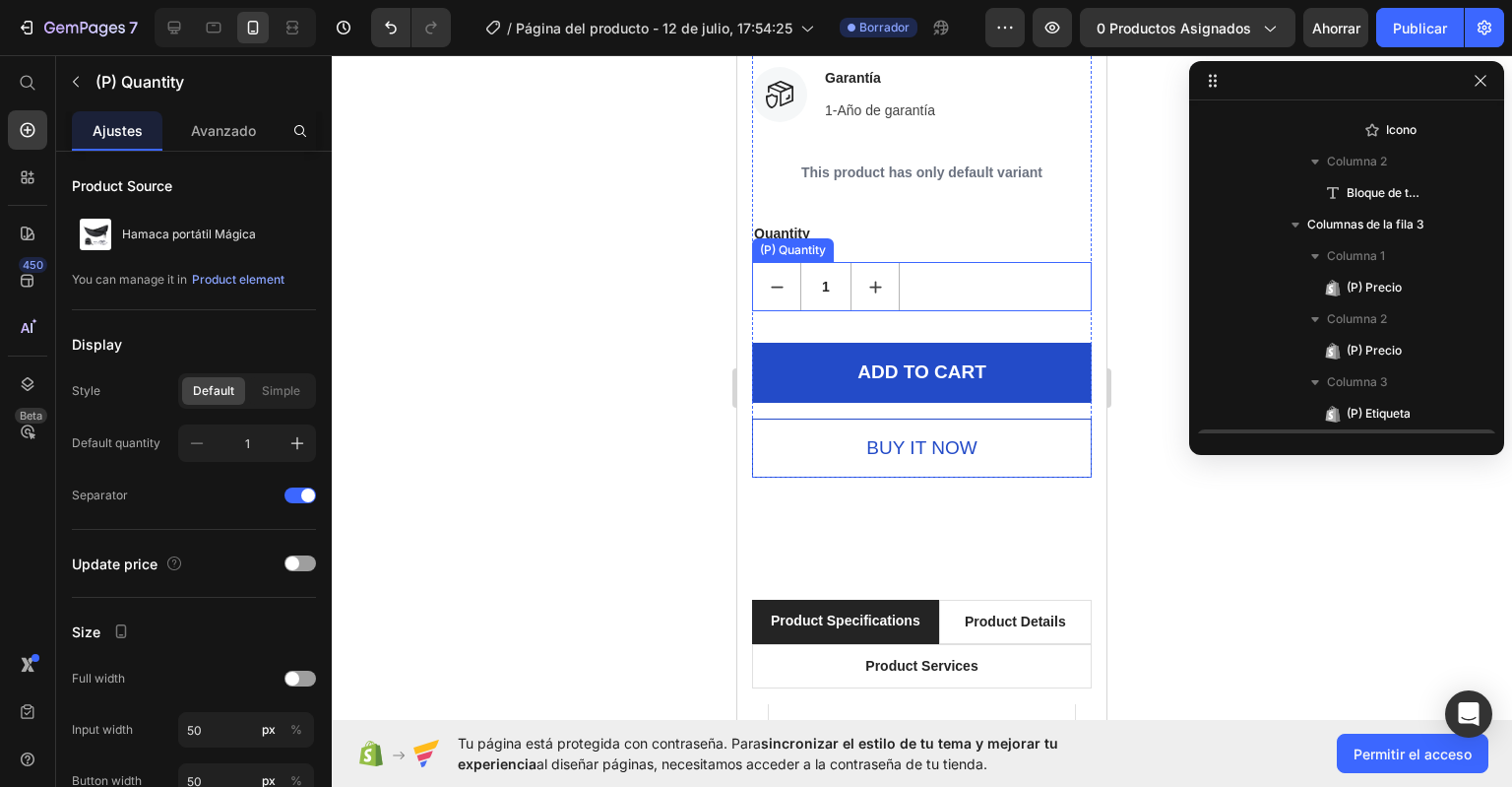 click on "1" at bounding box center [921, 287] 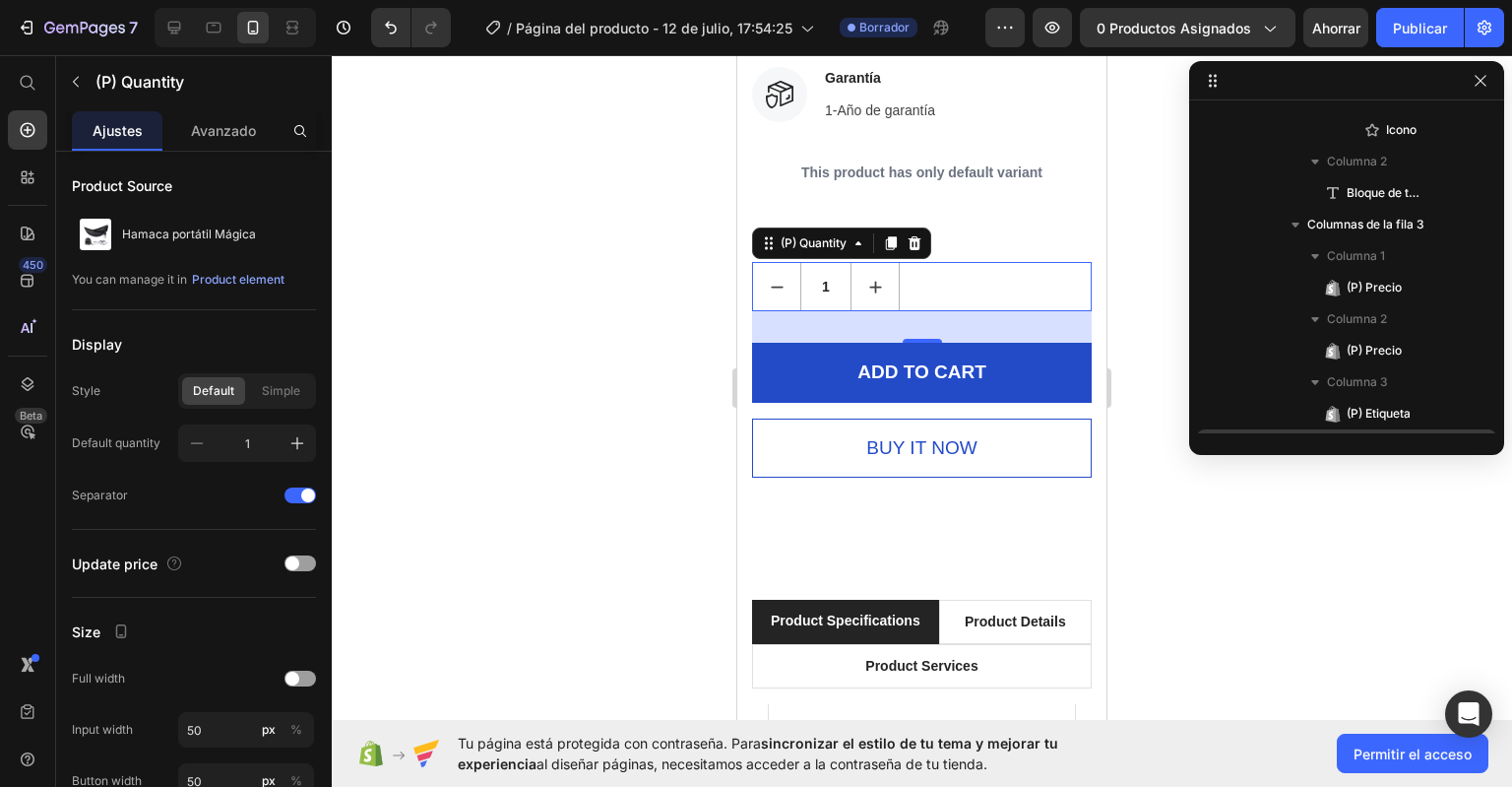 scroll, scrollTop: 1759, scrollLeft: 0, axis: vertical 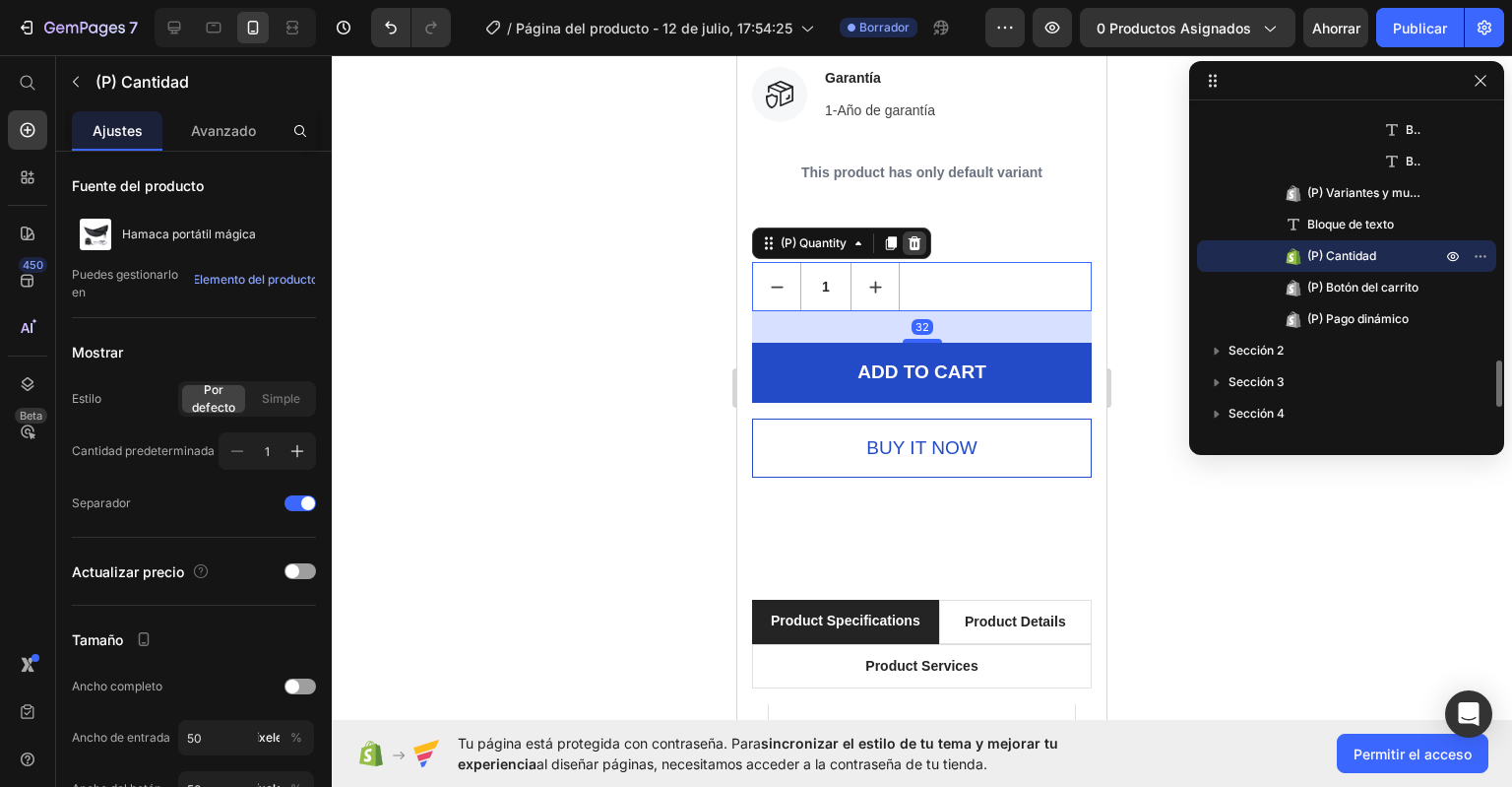 click 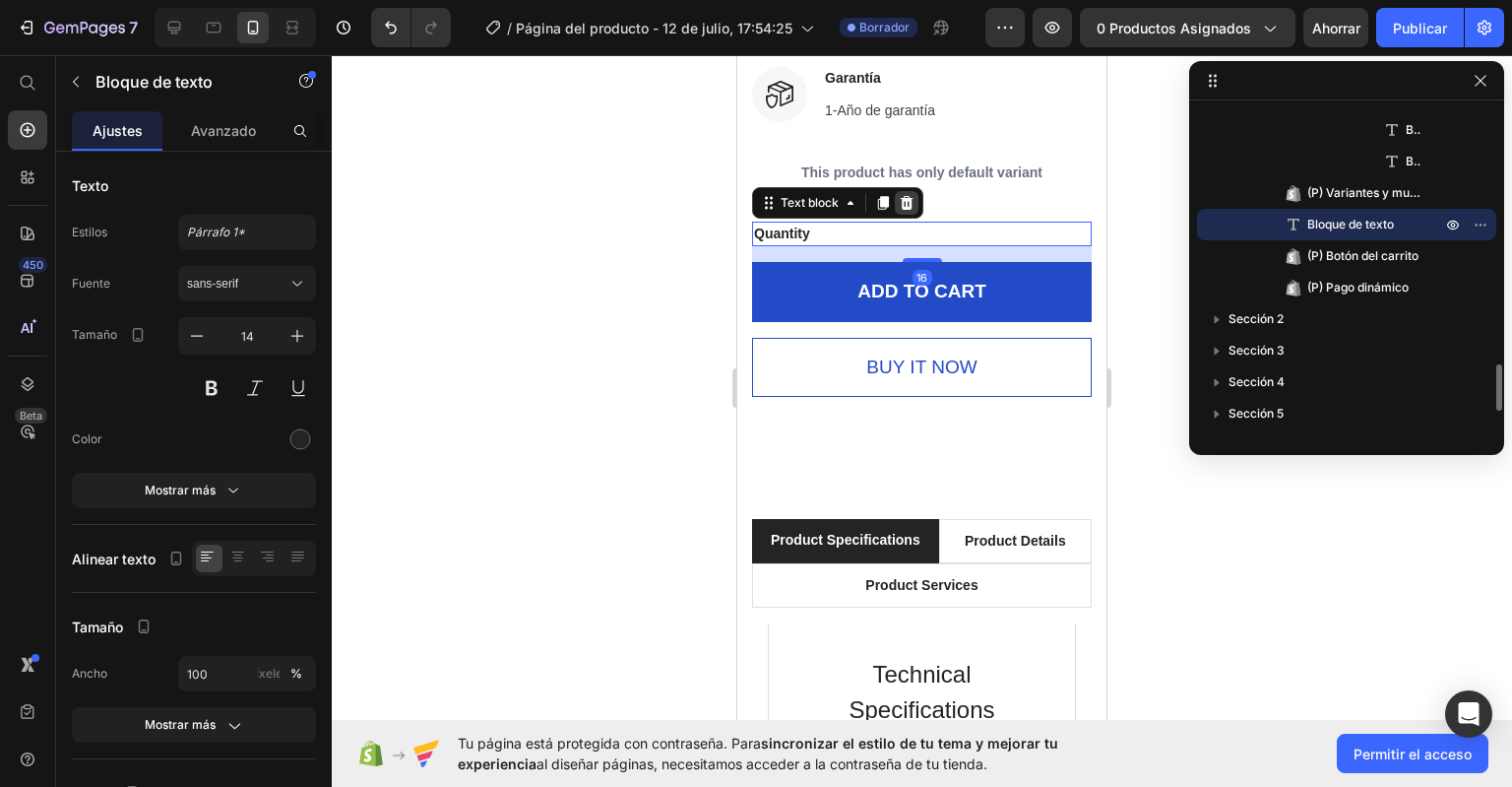 click 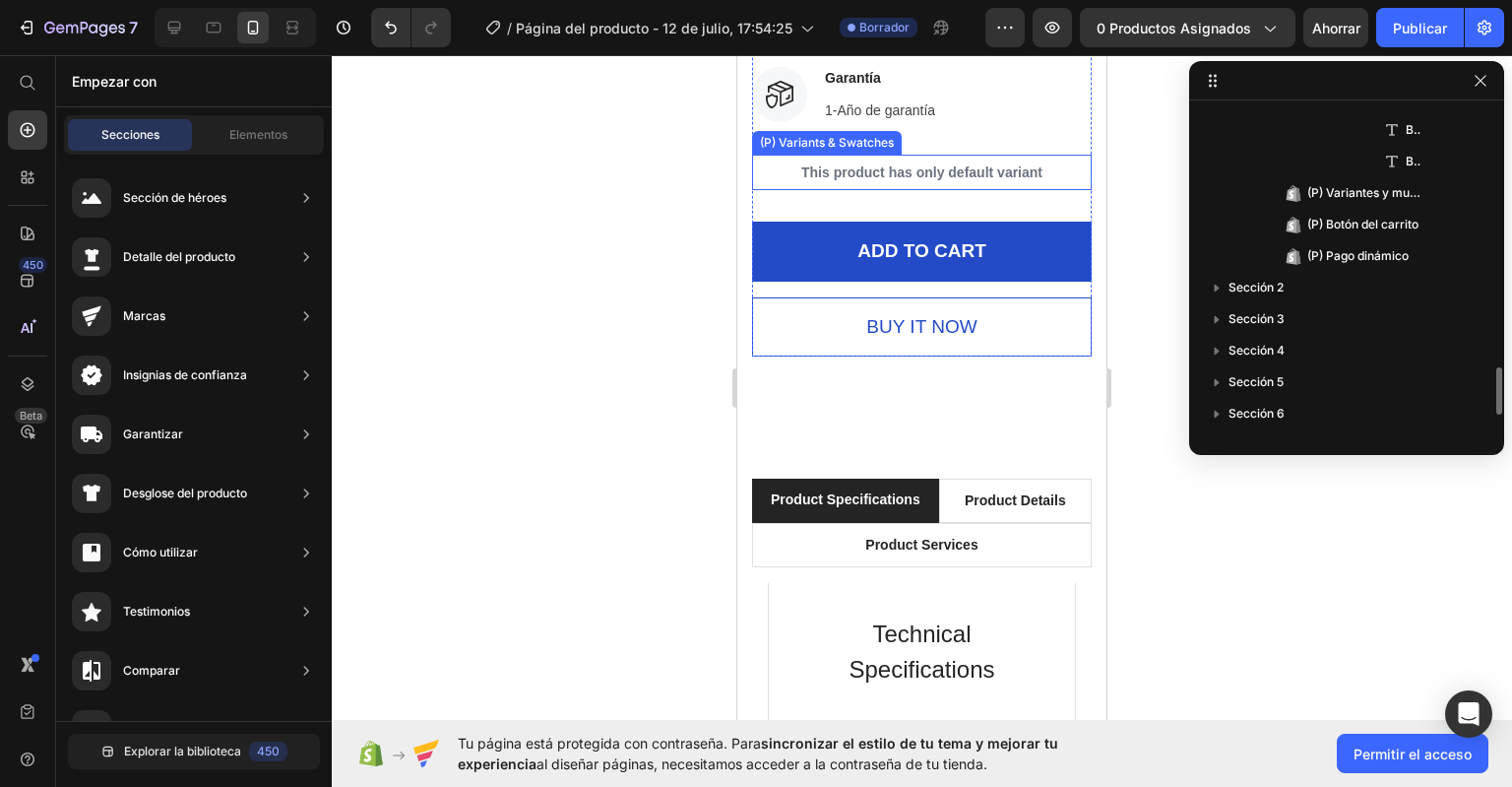 click on "This product has only default variant" at bounding box center (921, 172) 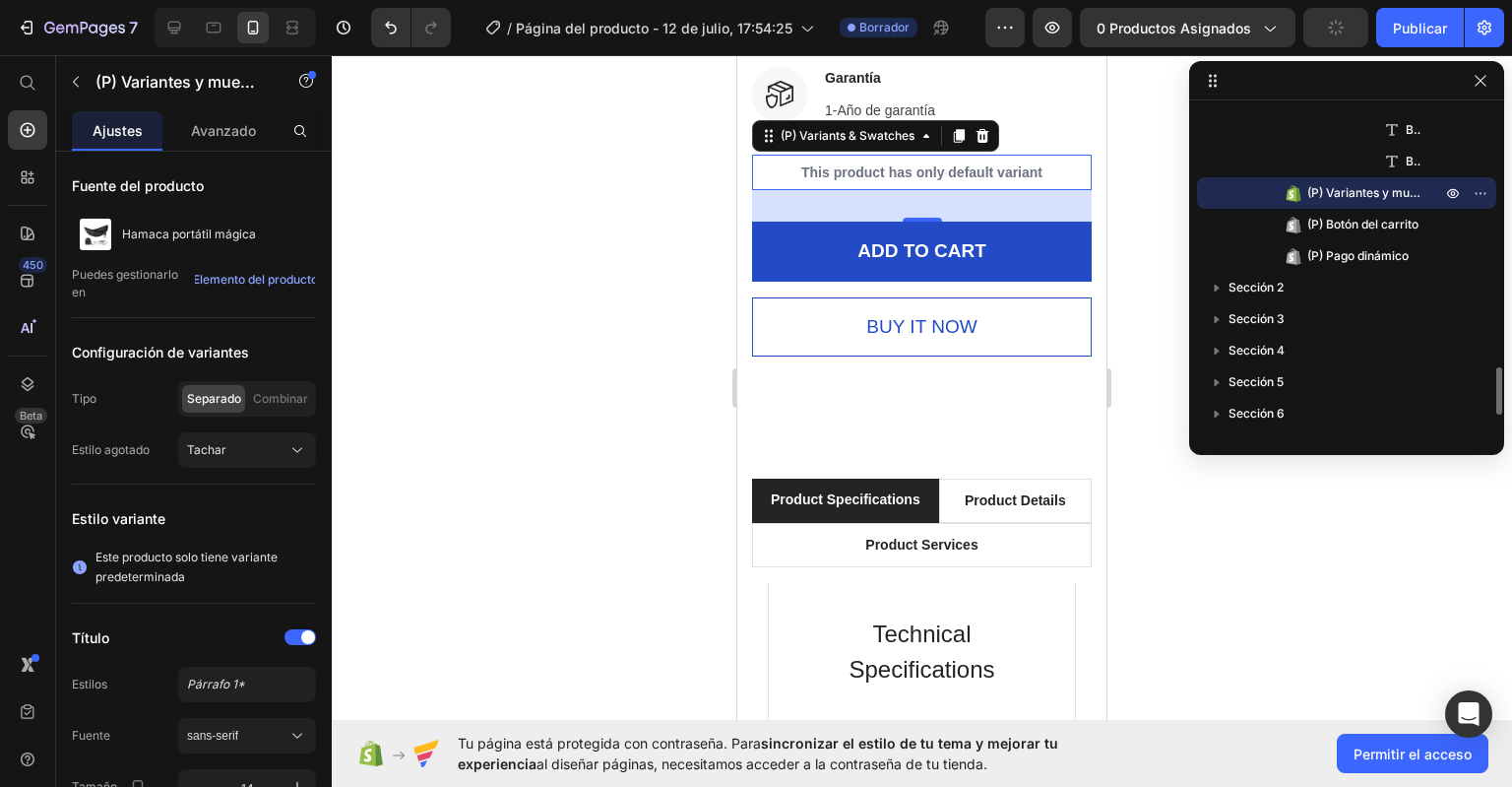 click on "This product has only default variant" at bounding box center [921, 172] 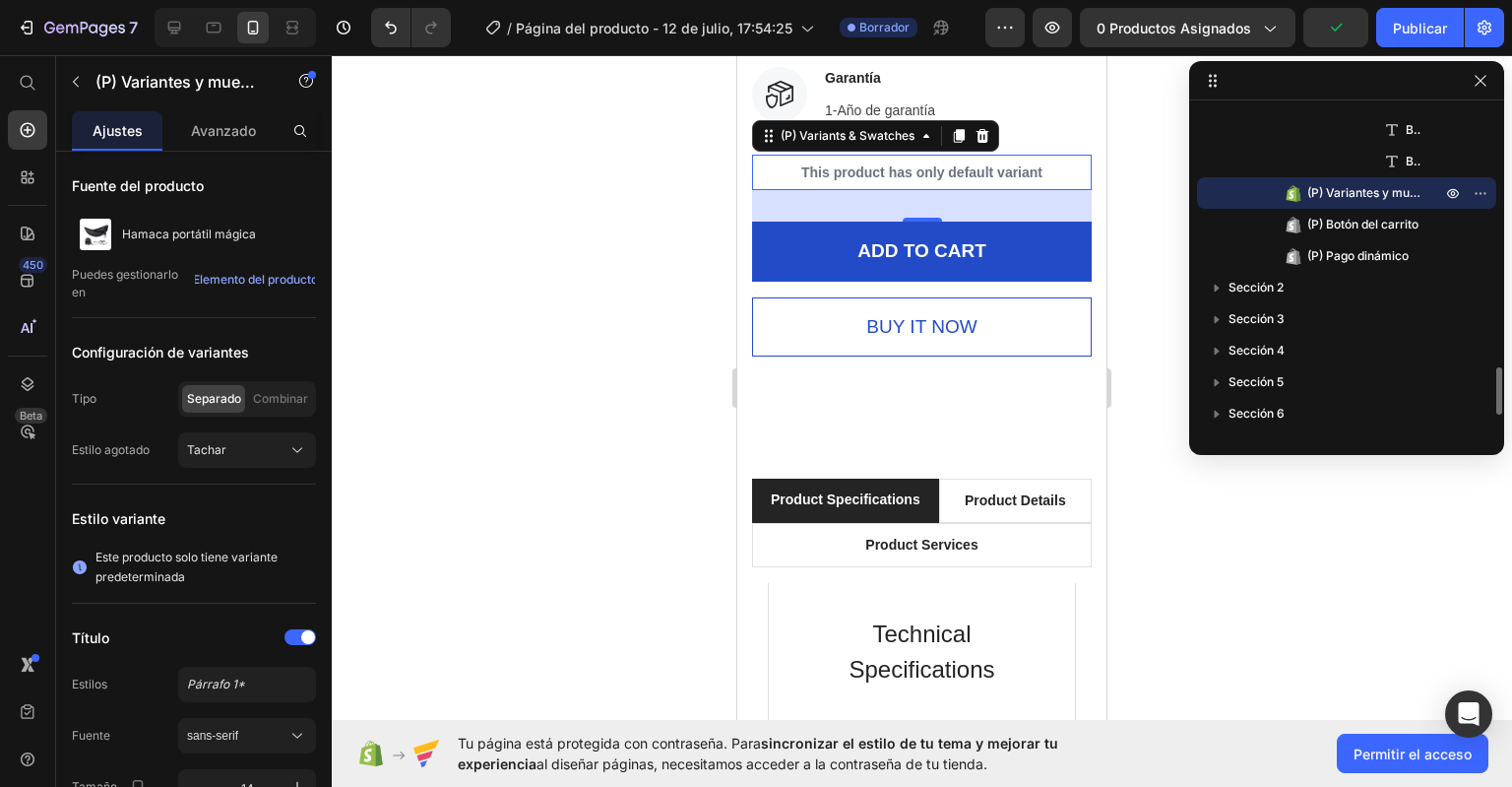 click on "This product has only default variant" at bounding box center [921, 172] 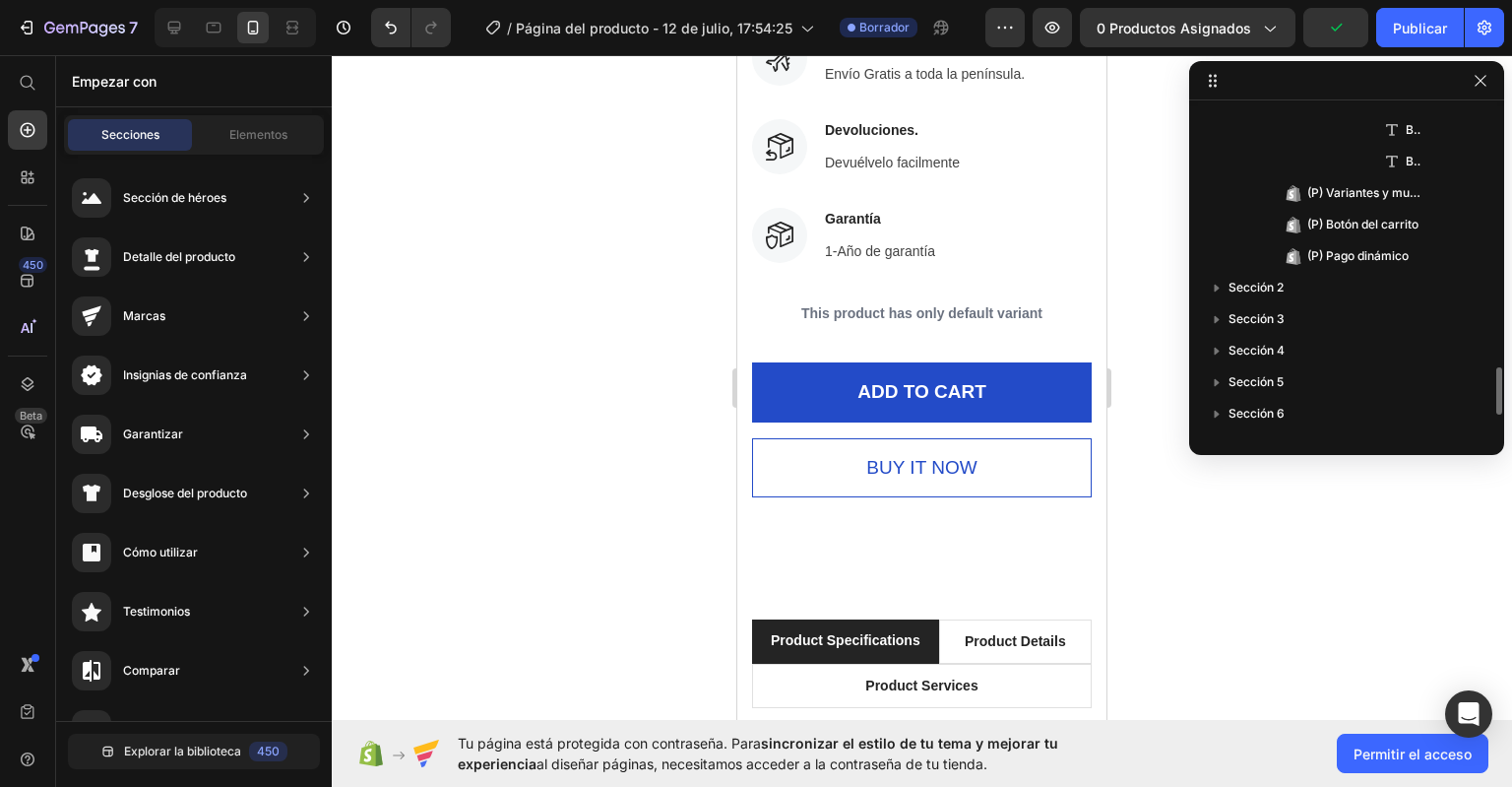 scroll, scrollTop: 886, scrollLeft: 0, axis: vertical 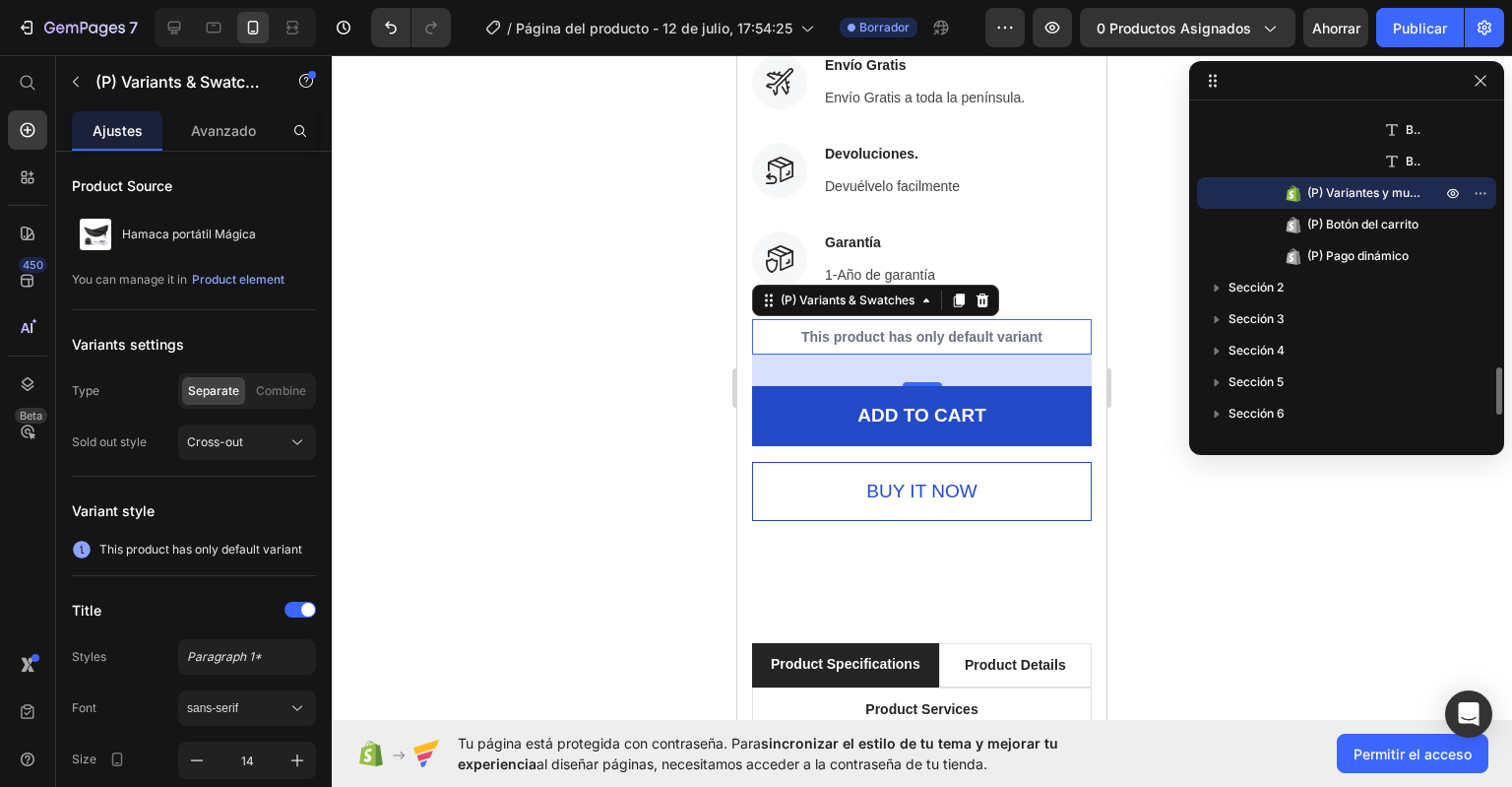 click on "This product has only default variant" at bounding box center [921, 337] 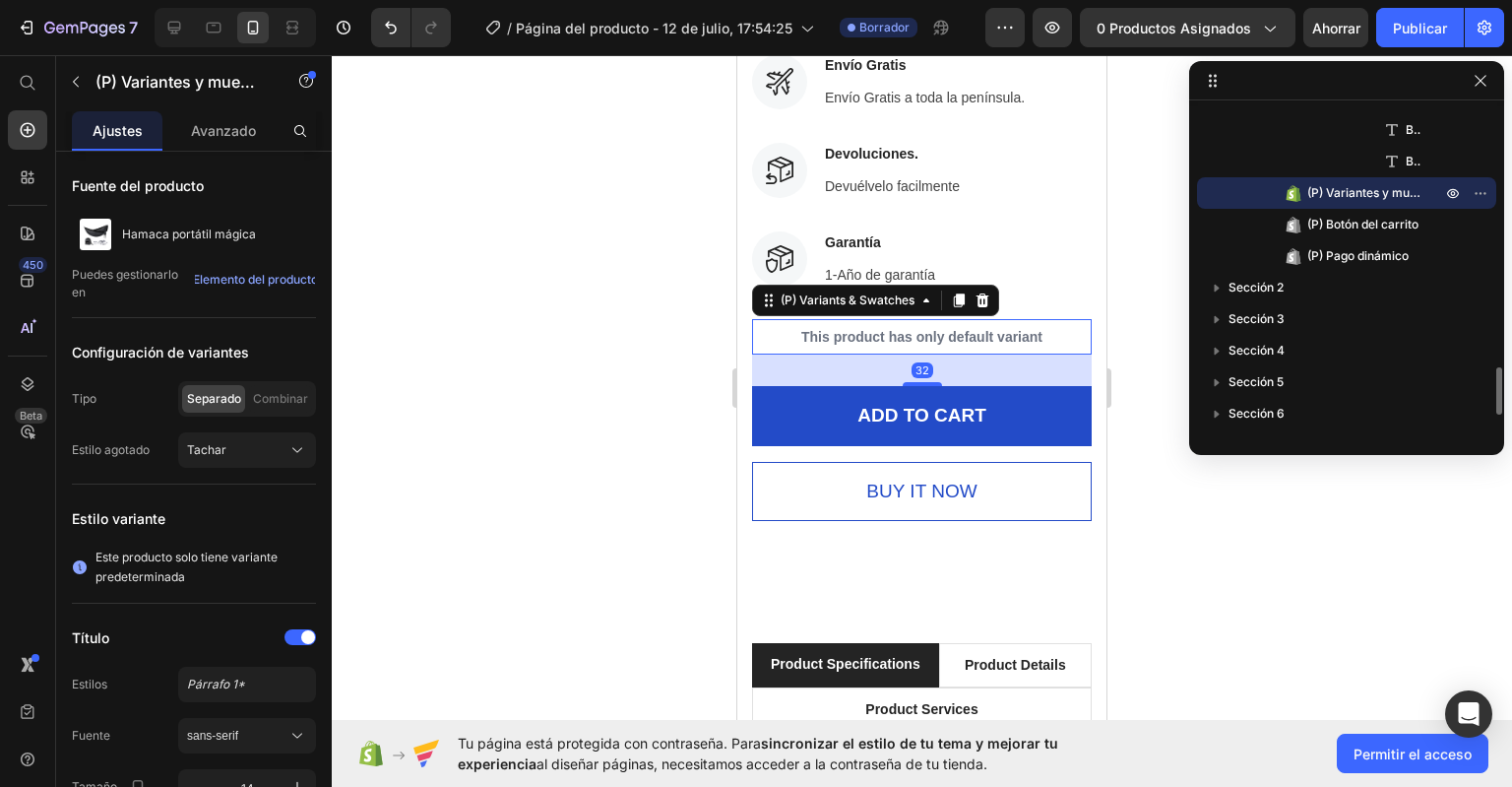 click on "This product has only default variant" at bounding box center (921, 337) 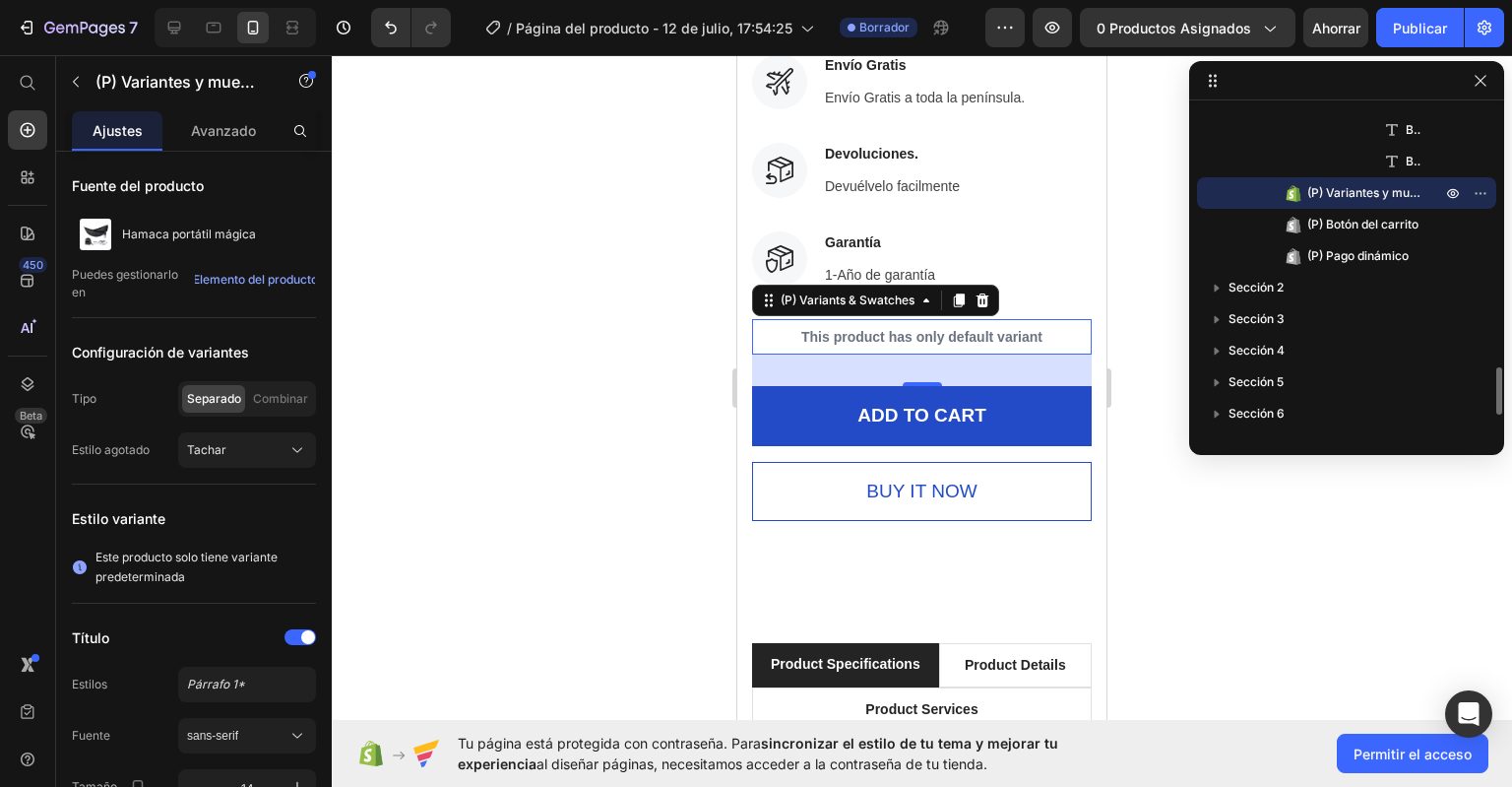 click on "(P) Variantes y muestras" at bounding box center [1375, 192] 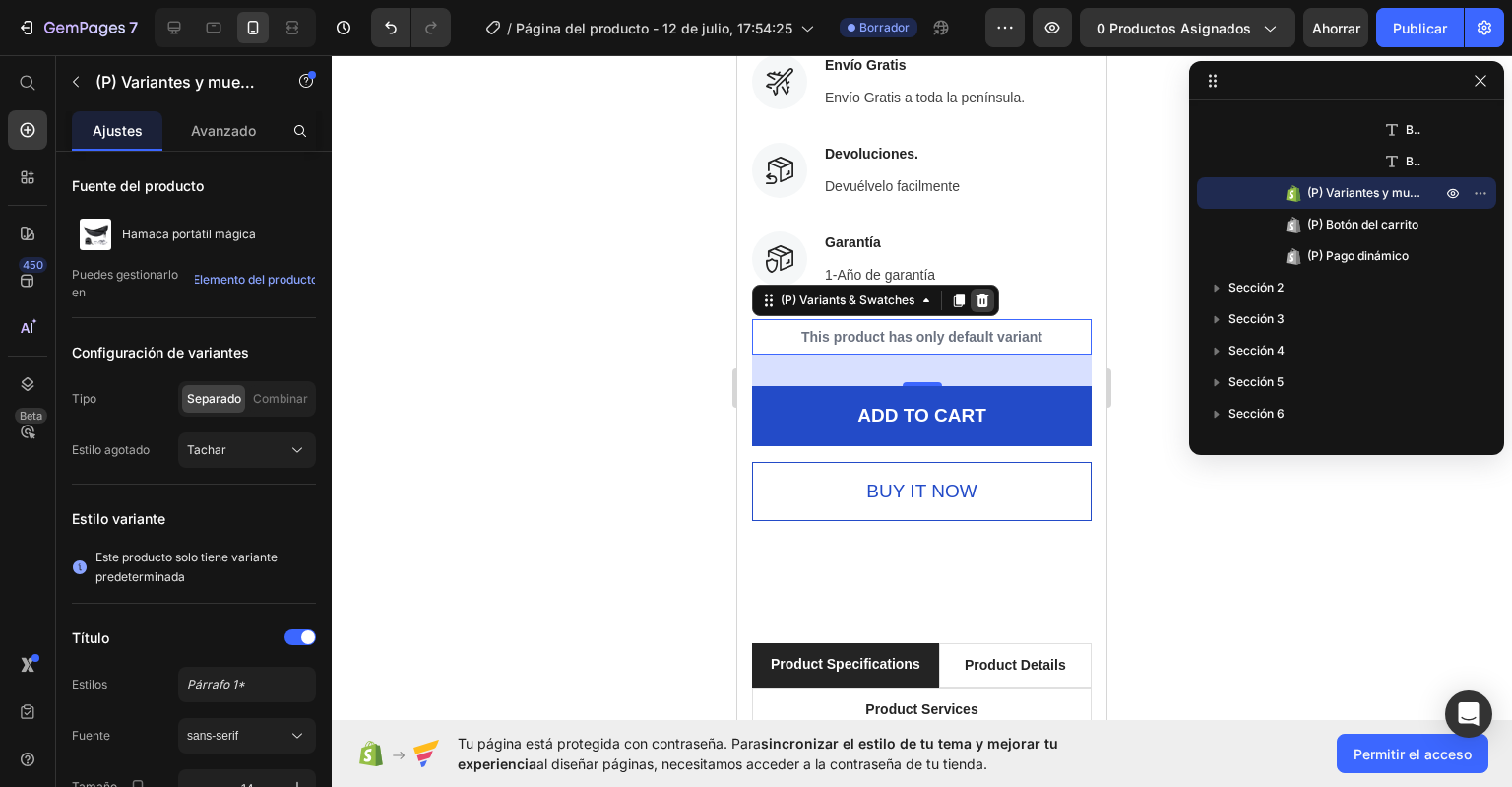 click 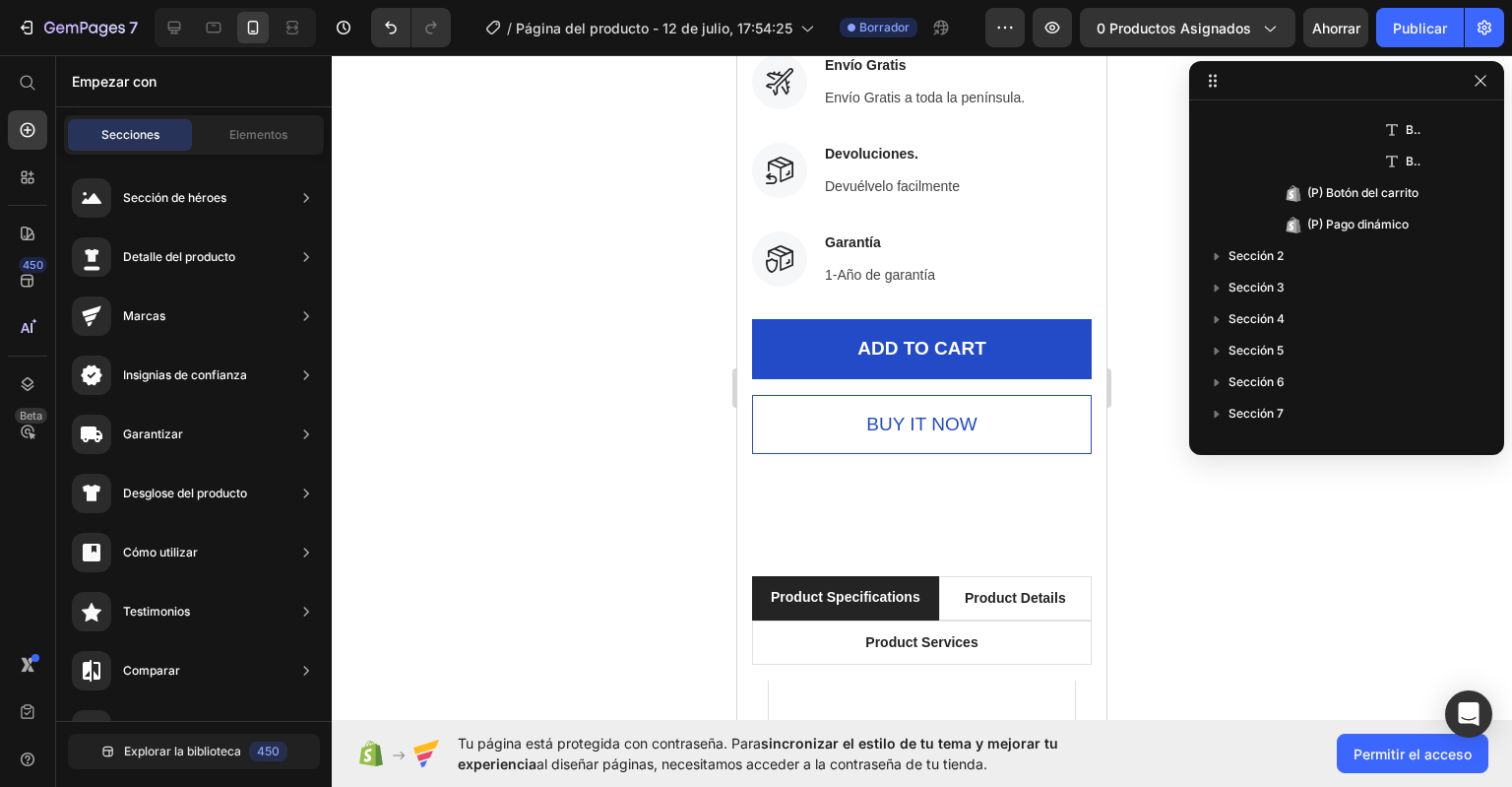 scroll, scrollTop: 950, scrollLeft: 0, axis: vertical 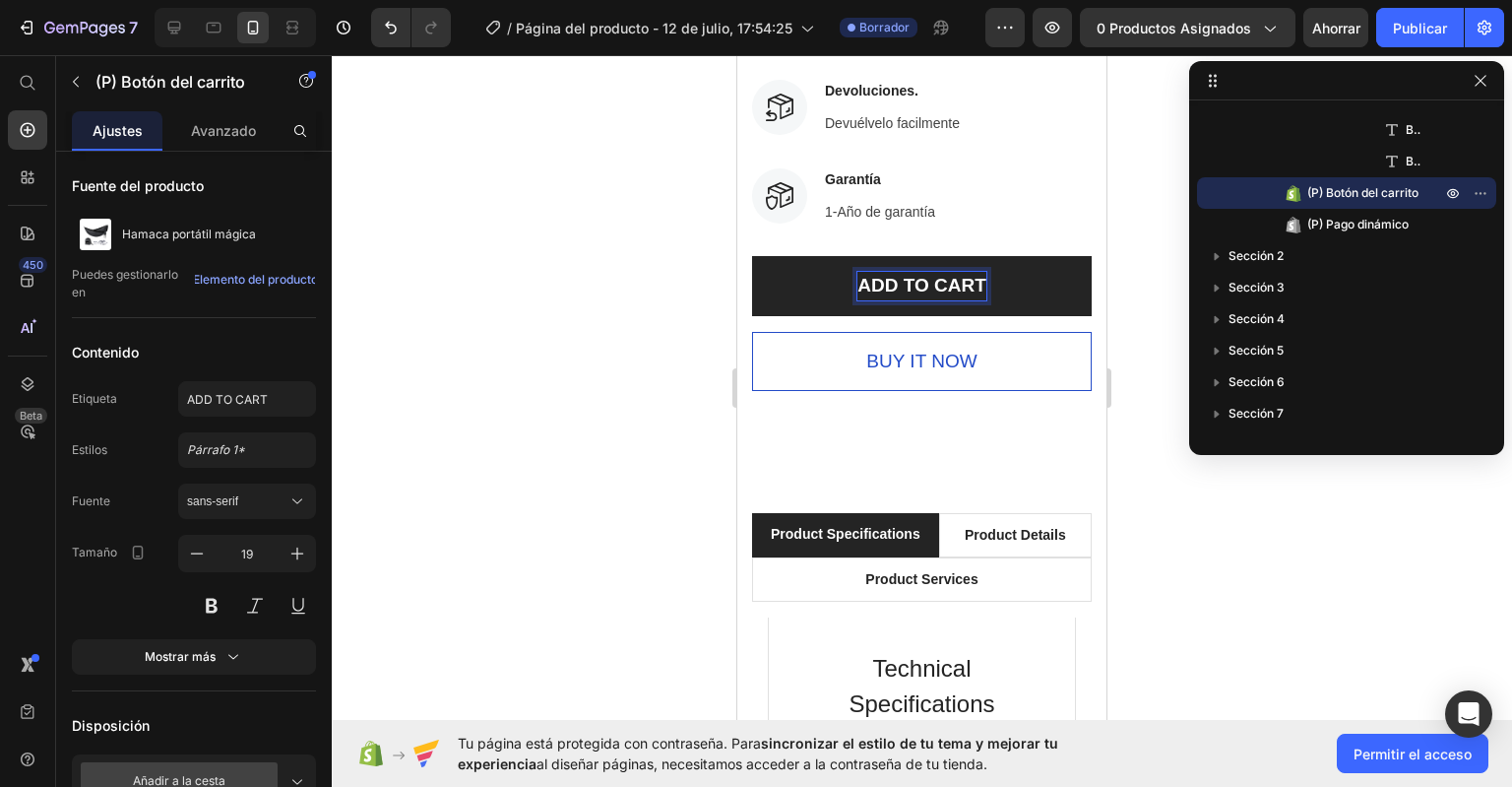 click on "ADD TO CART" at bounding box center (921, 286) 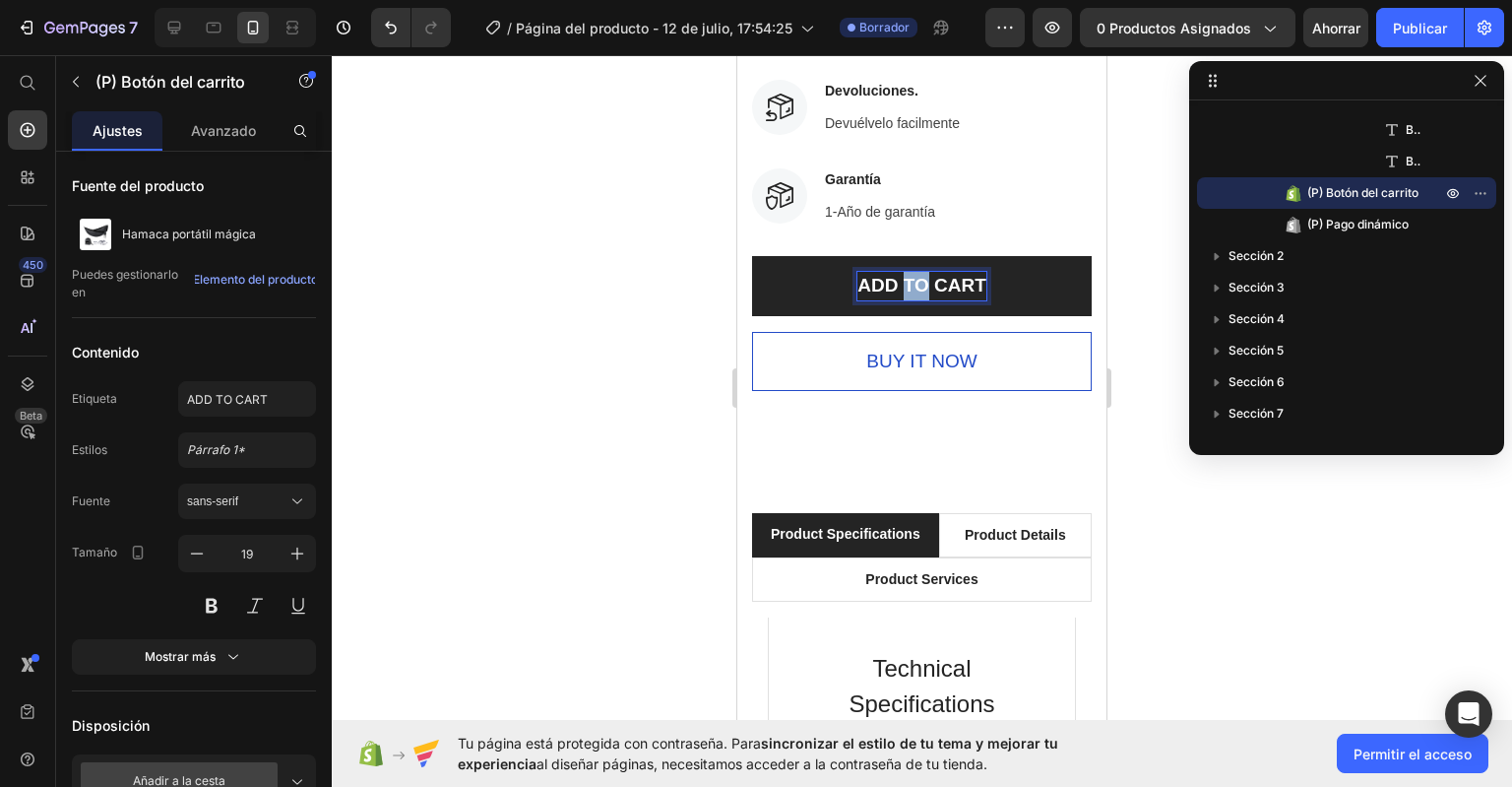 click on "ADD TO CART" at bounding box center [921, 286] 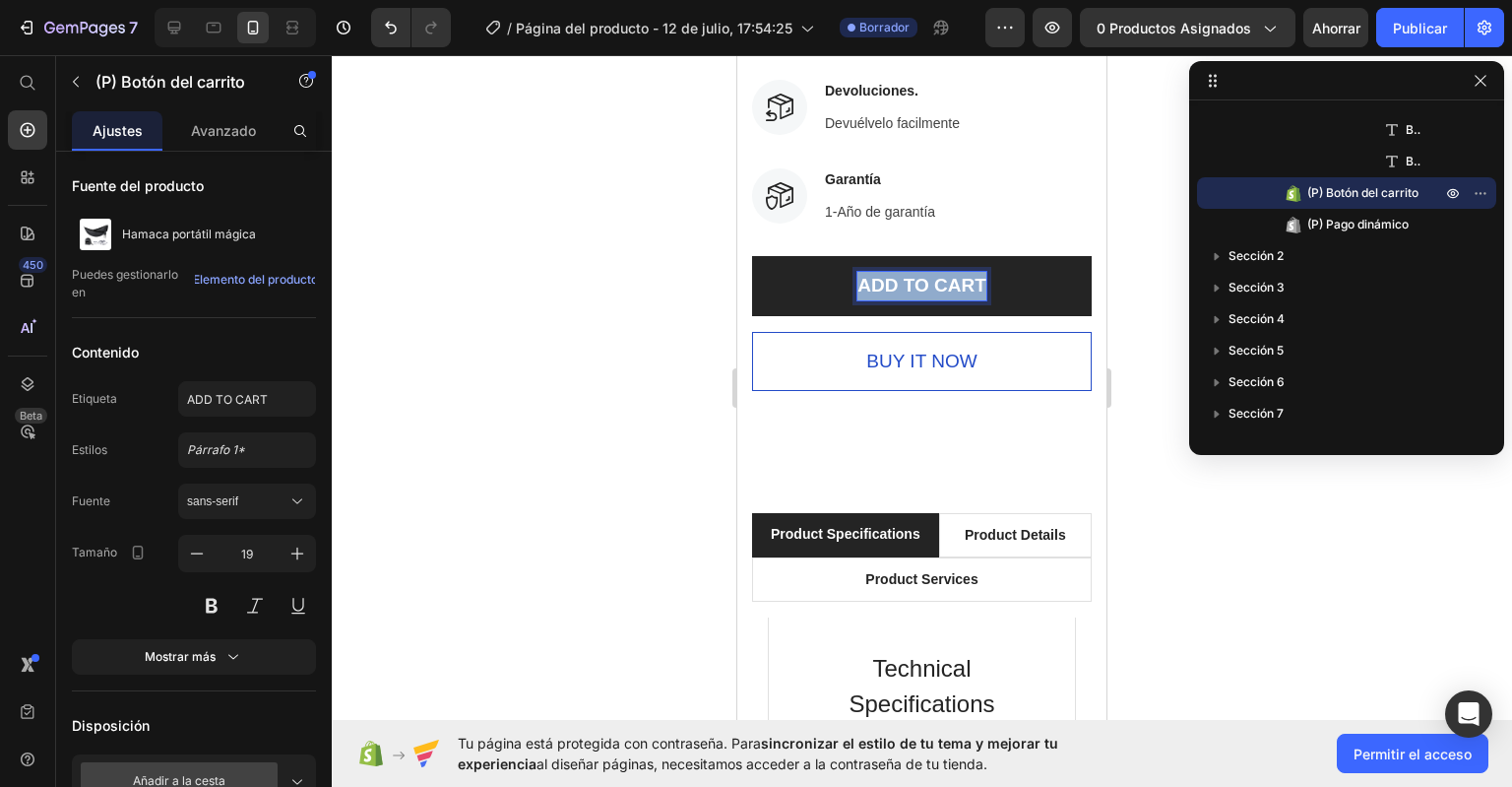 click on "ADD TO CART" at bounding box center (921, 286) 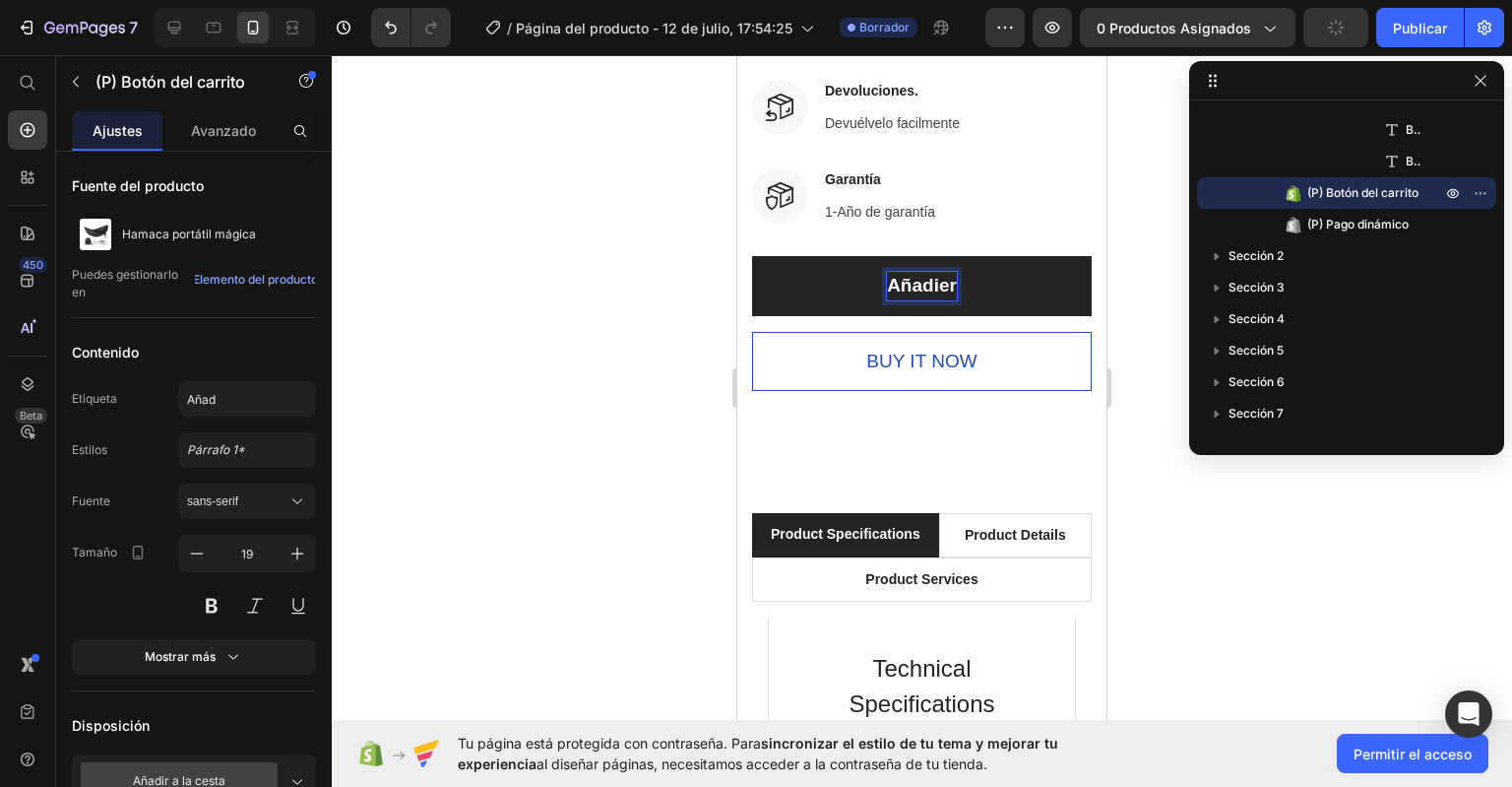 click on "Añadier" at bounding box center [921, 286] 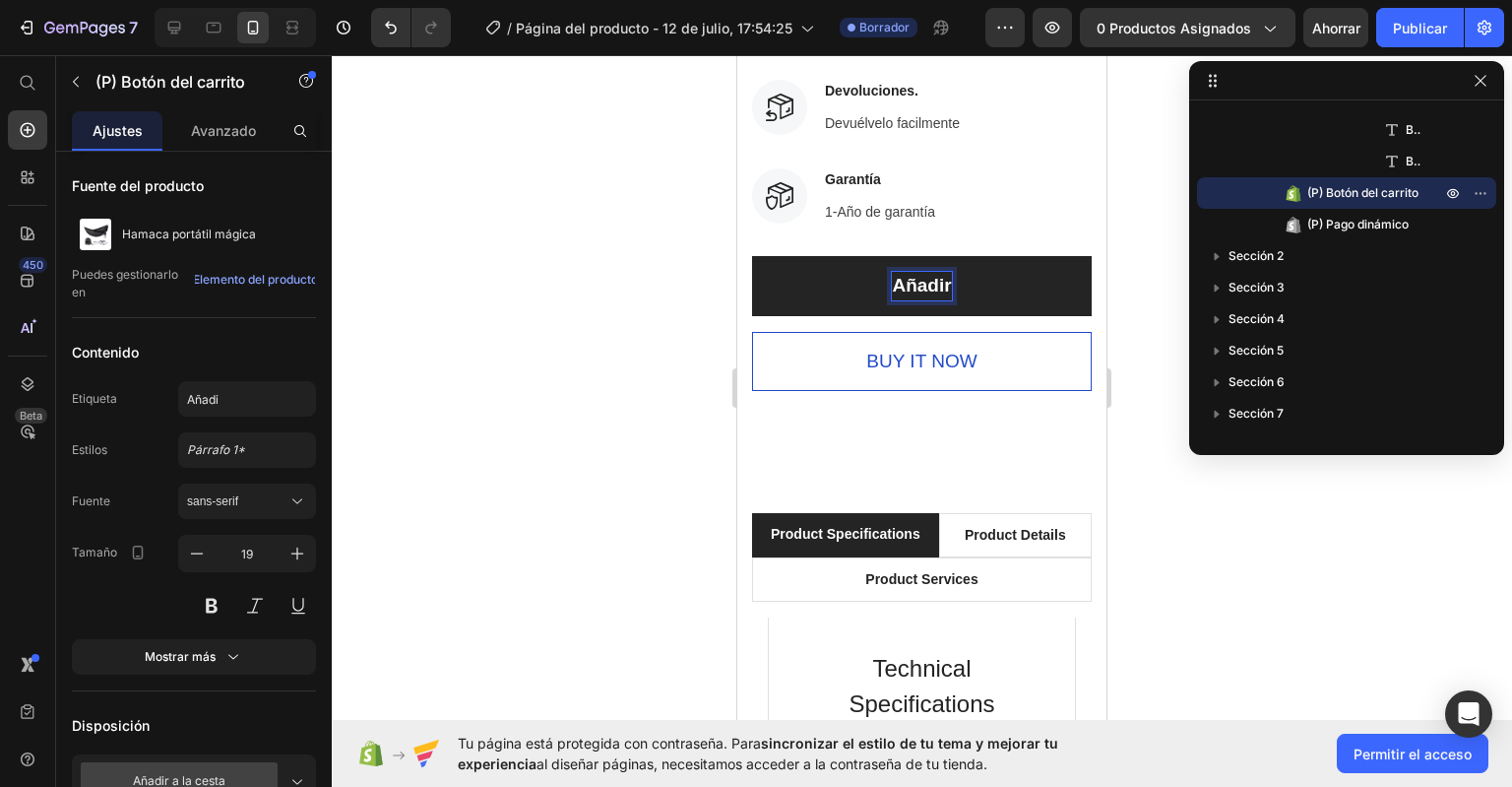 click on "Añadir" at bounding box center (921, 286) 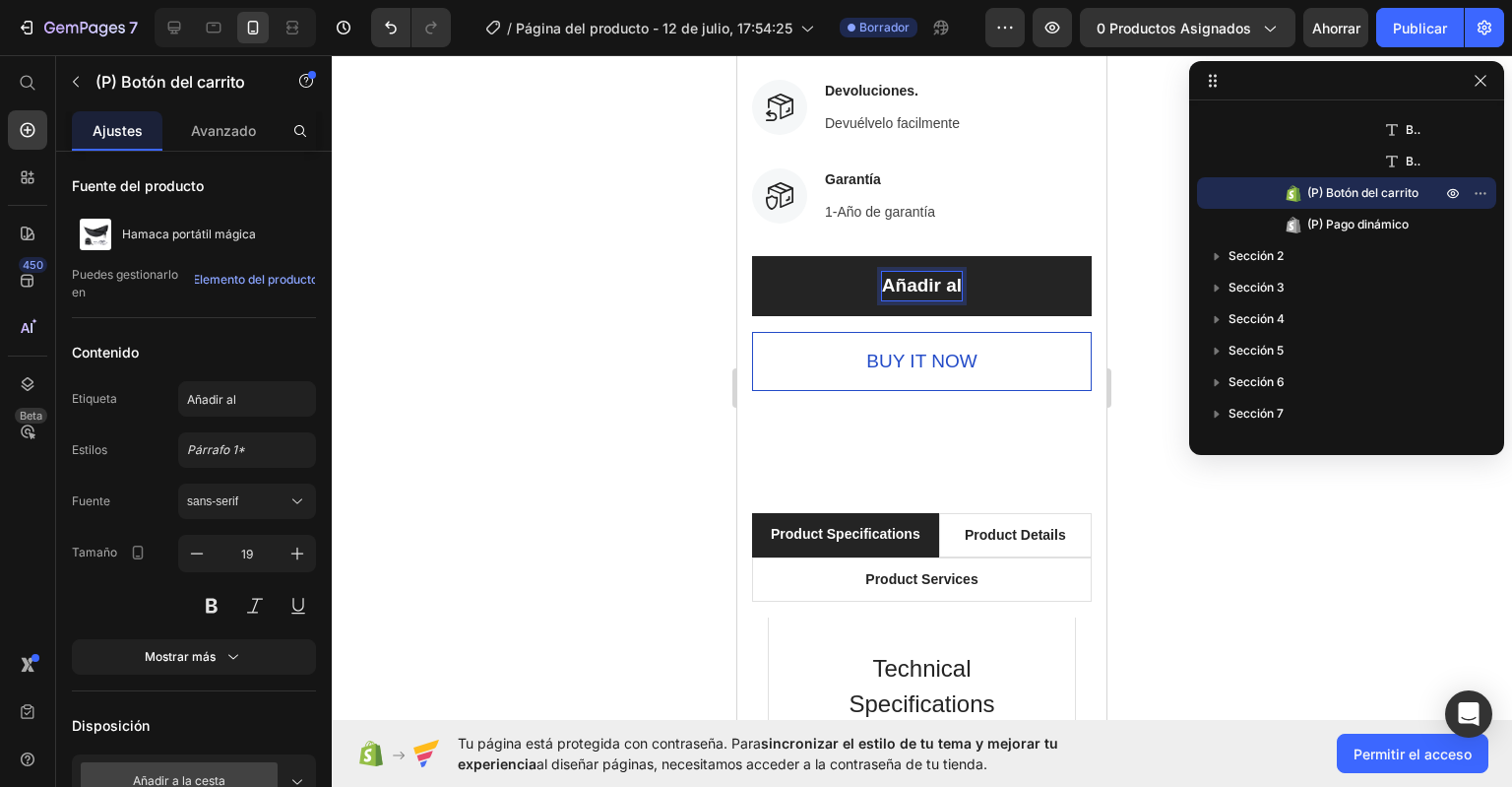 click on "Añadir al" at bounding box center [921, 286] 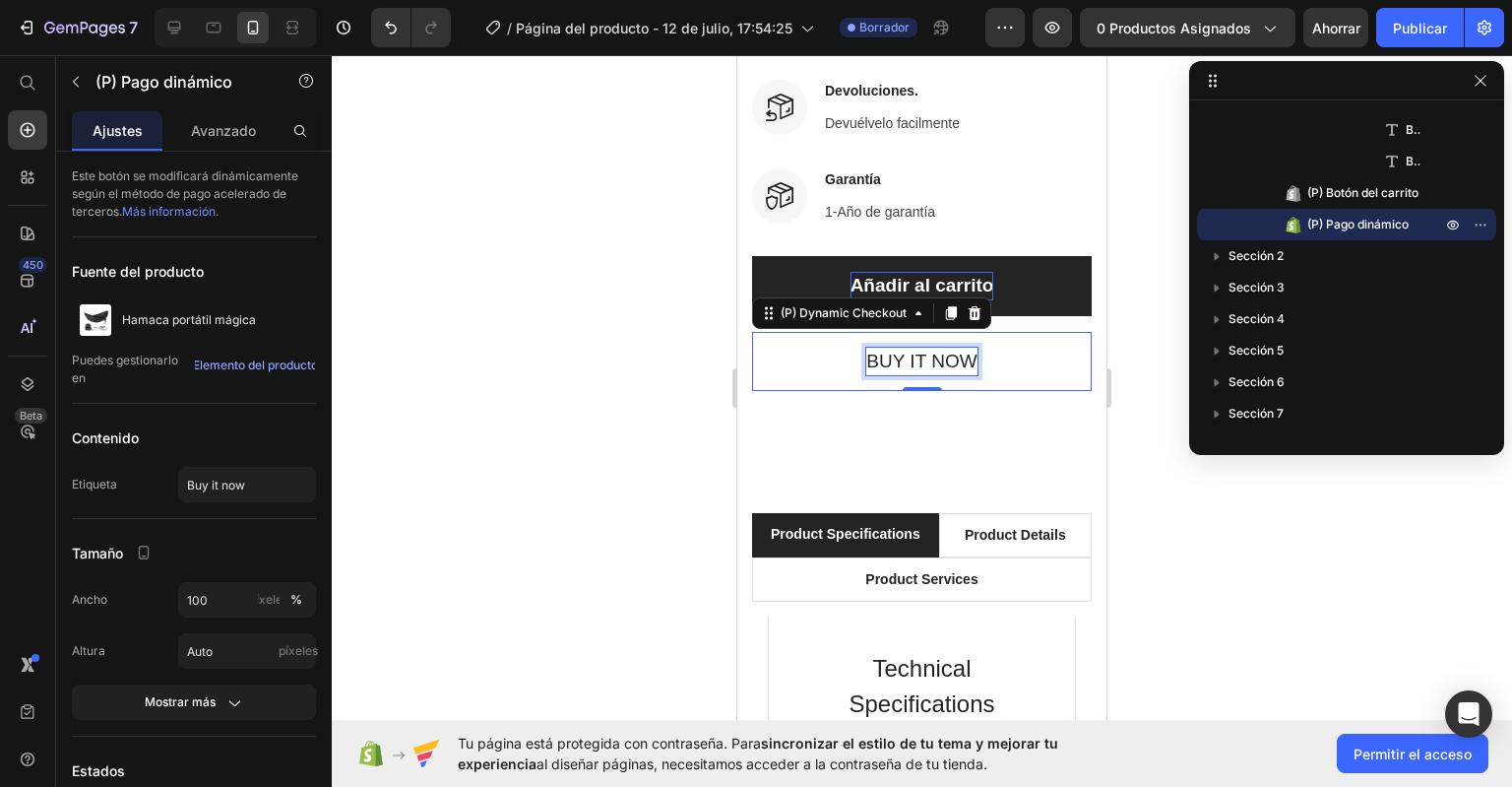 click on "Buy it now" at bounding box center (921, 361) 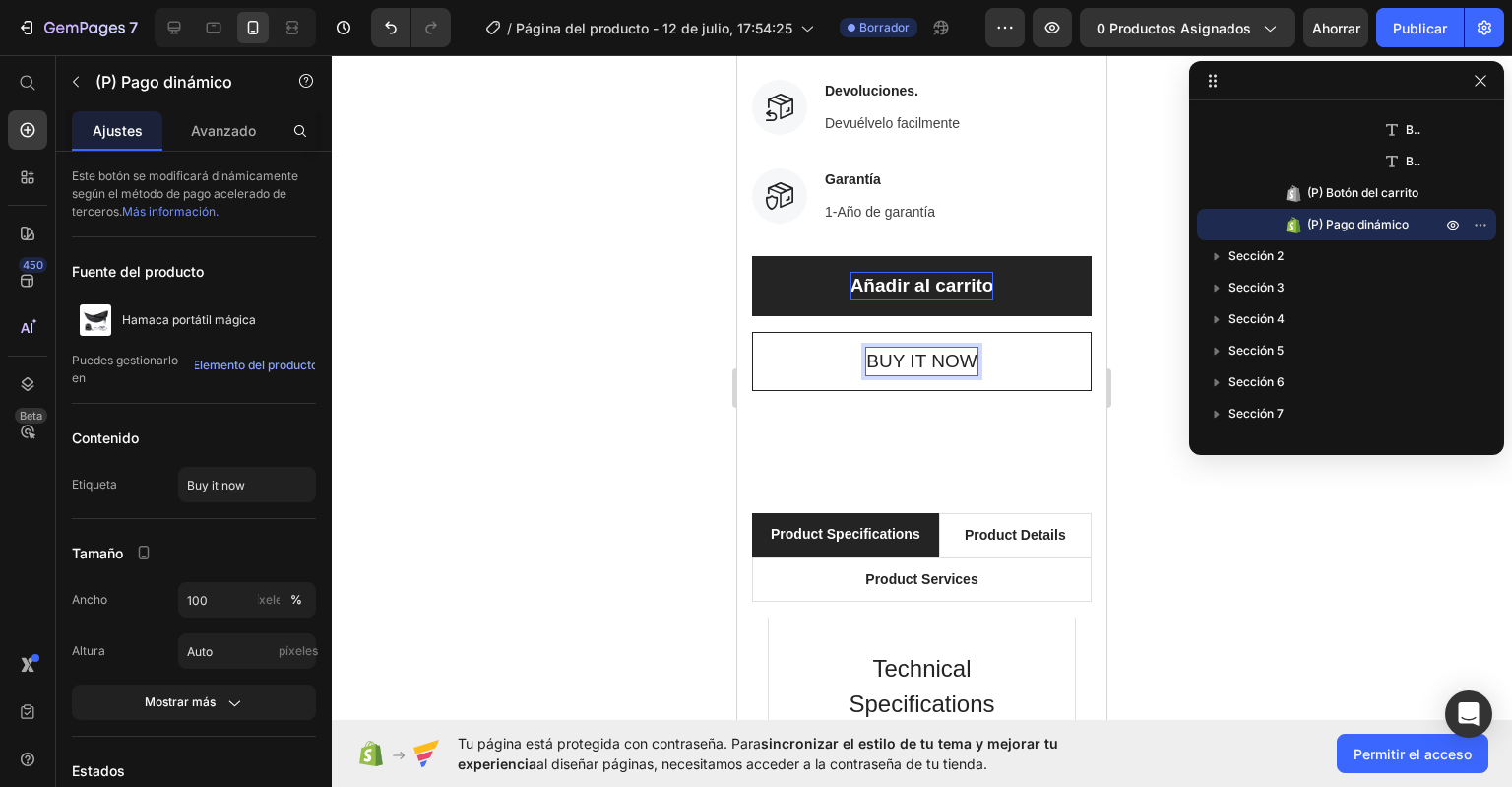 click on "Buy it now" at bounding box center (921, 361) 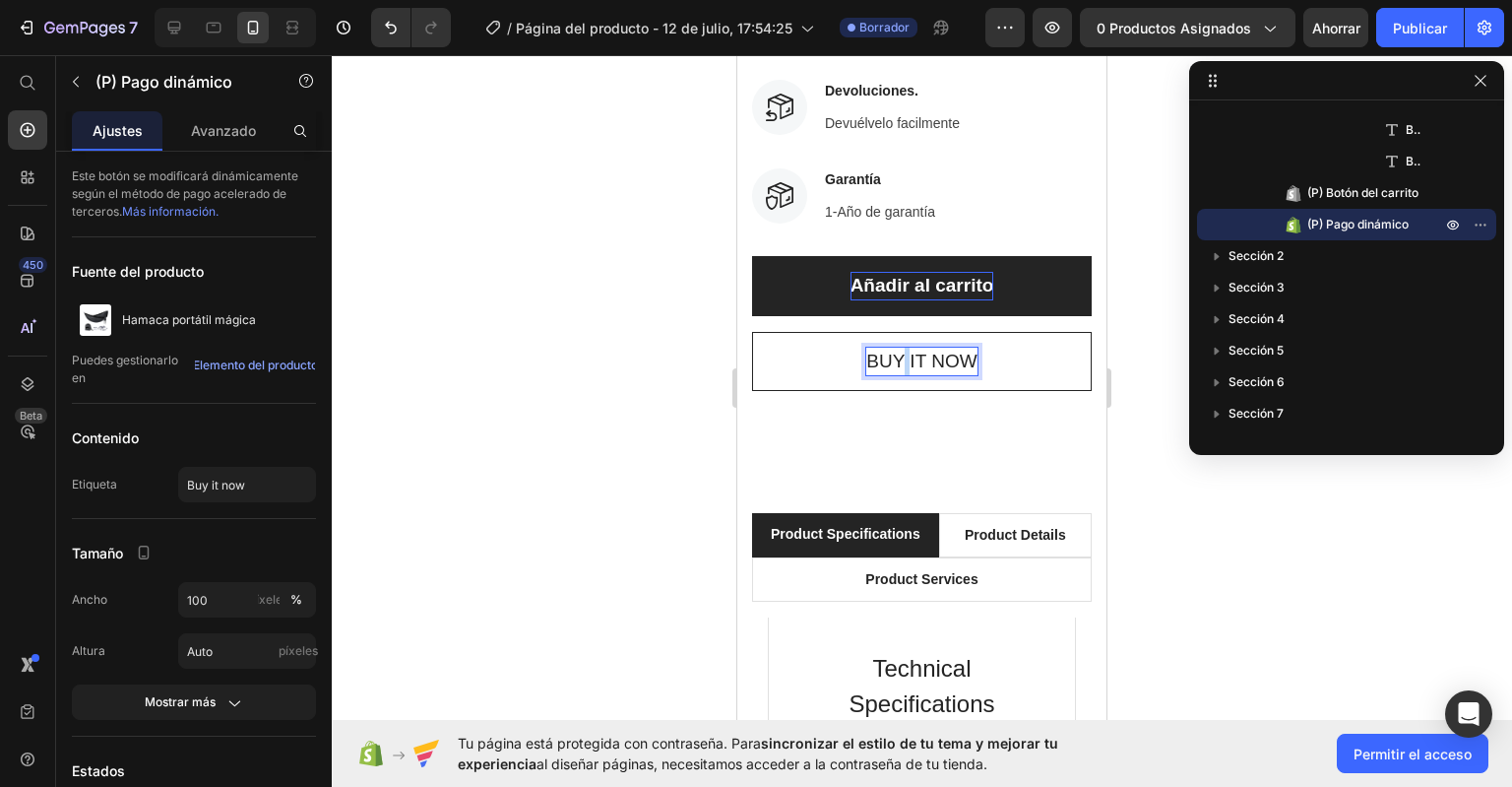 click on "Buy it now" at bounding box center [921, 361] 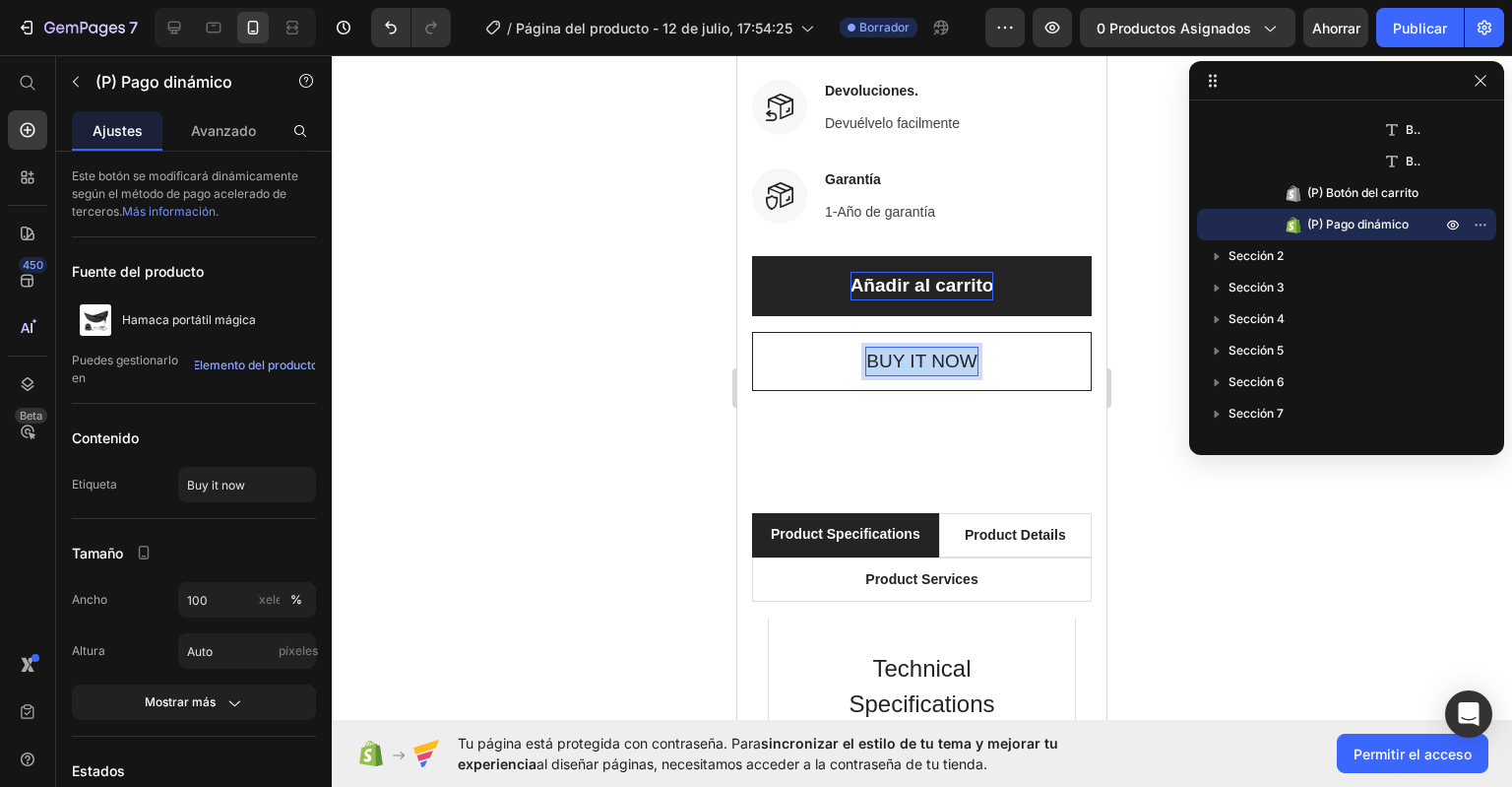 click on "Buy it now" at bounding box center [921, 361] 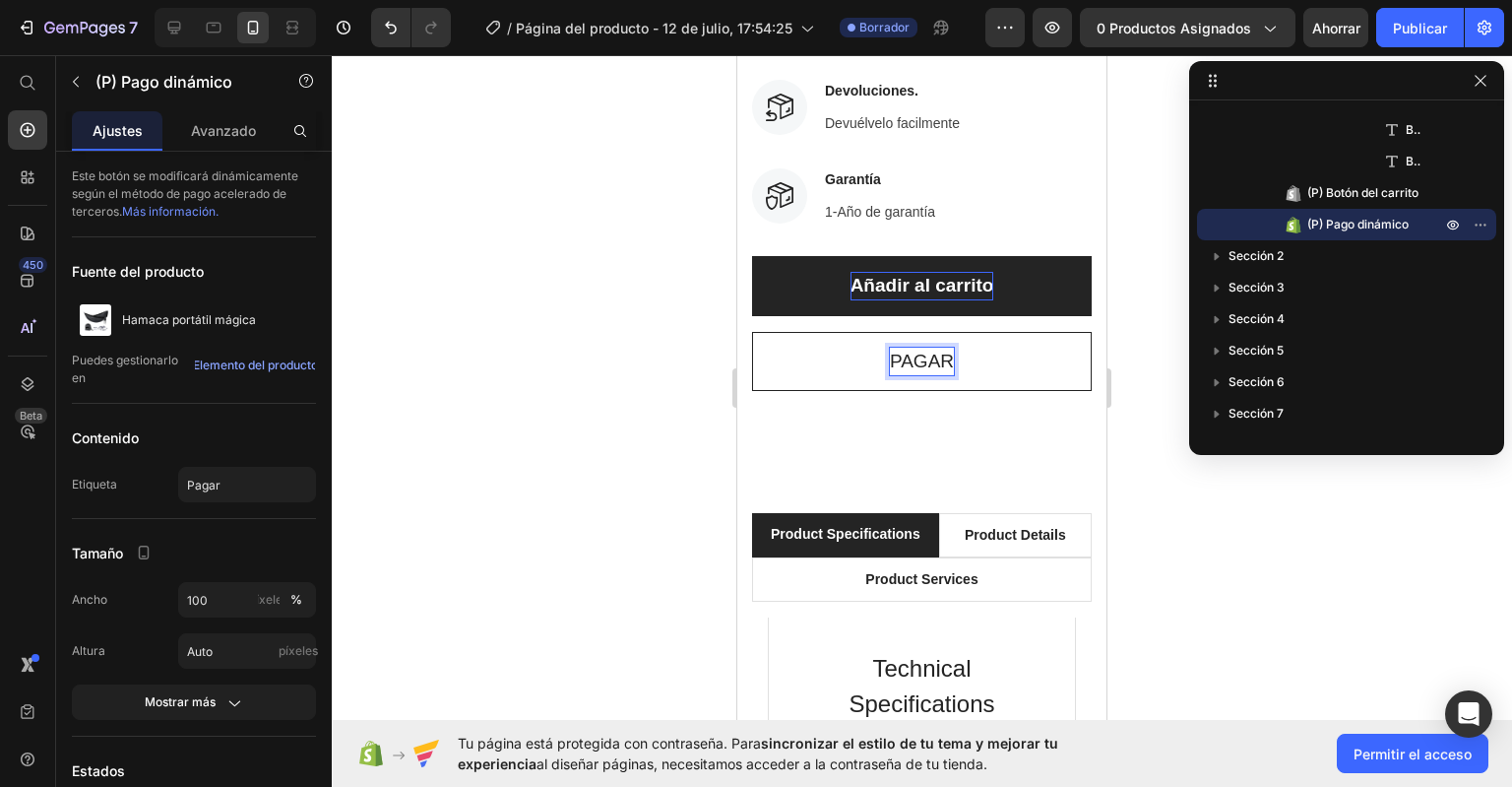 click on "Pagar" at bounding box center [921, 361] 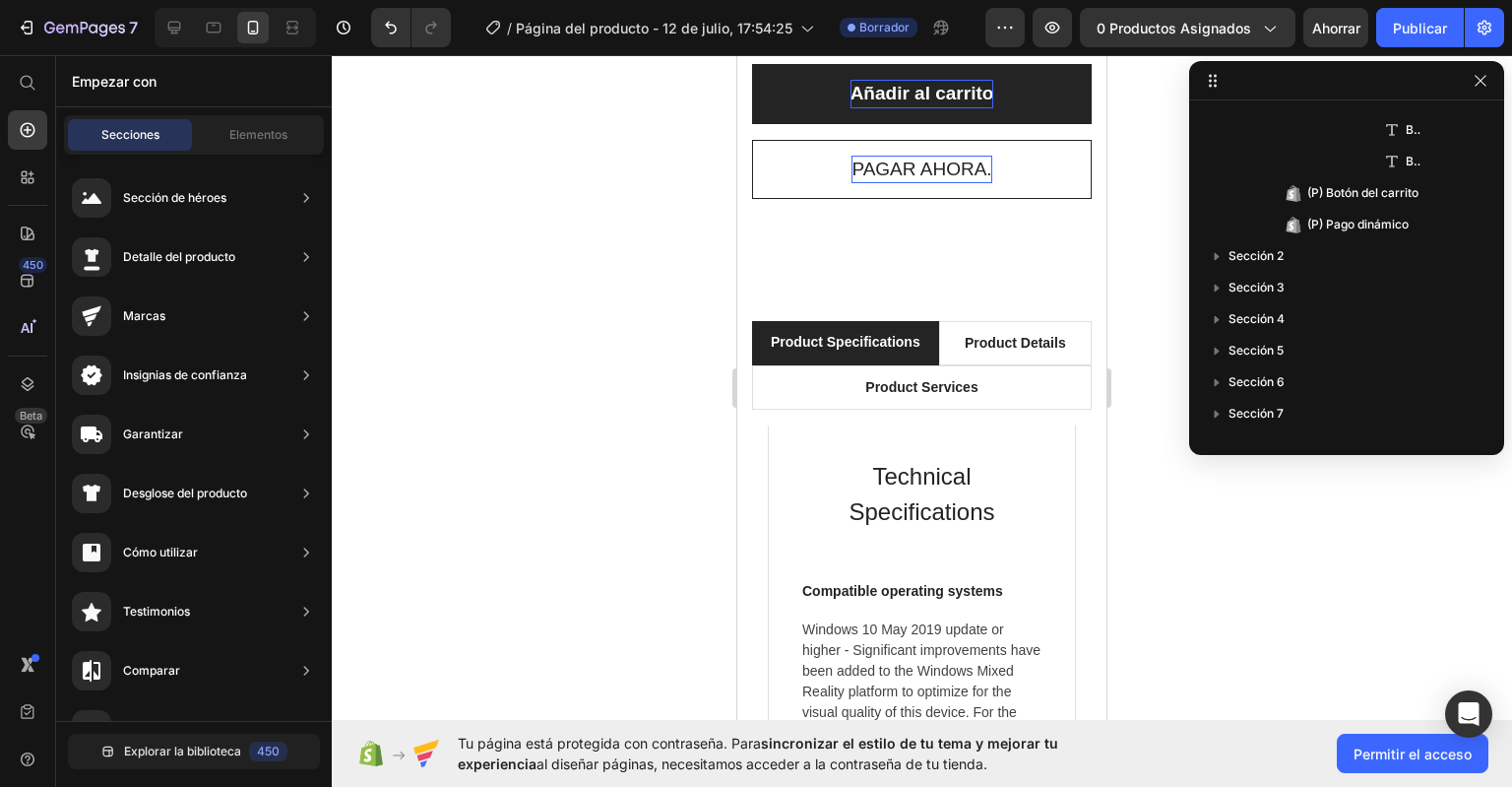 scroll, scrollTop: 1094, scrollLeft: 0, axis: vertical 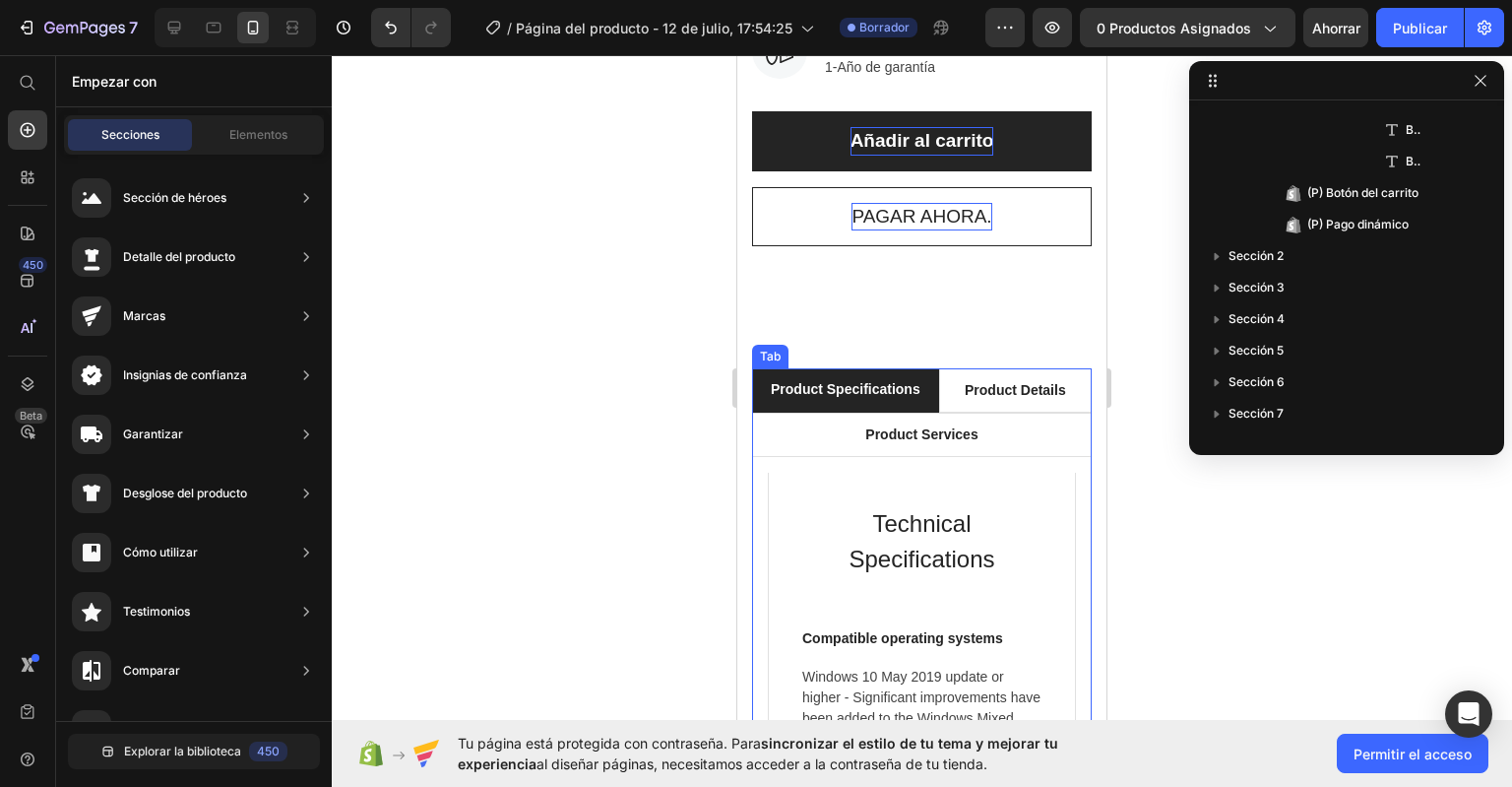 click on "Product Specifications" at bounding box center (846, 389) 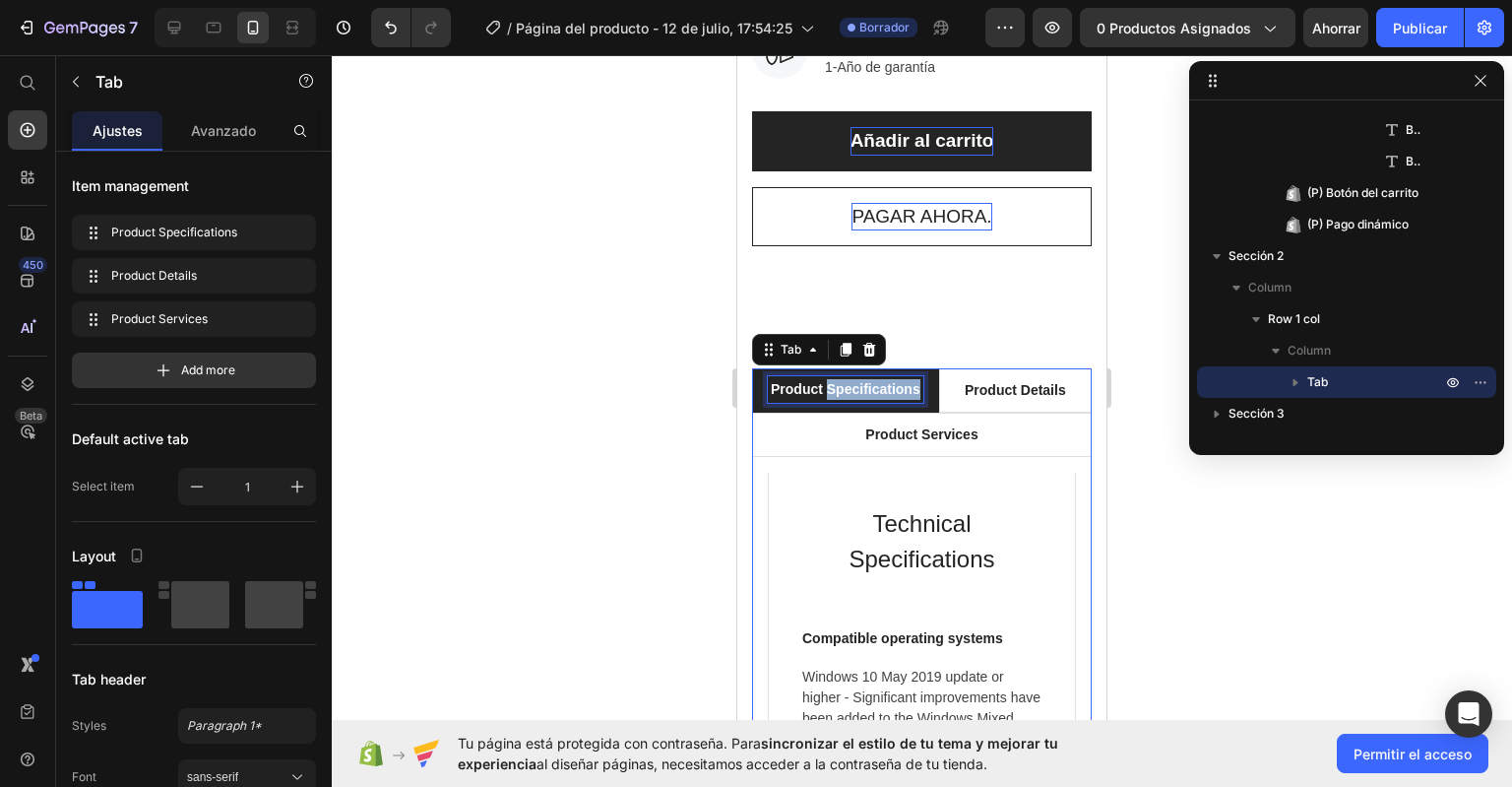 click on "Product Specifications" at bounding box center (846, 389) 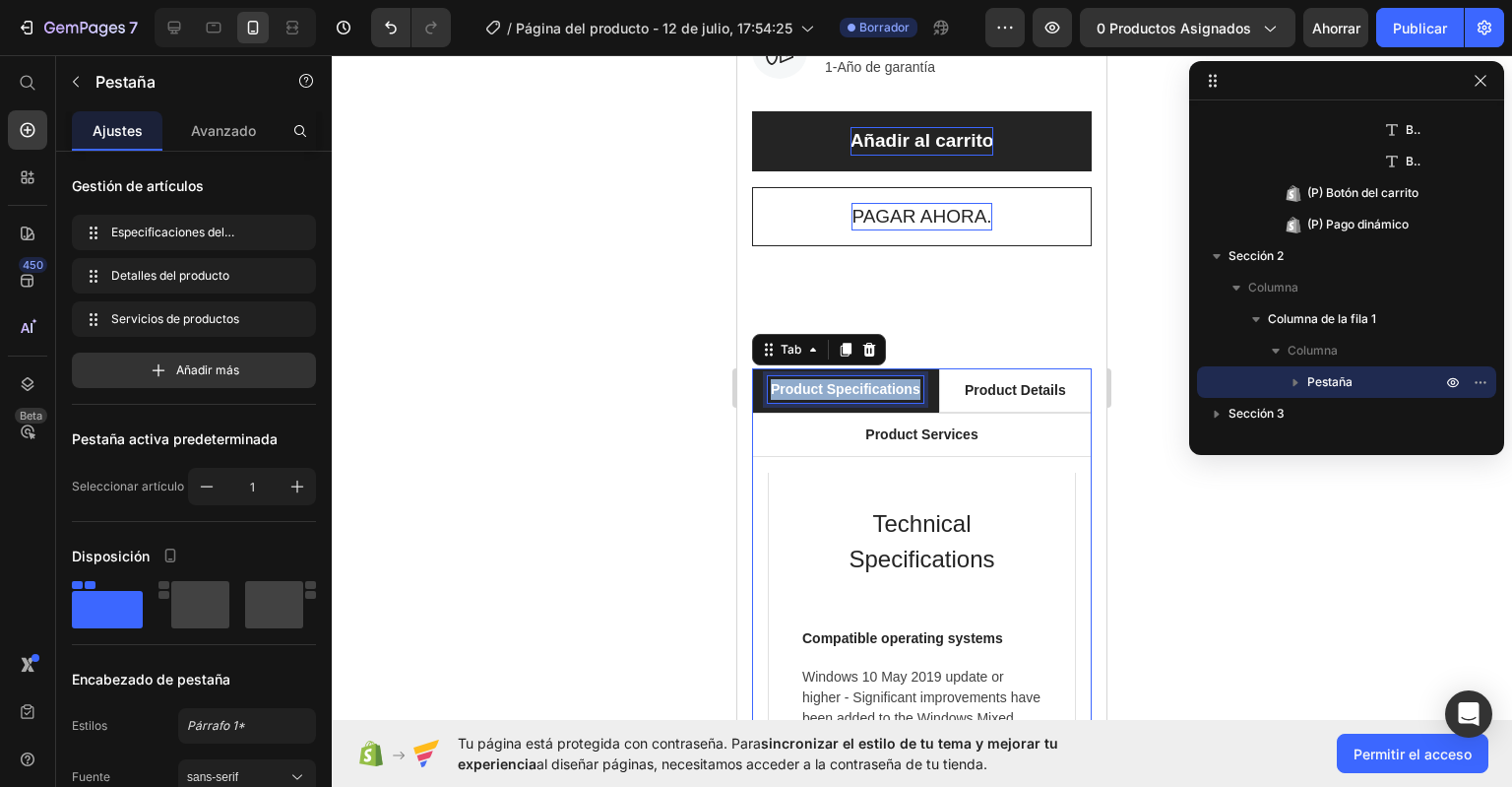 click on "Product Specifications" at bounding box center [846, 389] 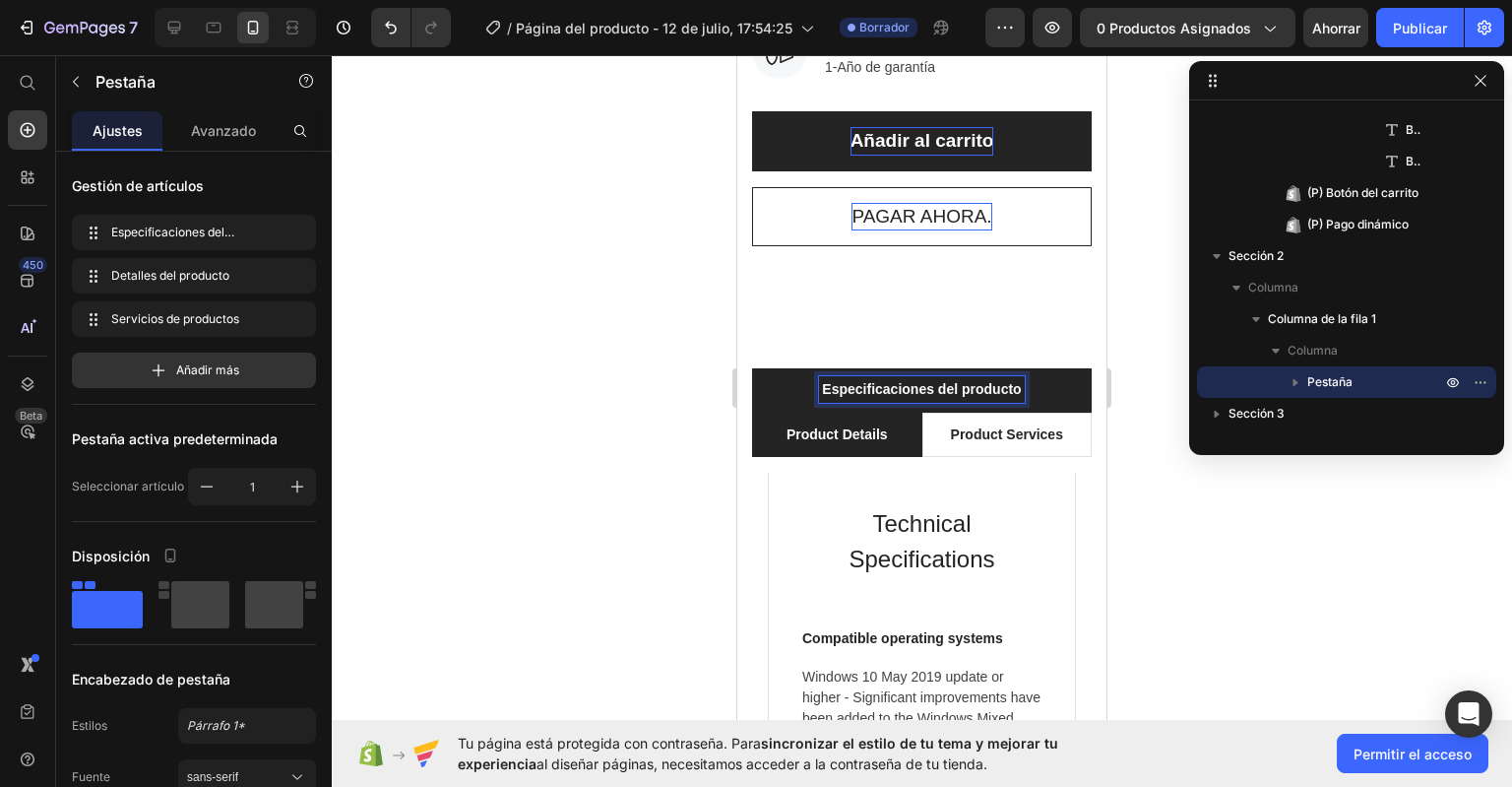click on "Product Details" at bounding box center [837, 434] 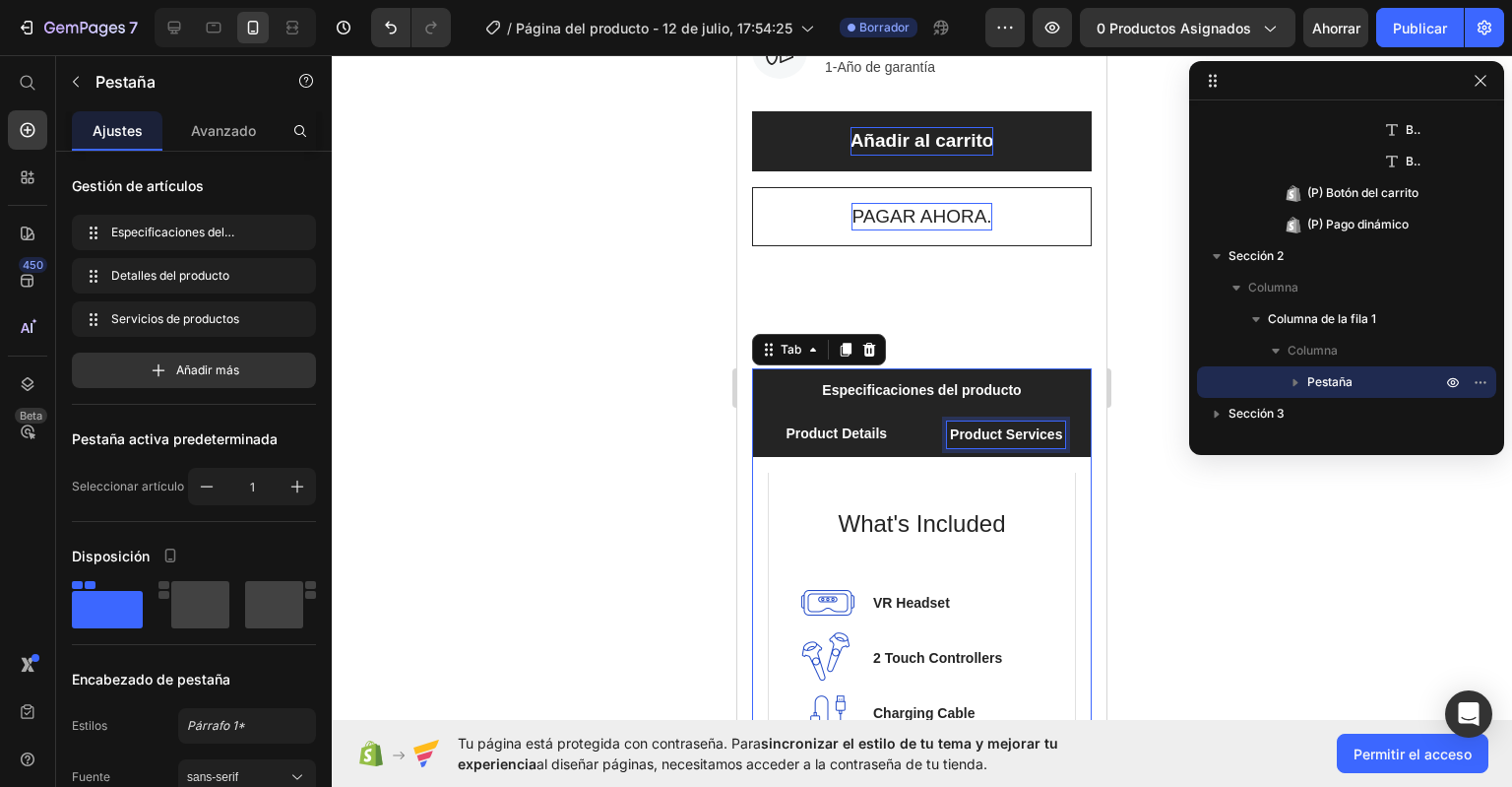 click on "Product Services" at bounding box center (1006, 434) 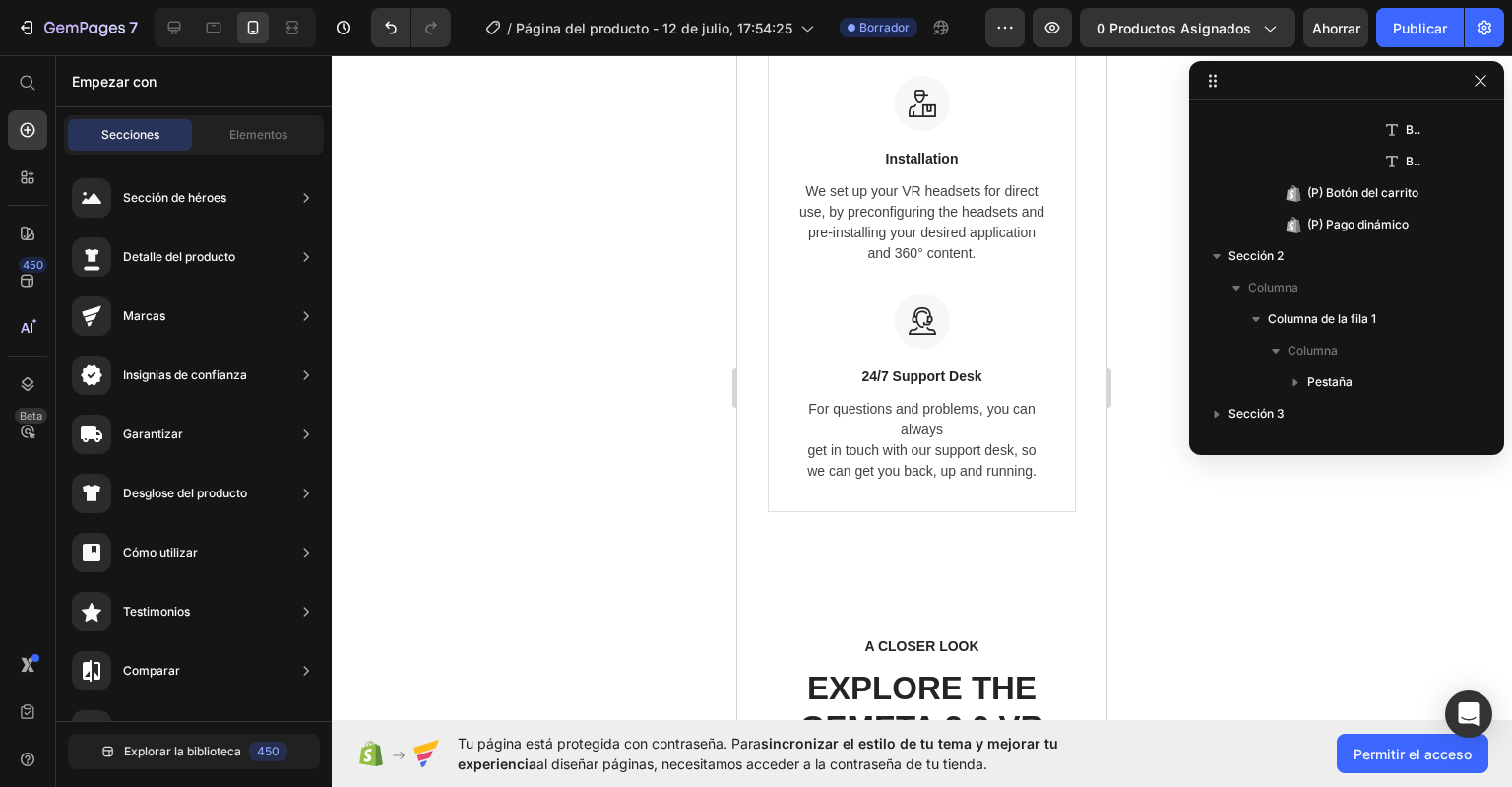 scroll, scrollTop: 1688, scrollLeft: 0, axis: vertical 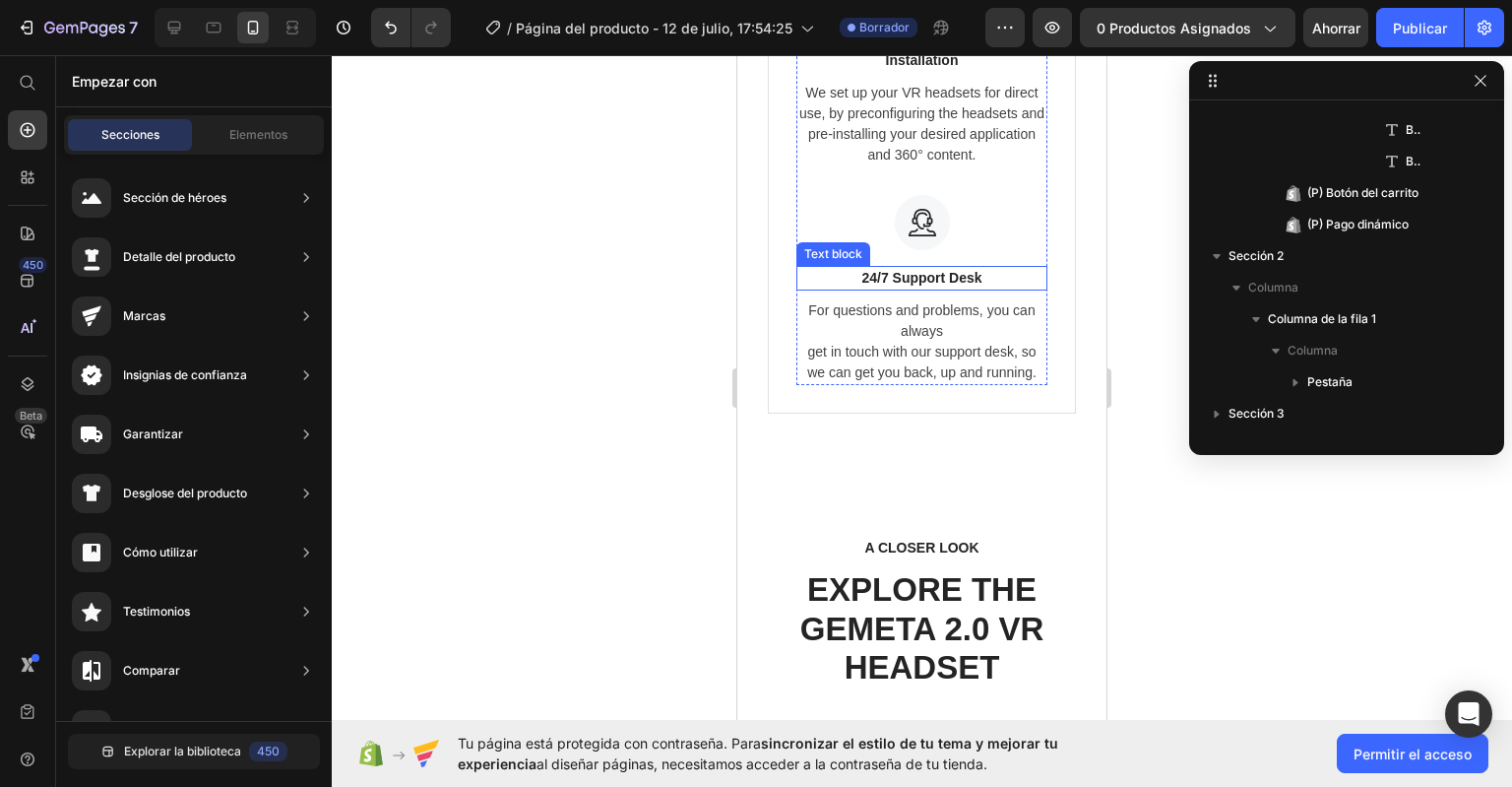 click on "24/7 Support Desk" at bounding box center (921, 278) 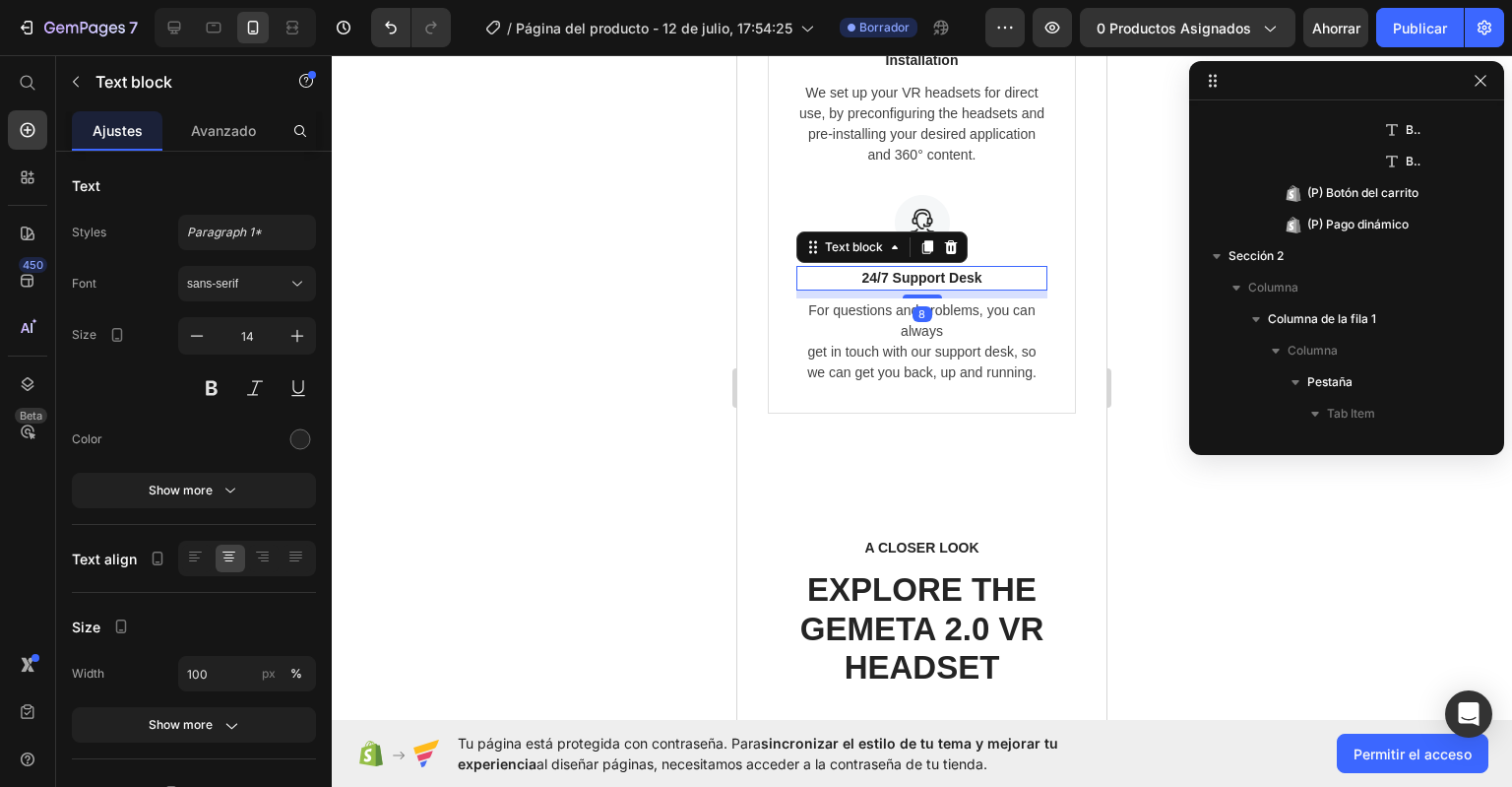 scroll, scrollTop: 2390, scrollLeft: 0, axis: vertical 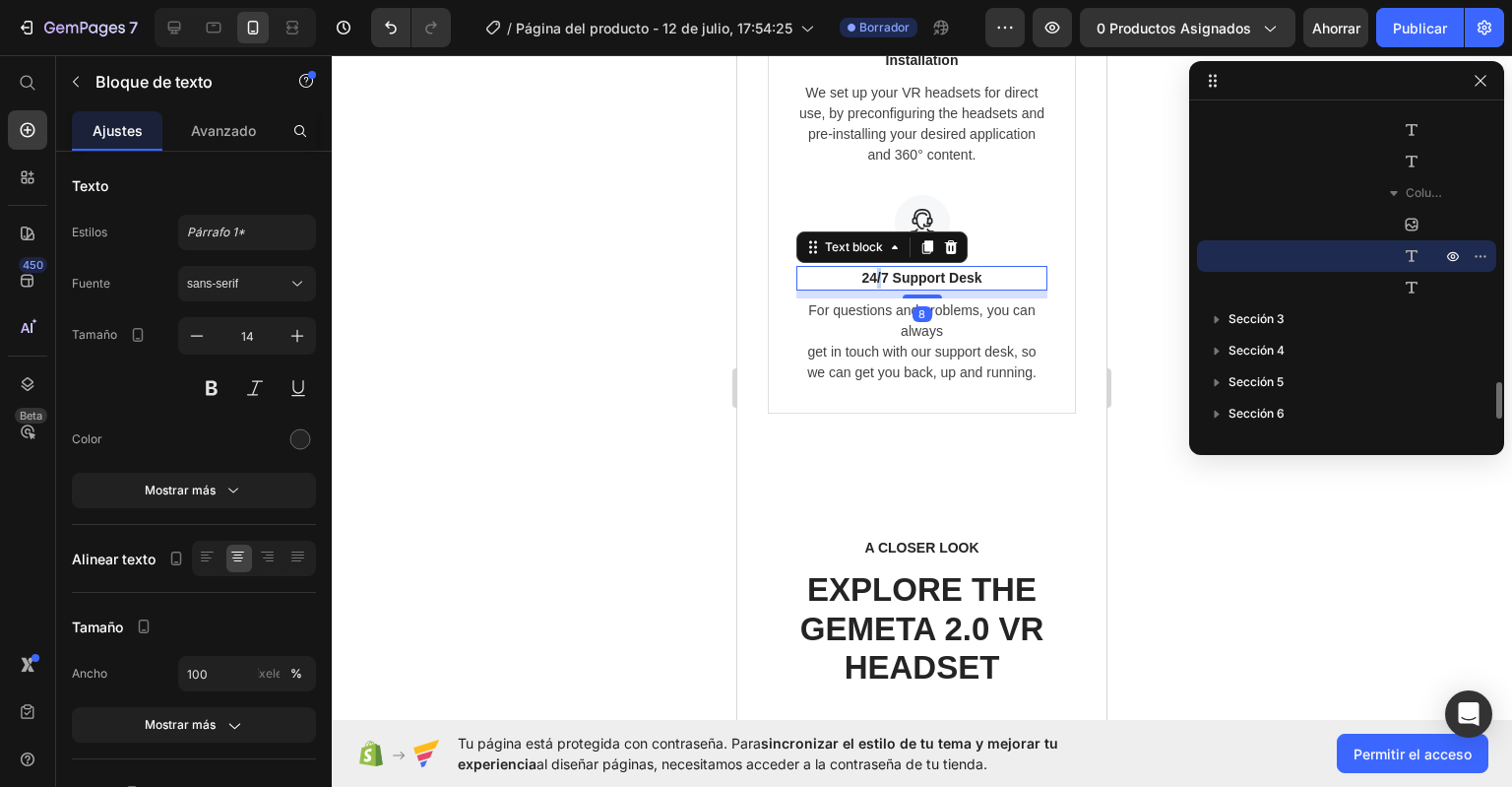 click on "24/7 Support Desk" at bounding box center (921, 278) 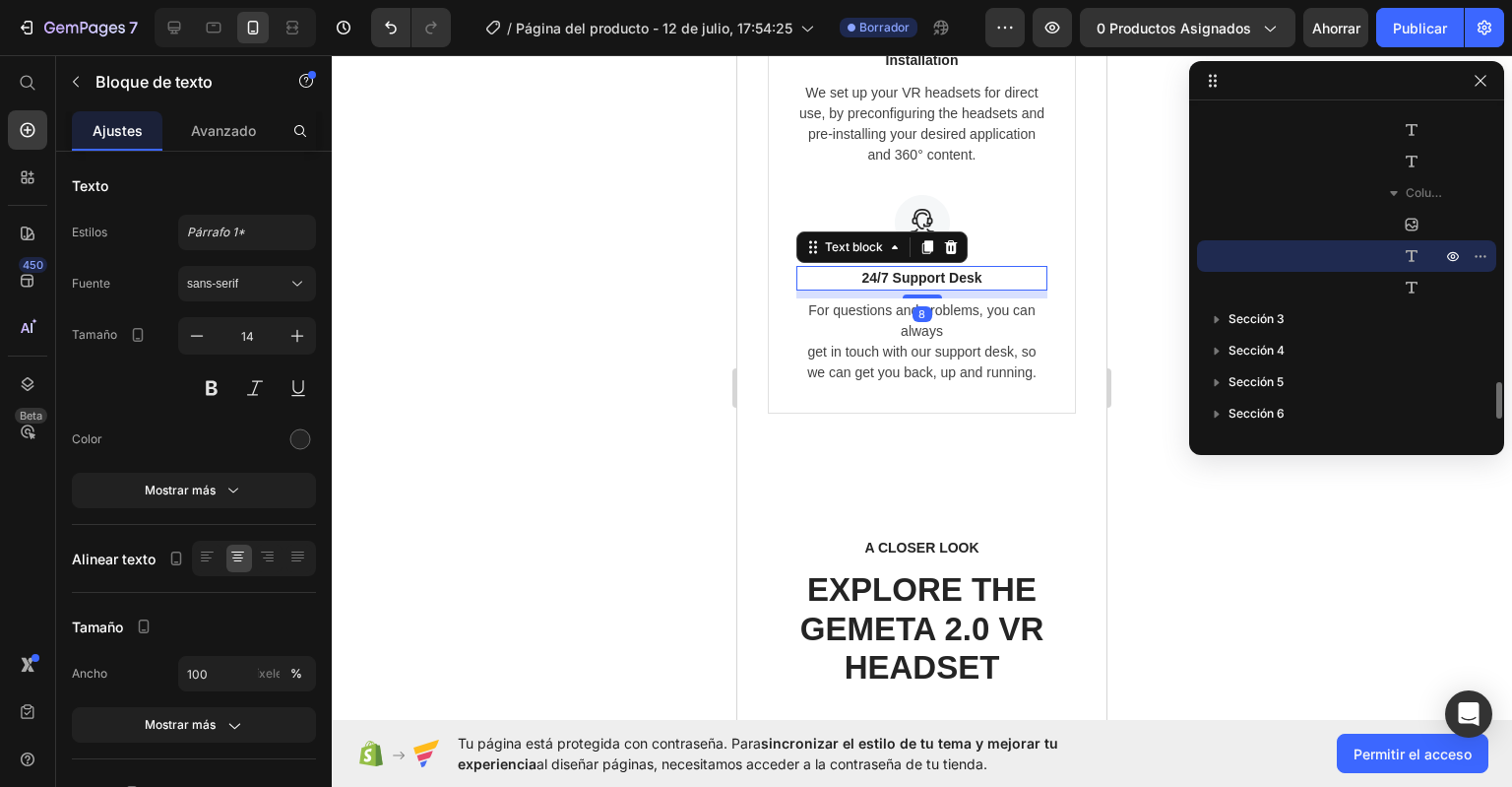 click on "24/7 Support Desk" at bounding box center [921, 278] 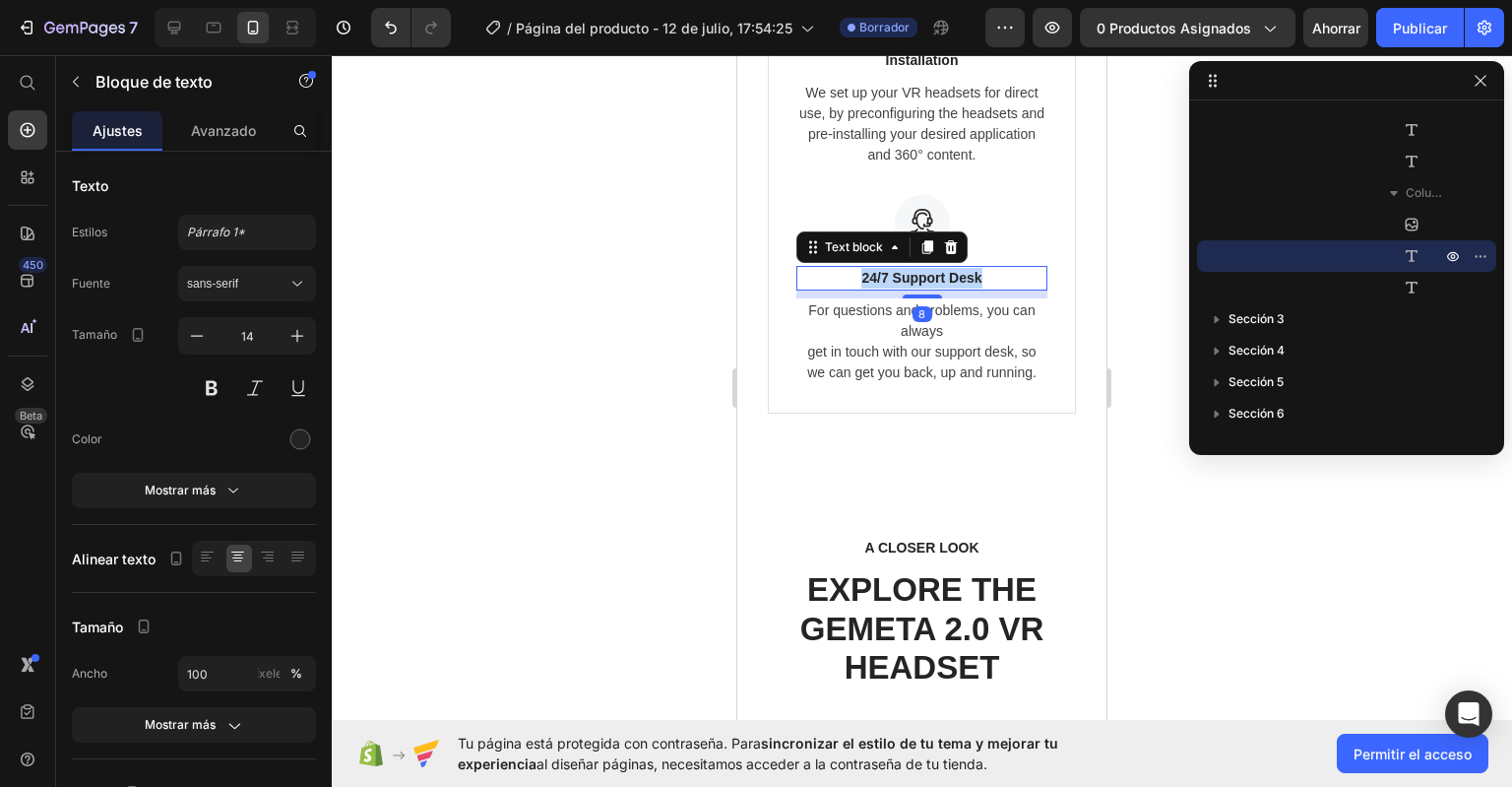 click on "24/7 Support Desk" at bounding box center (921, 278) 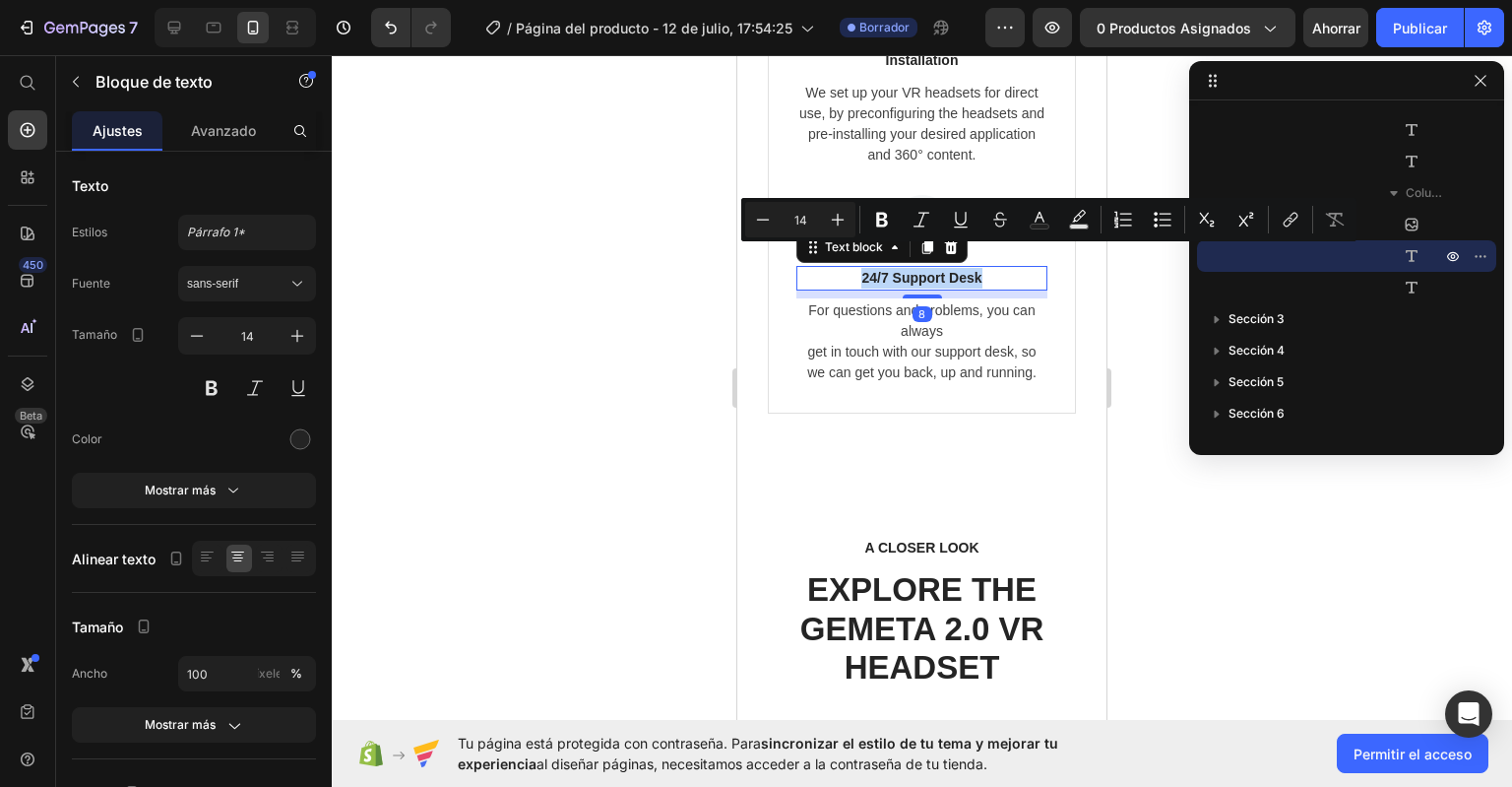 click on "24/7 Support Desk" at bounding box center [921, 278] 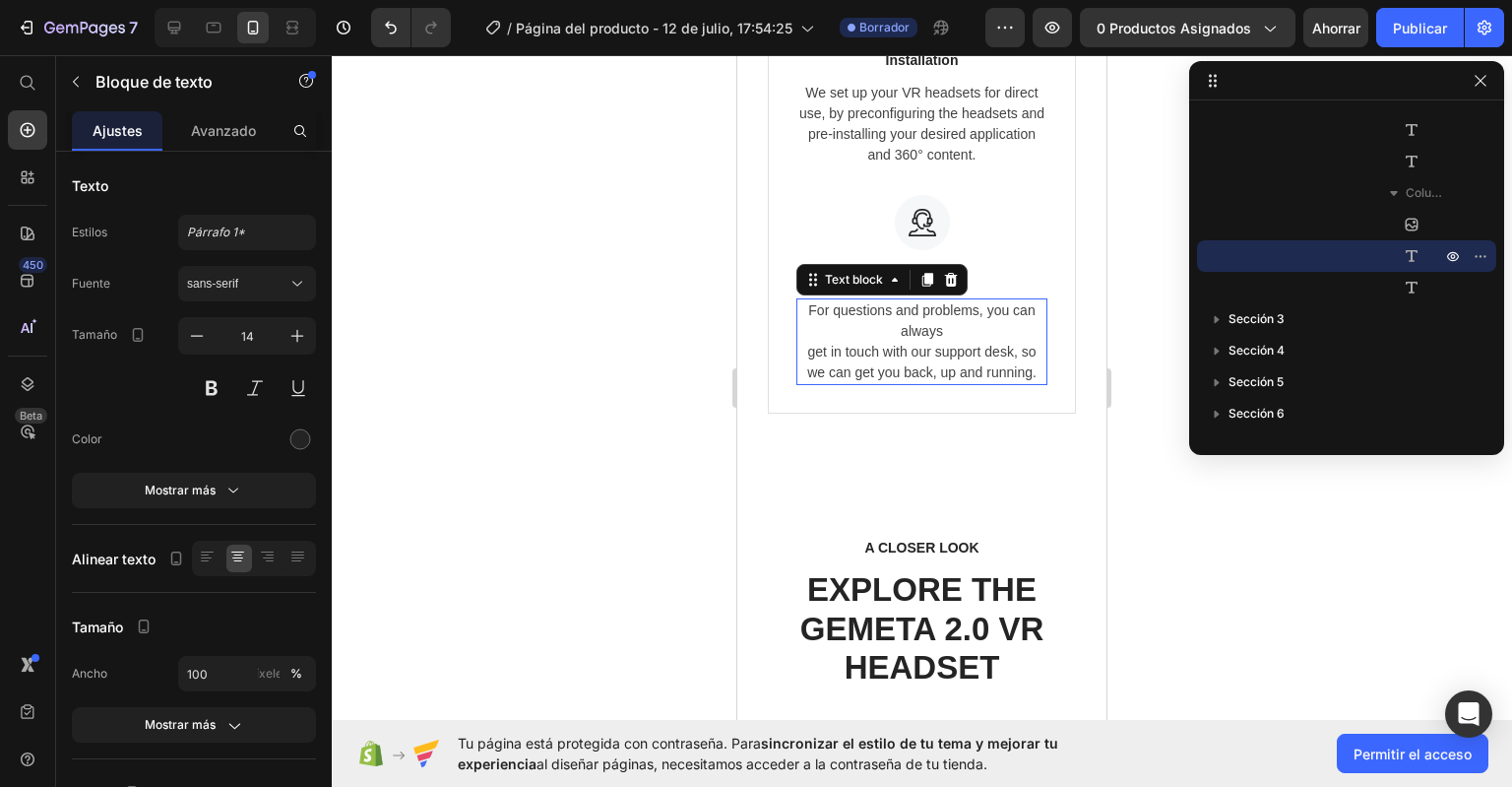 click on "For questions and problems, you can always  get in touch with our support desk, so we can get you back, up and running." at bounding box center [921, 342] 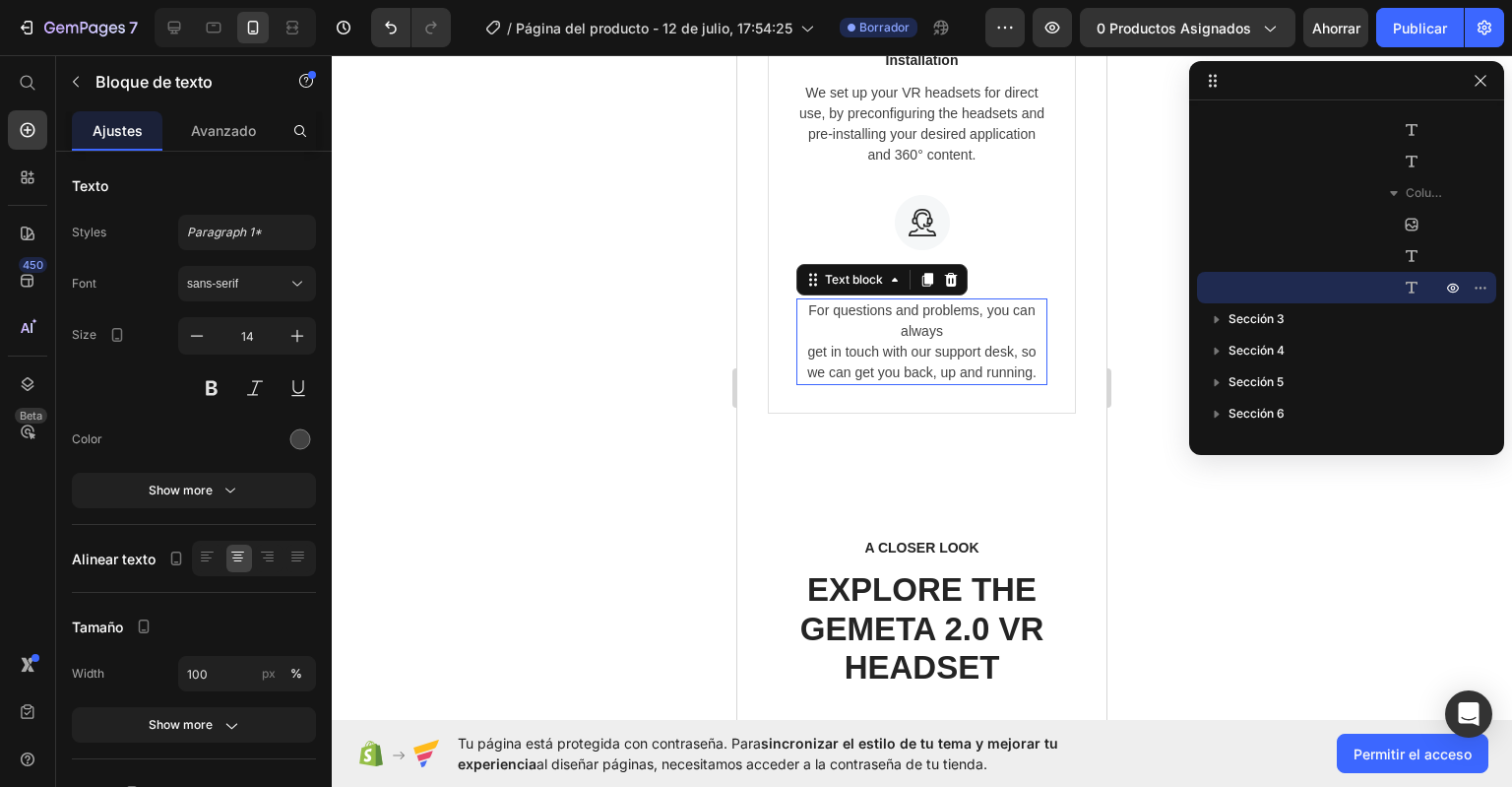 click on "For questions and problems, you can always  get in touch with our support desk, so we can get you back, up and running." at bounding box center [921, 342] 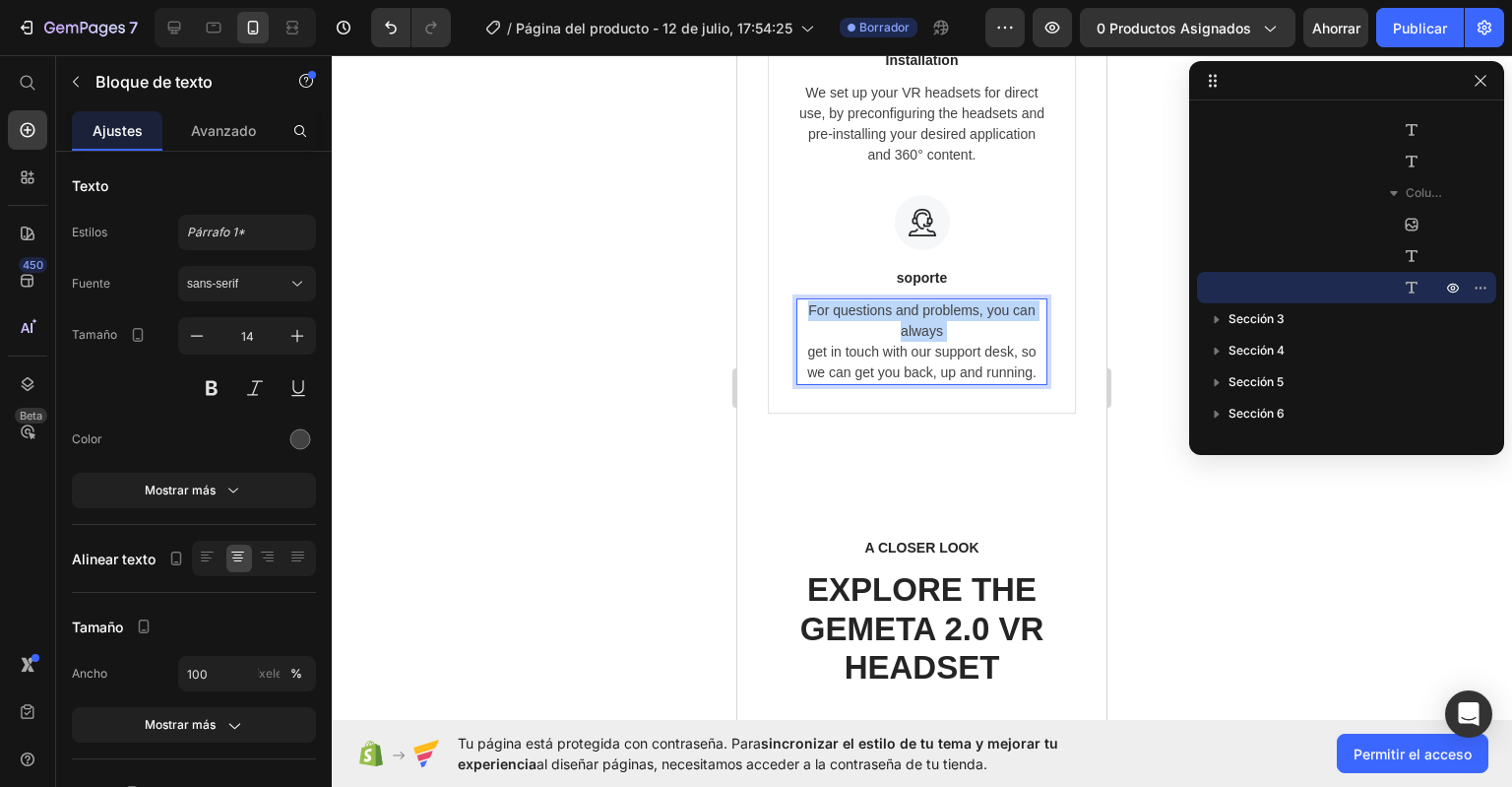 click on "For questions and problems, you can always  get in touch with our support desk, so we can get you back, up and running." at bounding box center (921, 342) 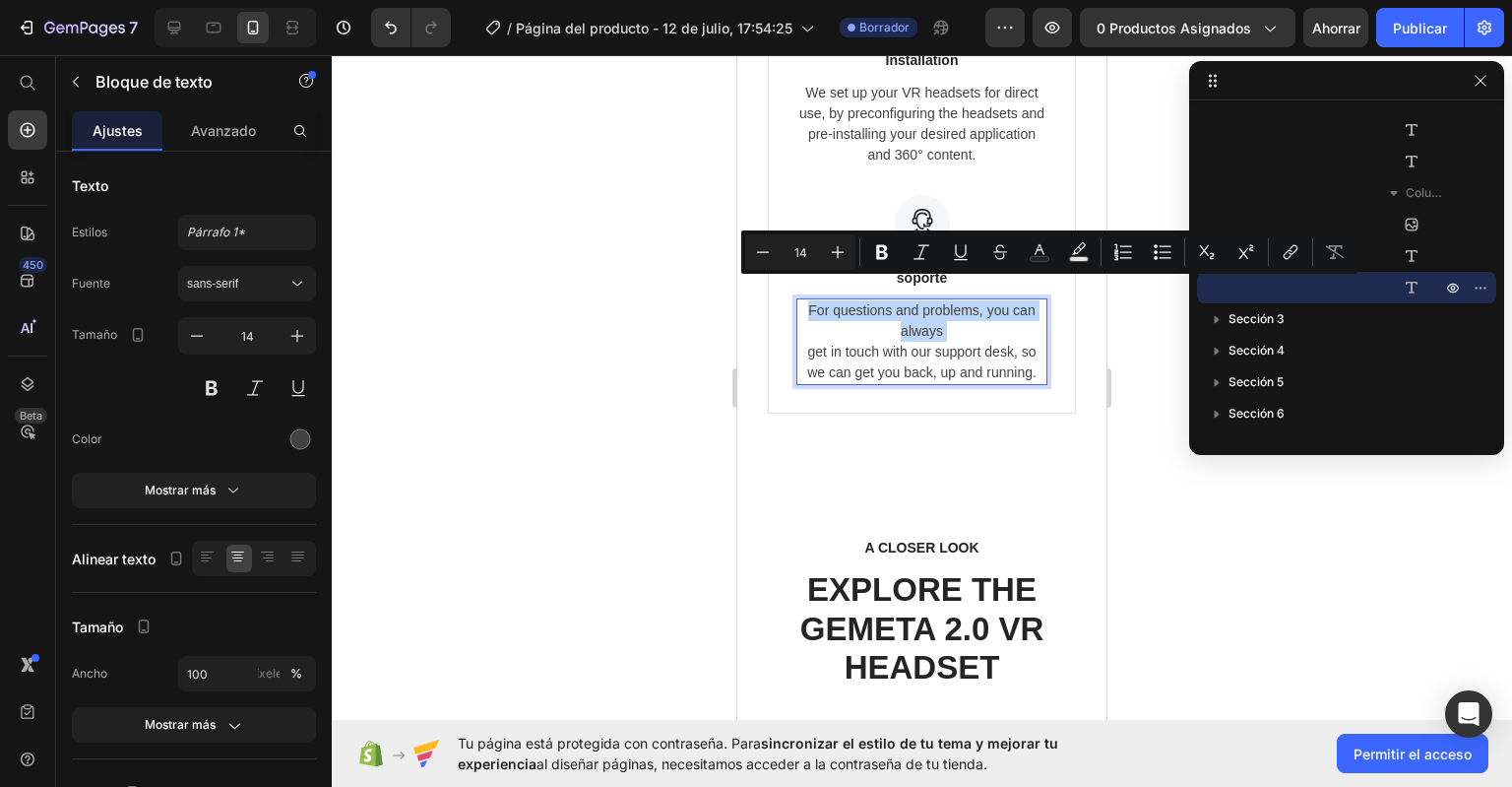 click on "For questions and problems, you can always  get in touch with our support desk, so we can get you back, up and running." at bounding box center (921, 342) 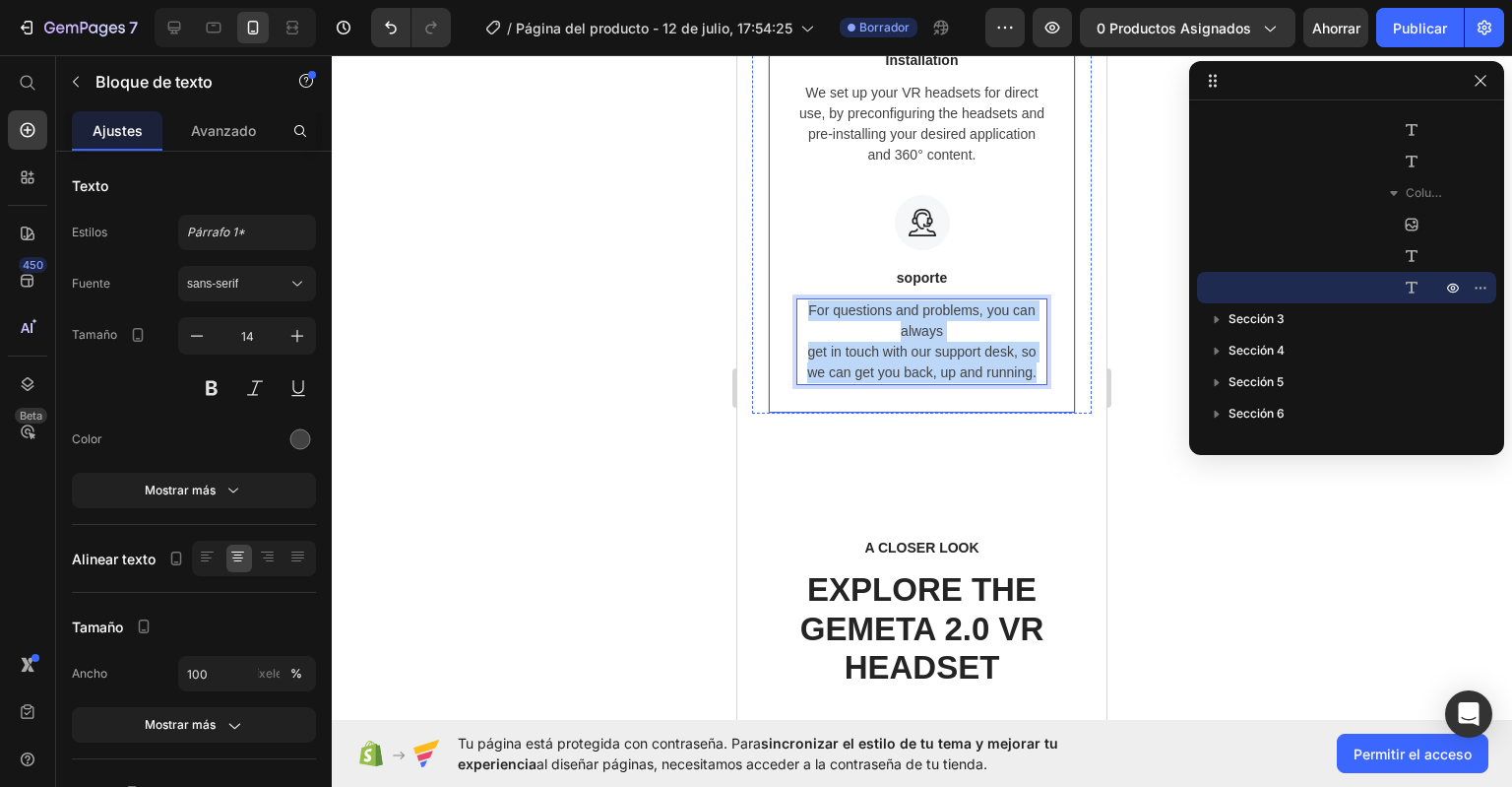 drag, startPoint x: 799, startPoint y: 283, endPoint x: 1040, endPoint y: 364, distance: 254.24791 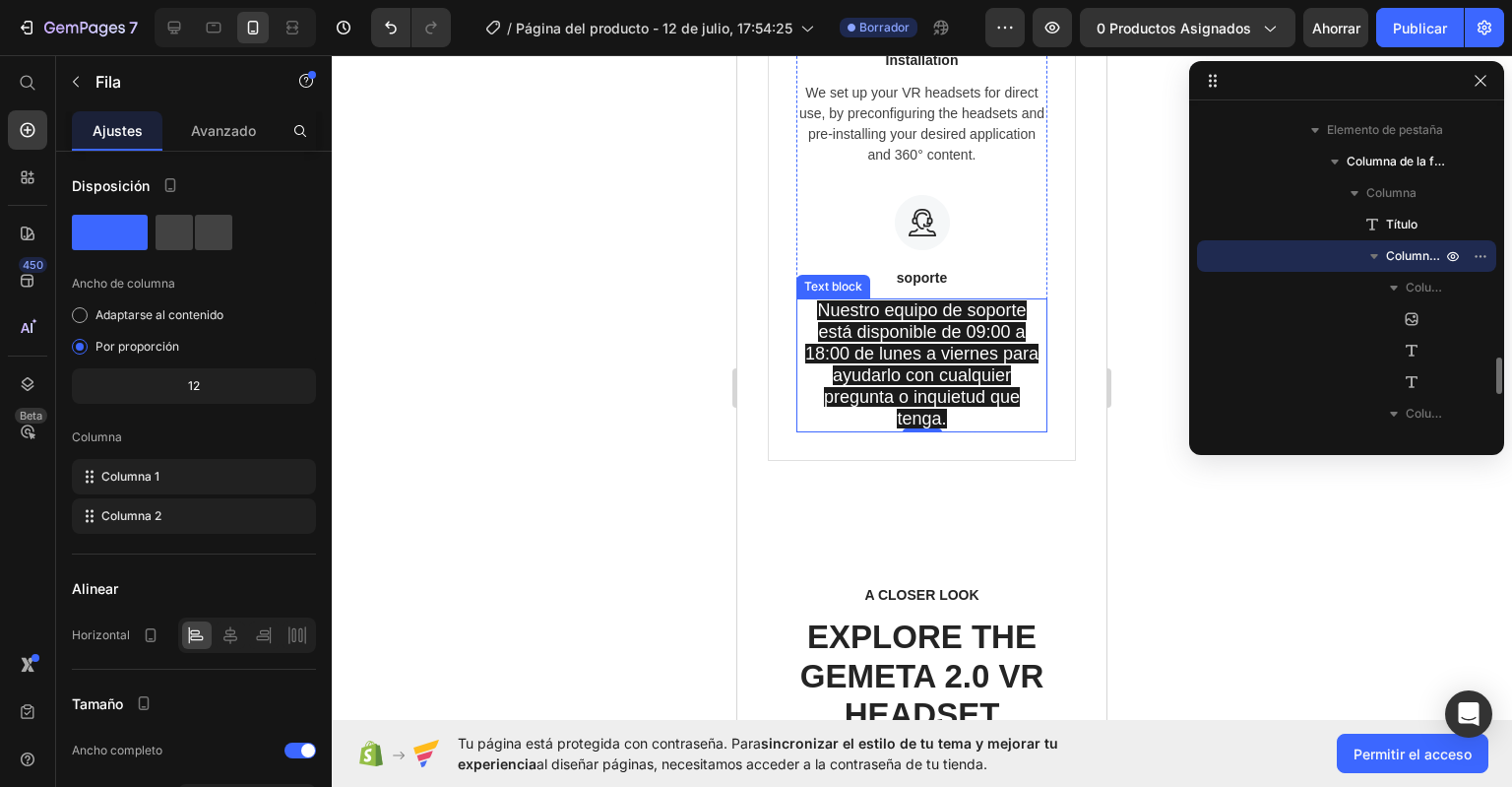 click on "Nuestro equipo de soporte está disponible de 09:00 a 18:00 de lunes a viernes para ayudarlo con cualquier pregunta o inquietud que tenga." at bounding box center [921, 364] 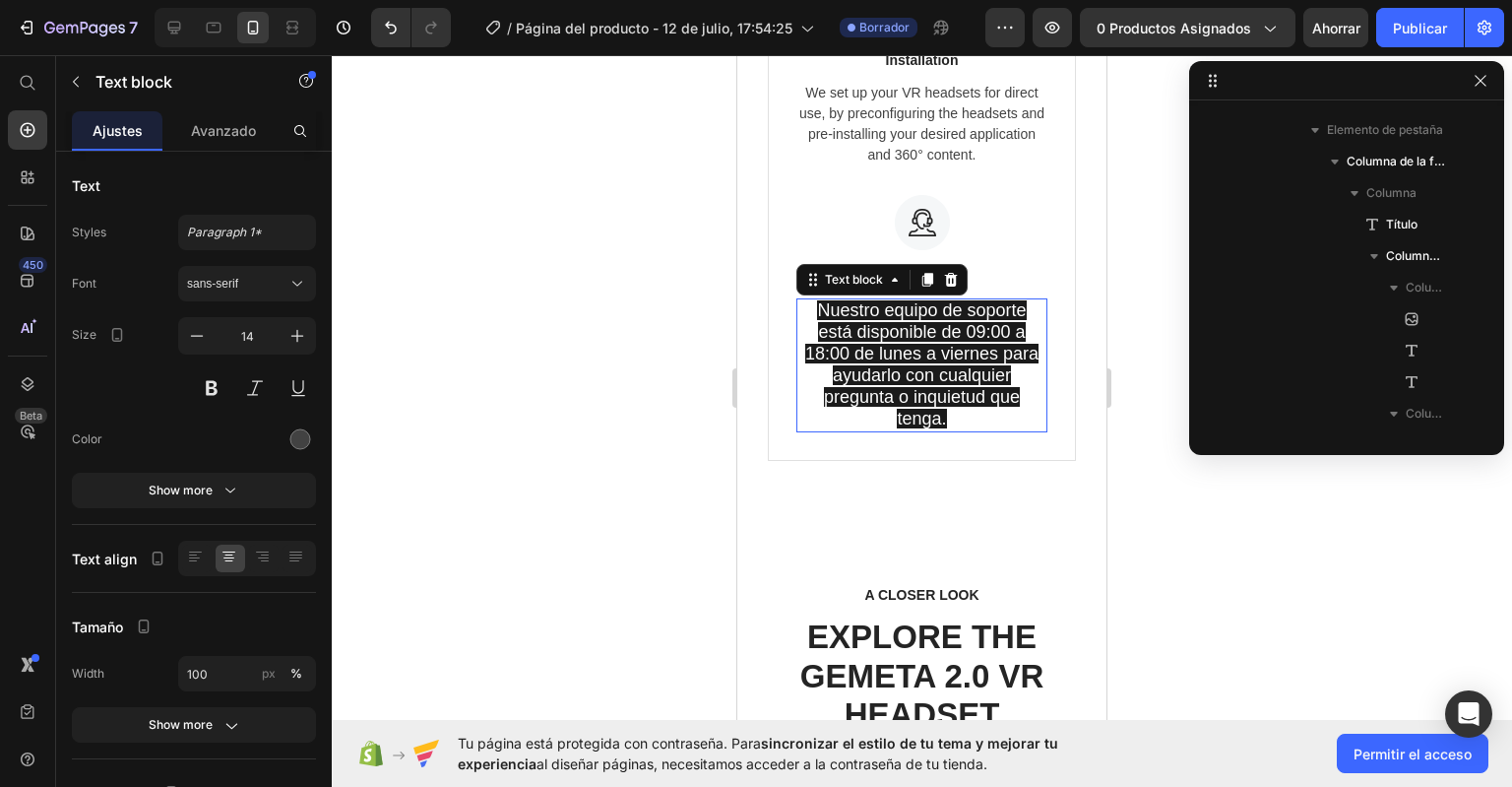 scroll, scrollTop: 2421, scrollLeft: 0, axis: vertical 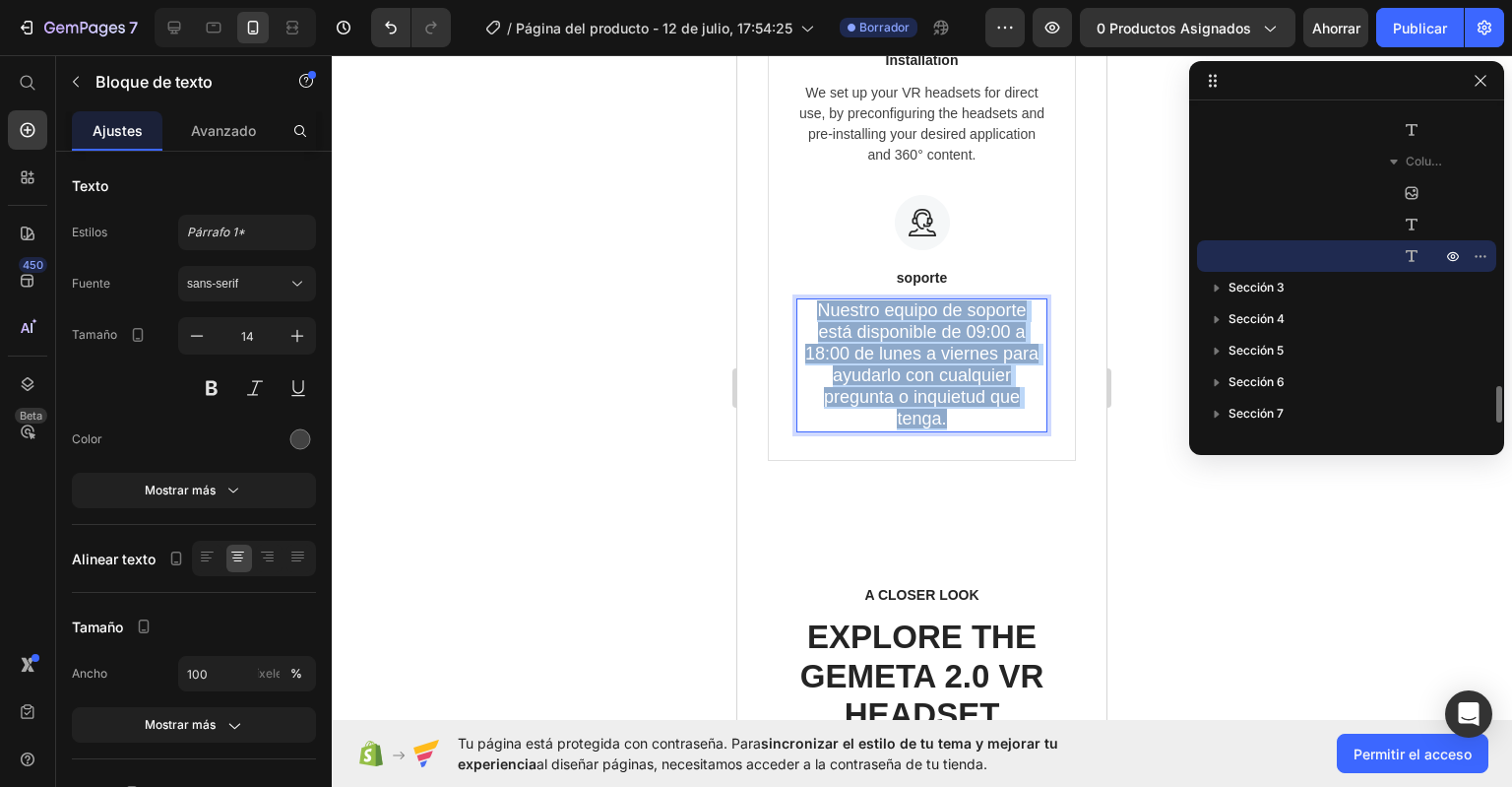 click on "Nuestro equipo de soporte está disponible de 09:00 a 18:00 de lunes a viernes para ayudarlo con cualquier pregunta o inquietud que tenga." at bounding box center (921, 364) 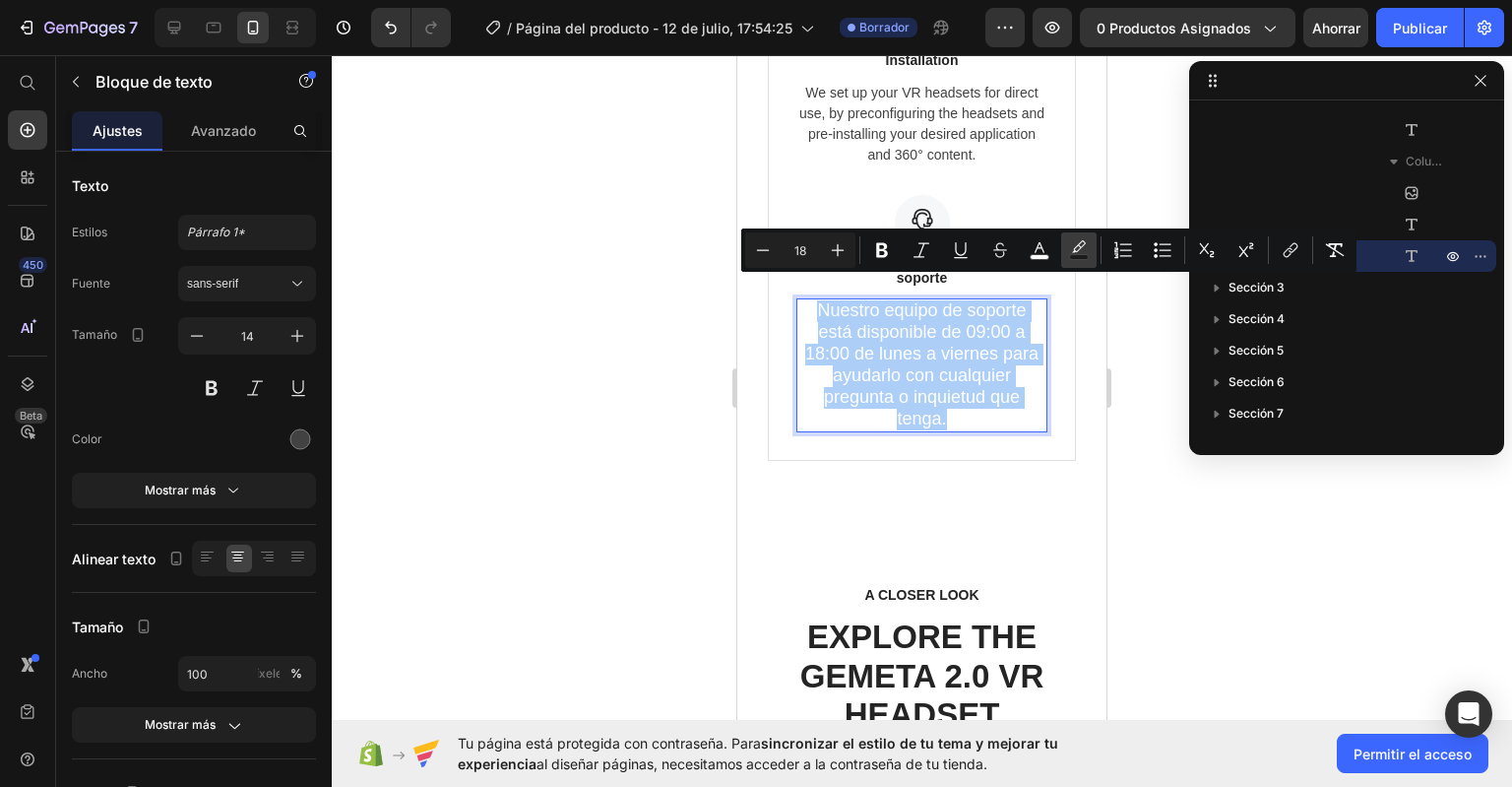 click 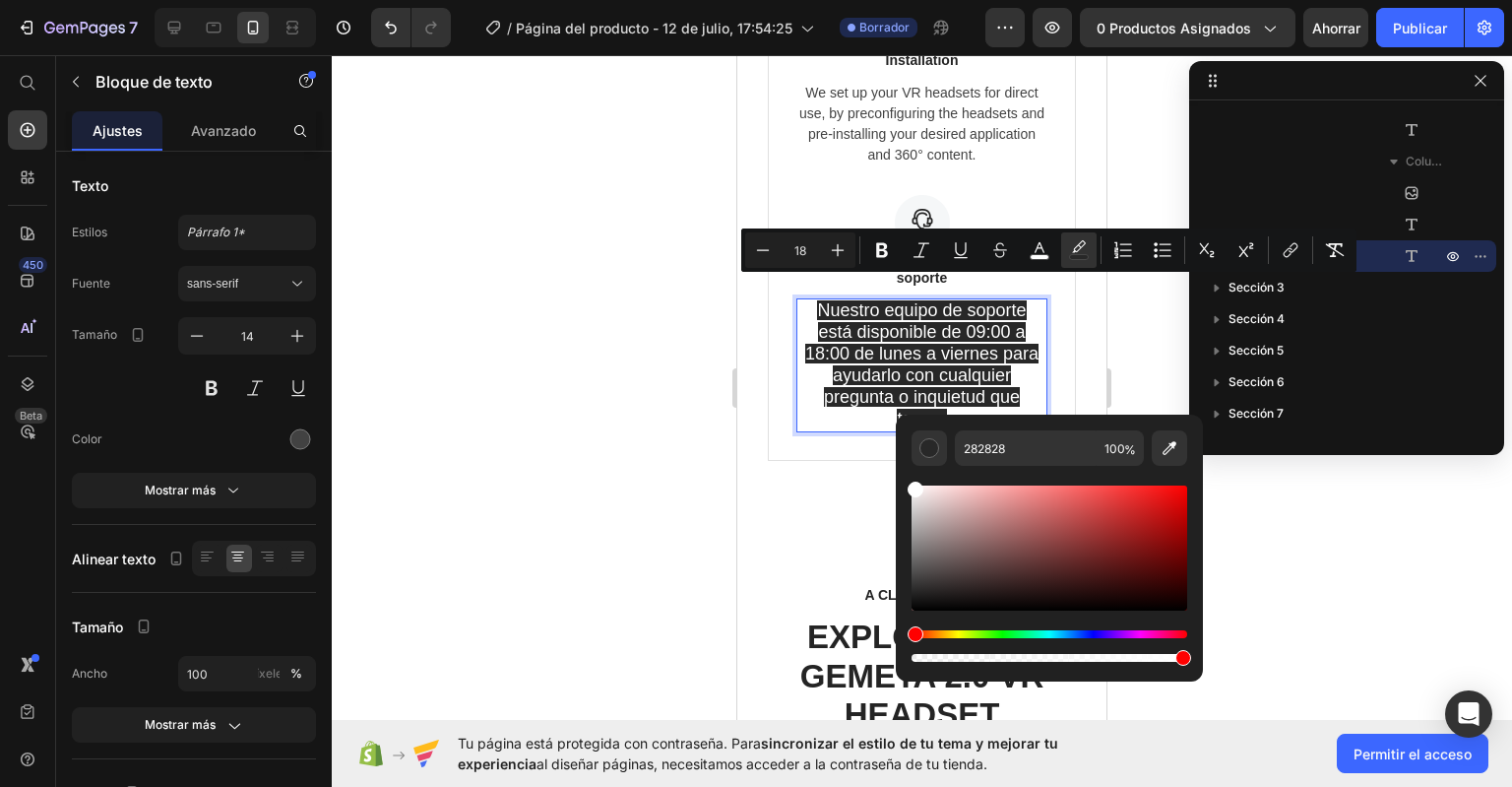 drag, startPoint x: 914, startPoint y: 590, endPoint x: 895, endPoint y: 461, distance: 130.39172 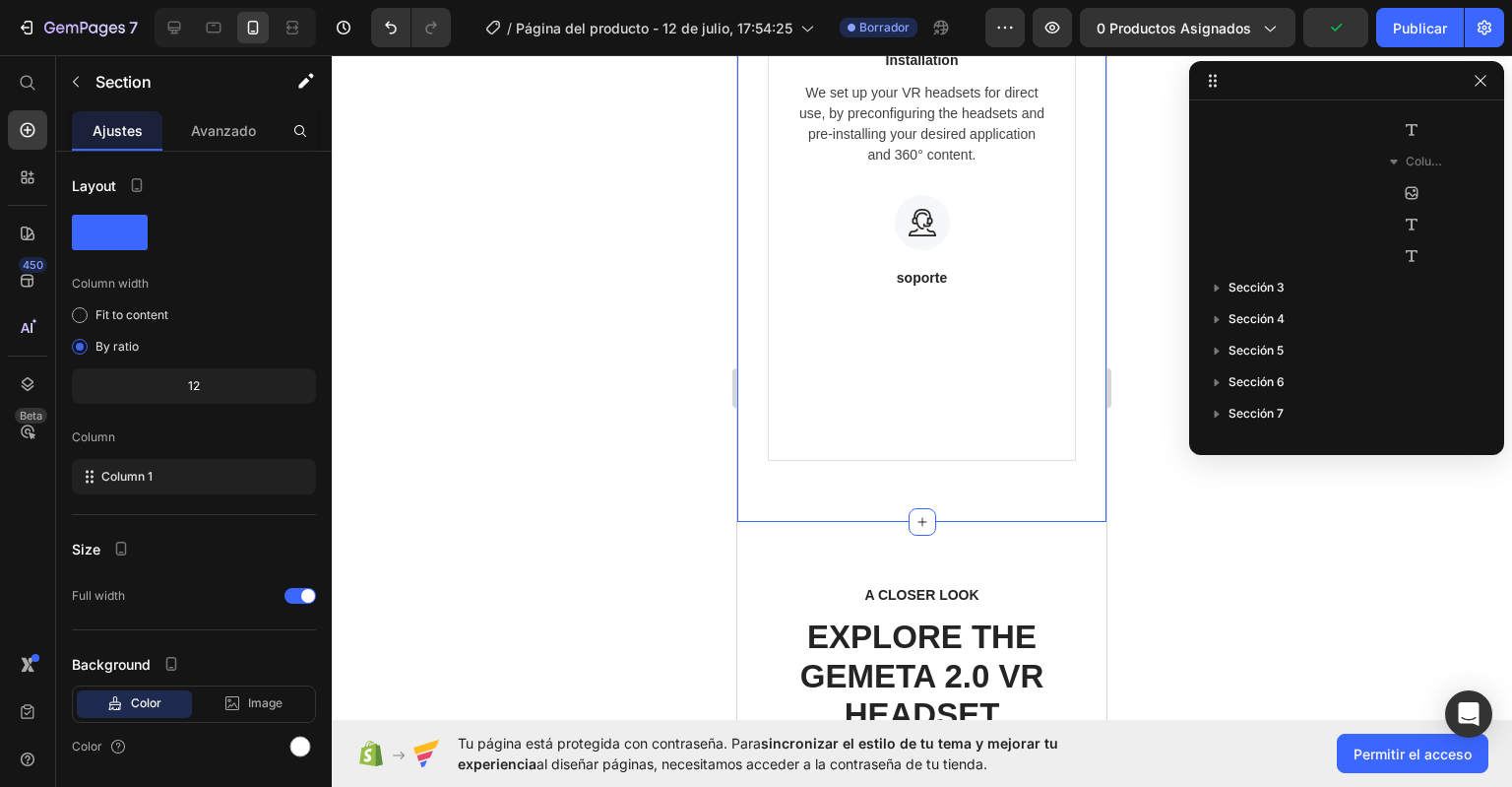 click on "Especificaciones del producto Product Details Product Services Technical Specifications Heading Compatible operating systems Text block Windows 10 May 2019 update or higher - Significant improvements have been added to the Windows Mixed Reality platform to optimize for the visual quality of this device. For the best performance, please ensure you have the latest updates from Windows 10: version 1903/1909 (KB4577062 or later) or 2004 (KB4577063 or later). Text block Row Memory Text block 128GB/256GB Text block Row Field of view Text block 120 degrees Text block Row Resolution Text block 2448 x 2448 pixels per eye Text block Row Weight Text block 560 grams Text block Row Material Text block Magnesium alloy, plastic Text block Row Color Text block Black Text block Row Row What's Included Heading Image VR Headset Text block Image 2 Touch Controllers Text block Image Charging Cable Text block Image Power Adapter Text block Image Glasses Spacer Text block Icon List Image Row Row Professional Support Heading Image" at bounding box center [921, 117] 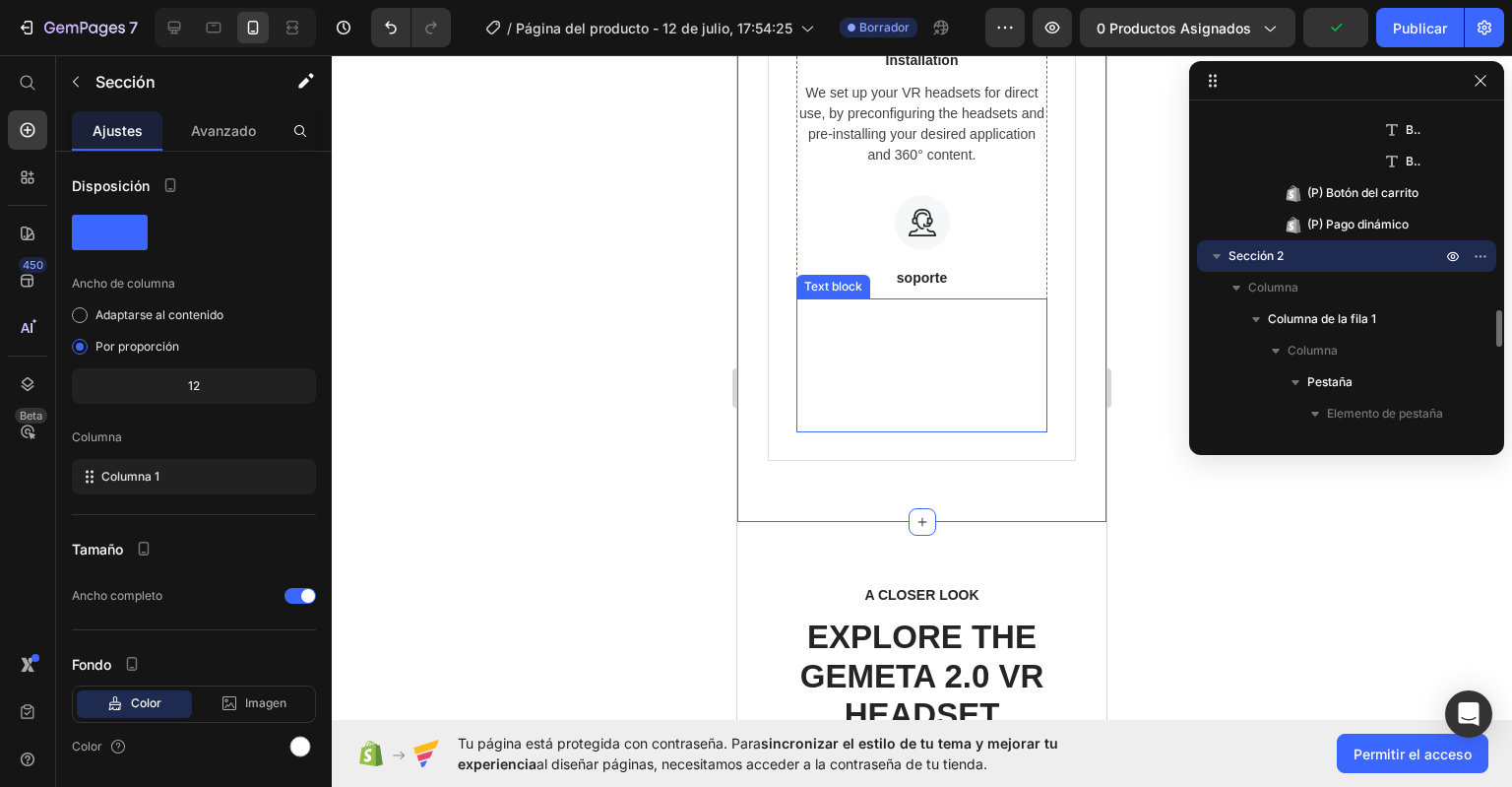 click on "Nuestro equipo de soporte está disponible de 09:00 a 18:00 de lunes a viernes para ayudarlo con cualquier pregunta o inquietud que tenga." at bounding box center [921, 364] 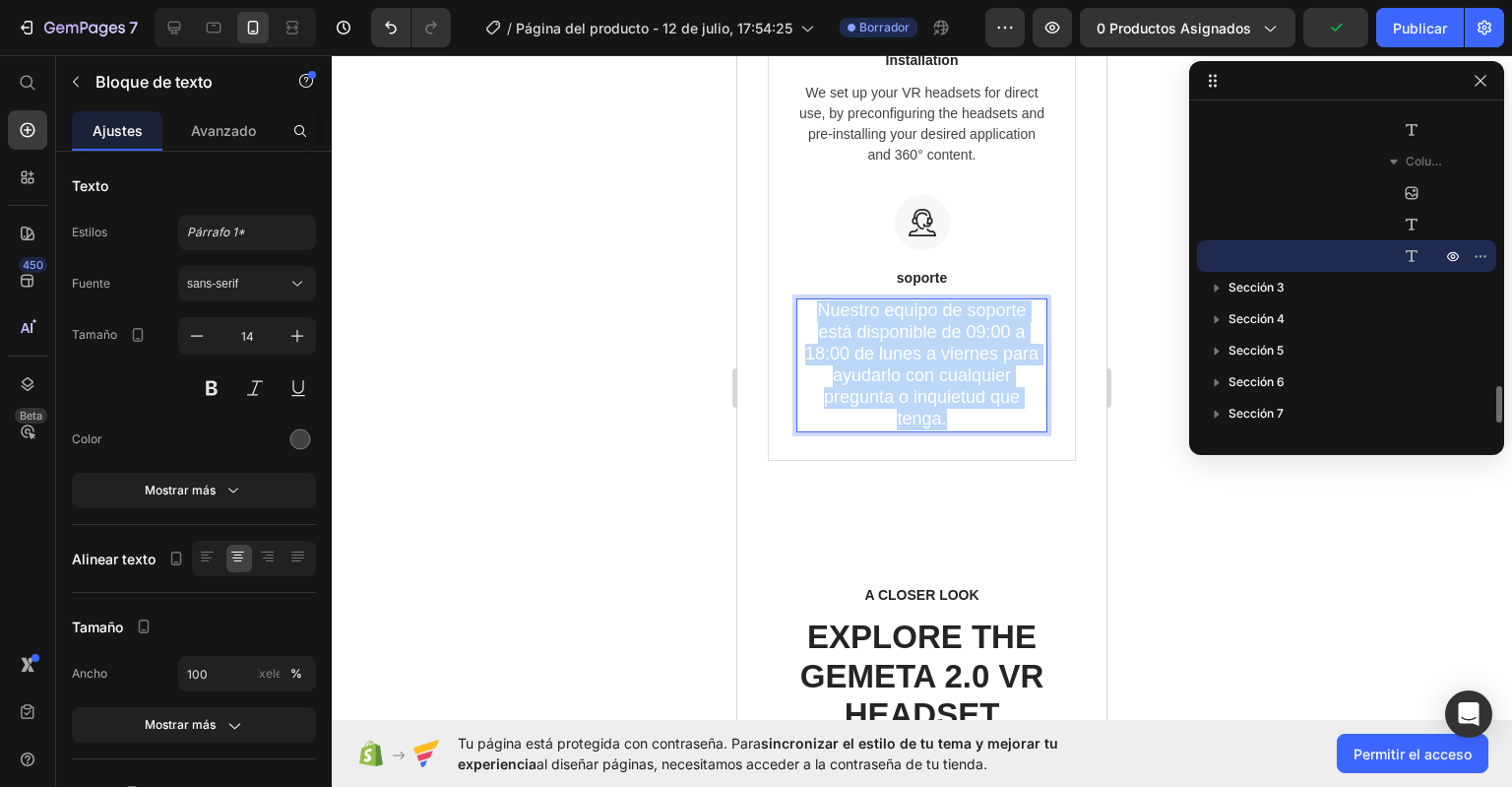 click on "Nuestro equipo de soporte está disponible de 09:00 a 18:00 de lunes a viernes para ayudarlo con cualquier pregunta o inquietud que tenga." at bounding box center (921, 364) 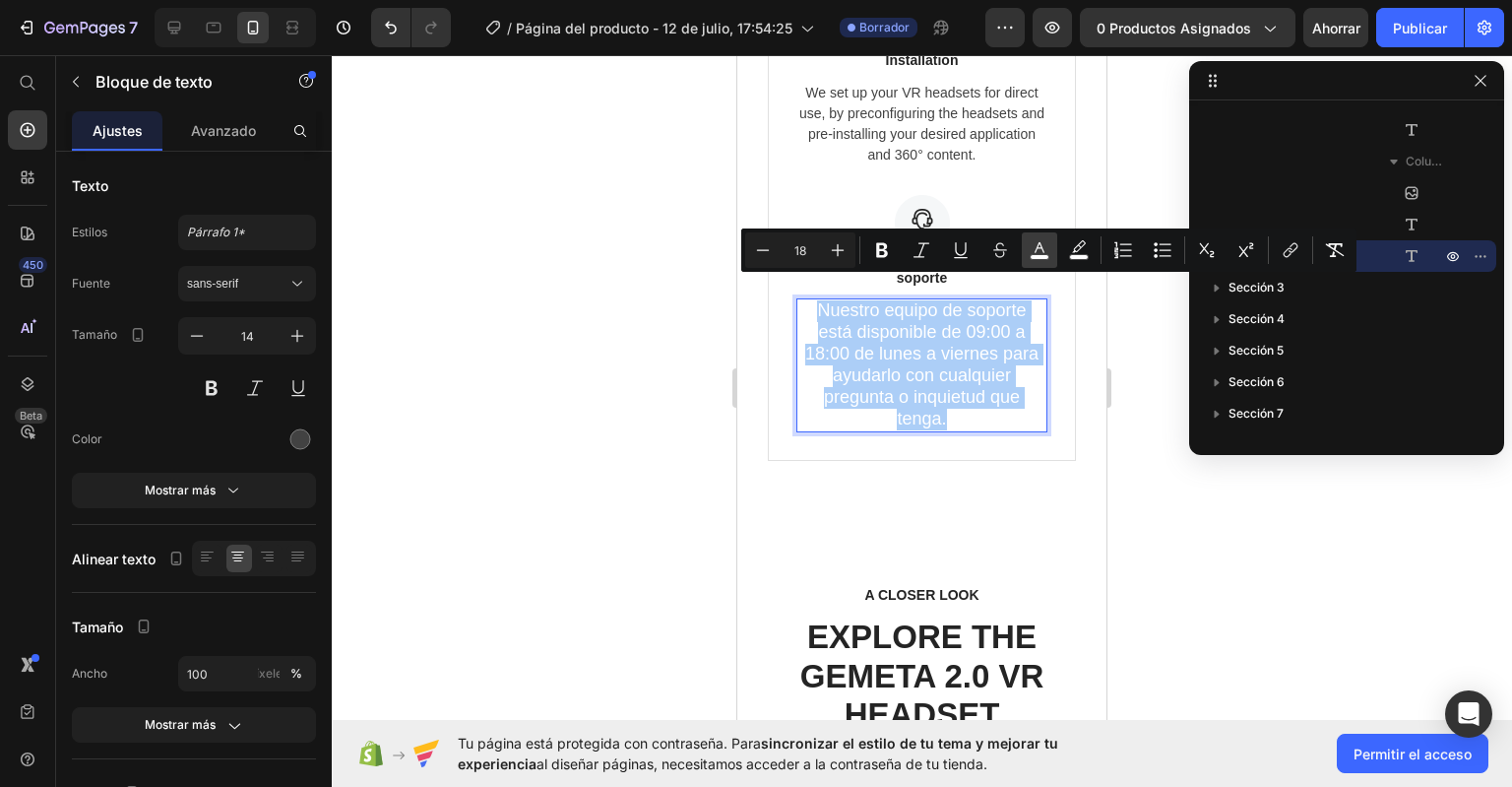 click on "color" at bounding box center (1040, 250) 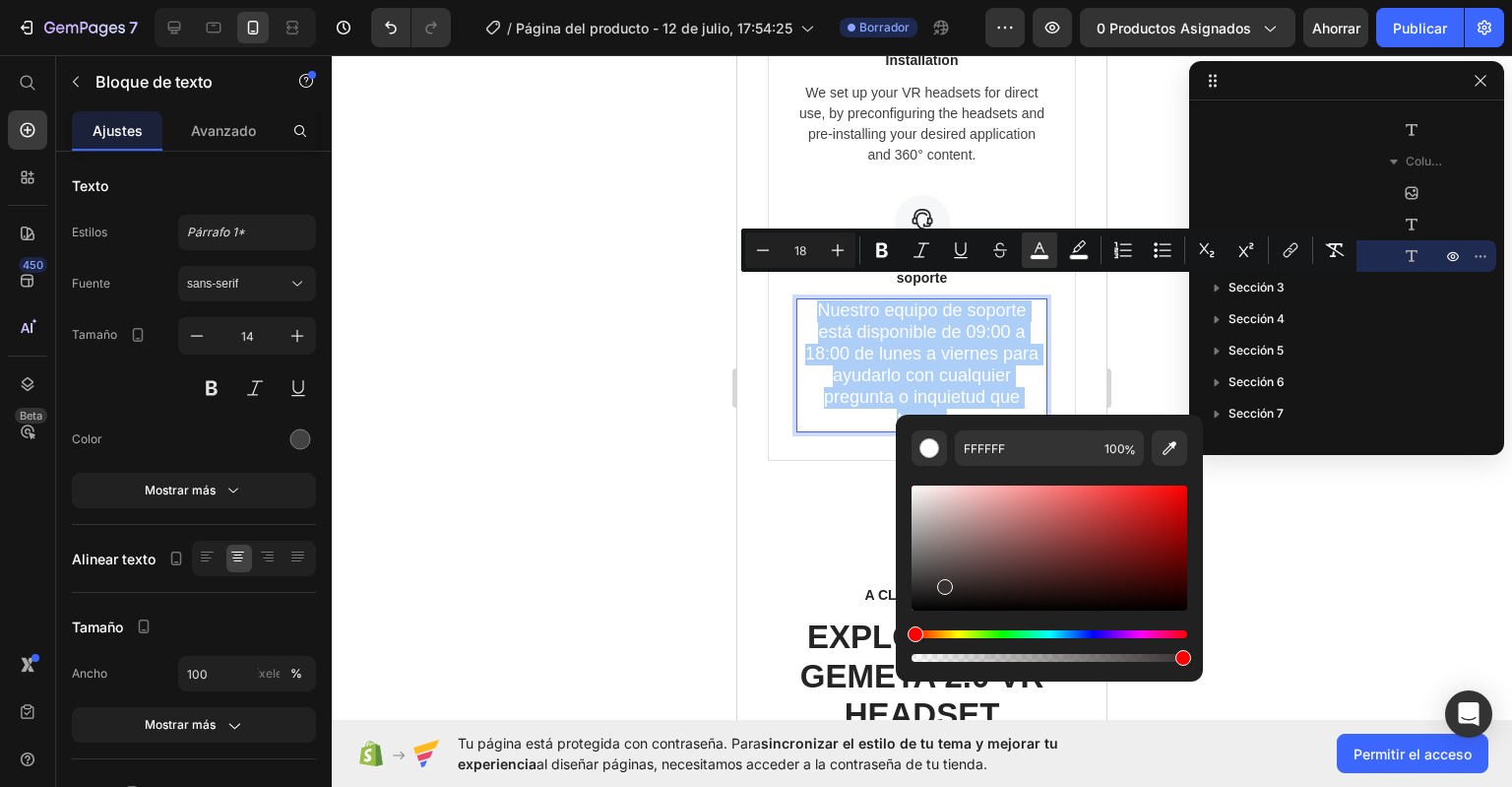 drag, startPoint x: 975, startPoint y: 513, endPoint x: 895, endPoint y: 643, distance: 152.64338 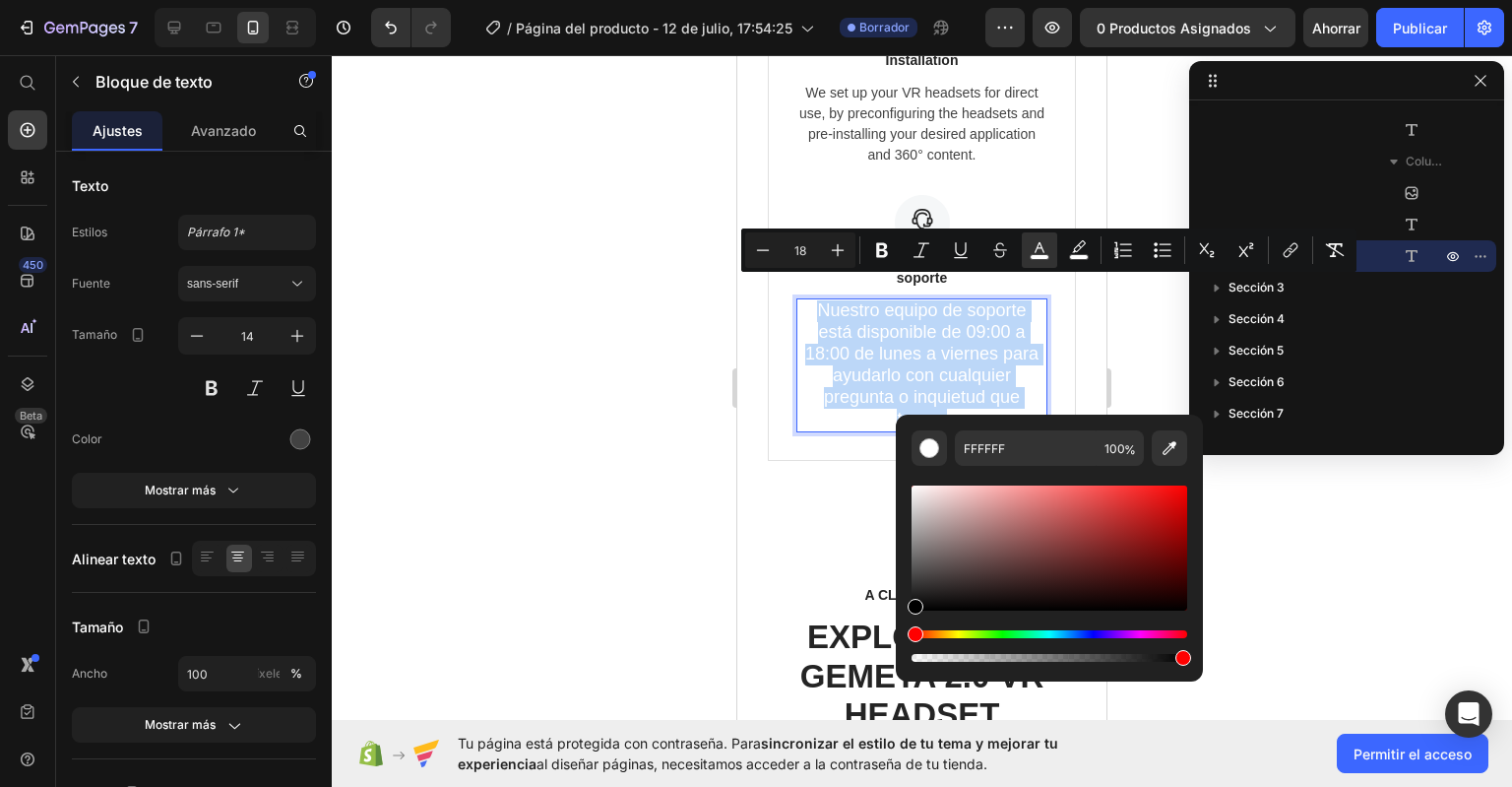 type on "000000" 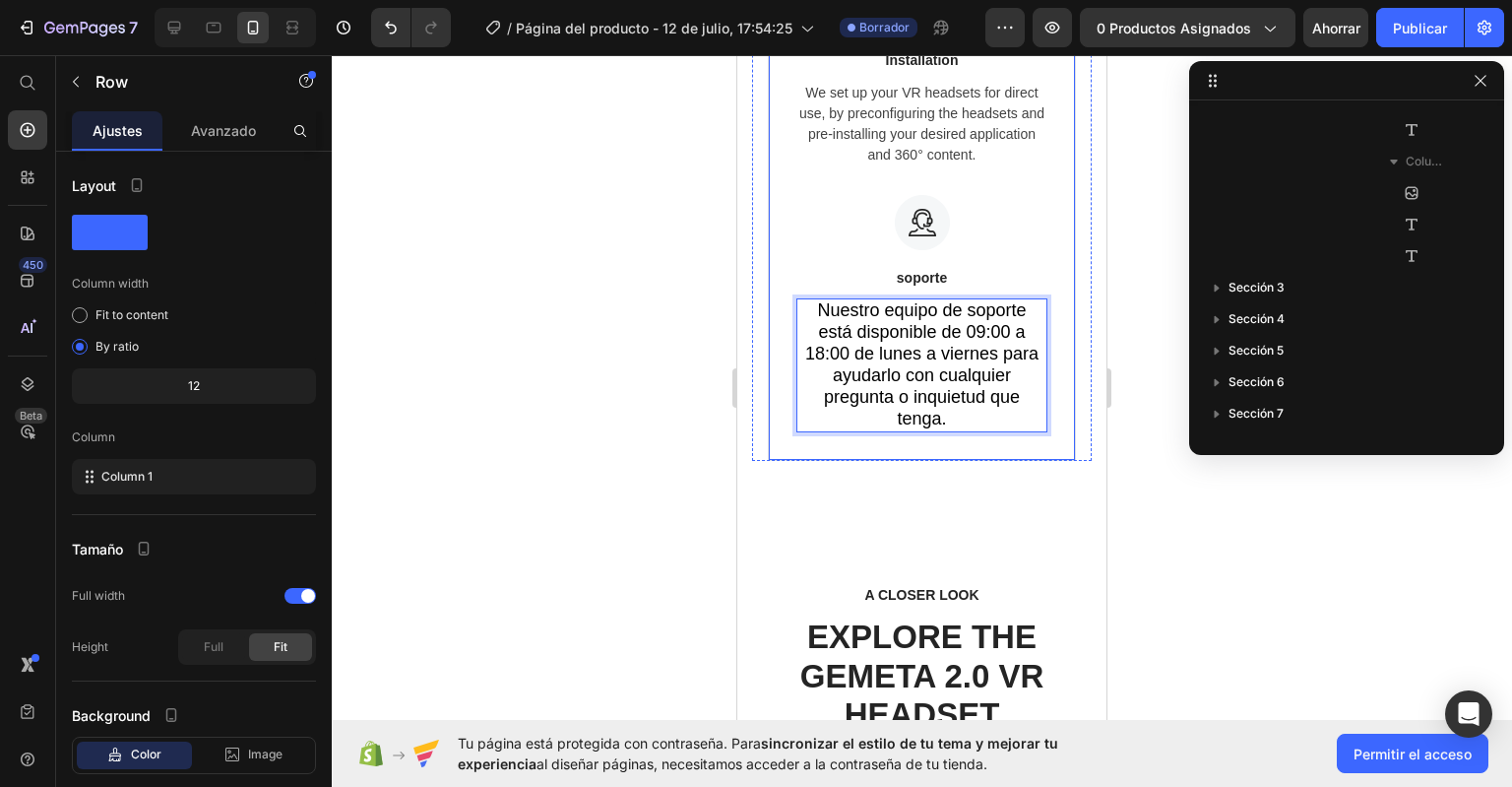 scroll, scrollTop: 2074, scrollLeft: 0, axis: vertical 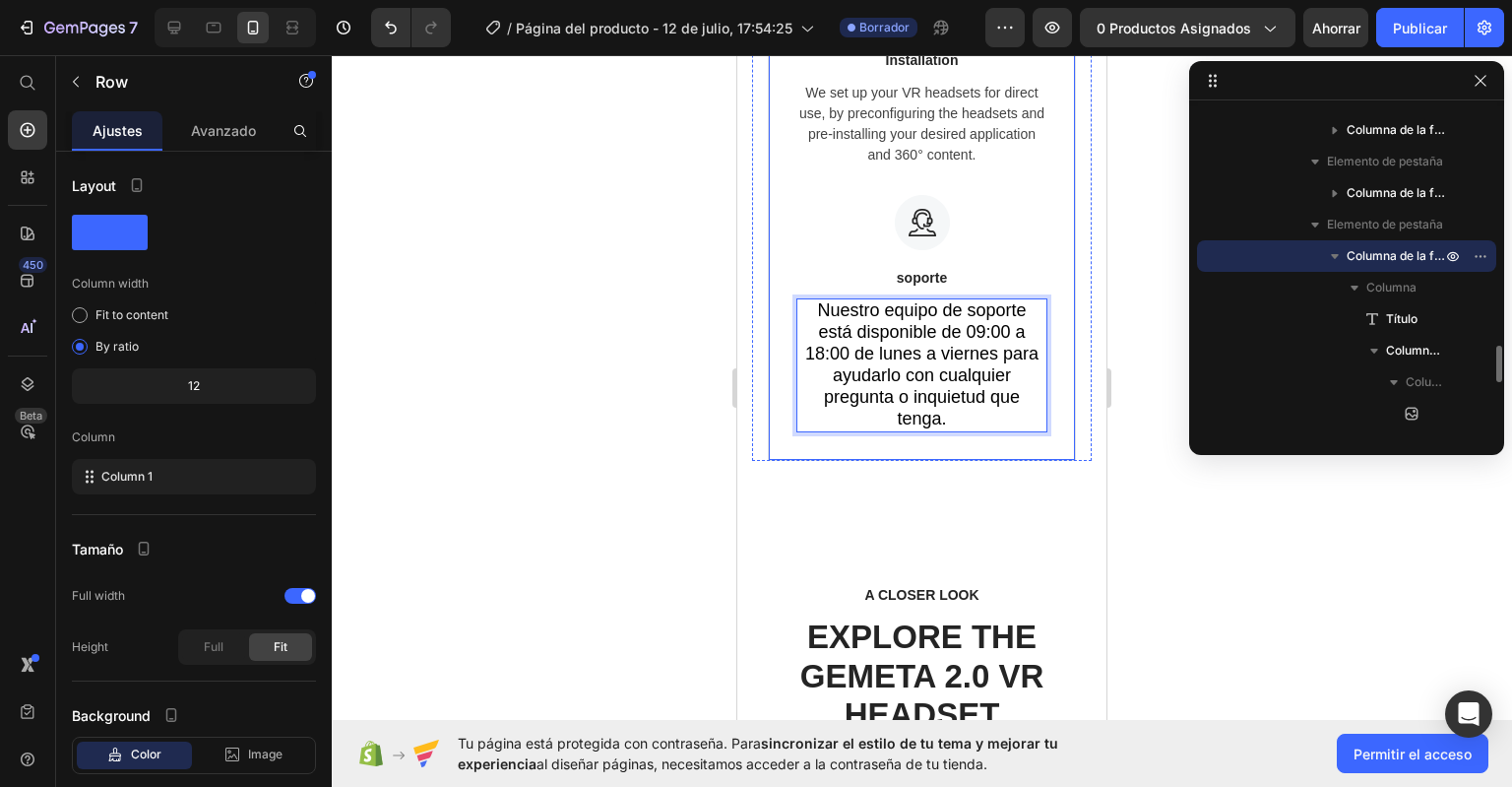click on "Professional Support Heading Image Installation Text block We set up your VR headsets for direct use, by preconfiguring the headsets and pre-installing your desired application and 360° content. Text block Image soporte Text block Nuestro equipo de soporte está disponible de 09:00 a 18:00 de lunes a viernes para ayudarlo con cualquier pregunta o inquietud que tenga. Text block 0 Row Row" at bounding box center (921, 169) 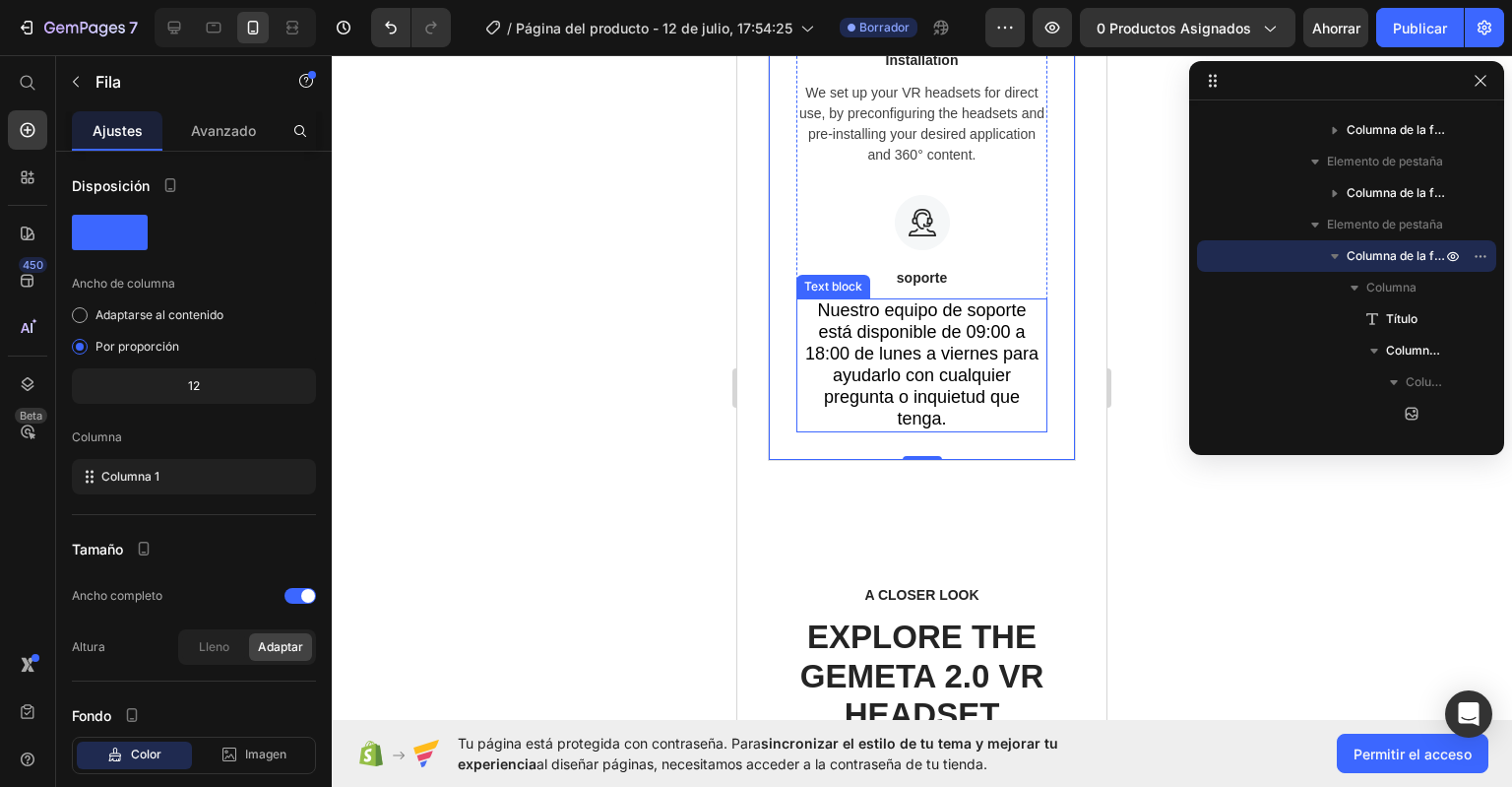 click on "Nuestro equipo de soporte está disponible de 09:00 a 18:00 de lunes a viernes para ayudarlo con cualquier pregunta o inquietud que tenga." at bounding box center [921, 364] 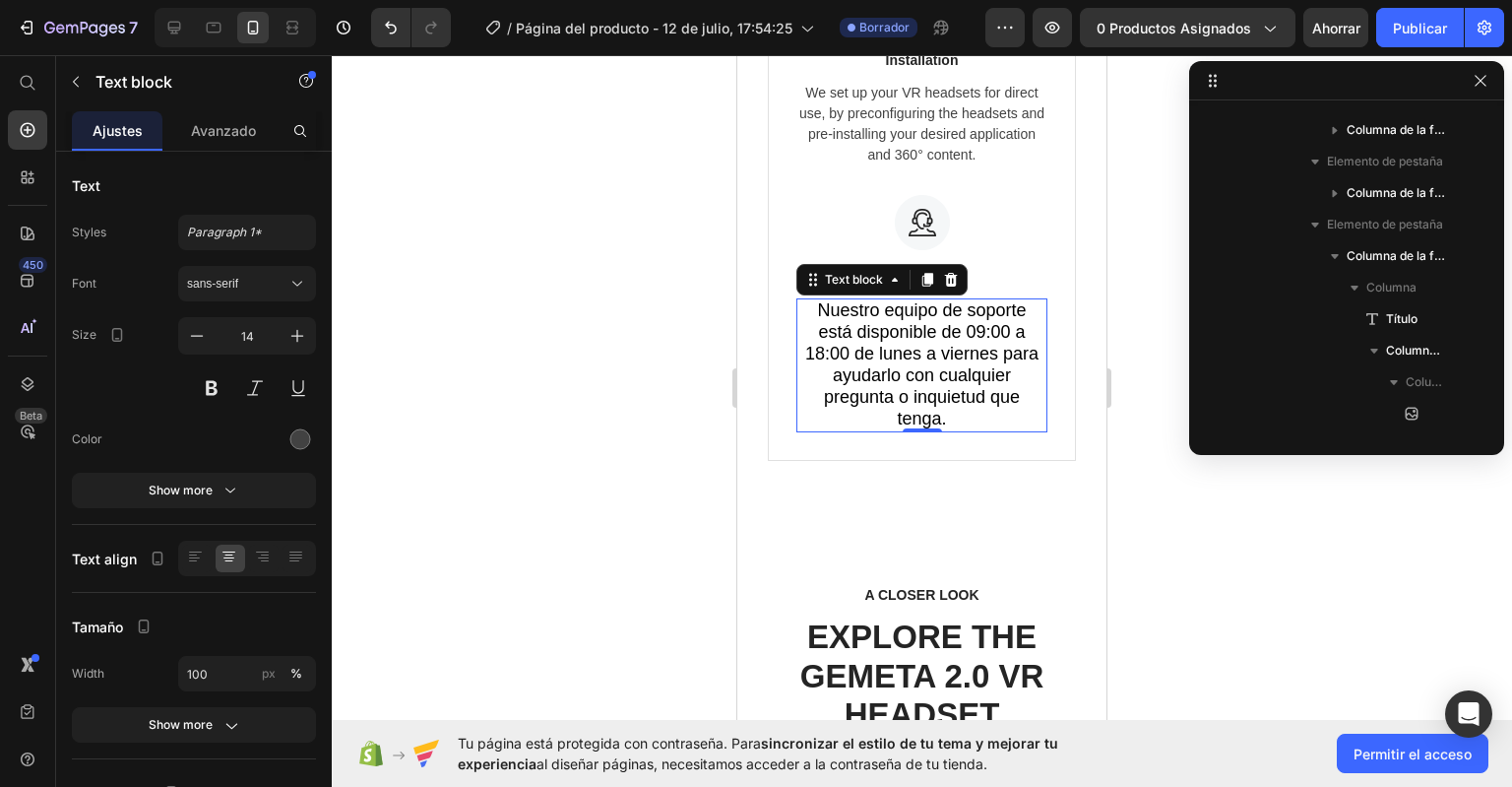 scroll, scrollTop: 2421, scrollLeft: 0, axis: vertical 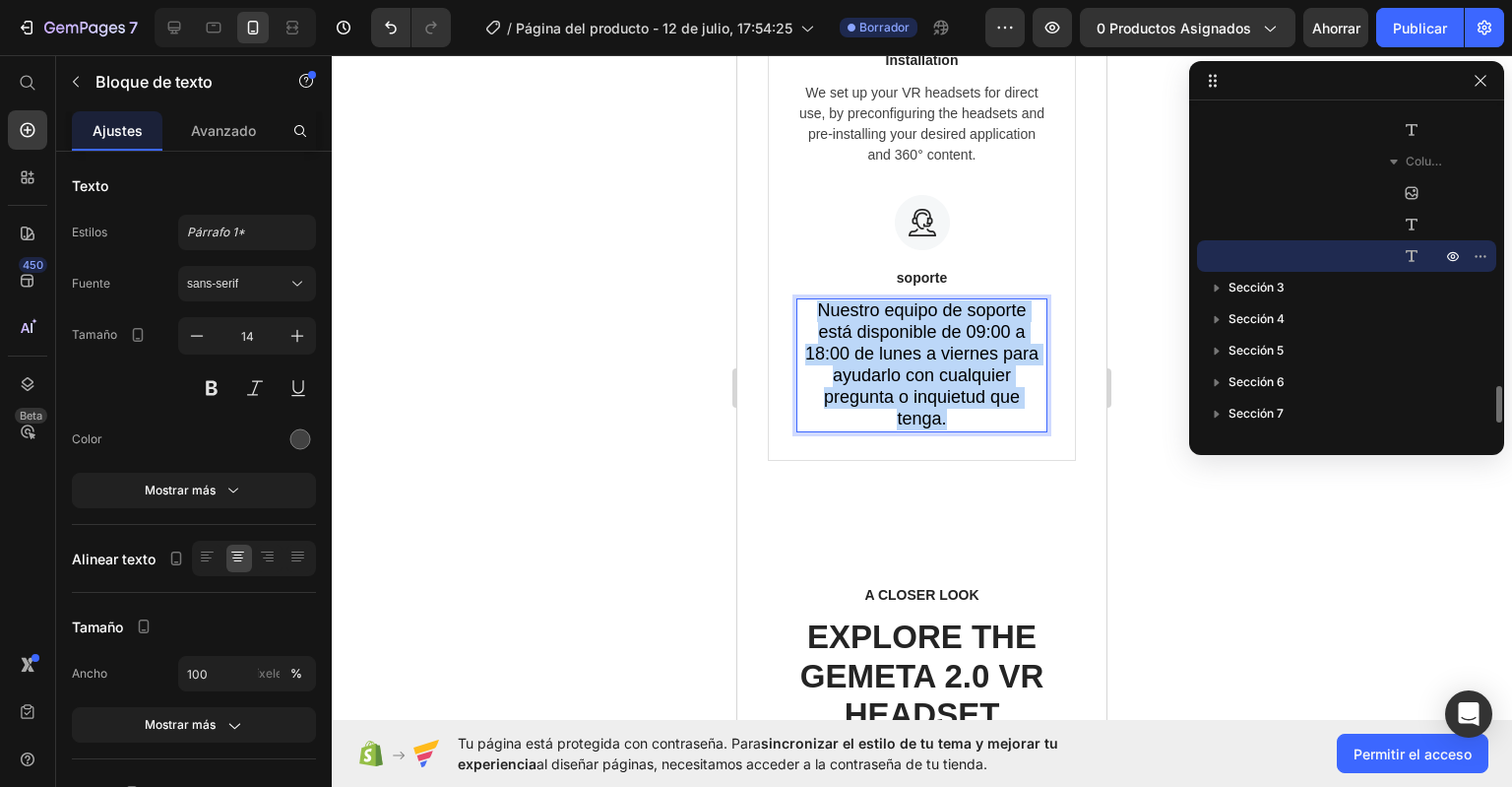 click on "Nuestro equipo de soporte está disponible de 09:00 a 18:00 de lunes a viernes para ayudarlo con cualquier pregunta o inquietud que tenga." at bounding box center [921, 364] 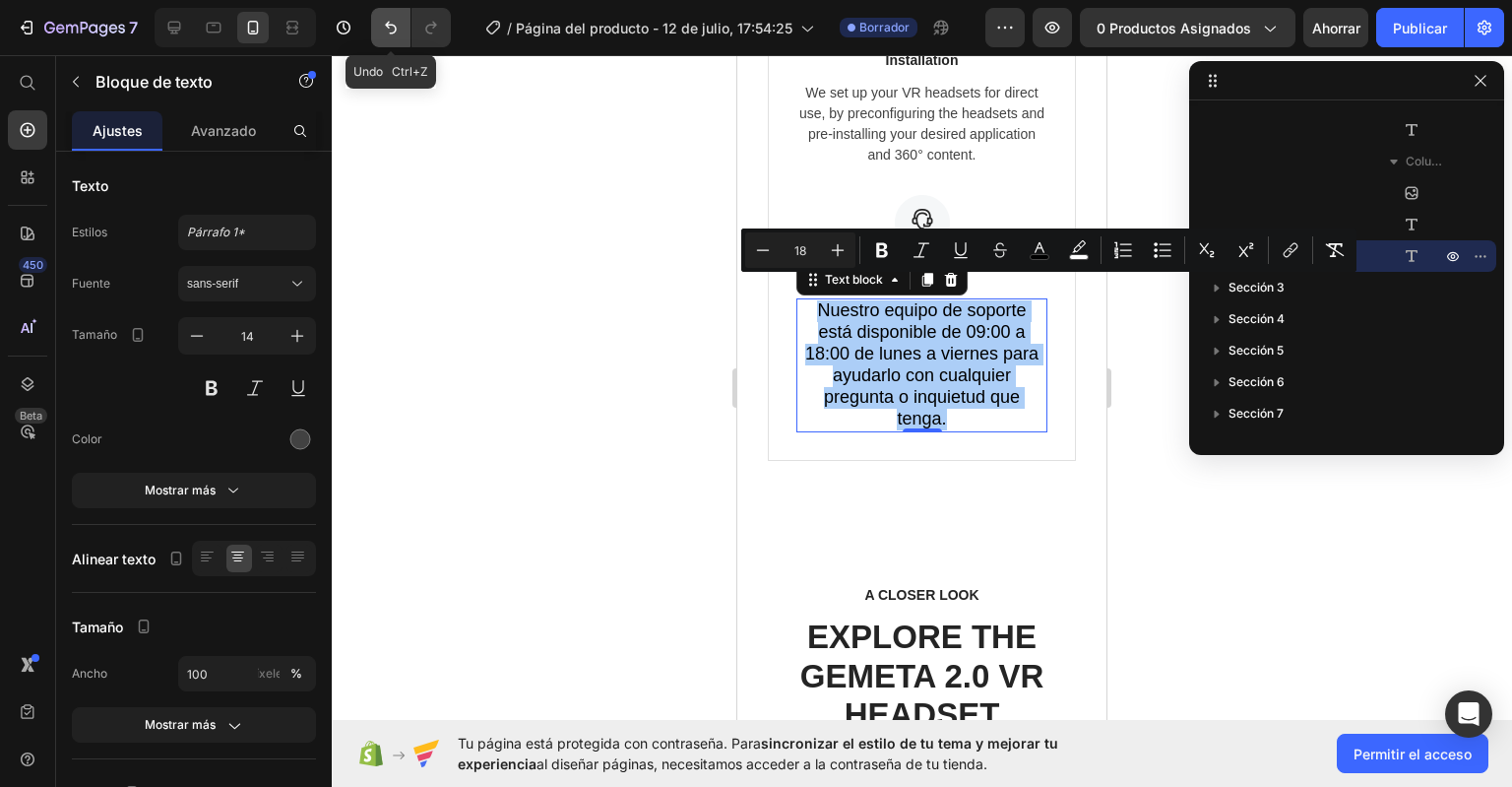 click 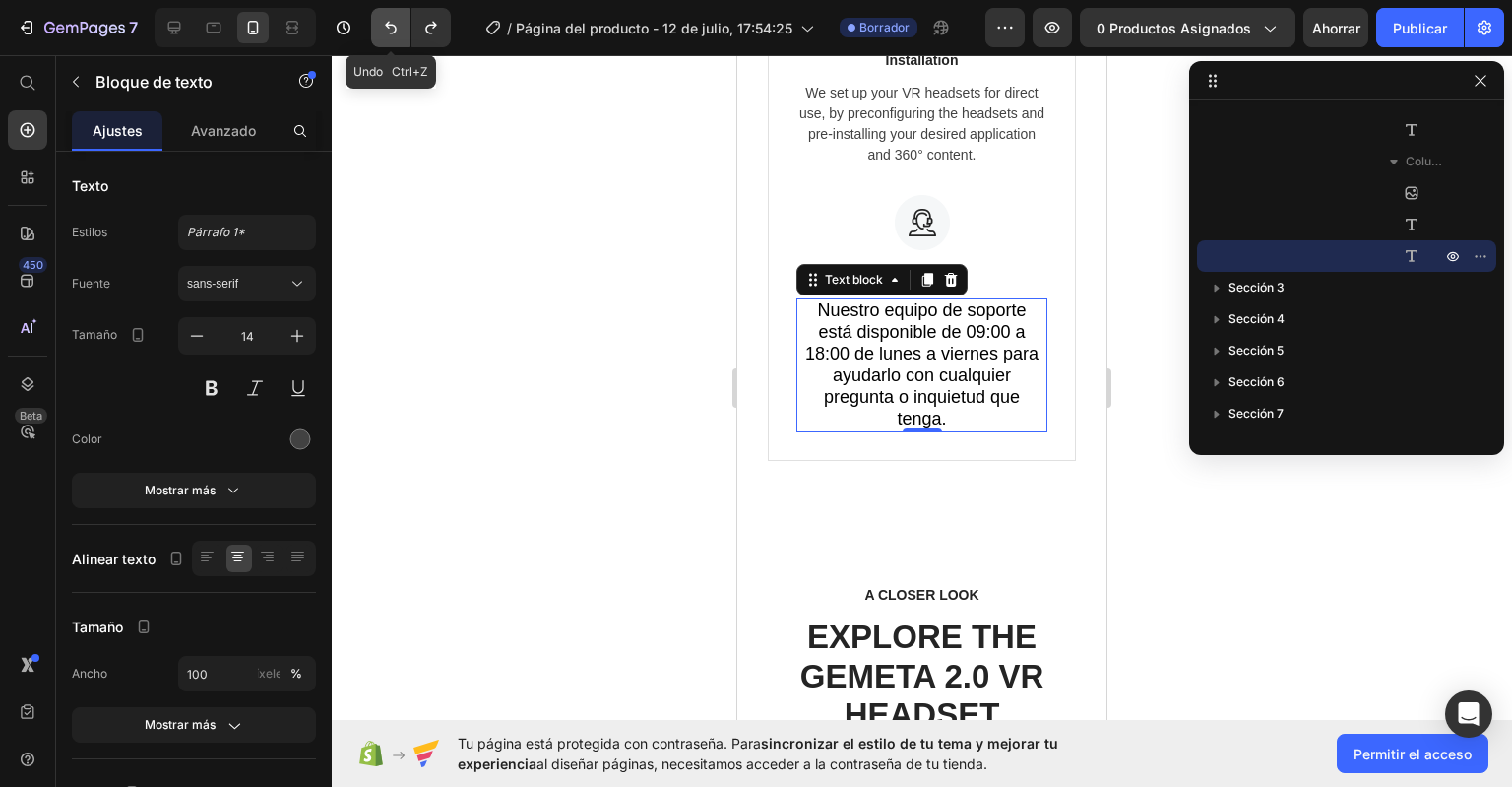 click 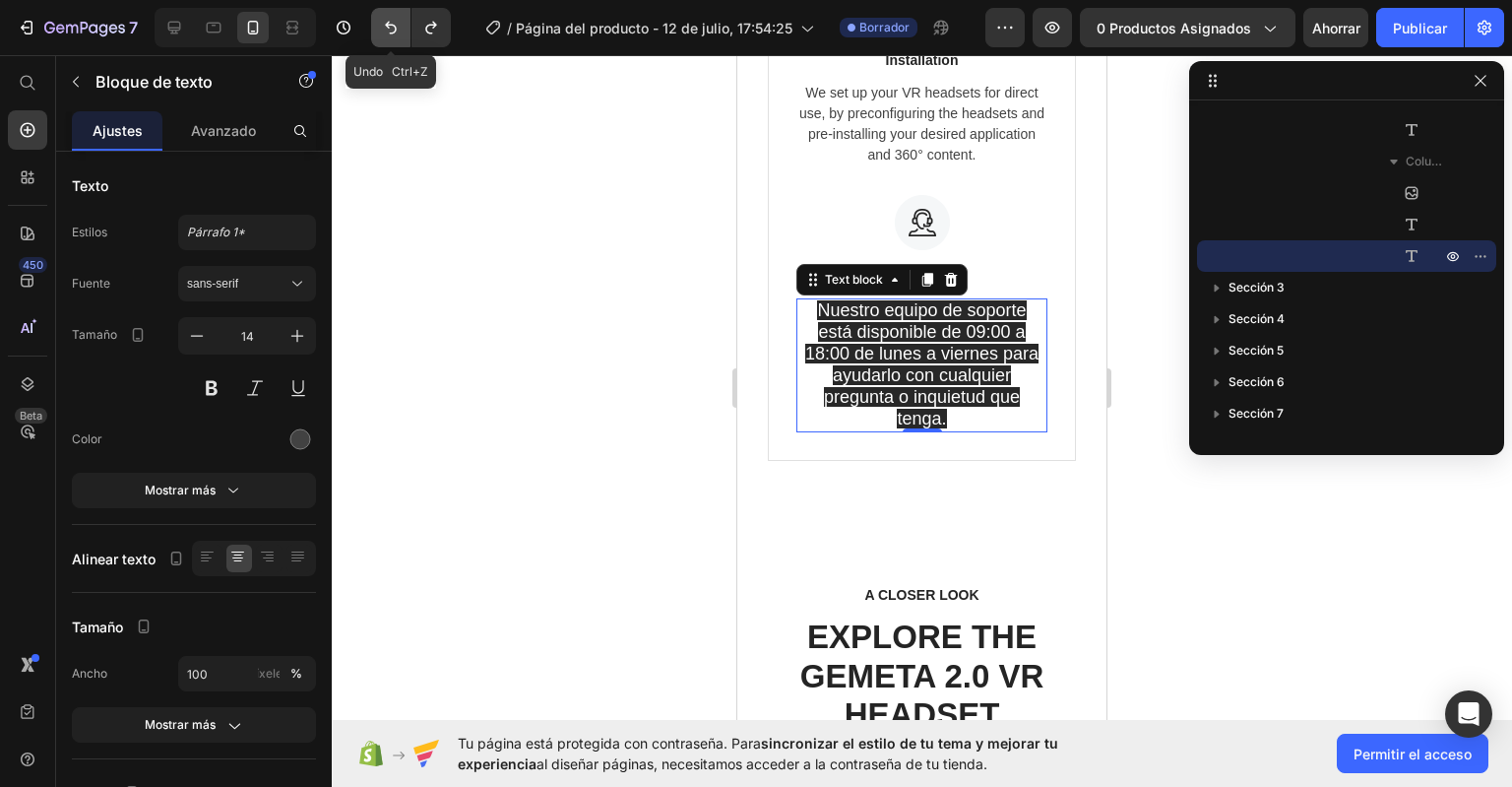 click 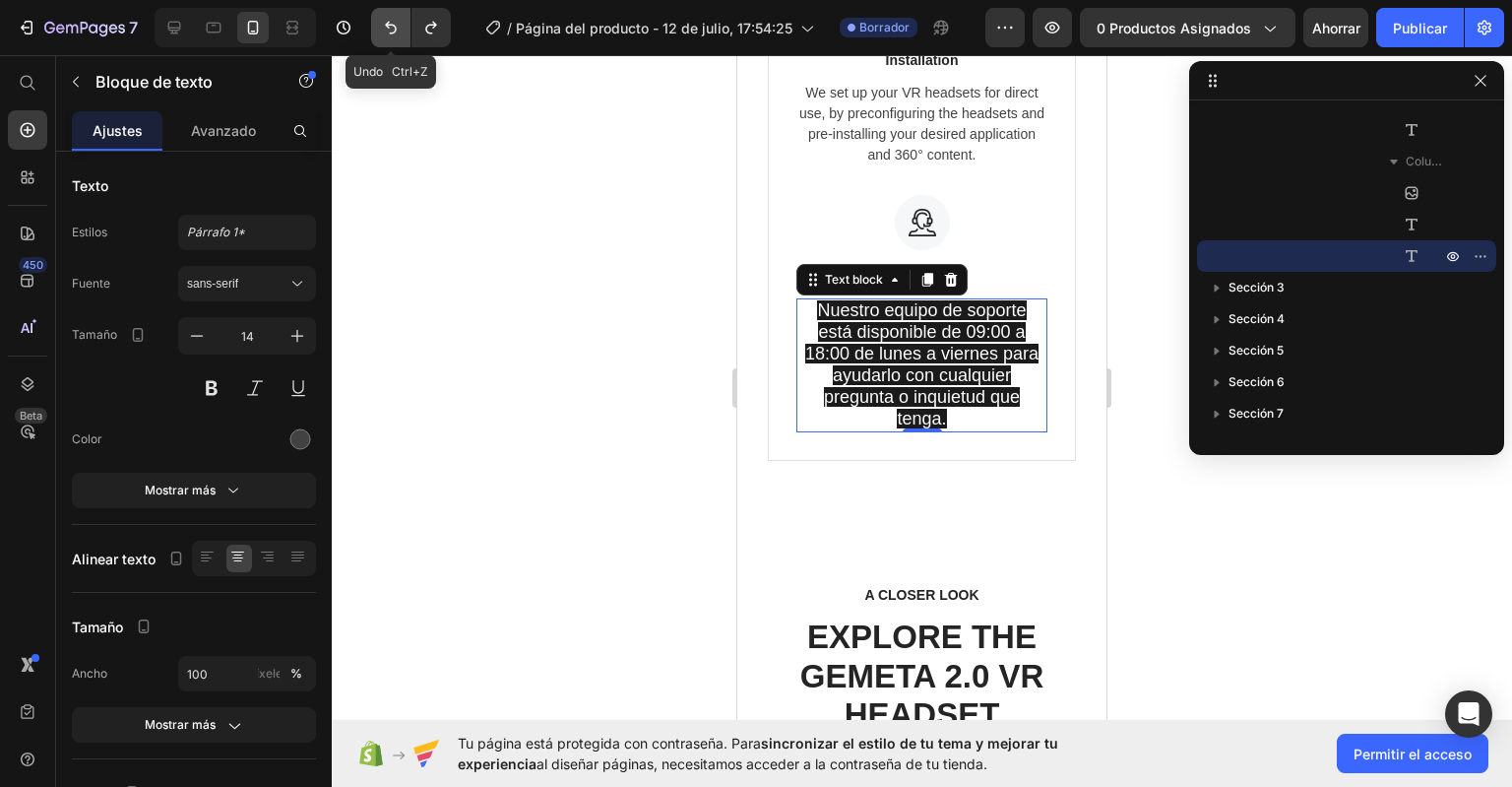 click 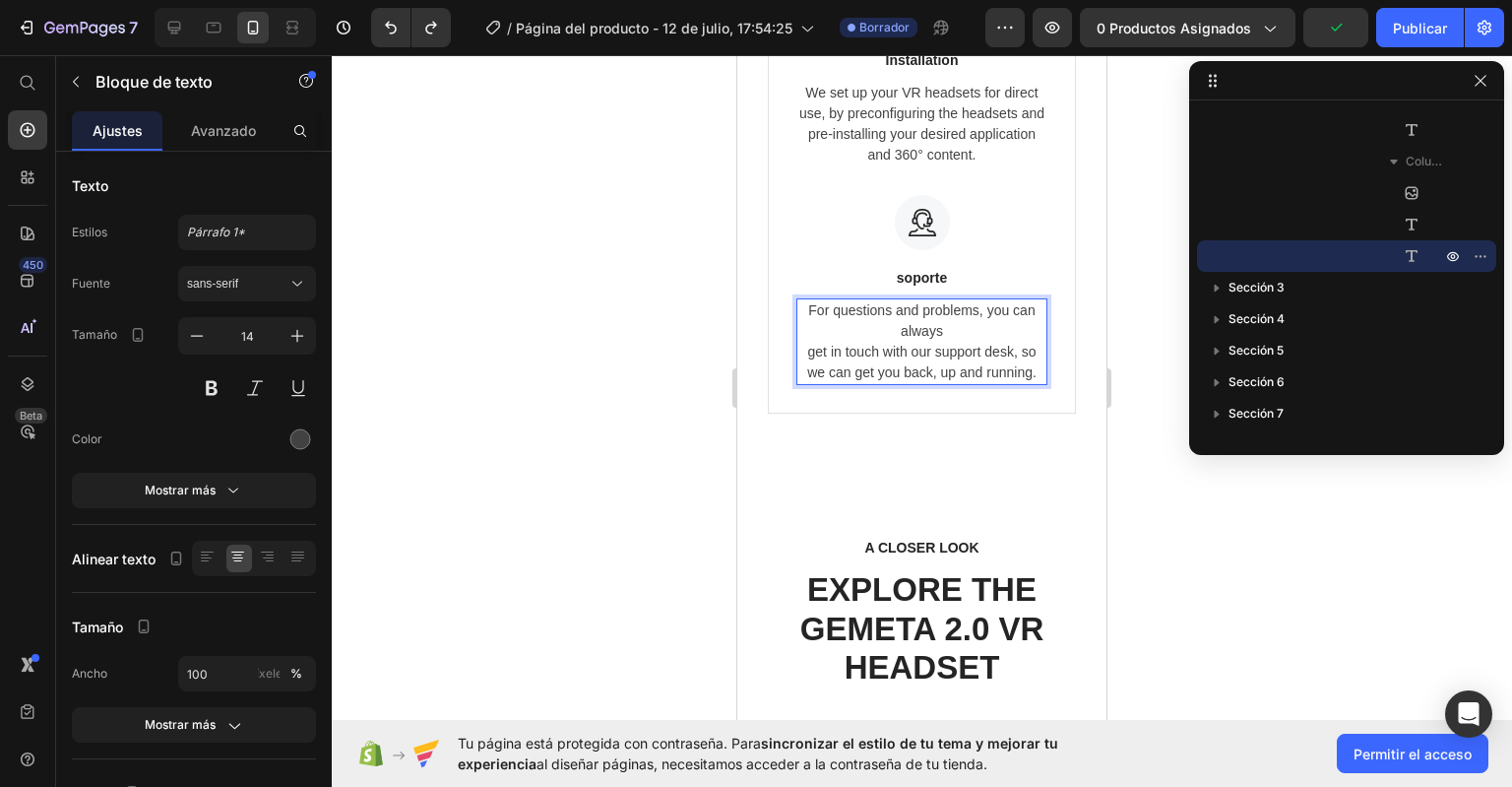click on "For questions and problems, you can always  get in touch with our support desk, so we can get you back, up and running." at bounding box center (921, 342) 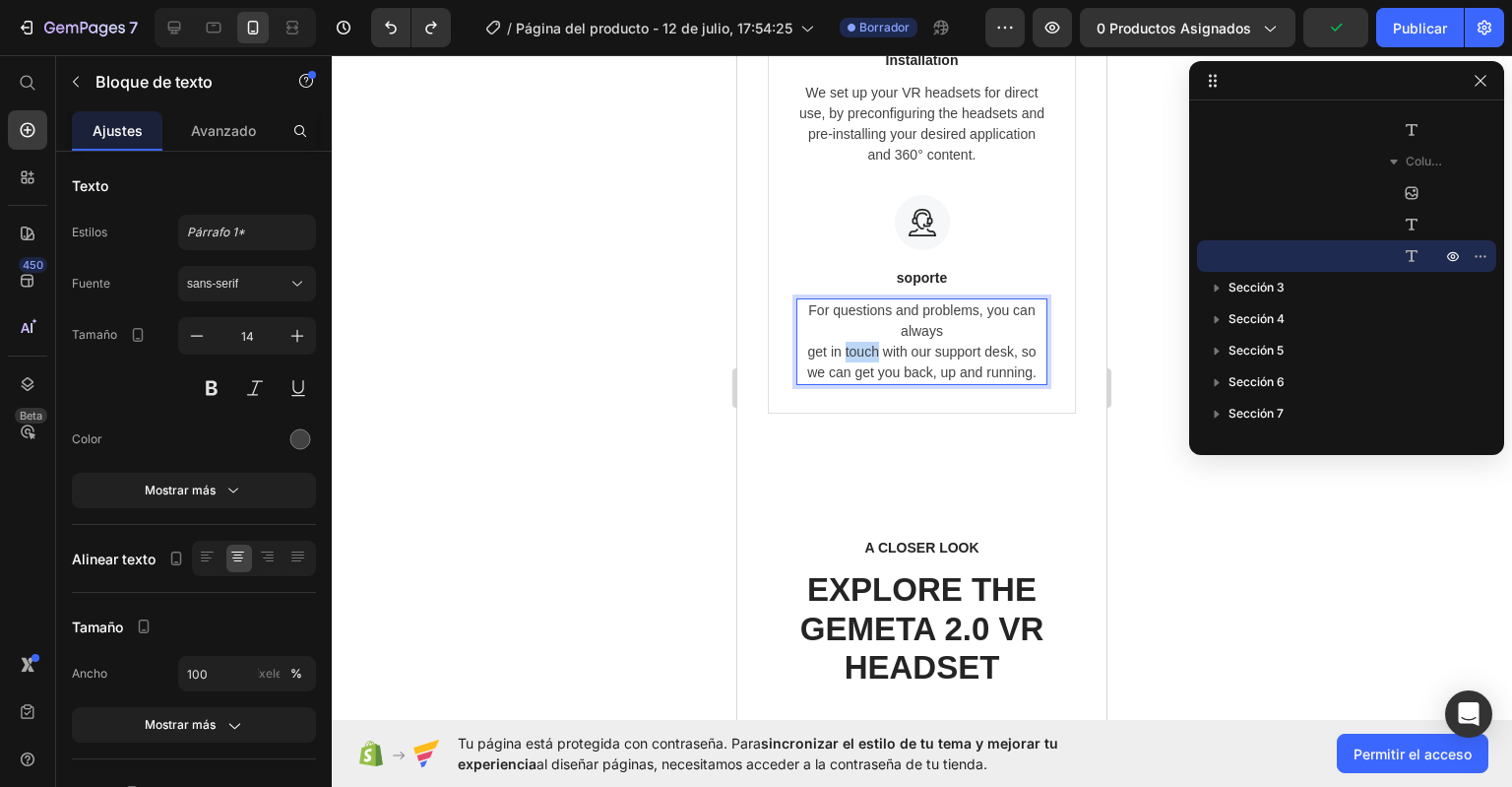 click on "For questions and problems, you can always  get in touch with our support desk, so we can get you back, up and running." at bounding box center (921, 342) 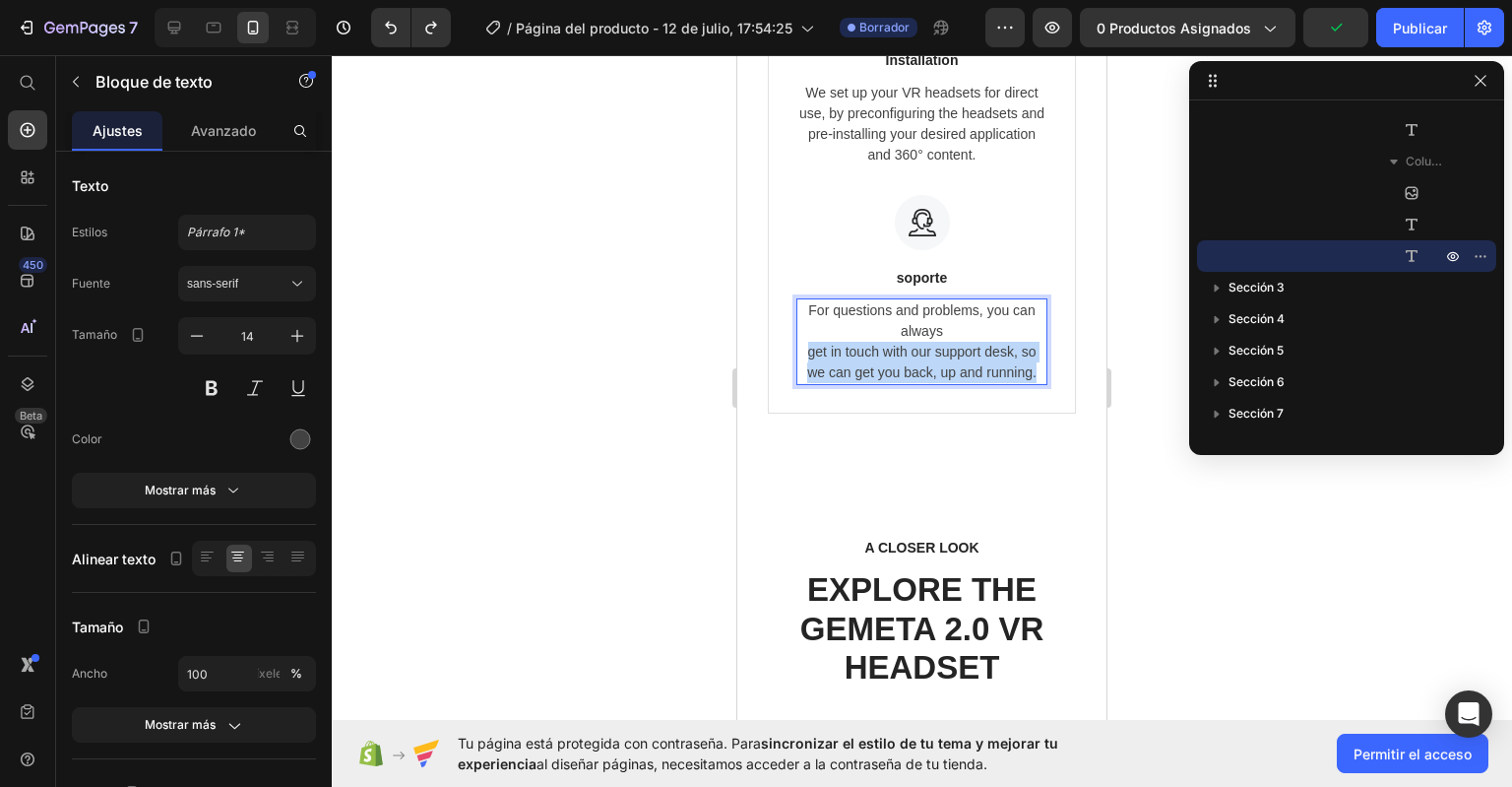click on "For questions and problems, you can always  get in touch with our support desk, so we can get you back, up and running." at bounding box center [921, 342] 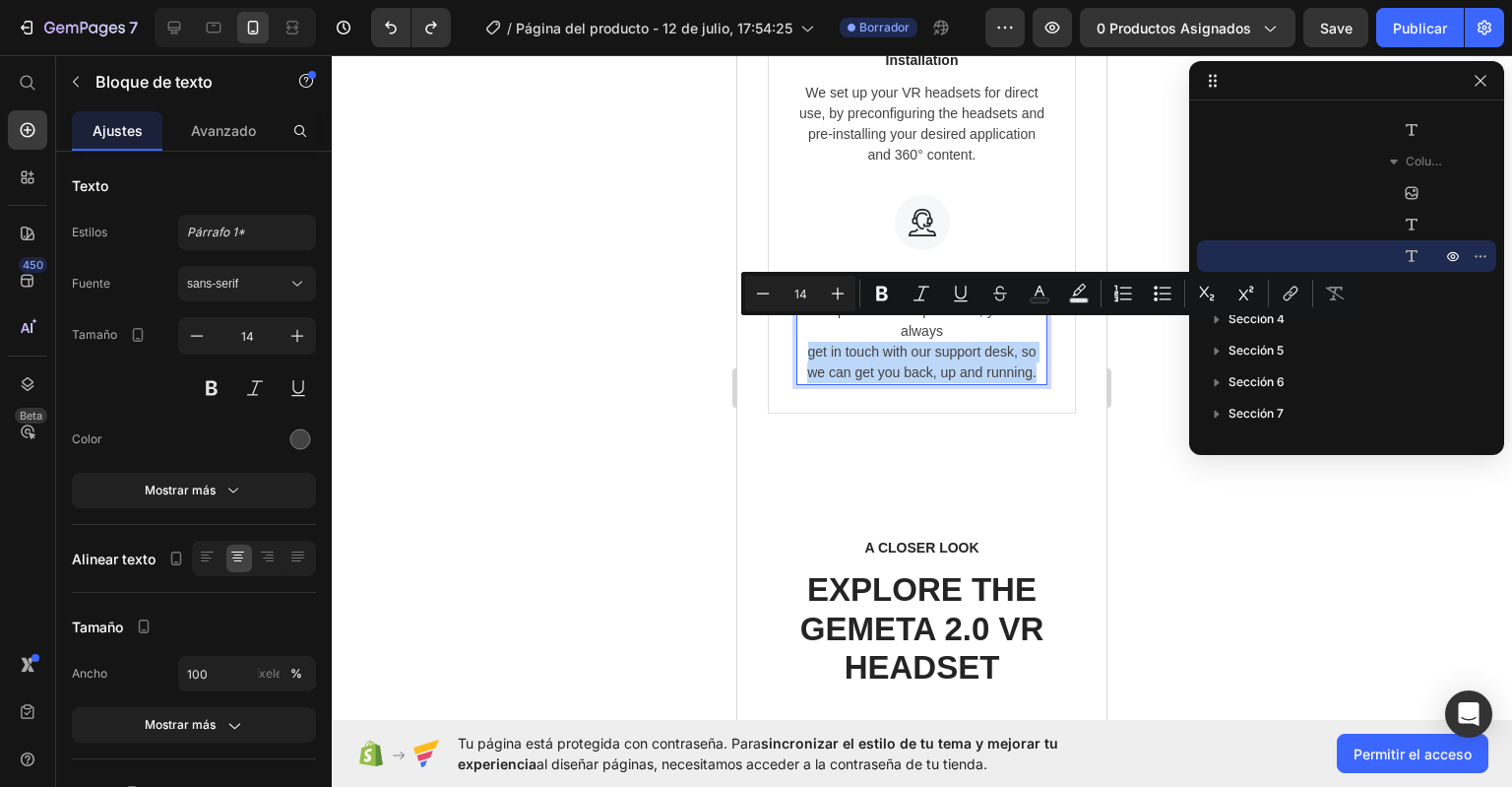 click on "For questions and problems, you can always  get in touch with our support desk, so we can get you back, up and running." at bounding box center [921, 342] 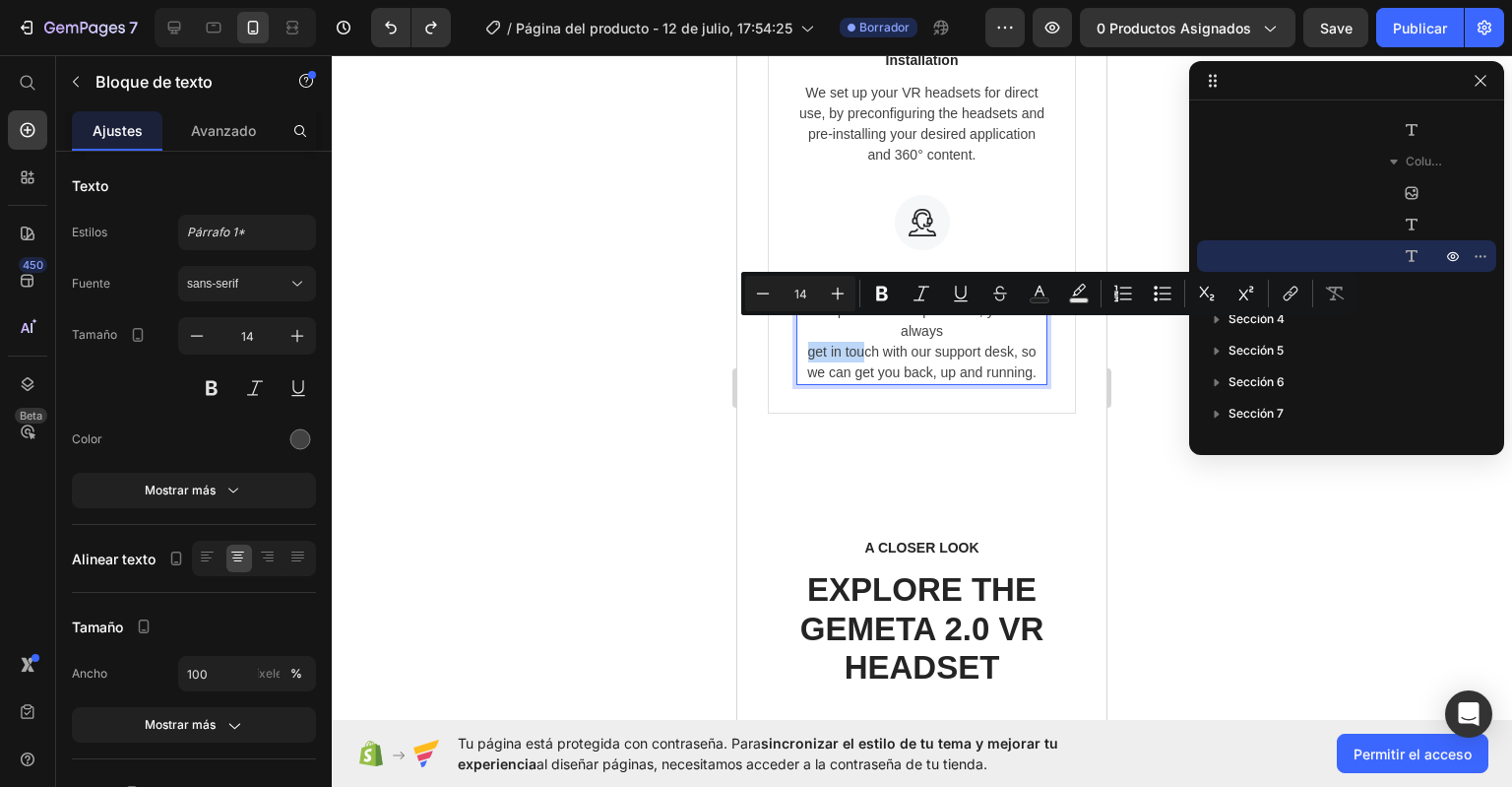 click on "For questions and problems, you can always  get in touch with our support desk, so we can get you back, up and running." at bounding box center (921, 342) 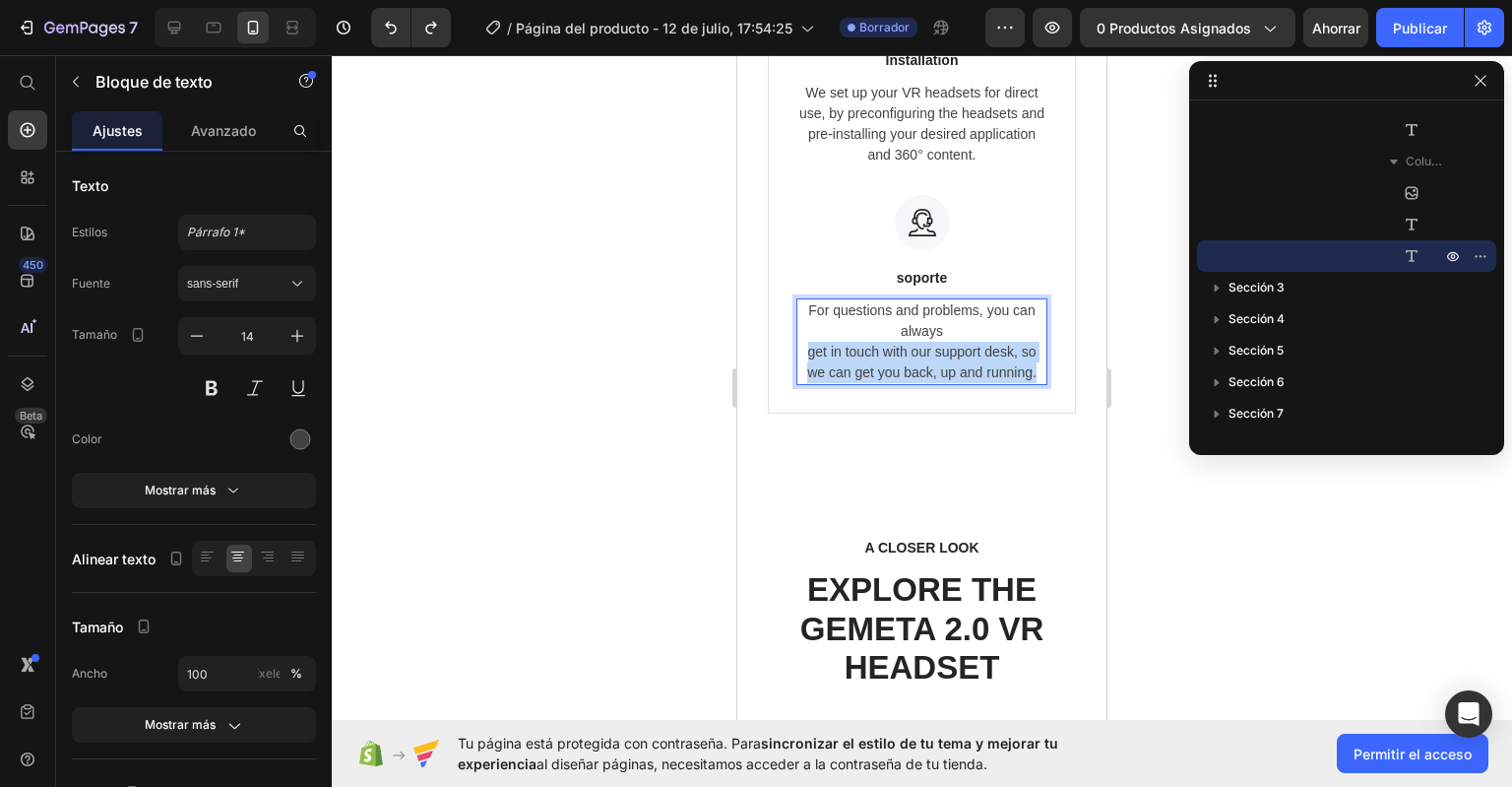 click on "For questions and problems, you can always  get in touch with our support desk, so we can get you back, up and running." at bounding box center (921, 342) 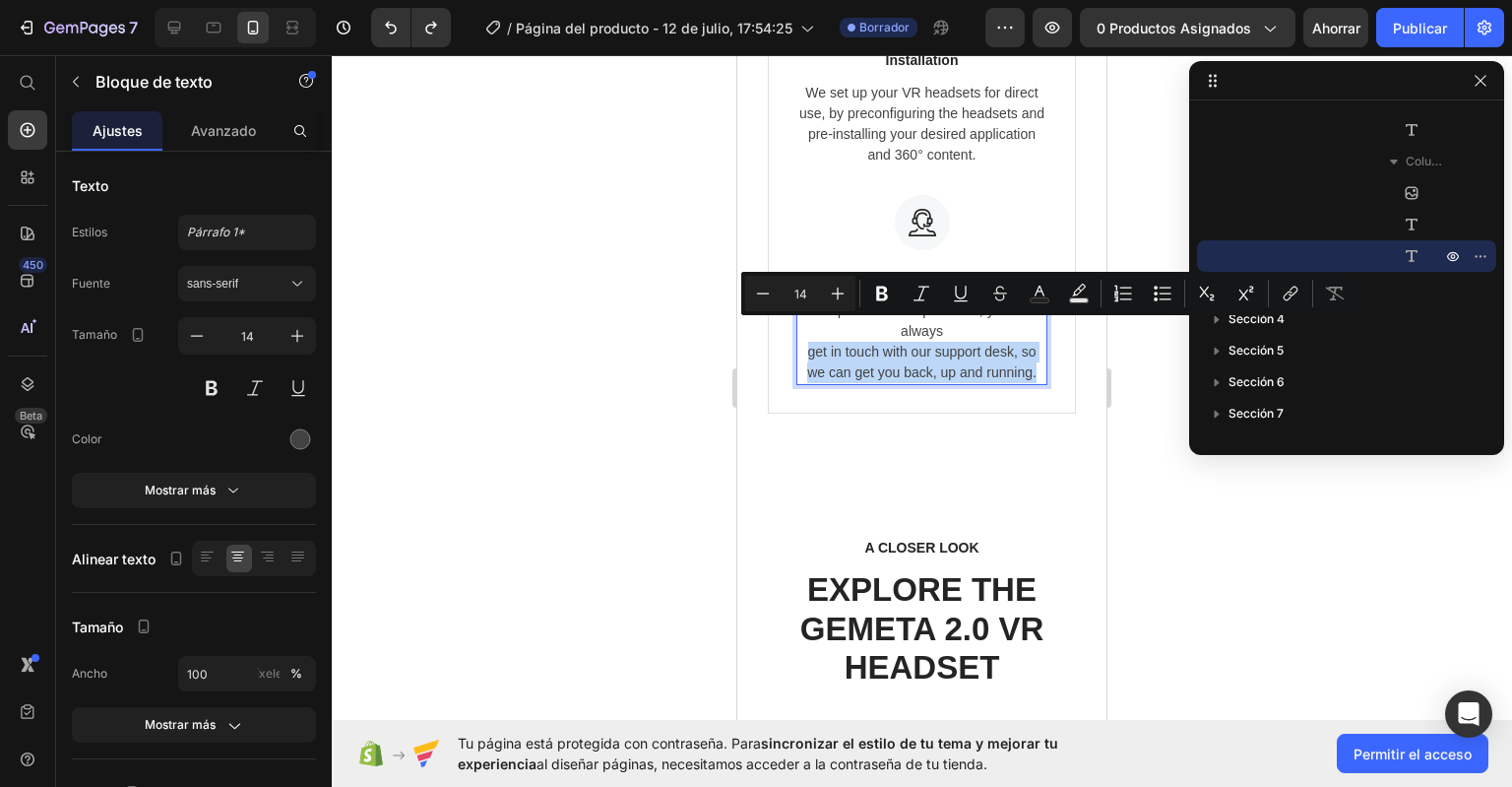click on "For questions and problems, you can always  get in touch with our support desk, so we can get you back, up and running." at bounding box center [921, 342] 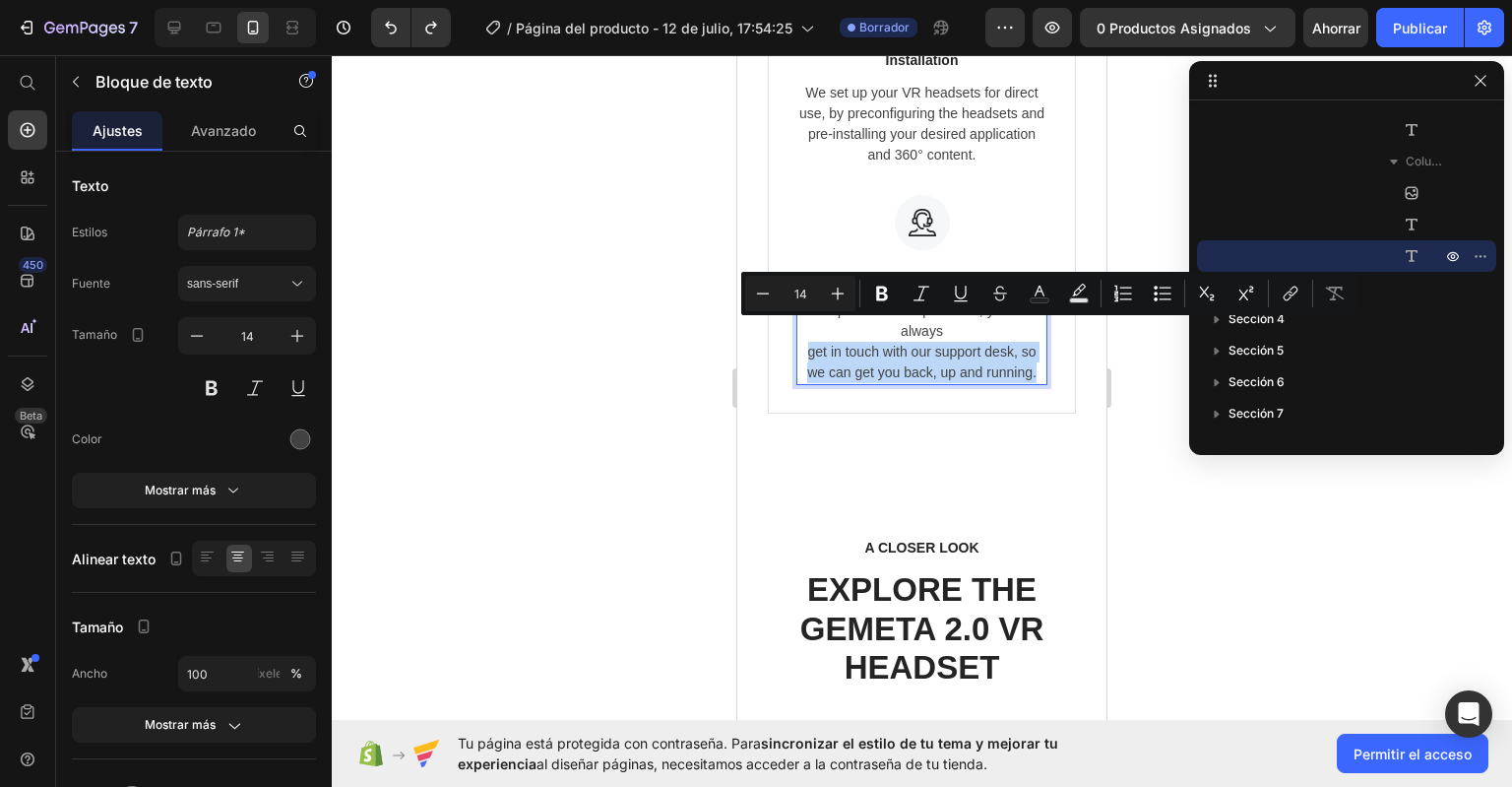 click on "For questions and problems, you can always  get in touch with our support desk, so we can get you back, up and running." at bounding box center (921, 342) 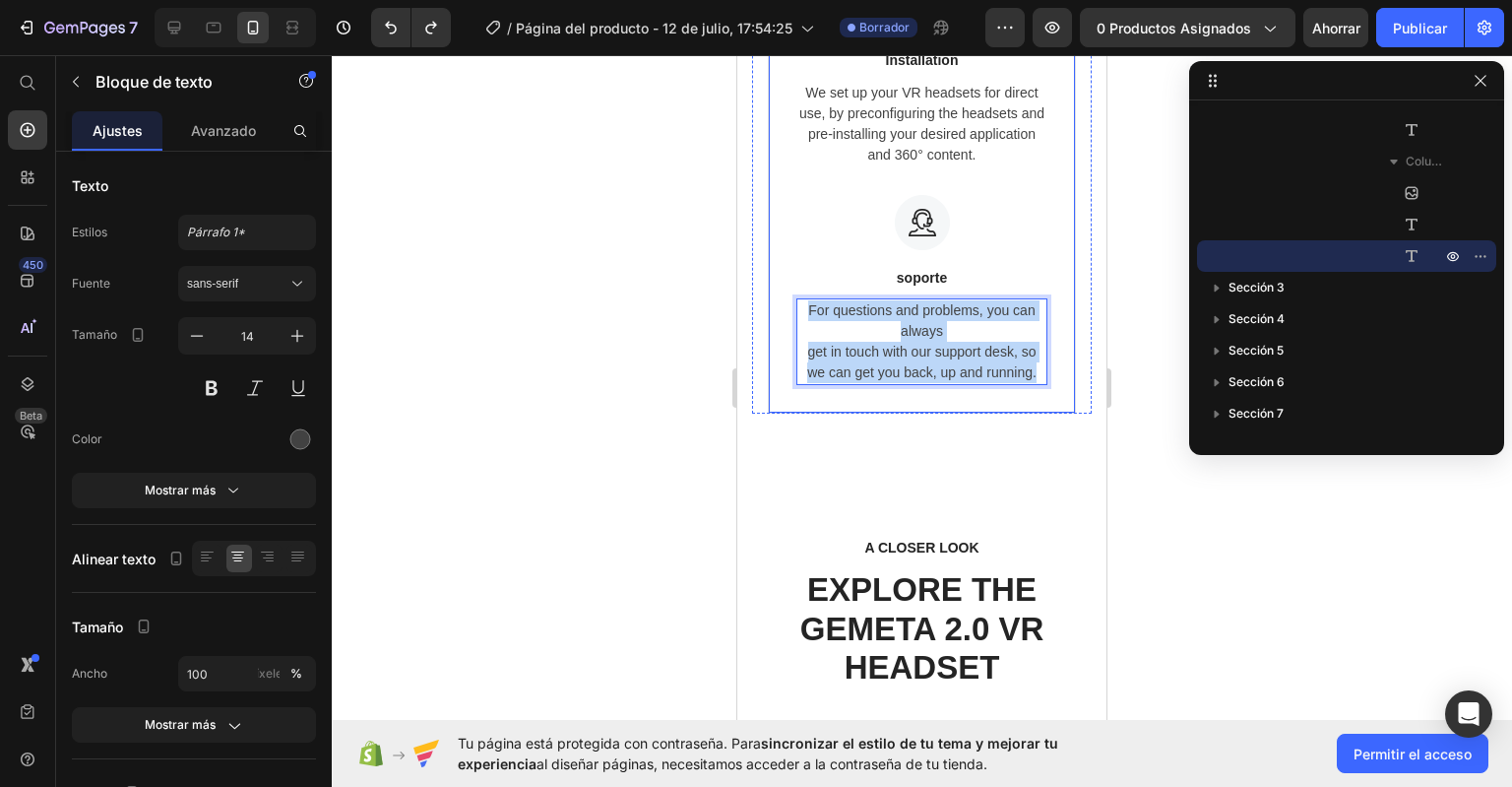 drag, startPoint x: 802, startPoint y: 293, endPoint x: 1048, endPoint y: 369, distance: 257.47233 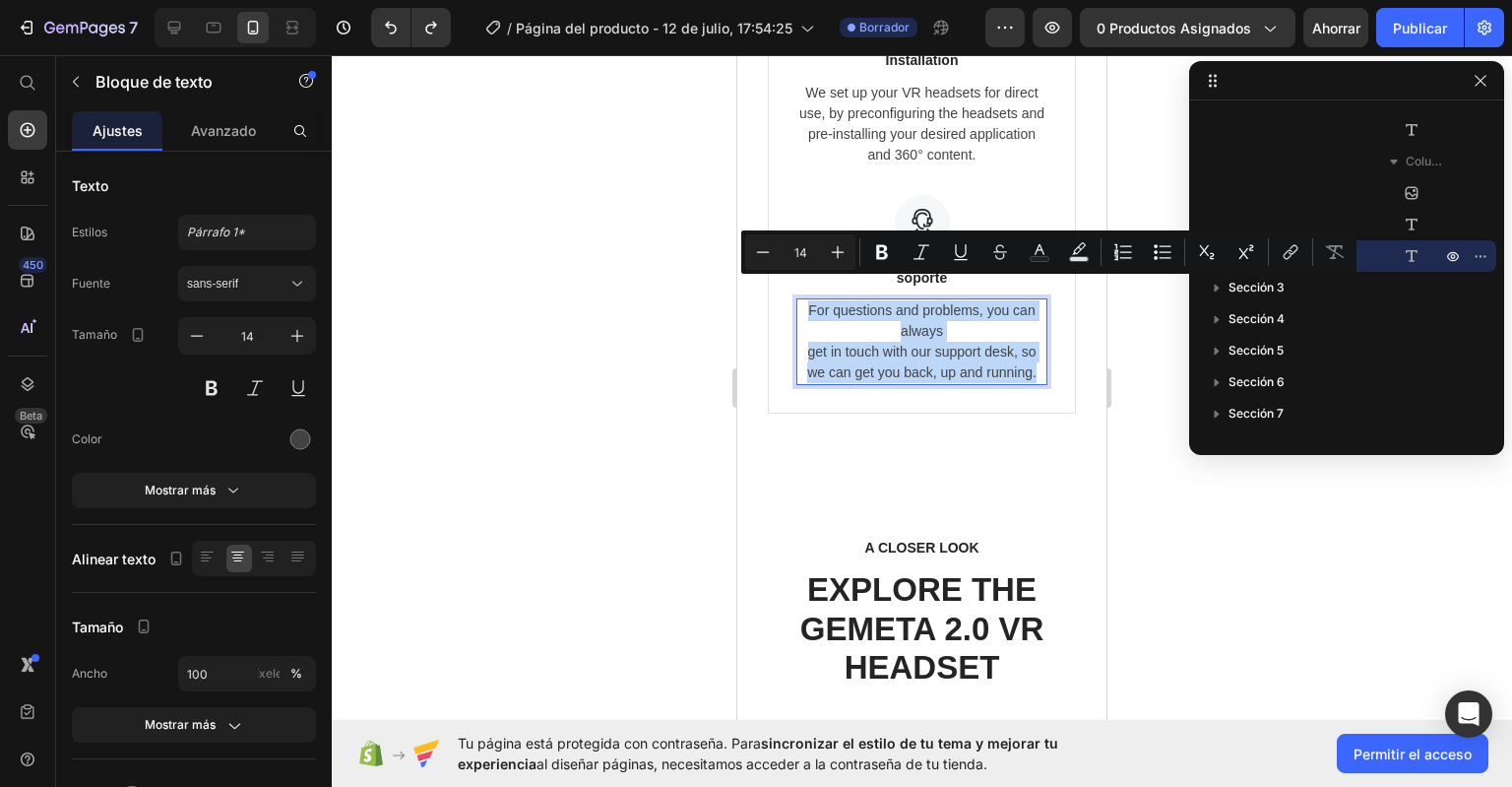 click on "For questions and problems, you can always  get in touch with our support desk, so we can get you back, up and running." at bounding box center [921, 342] 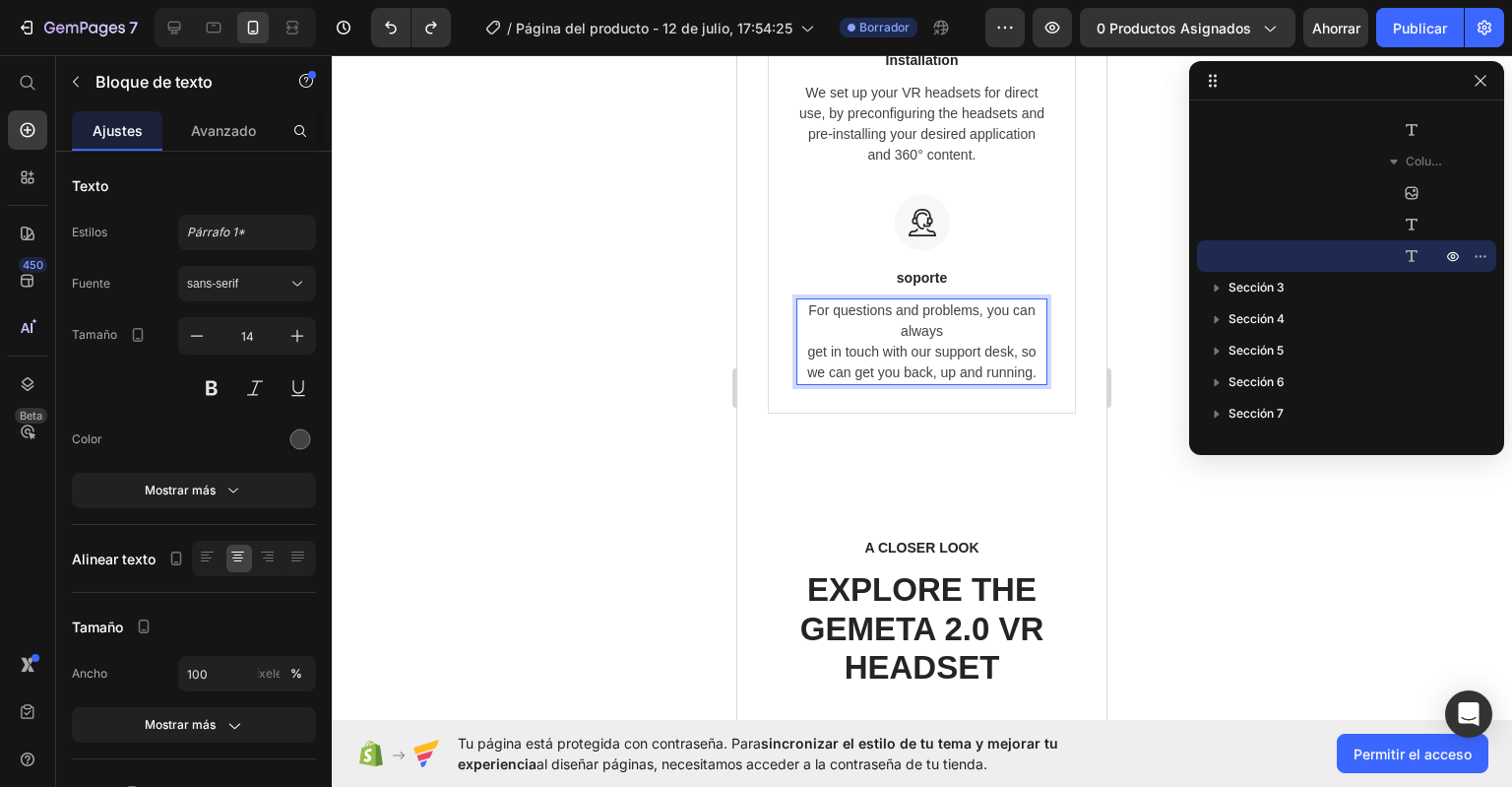 click on "For questions and problems, you can always  get in touch with our support desk, so we can get you back, up and running." at bounding box center (921, 342) 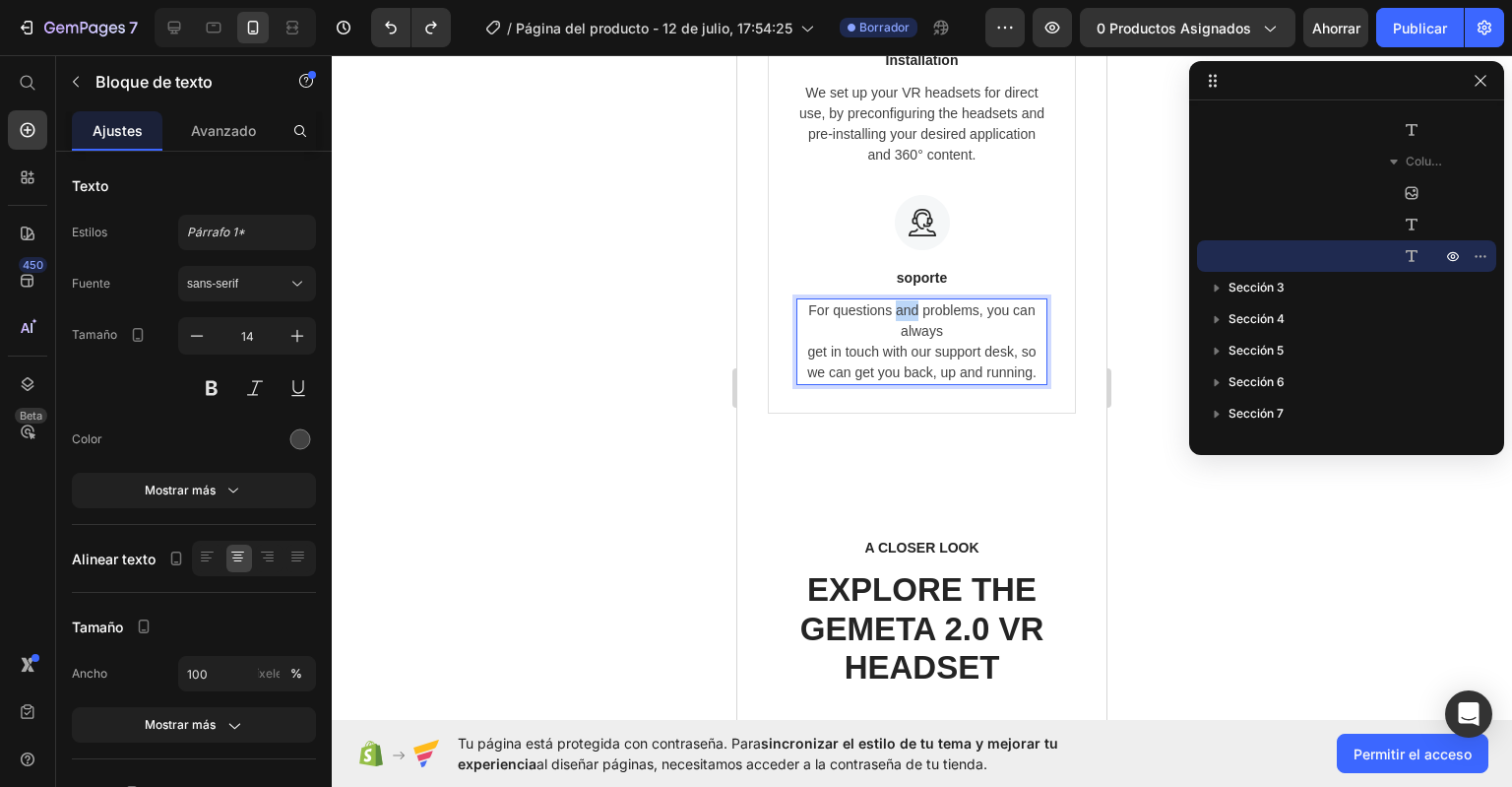 click on "For questions and problems, you can always  get in touch with our support desk, so we can get you back, up and running." at bounding box center [921, 342] 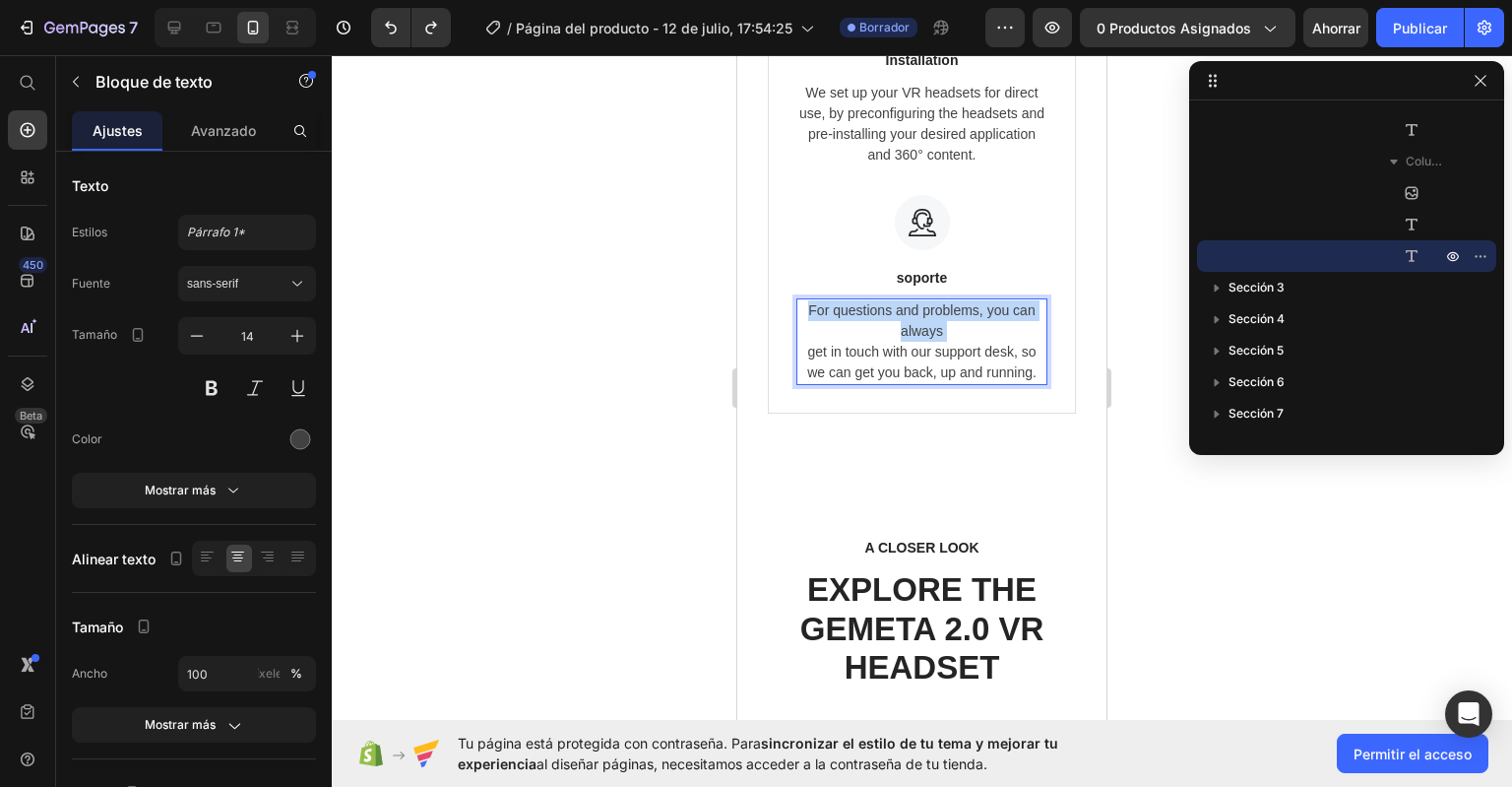 click on "For questions and problems, you can always  get in touch with our support desk, so we can get you back, up and running." at bounding box center (921, 342) 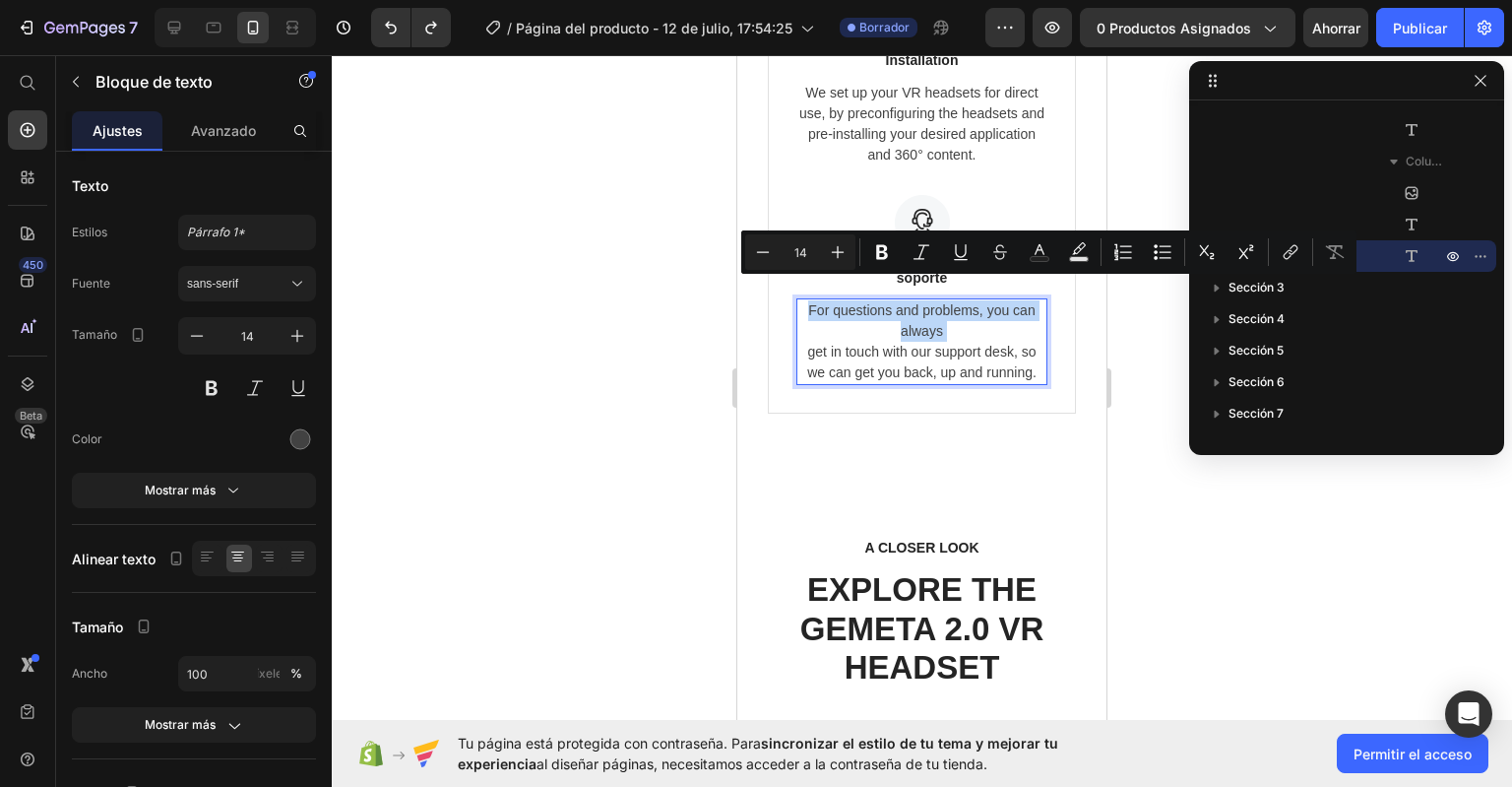 click on "For questions and problems, you can always  get in touch with our support desk, so we can get you back, up and running." at bounding box center [921, 342] 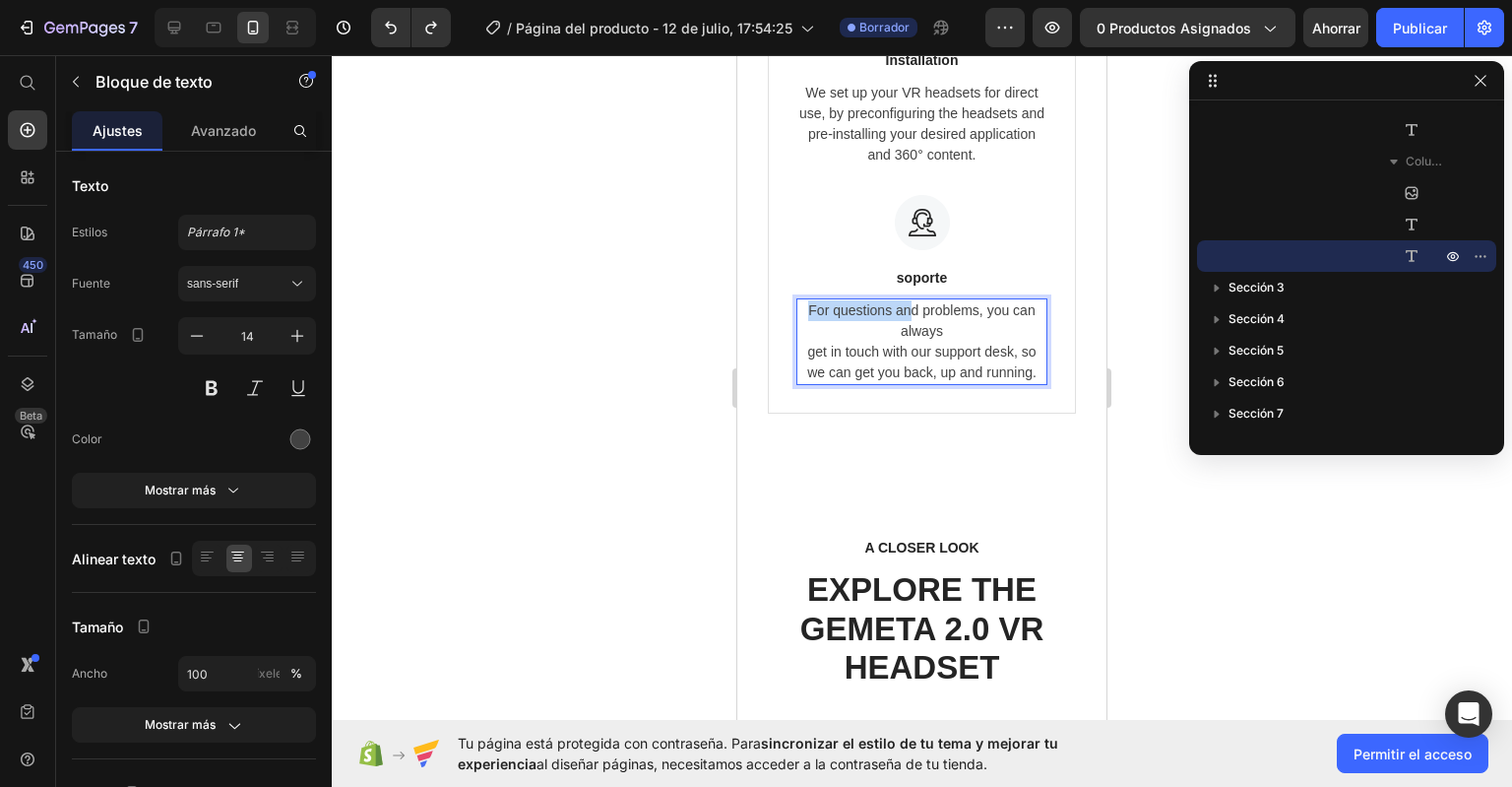 click on "For questions and problems, you can always  get in touch with our support desk, so we can get you back, up and running." at bounding box center [921, 342] 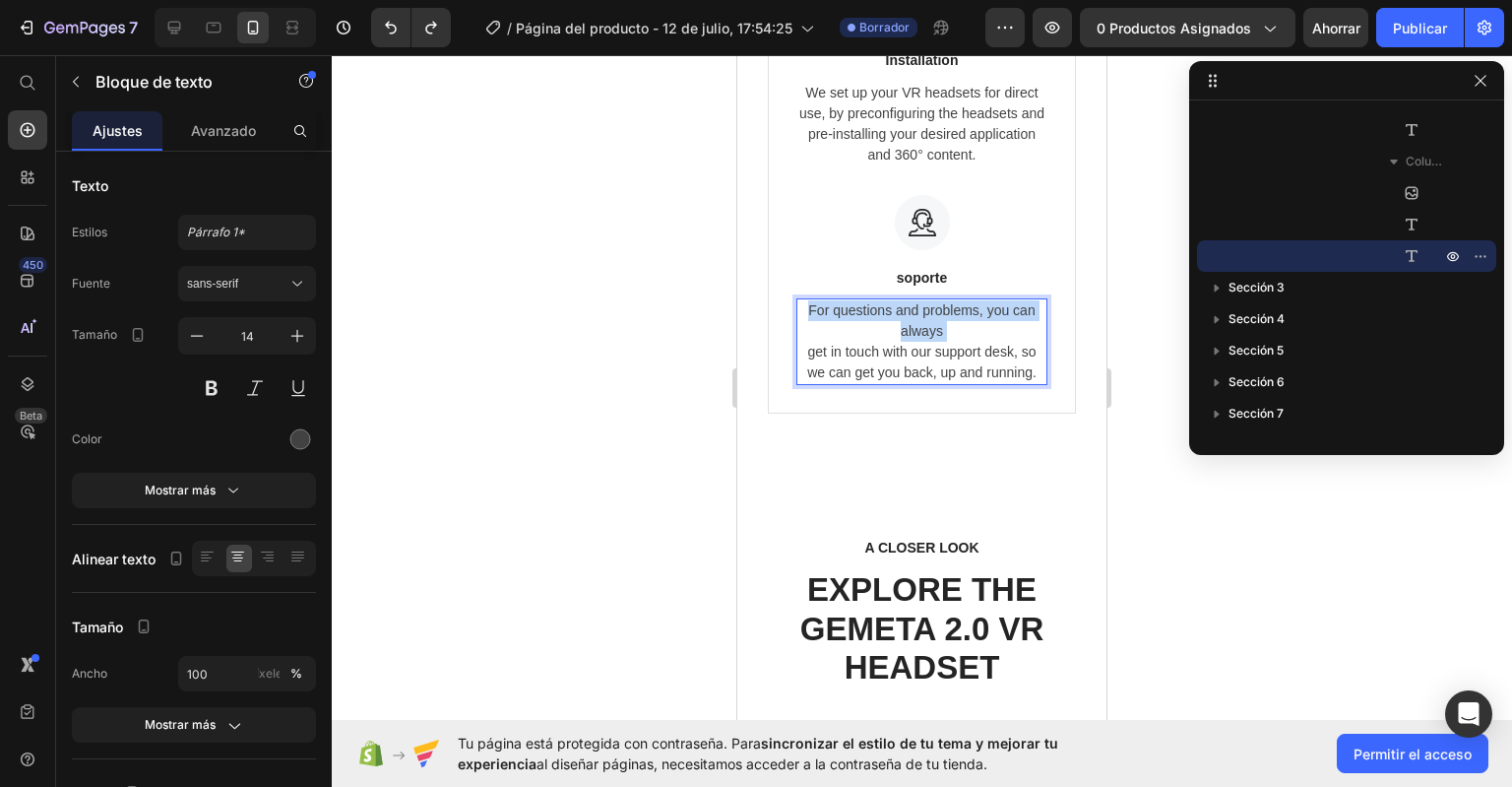 click on "For questions and problems, you can always  get in touch with our support desk, so we can get you back, up and running." at bounding box center (921, 342) 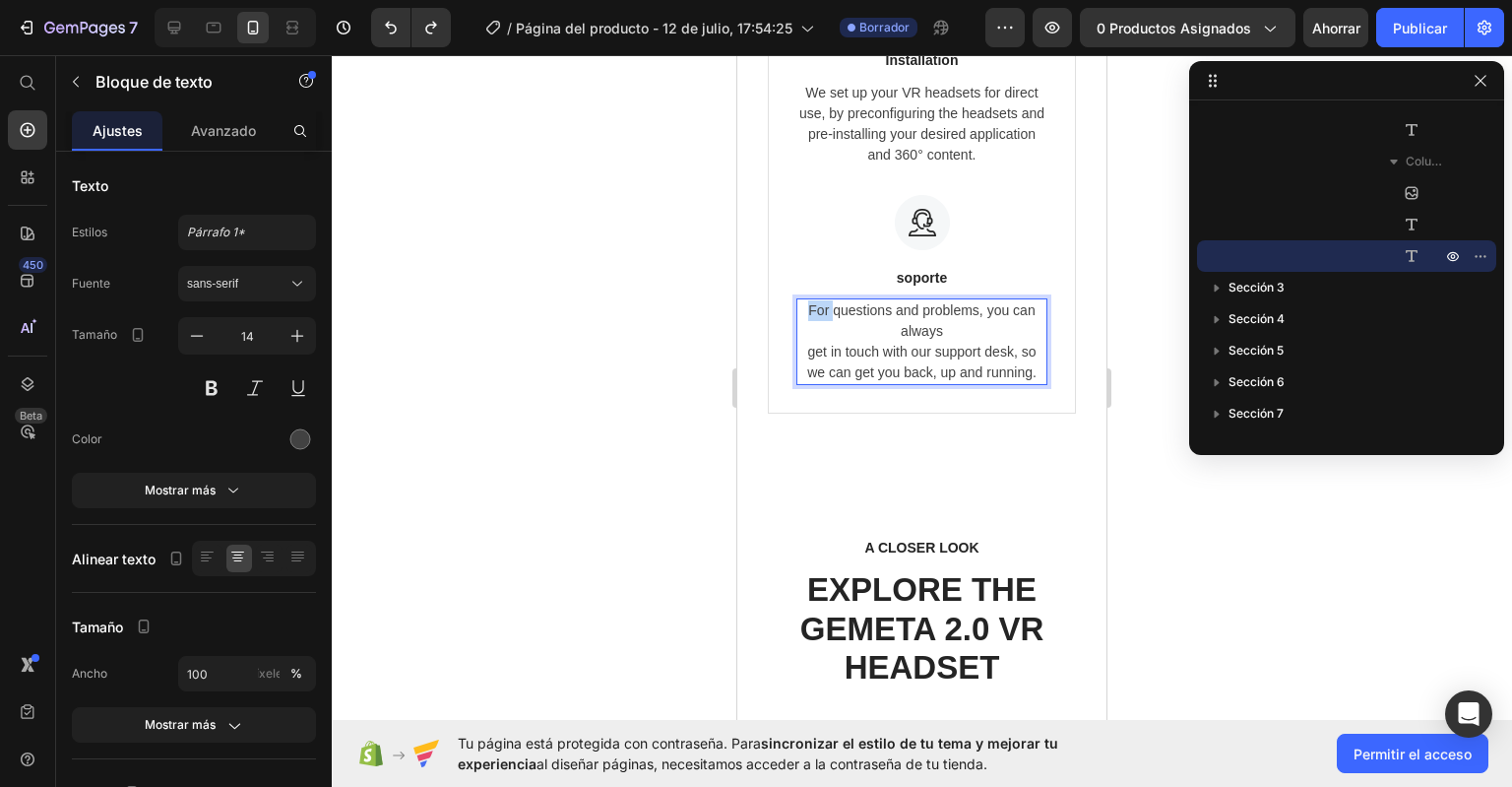 drag, startPoint x: 905, startPoint y: 289, endPoint x: 828, endPoint y: 300, distance: 77.78175 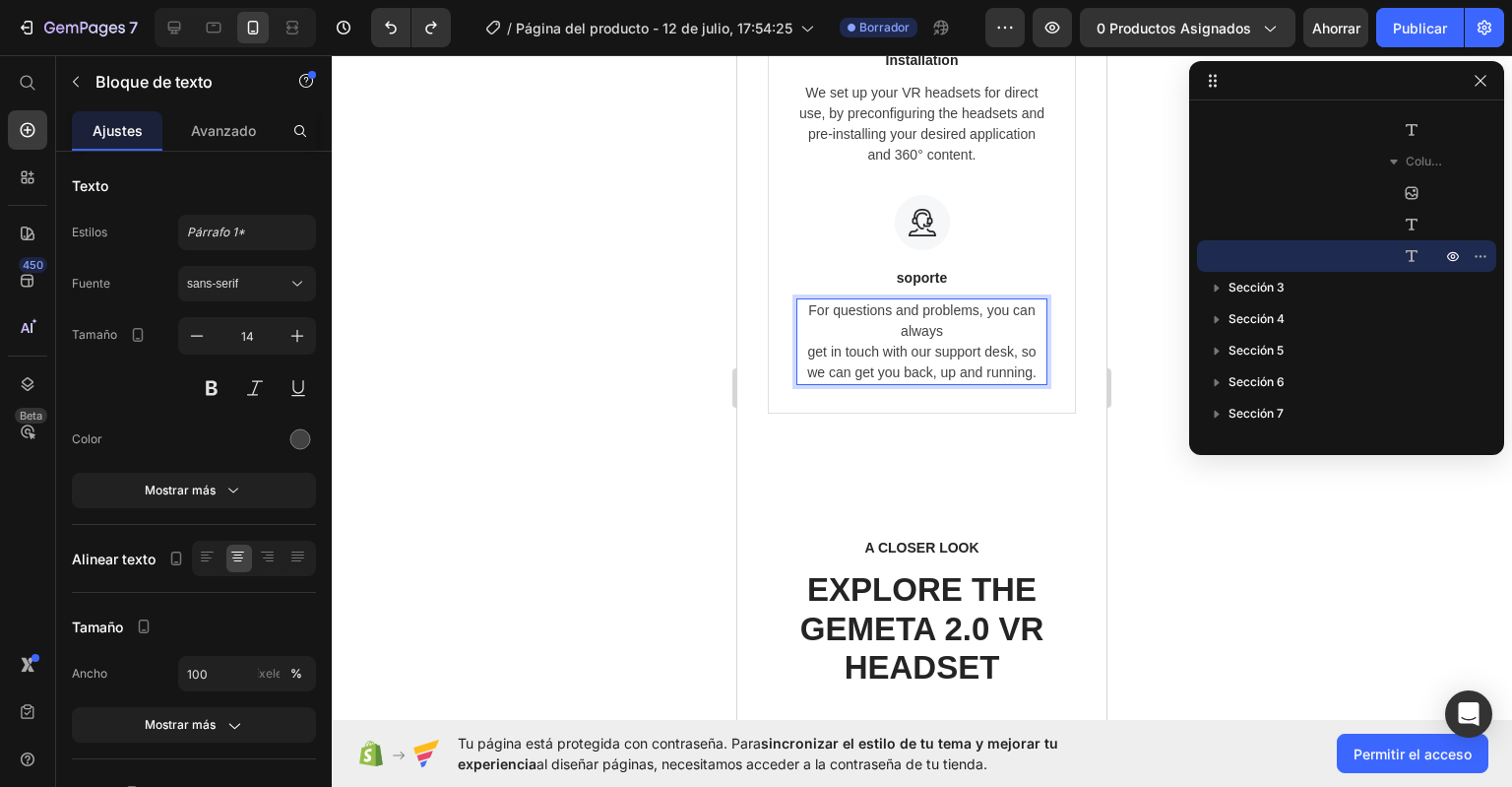 drag, startPoint x: 828, startPoint y: 300, endPoint x: 808, endPoint y: 290, distance: 22.36068 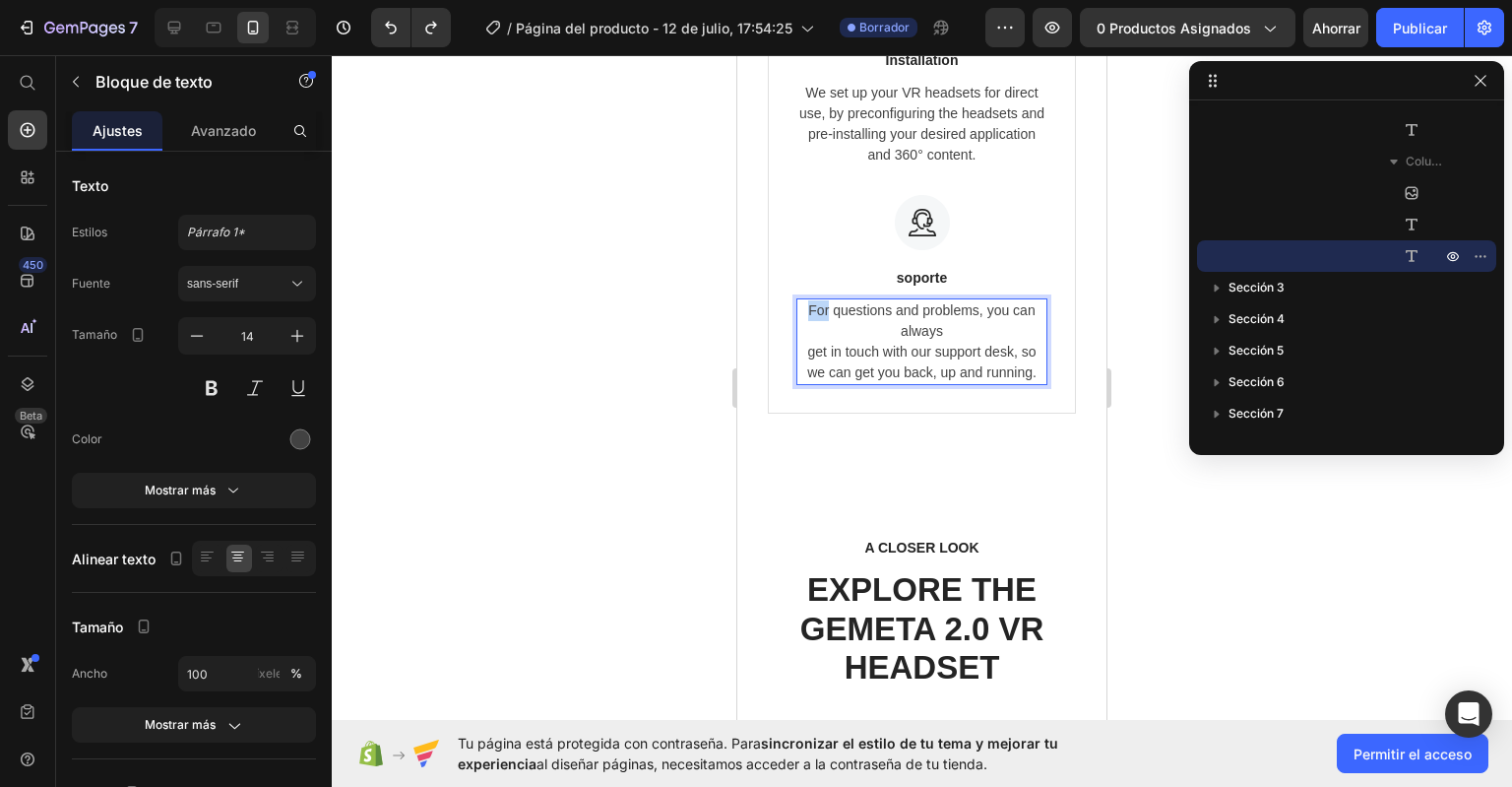 click on "For questions and problems, you can always  get in touch with our support desk, so we can get you back, up and running." at bounding box center (921, 342) 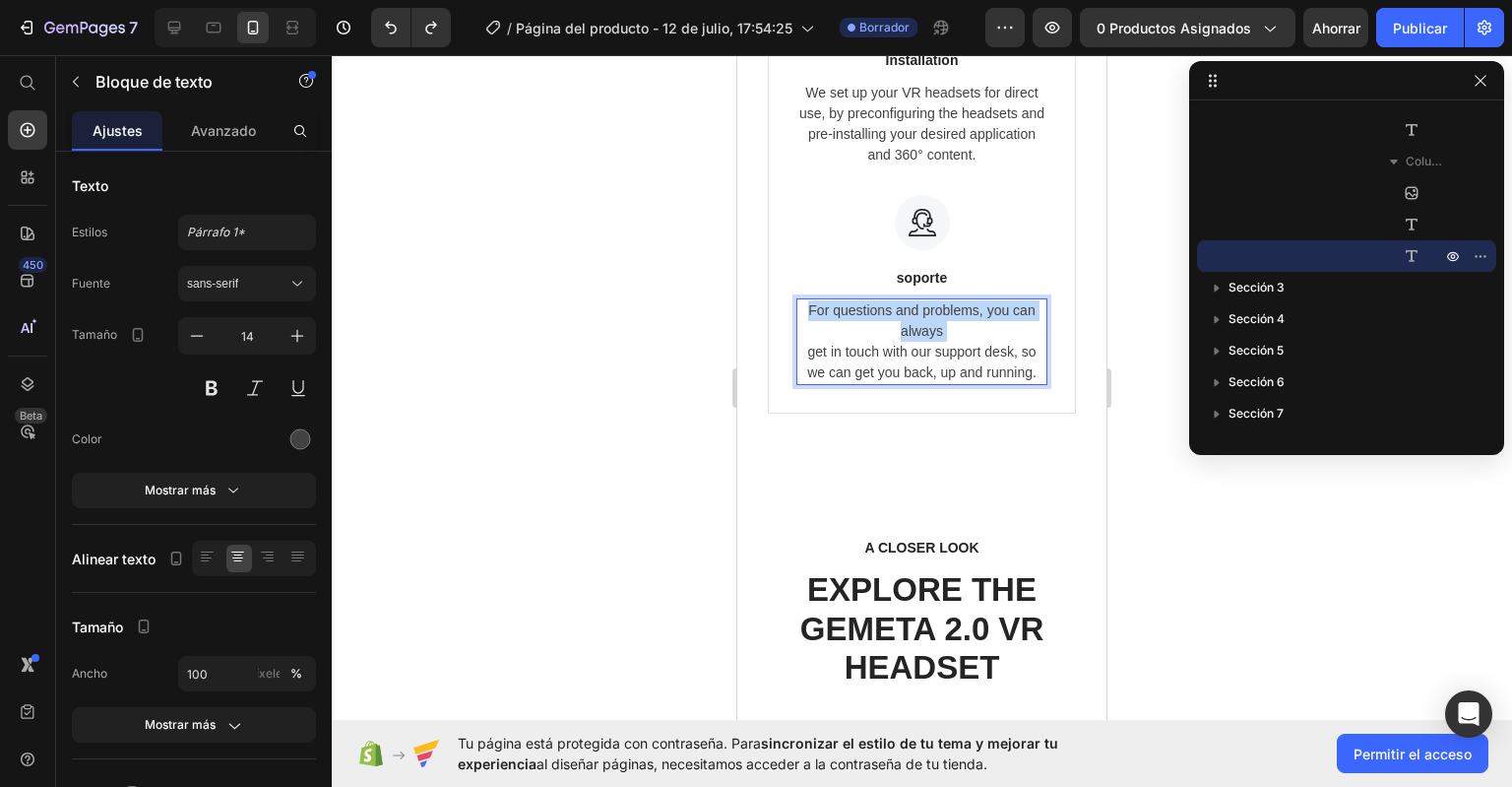 click on "For questions and problems, you can always  get in touch with our support desk, so we can get you back, up and running." at bounding box center [921, 342] 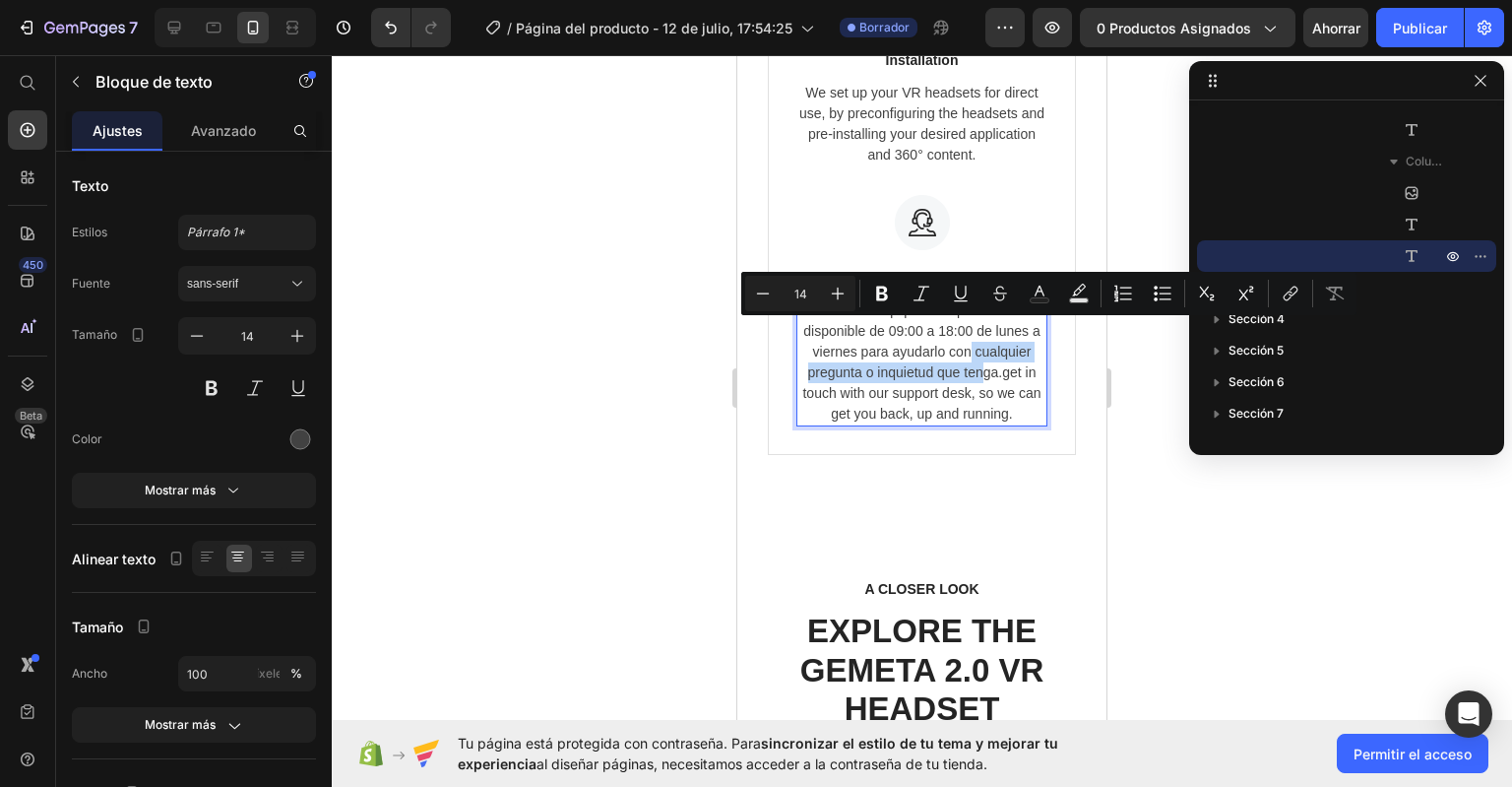 drag, startPoint x: 966, startPoint y: 326, endPoint x: 975, endPoint y: 361, distance: 36.138622 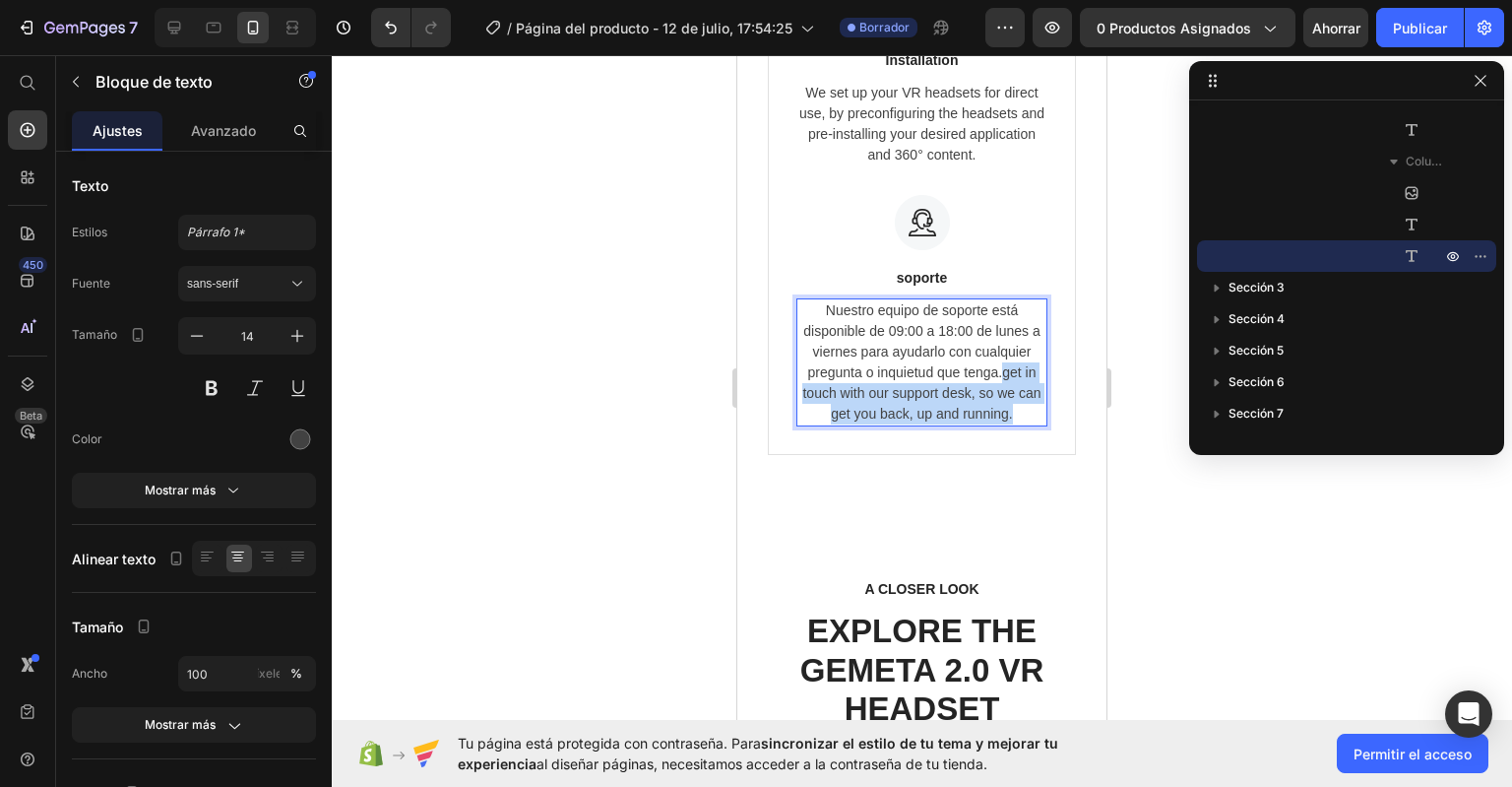 drag, startPoint x: 995, startPoint y: 350, endPoint x: 1021, endPoint y: 397, distance: 53.712196 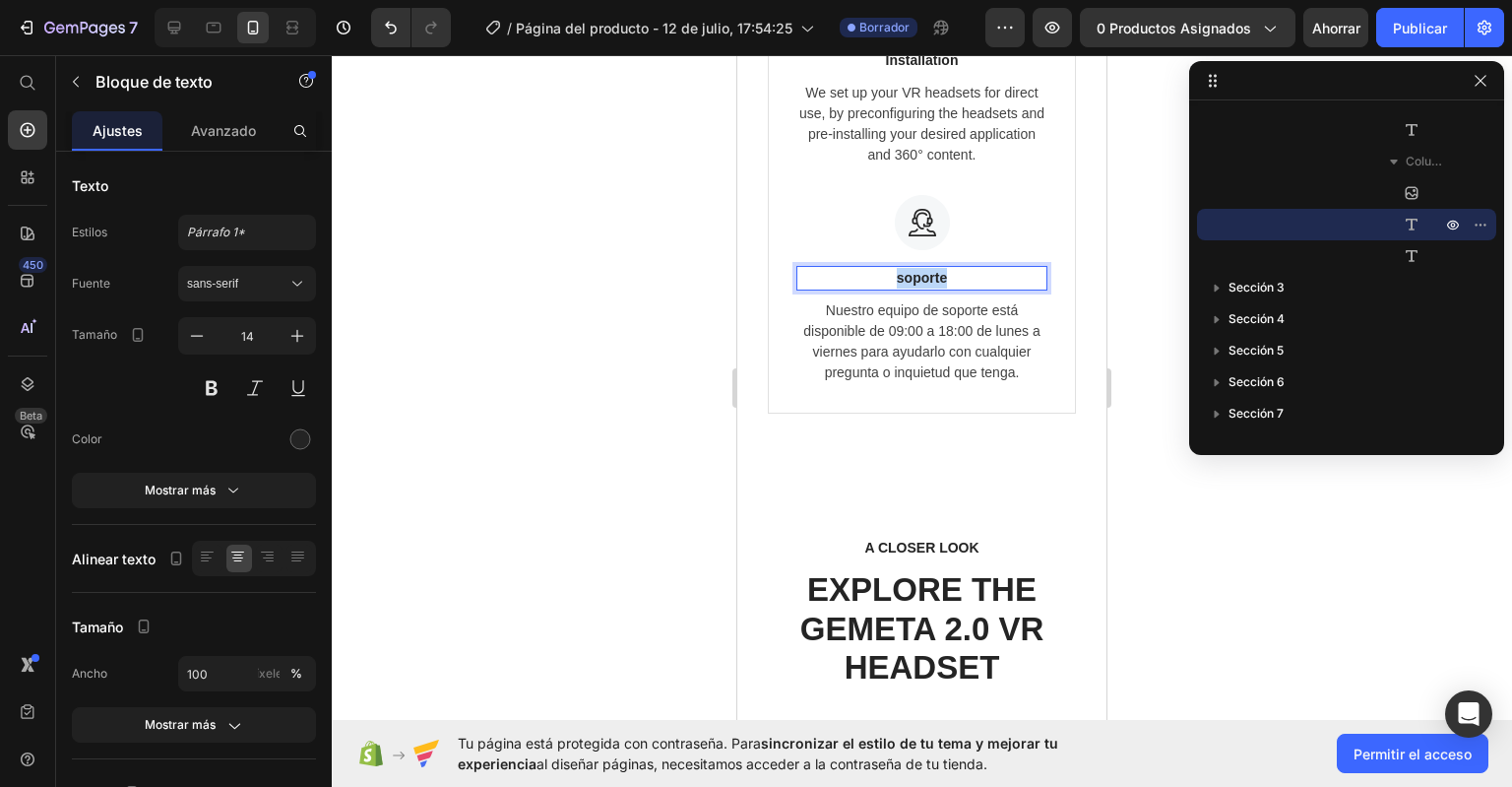 click on "soporte" at bounding box center (921, 278) 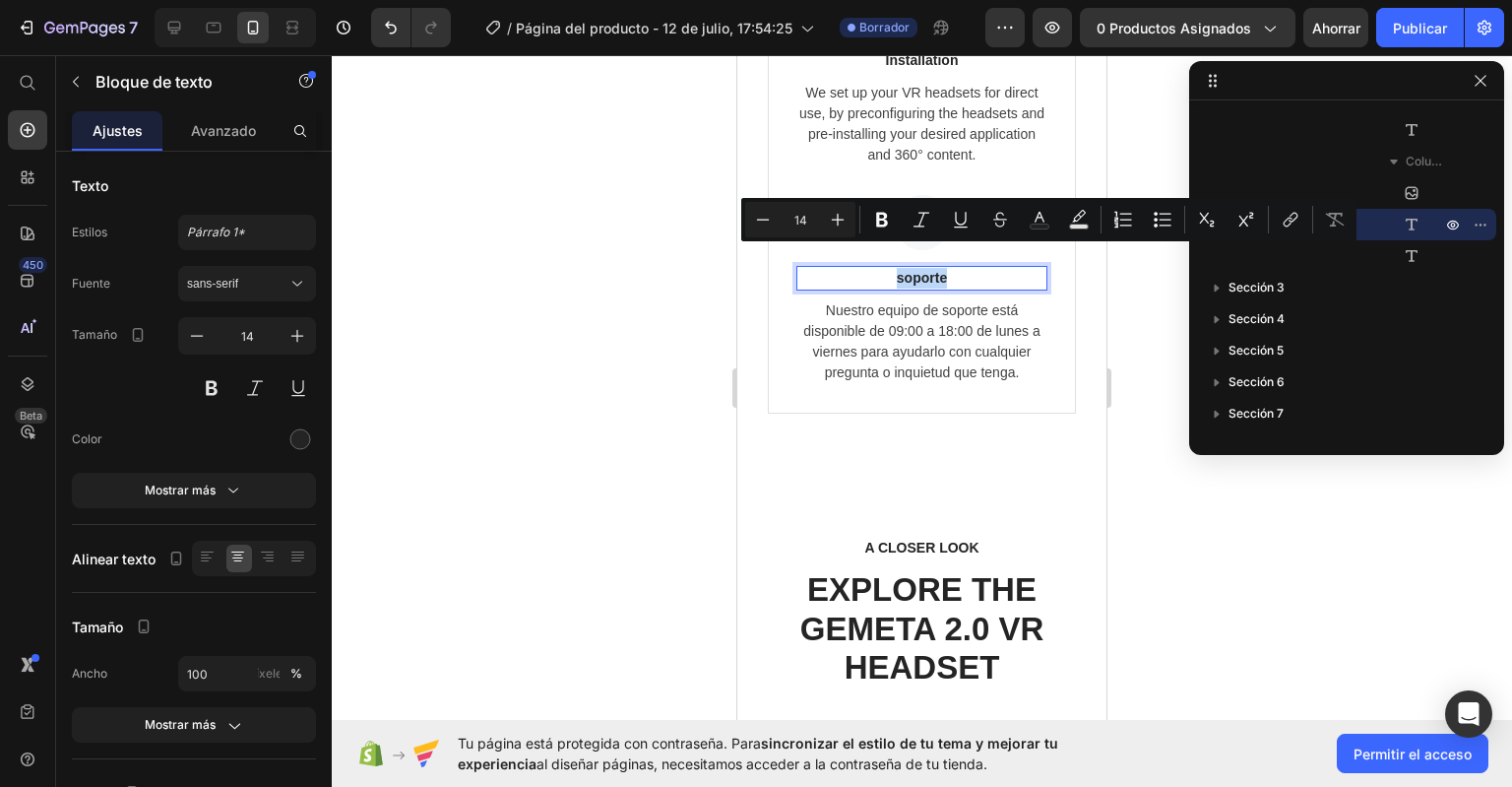 click on "soporte" at bounding box center (921, 278) 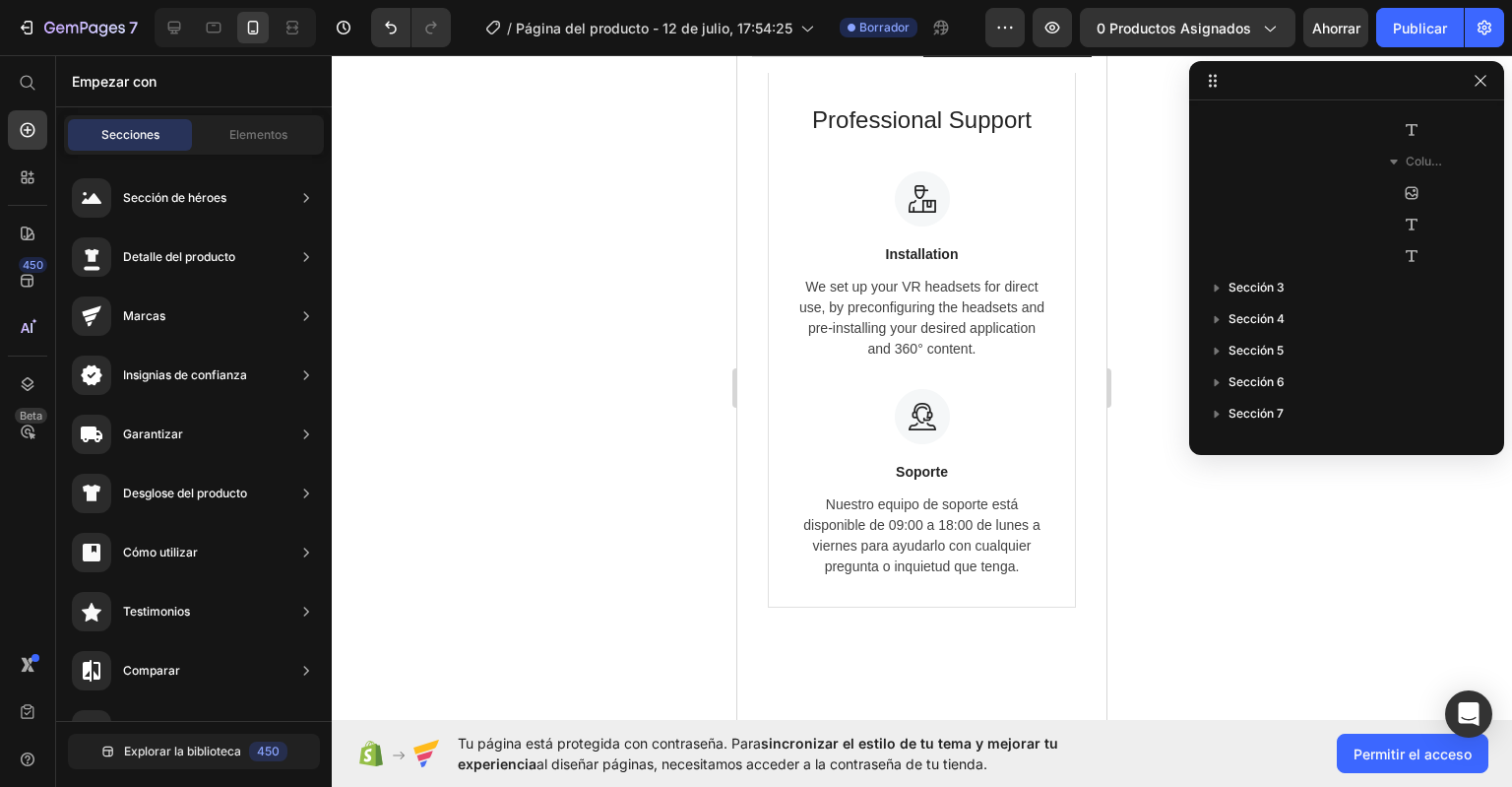 scroll, scrollTop: 1470, scrollLeft: 0, axis: vertical 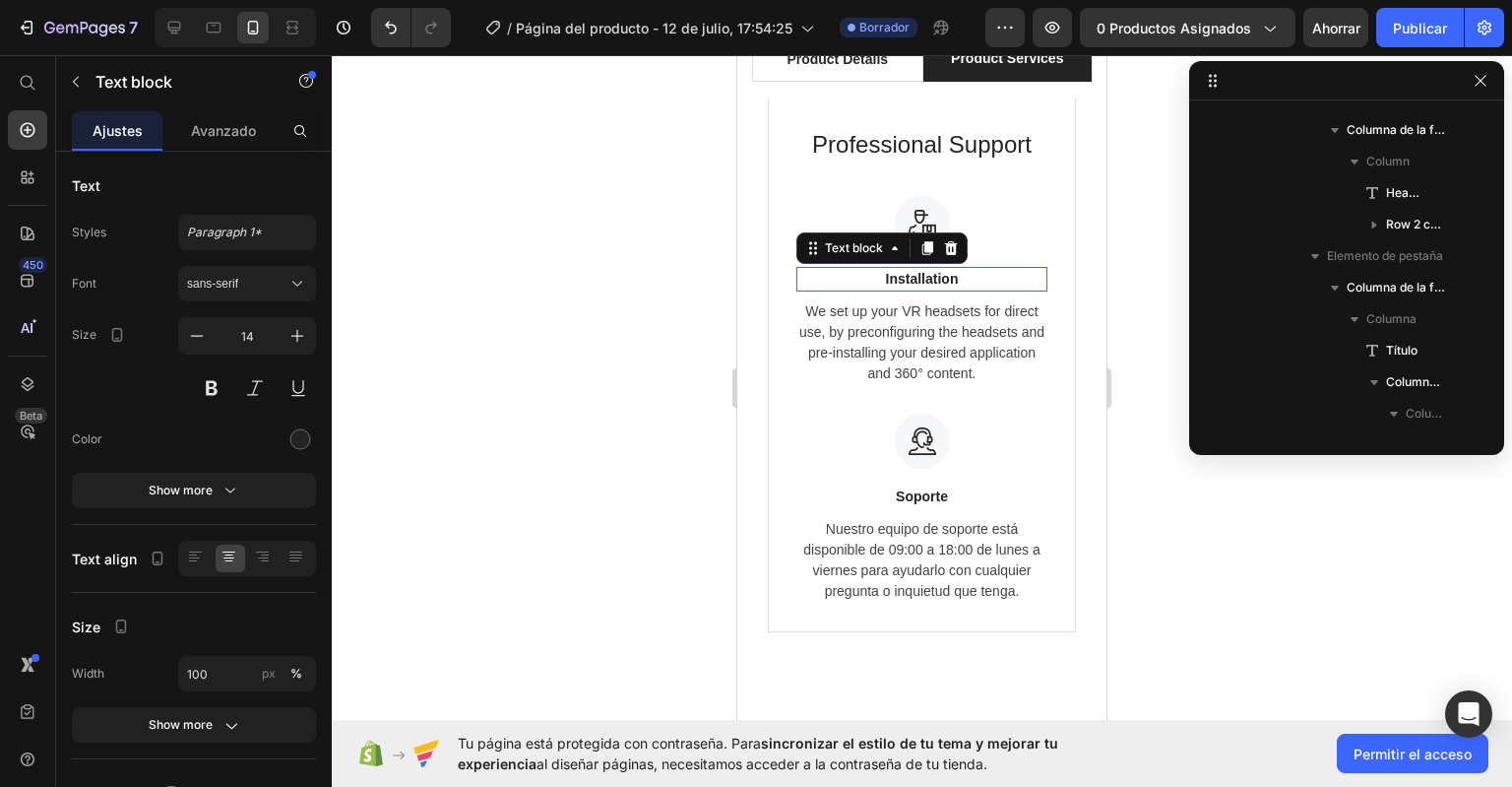 click on "Installation" at bounding box center (921, 279) 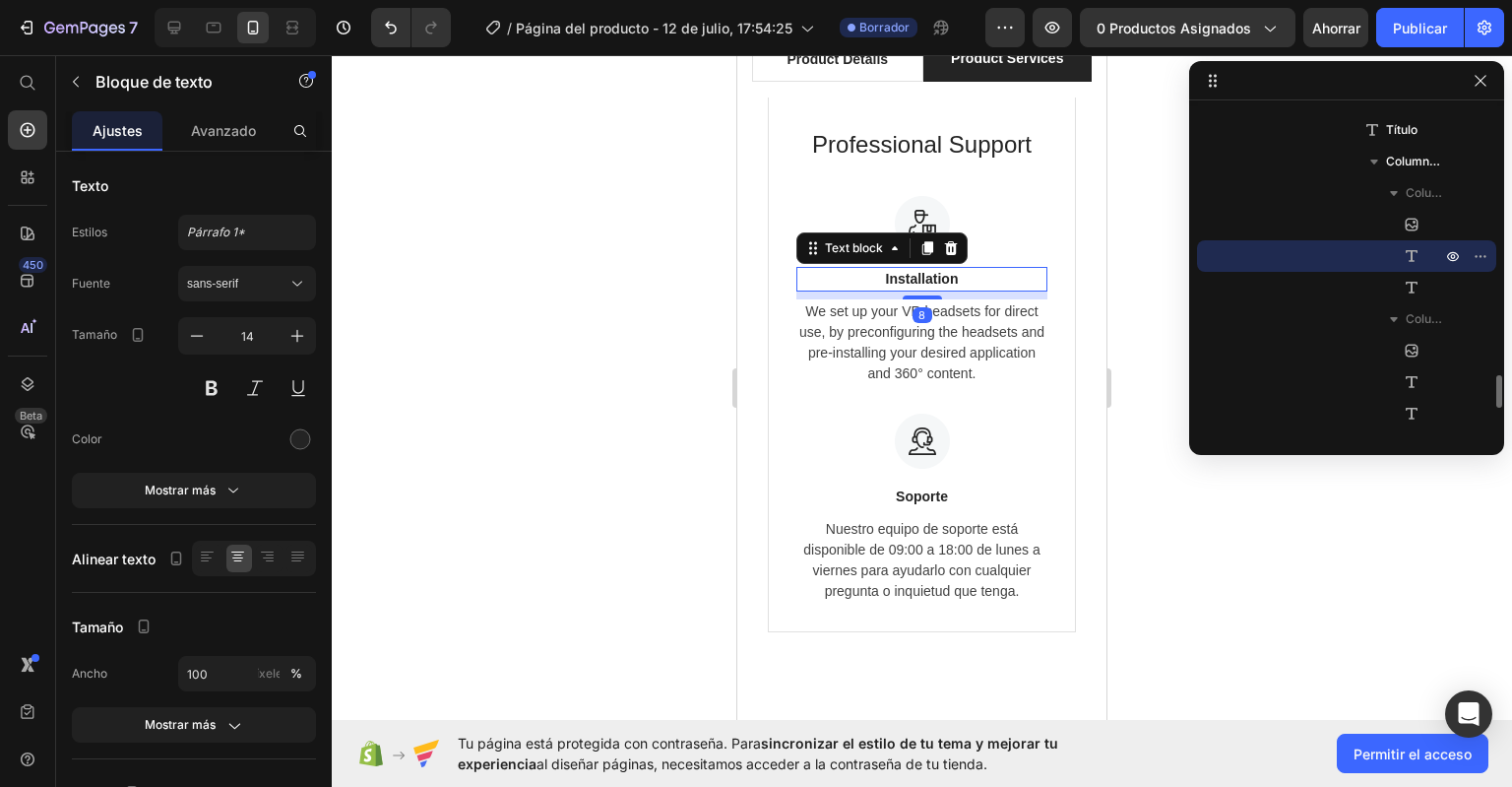 click on "Installation" at bounding box center [921, 279] 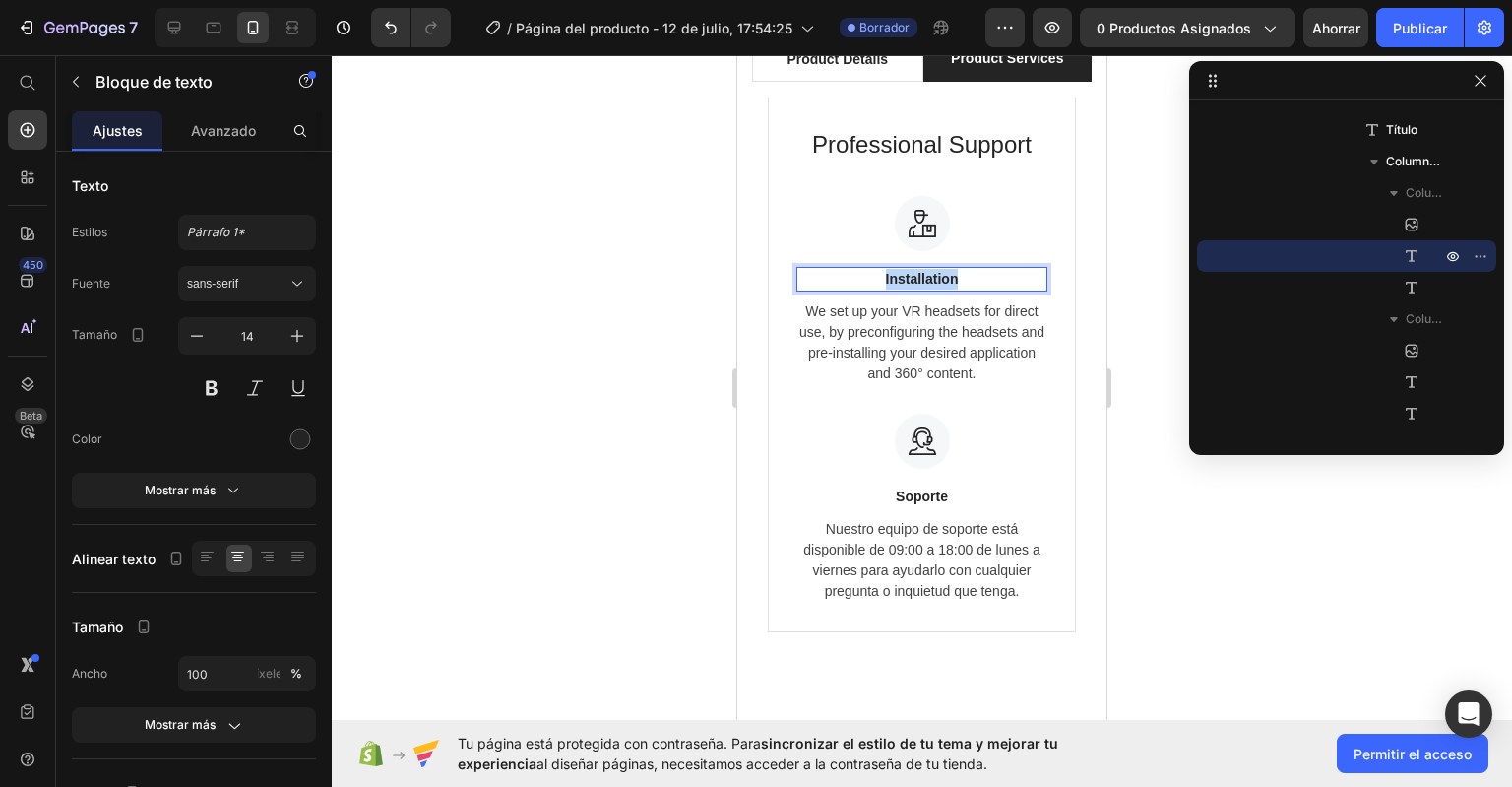 click on "Installation" at bounding box center [921, 279] 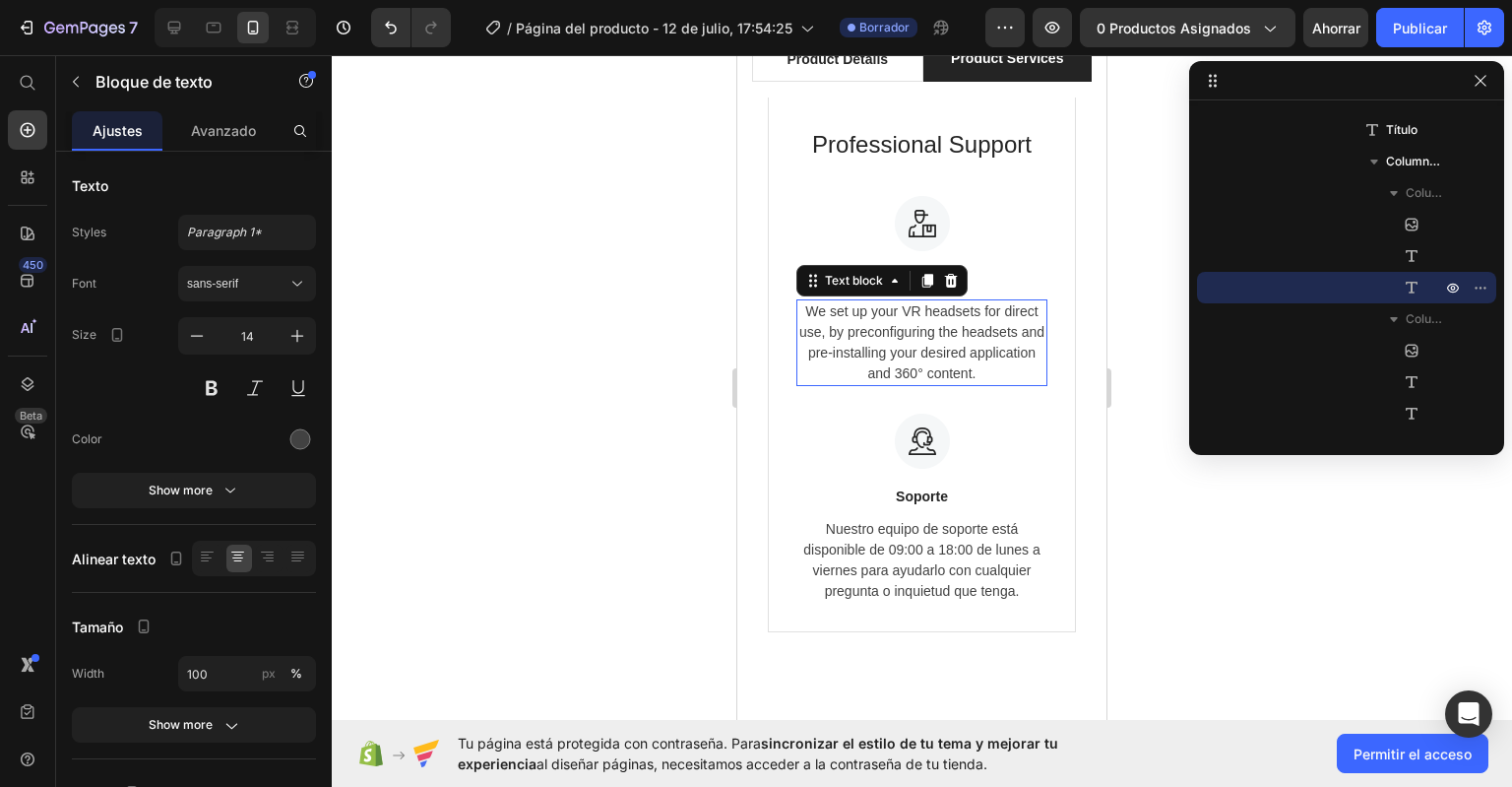 click on "We set up your VR headsets for direct use, by preconfiguring the headsets and pre-installing your desired application and 360° content." at bounding box center [921, 343] 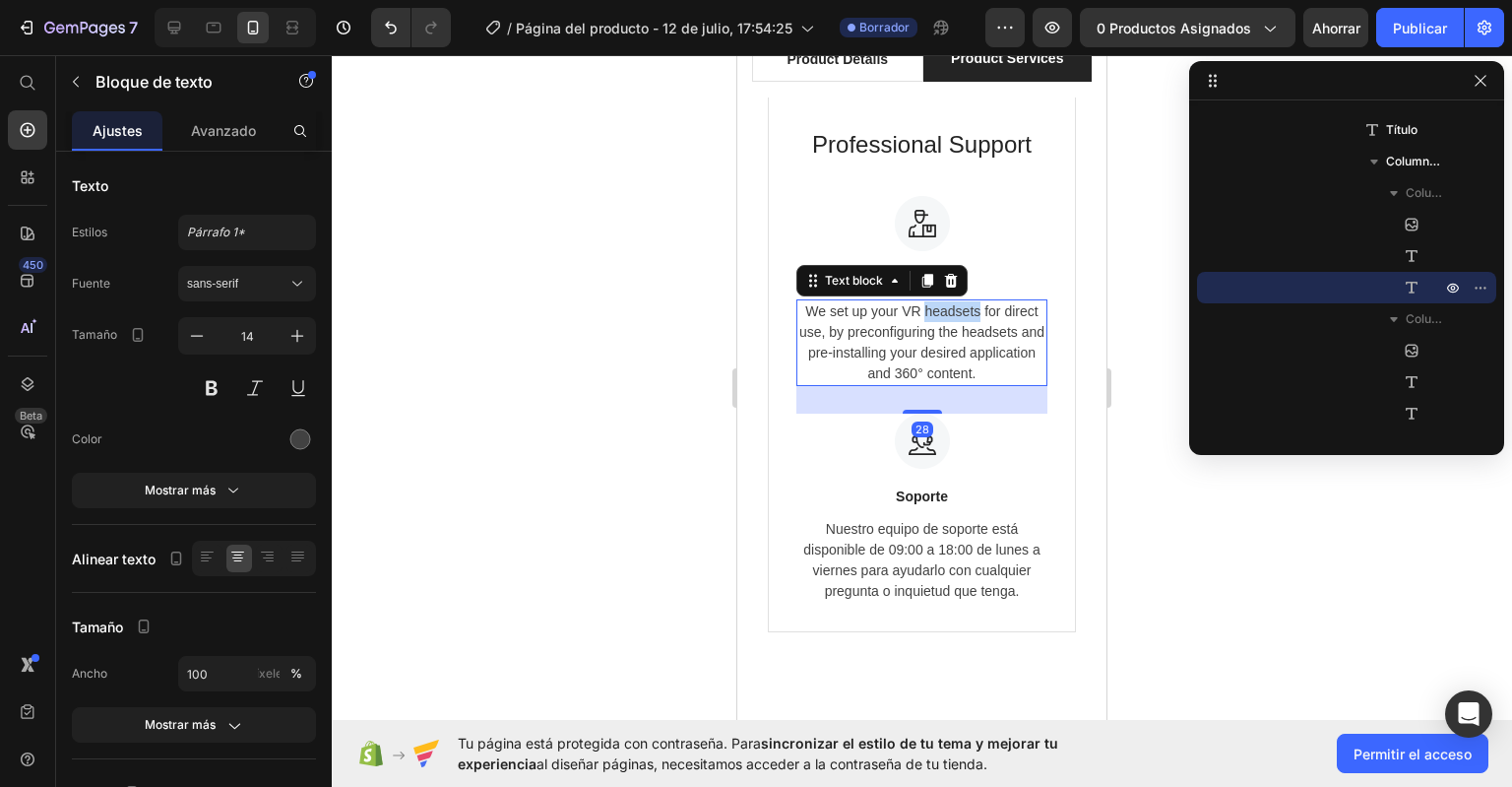 click on "We set up your VR headsets for direct use, by preconfiguring the headsets and pre-installing your desired application and 360° content." at bounding box center (921, 343) 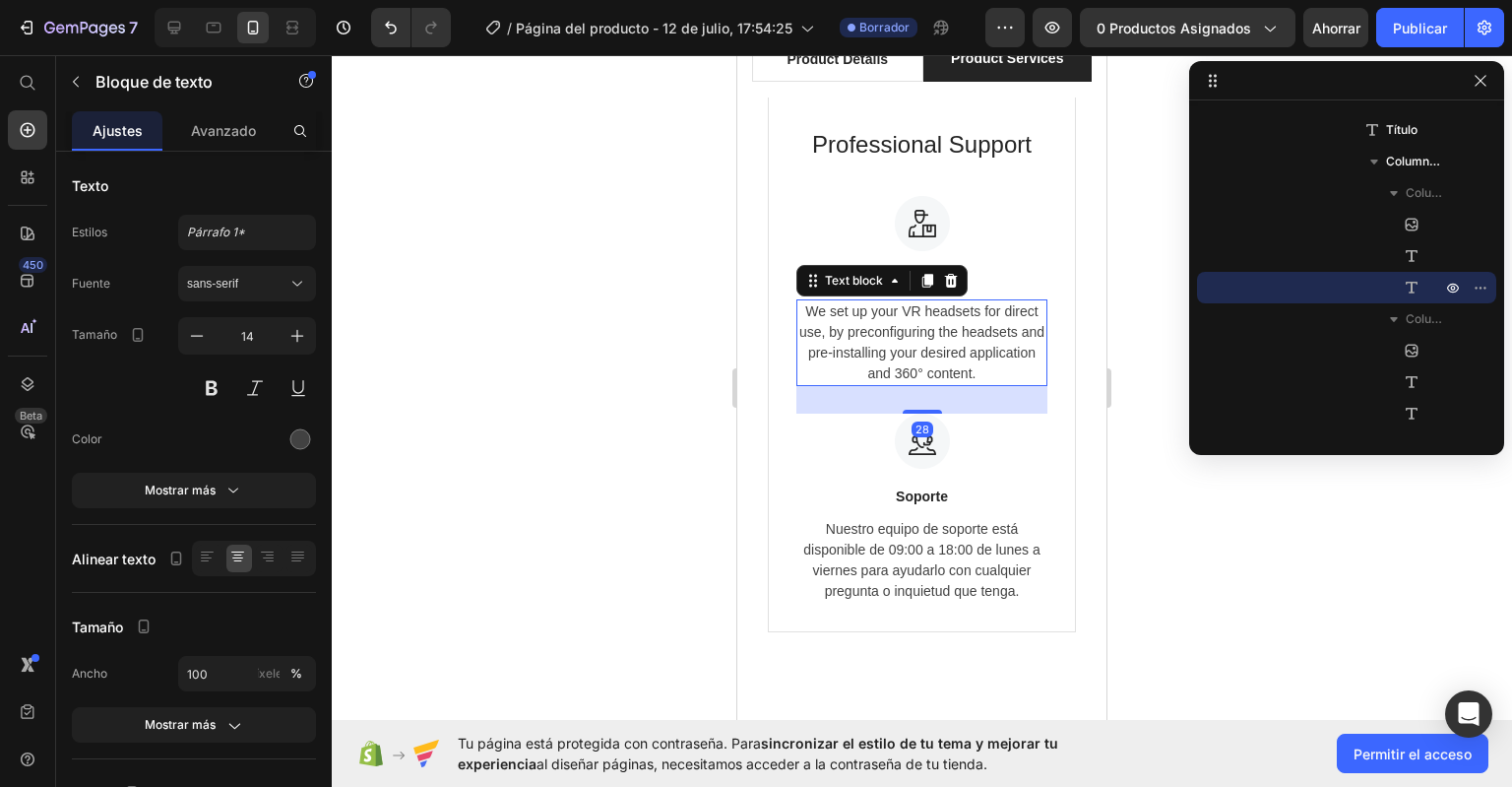click on "We set up your VR headsets for direct use, by preconfiguring the headsets and pre-installing your desired application and 360° content." at bounding box center [921, 343] 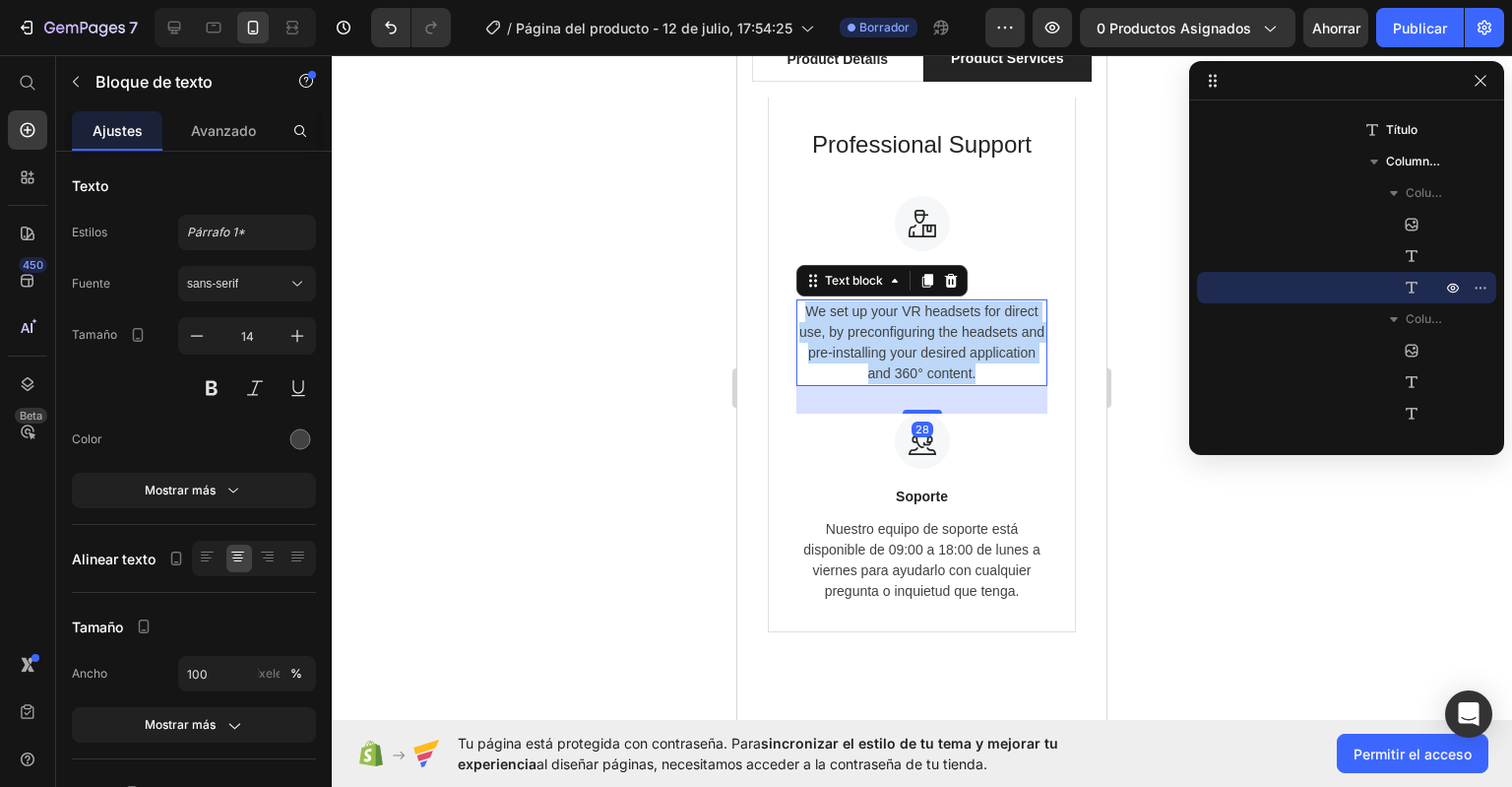 click on "We set up your VR headsets for direct use, by preconfiguring the headsets and pre-installing your desired application and 360° content." at bounding box center [921, 343] 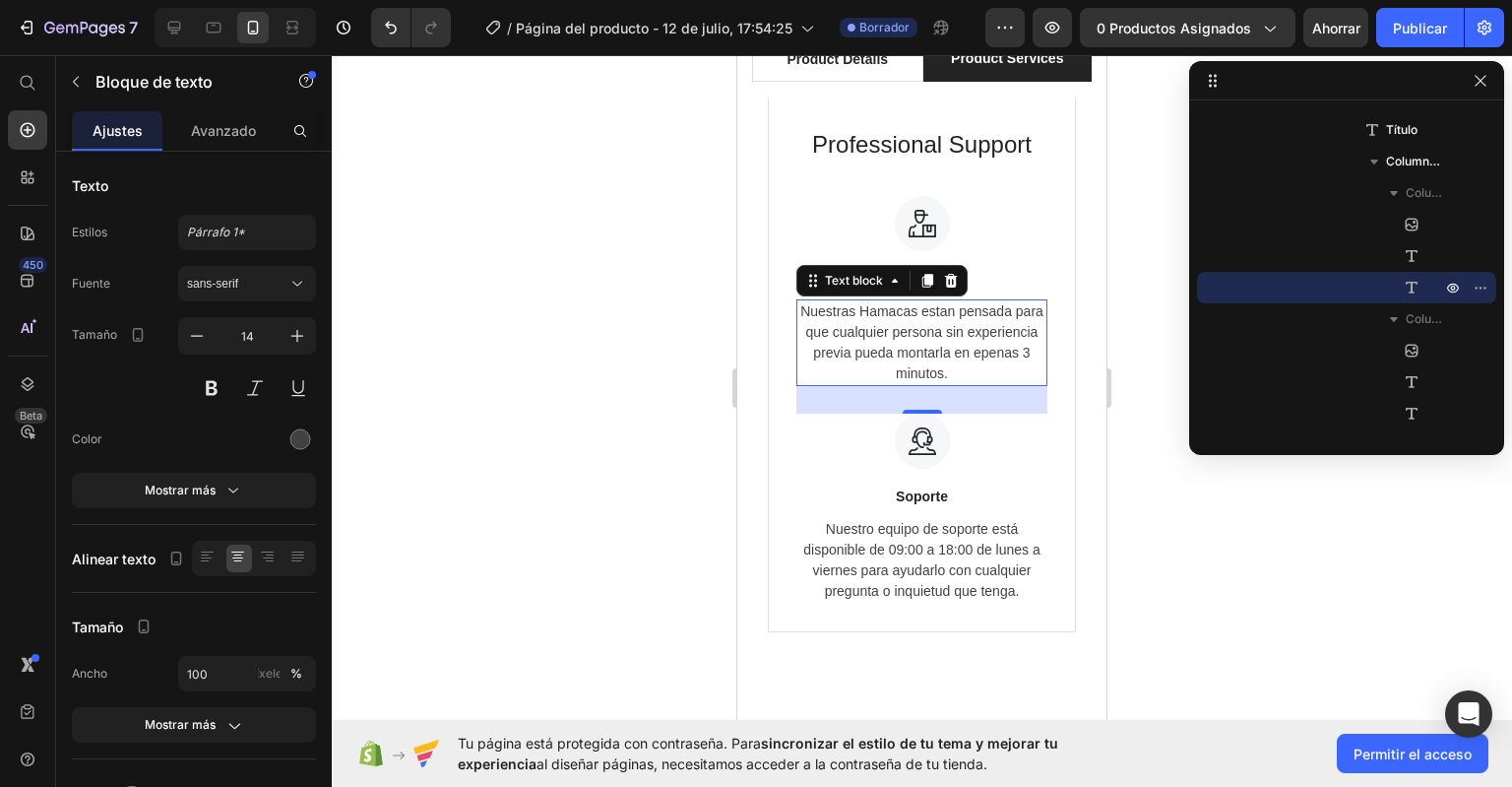 click on "Nuestras Hamacas estan pensada para que cualquier persona sin experiencia previa pueda montarla en epenas 3 minutos." at bounding box center (921, 343) 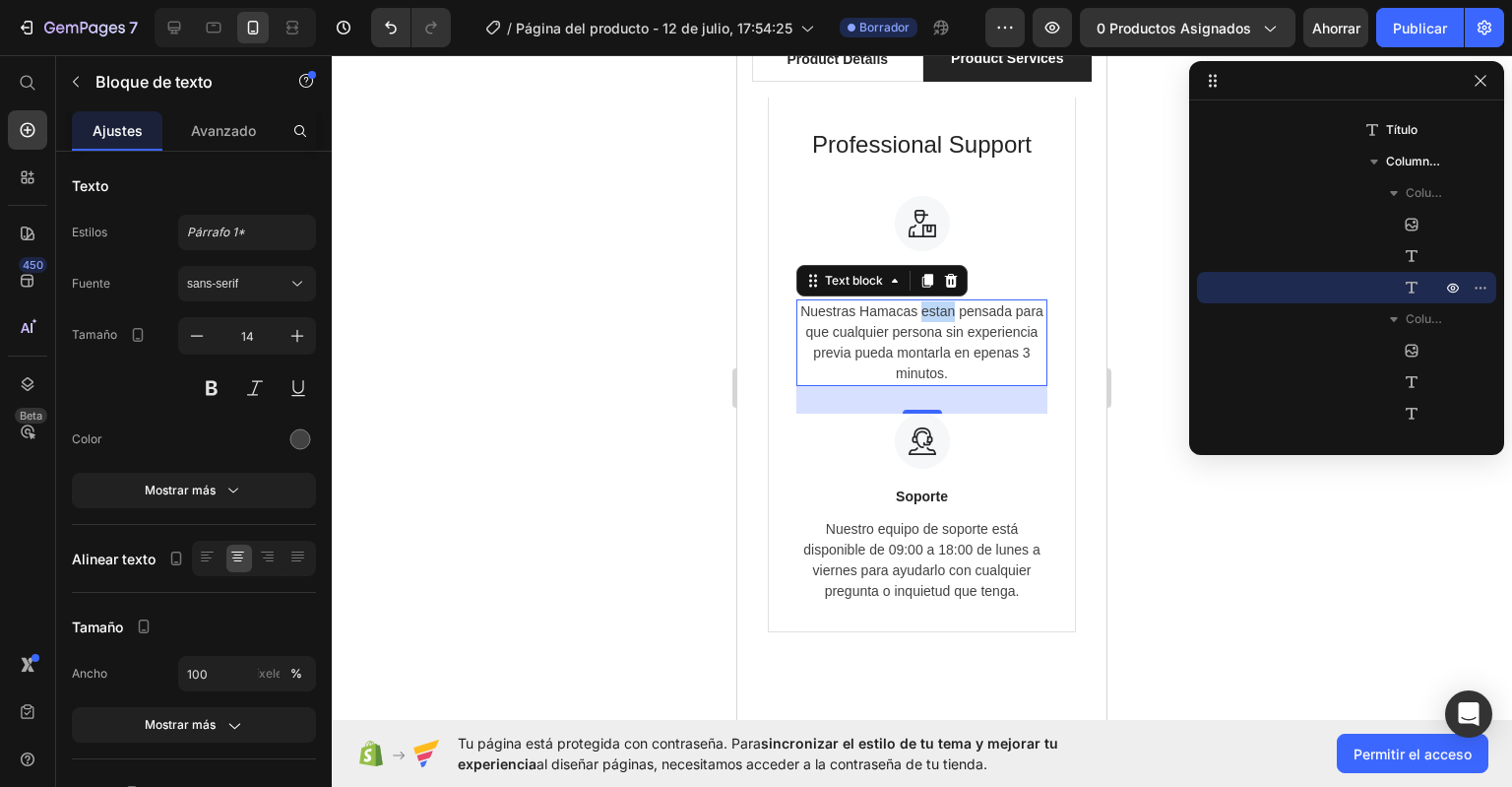 click on "Nuestras Hamacas estan pensada para que cualquier persona sin experiencia previa pueda montarla en epenas 3 minutos." at bounding box center [921, 343] 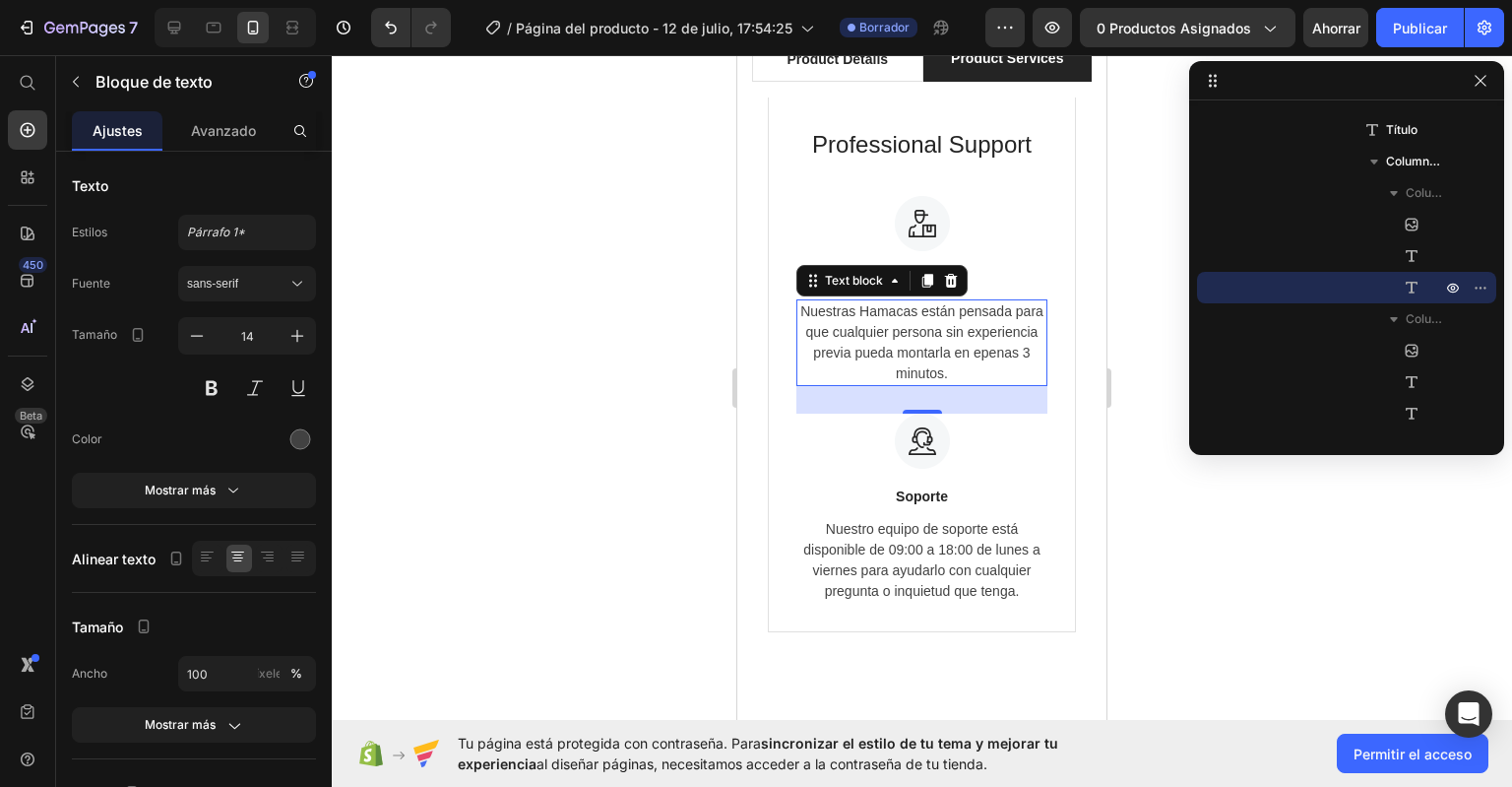 click on "Nuestras Hamacas están pensada para que cualquier persona sin experiencia previa pueda montarla en epenas 3 minutos." at bounding box center [921, 343] 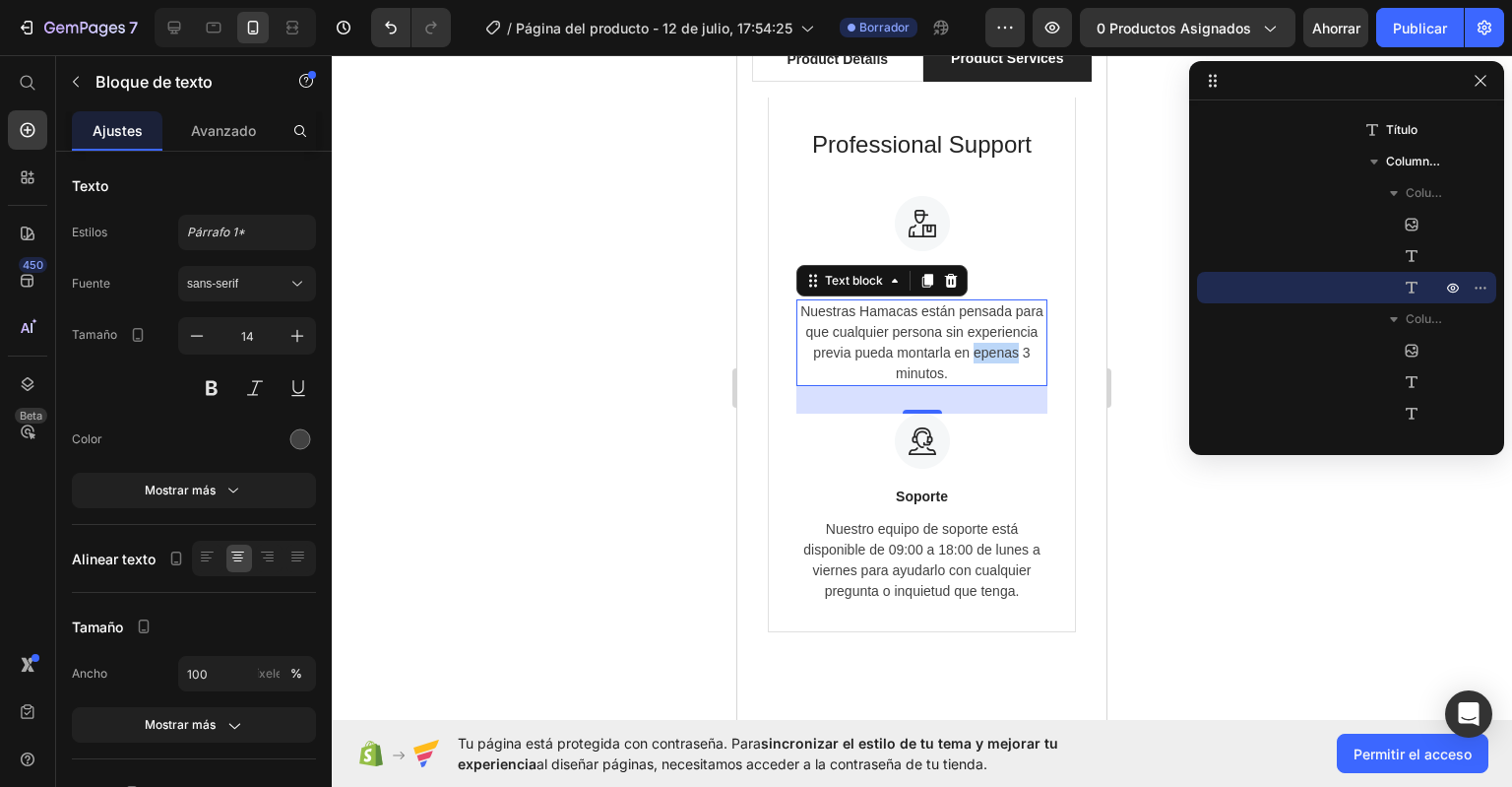 click on "Nuestras Hamacas están pensada para que cualquier persona sin experiencia previa pueda montarla en epenas 3 minutos." at bounding box center [921, 343] 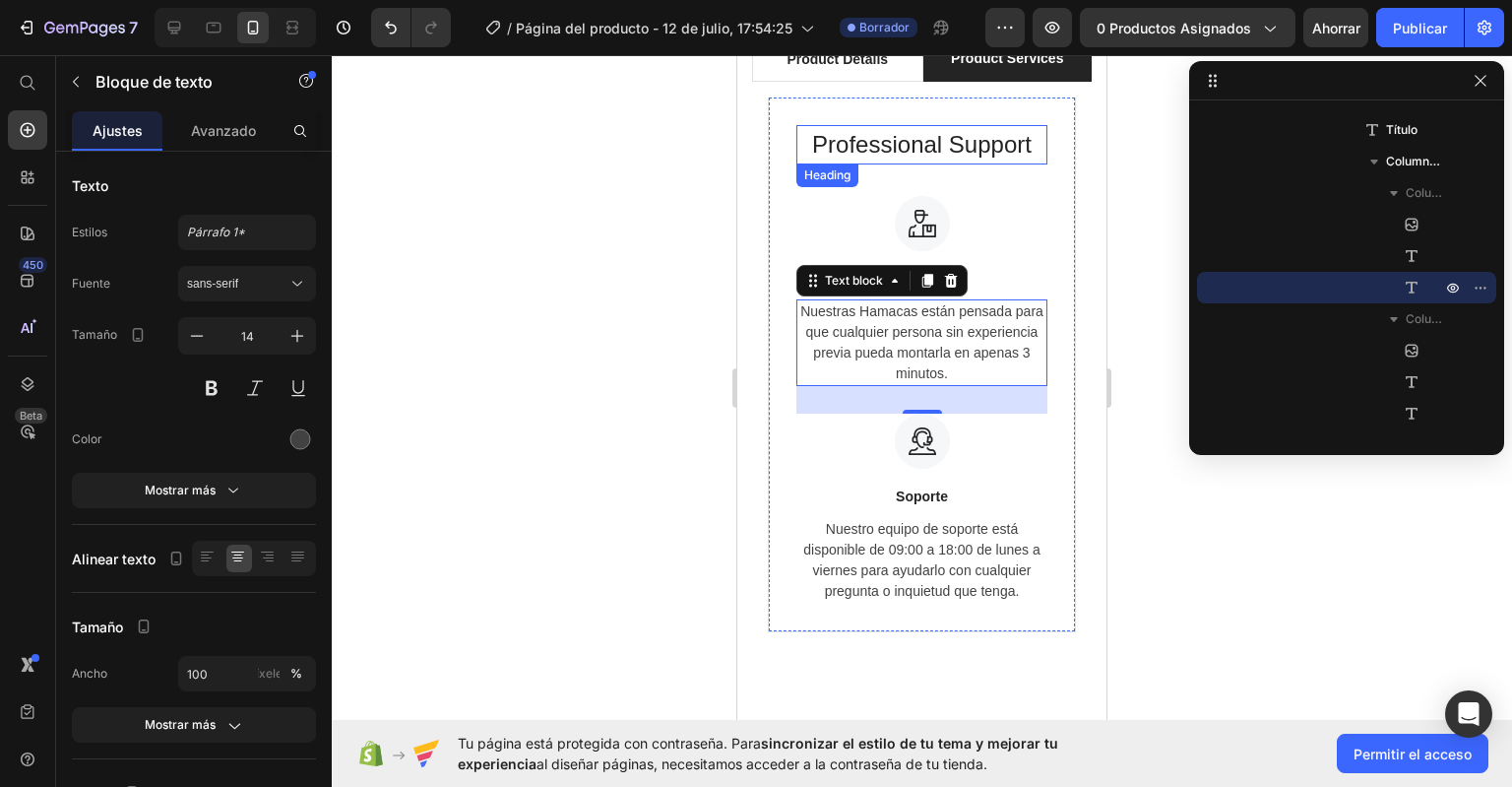 click on "Professional Support" at bounding box center (921, 145) 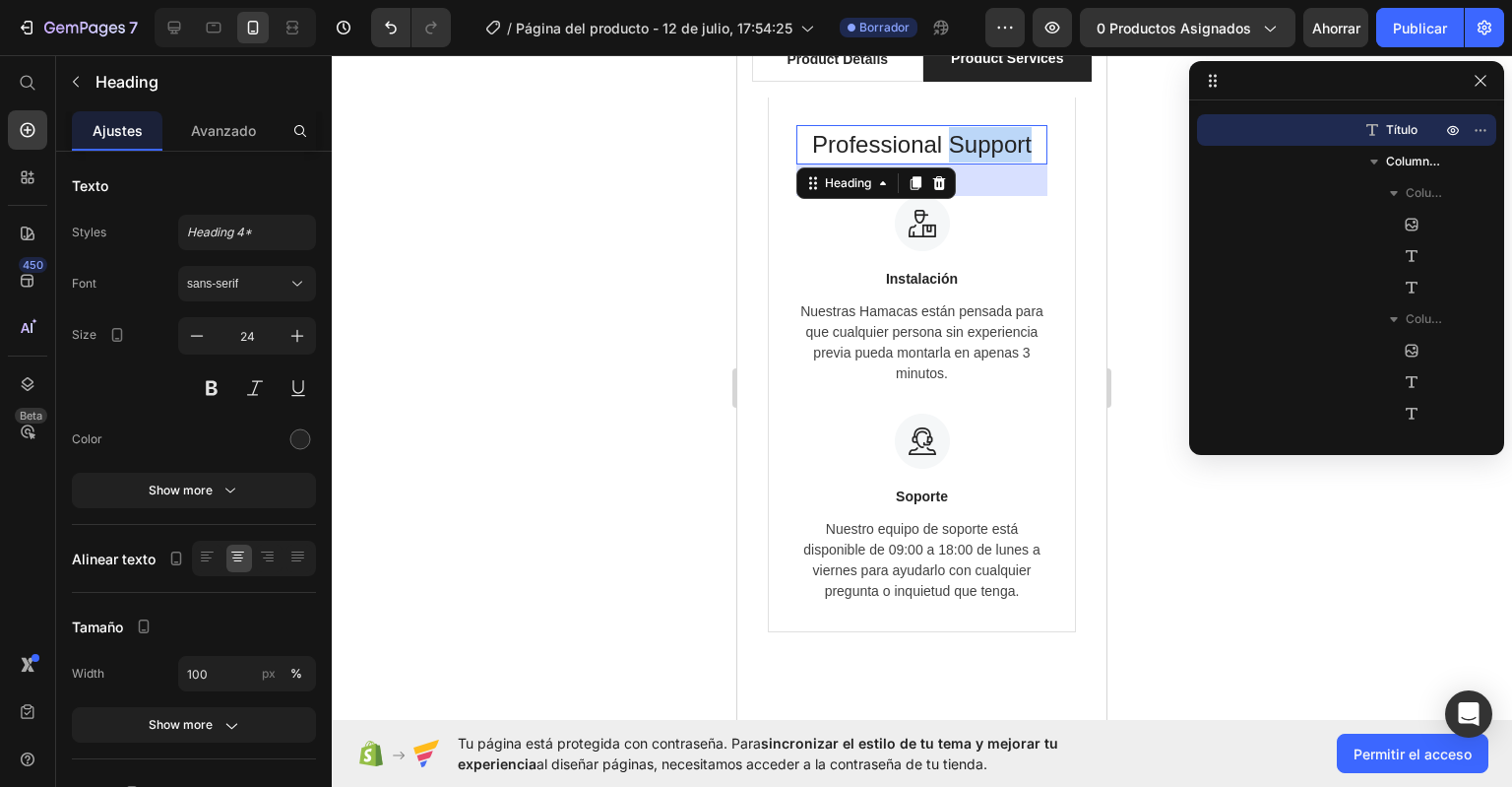 click on "Professional Support" at bounding box center [921, 145] 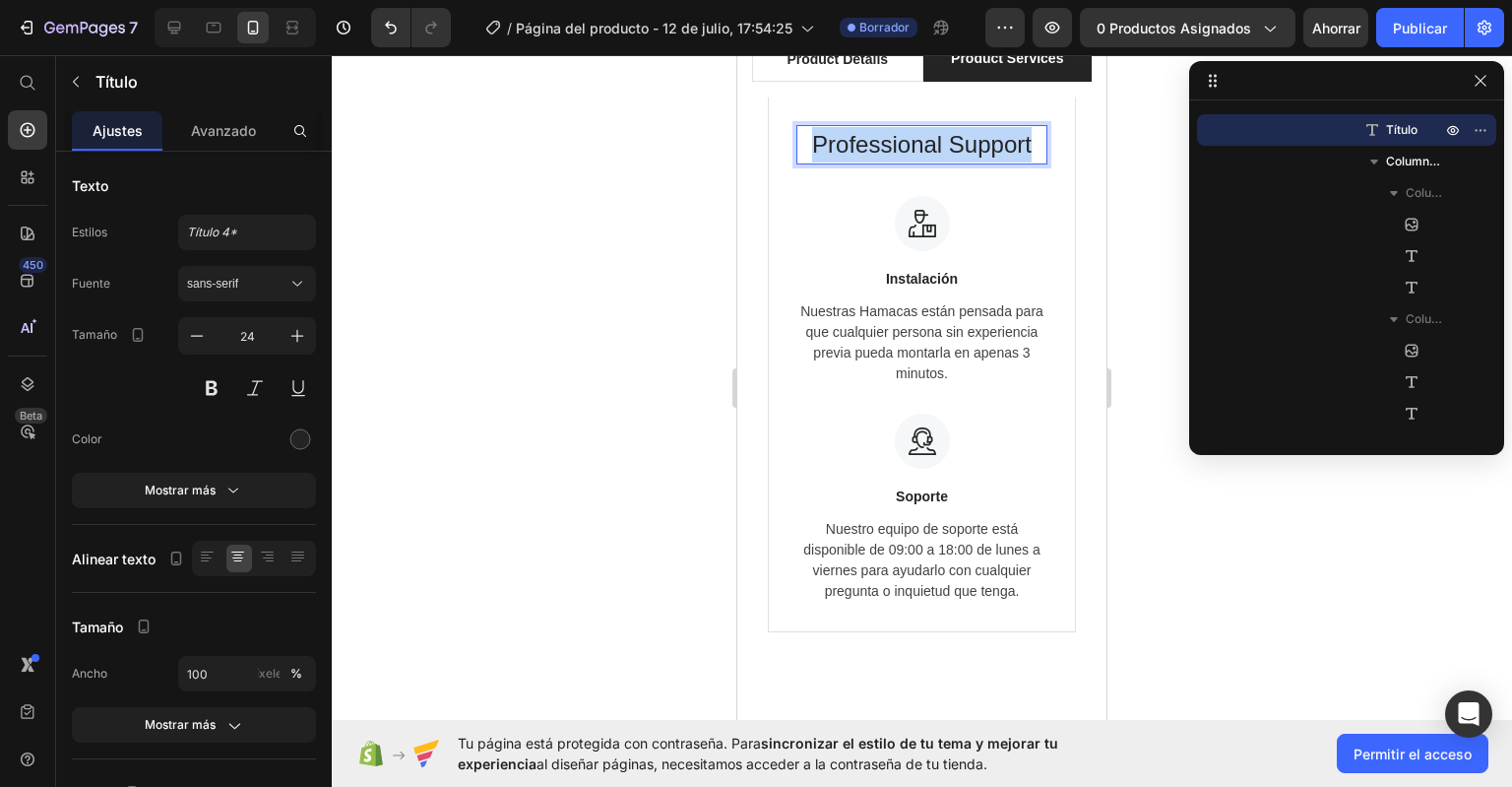 click on "Professional Support" at bounding box center (921, 145) 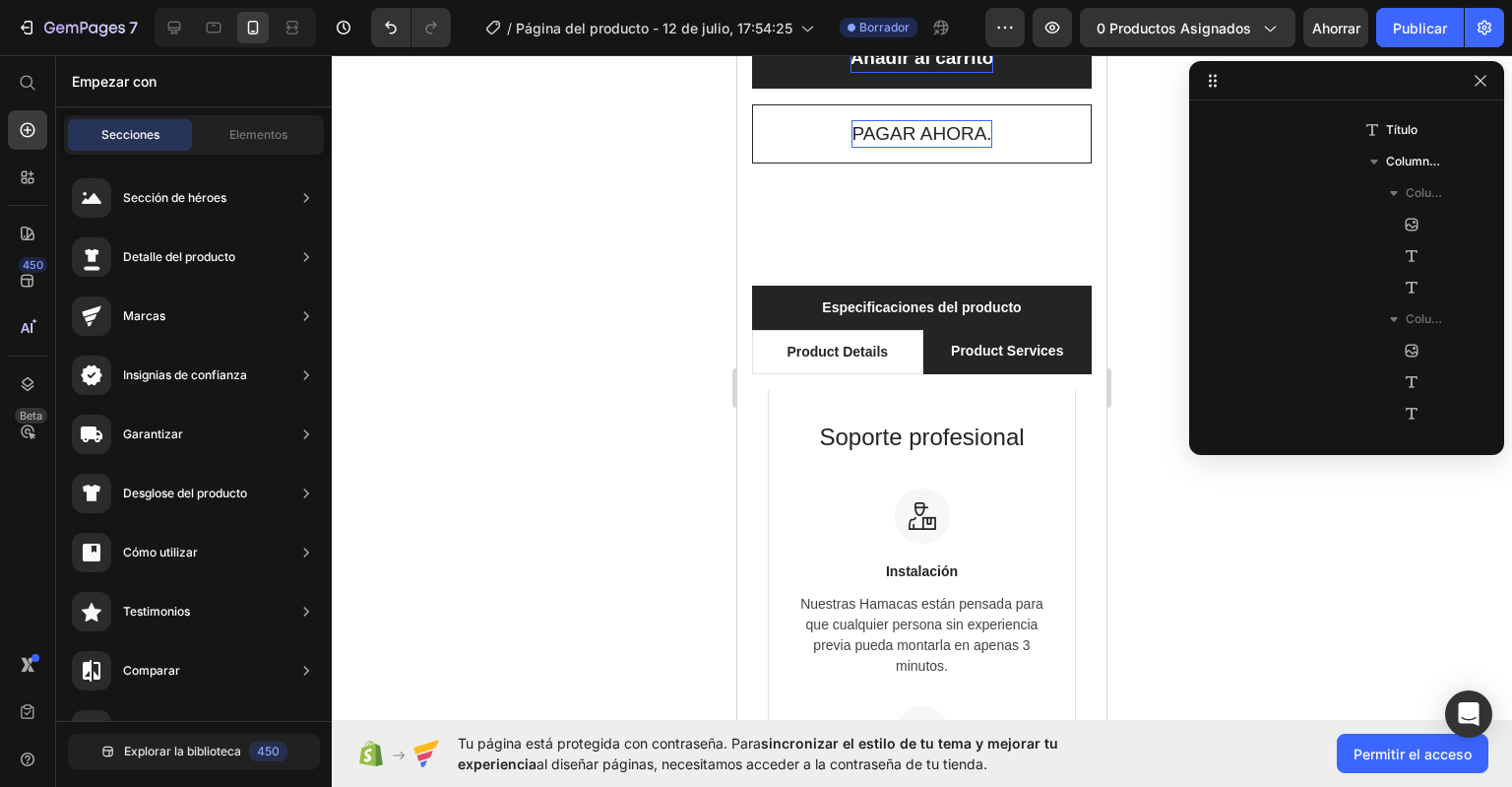 scroll, scrollTop: 1028, scrollLeft: 0, axis: vertical 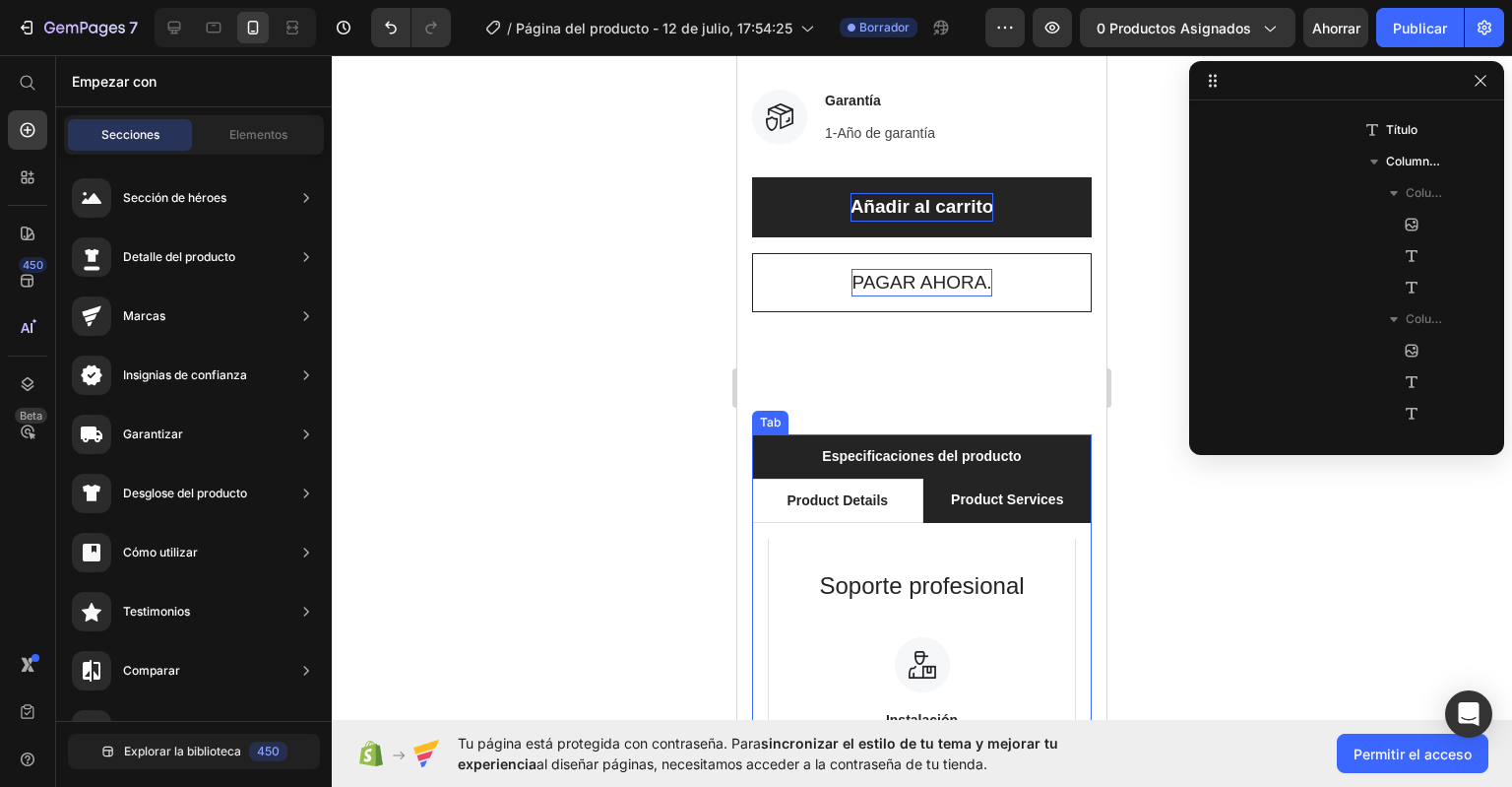 click on "Product Services" at bounding box center (1007, 499) 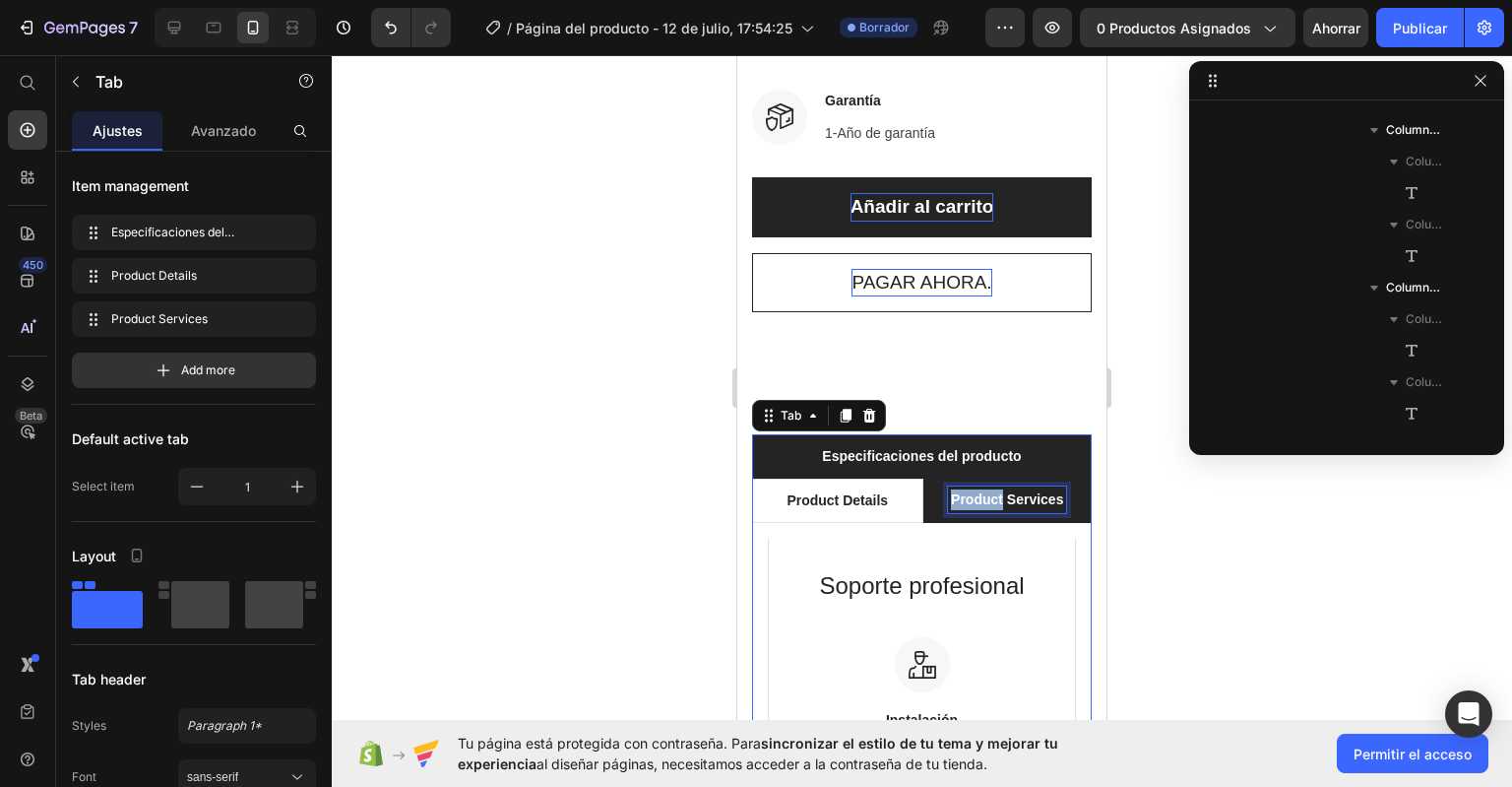 scroll, scrollTop: 1885, scrollLeft: 0, axis: vertical 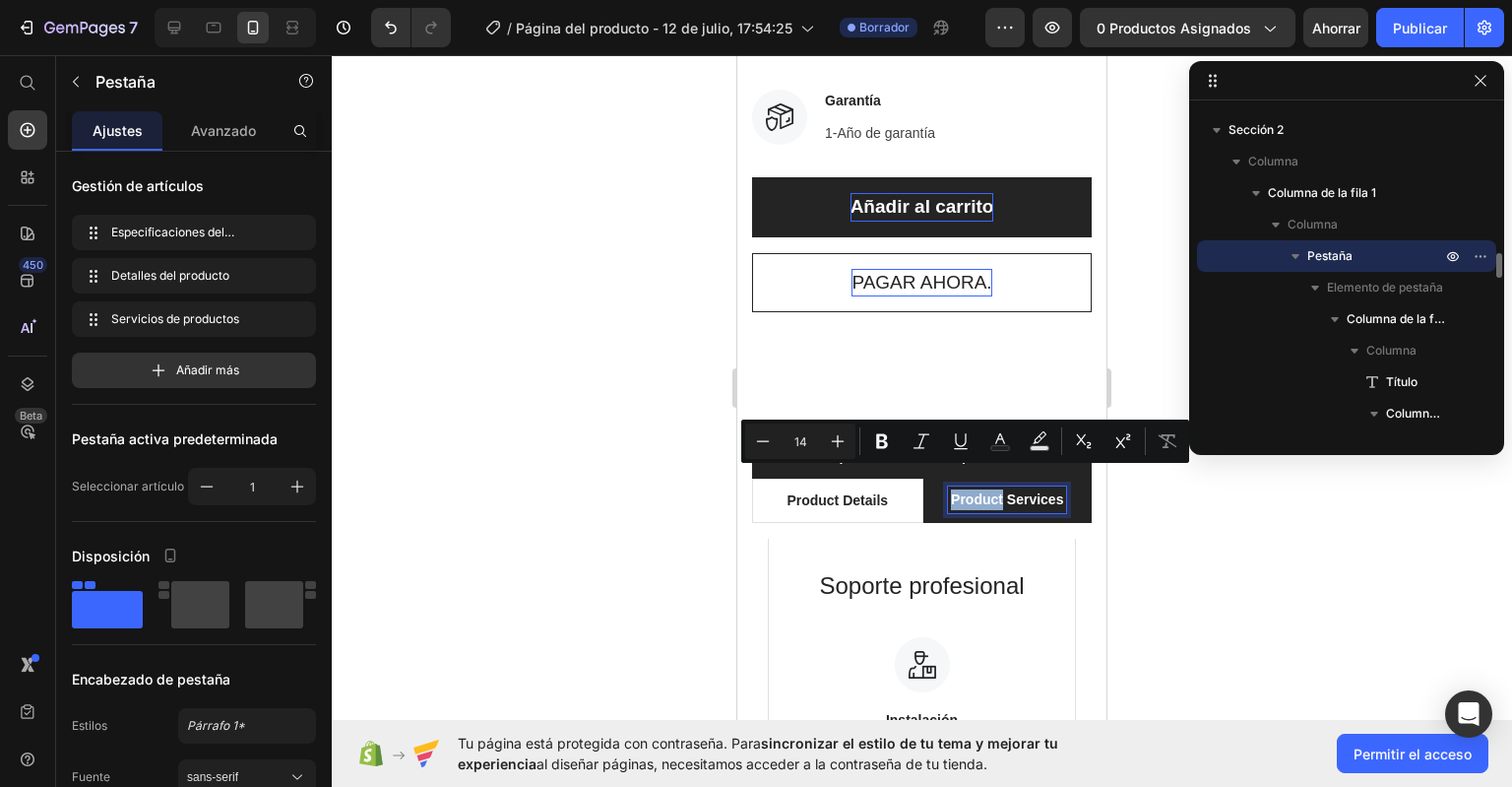 click on "Product Services" at bounding box center [1007, 499] 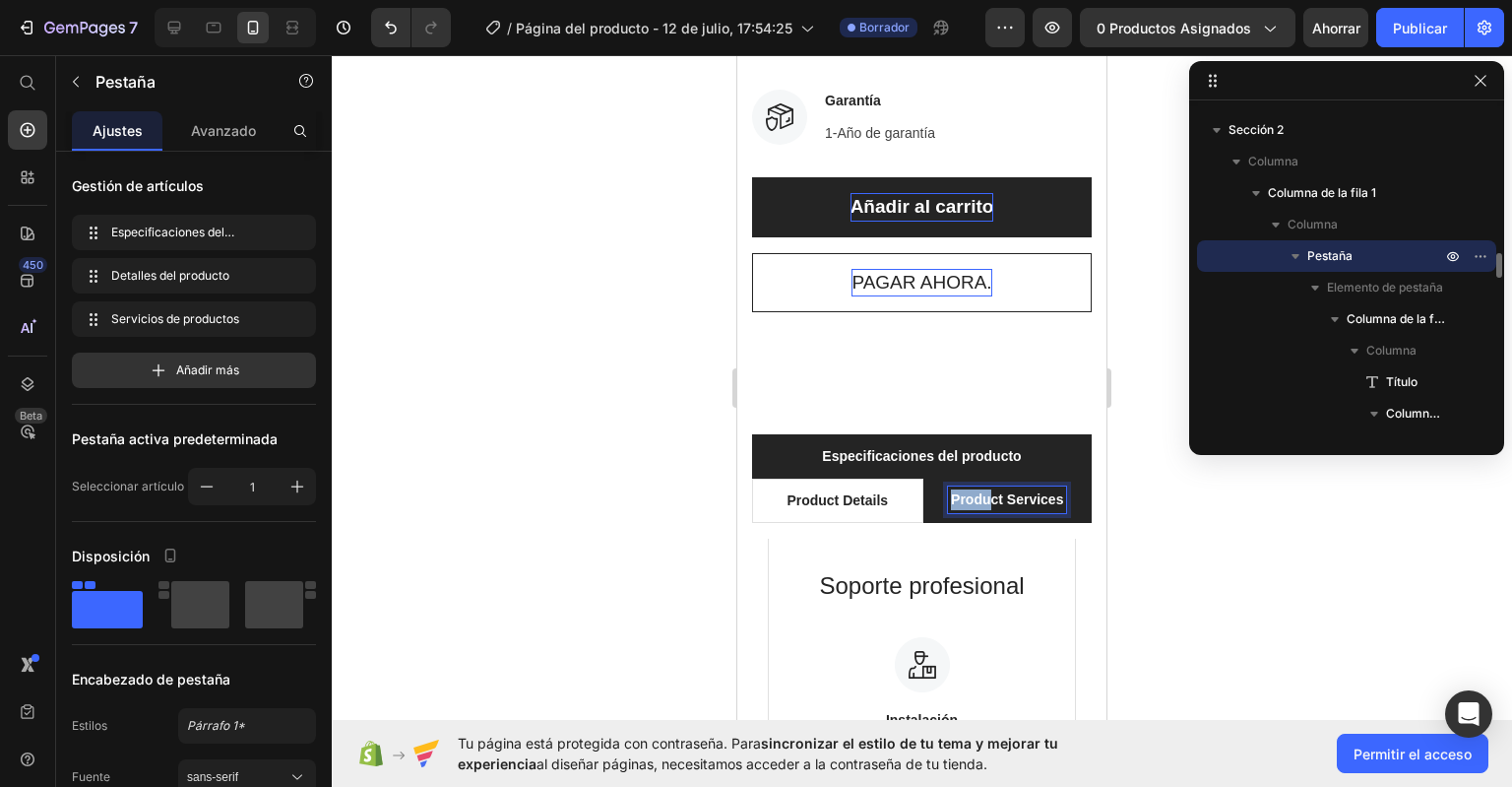 click on "Product Services" at bounding box center (1007, 499) 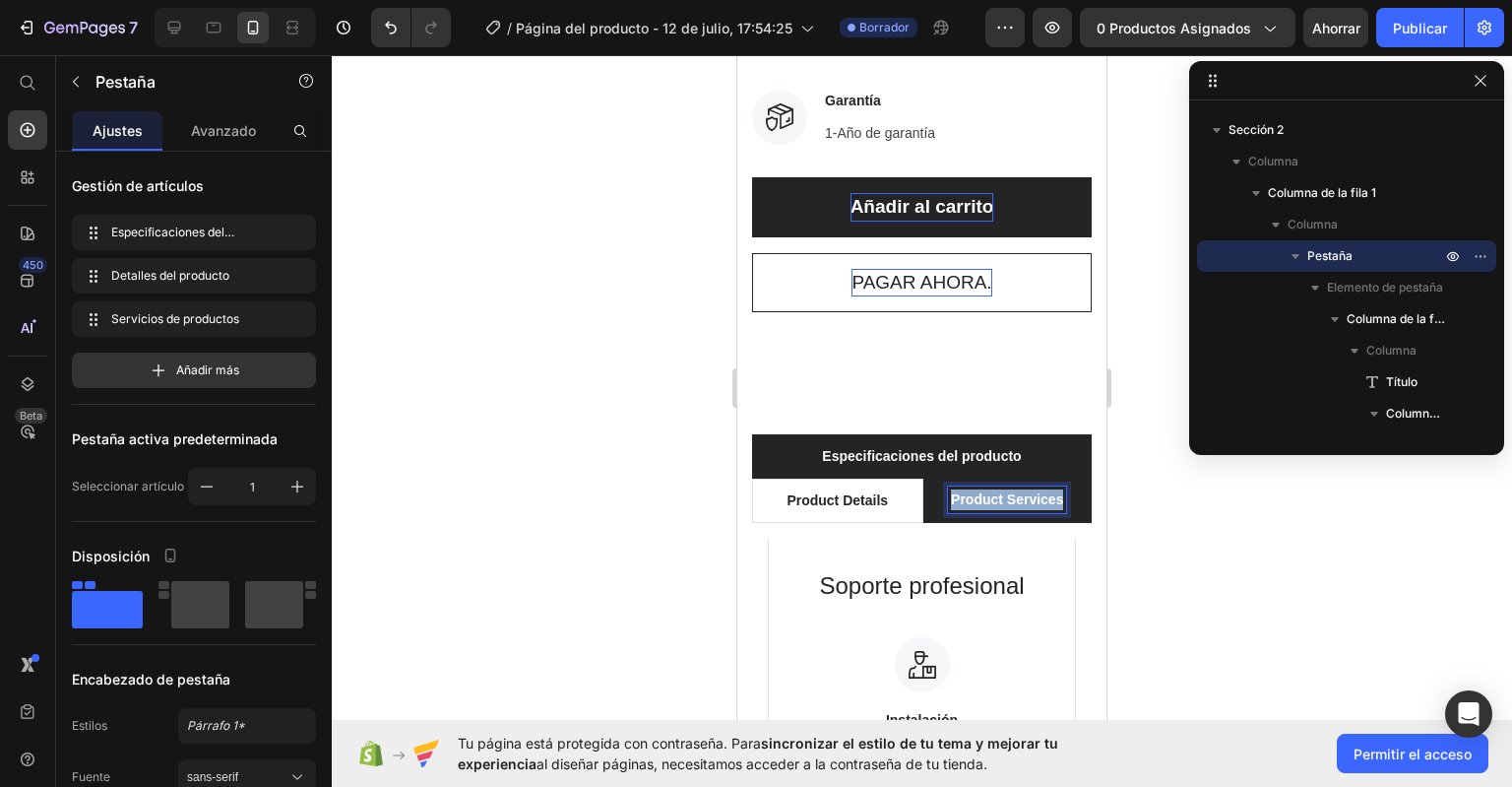click on "Product Services" at bounding box center (1007, 499) 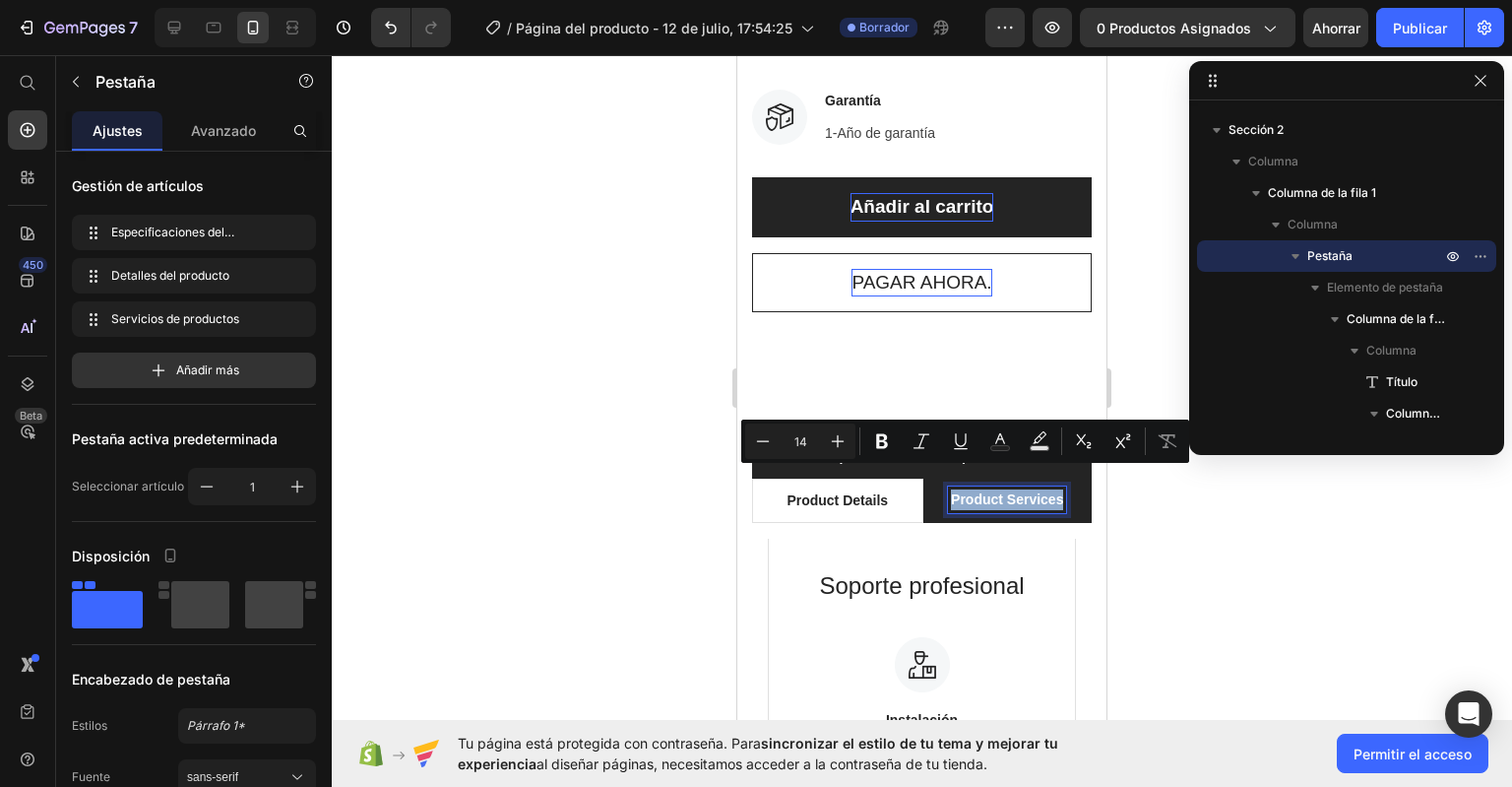 click on "Product Services" at bounding box center [1007, 499] 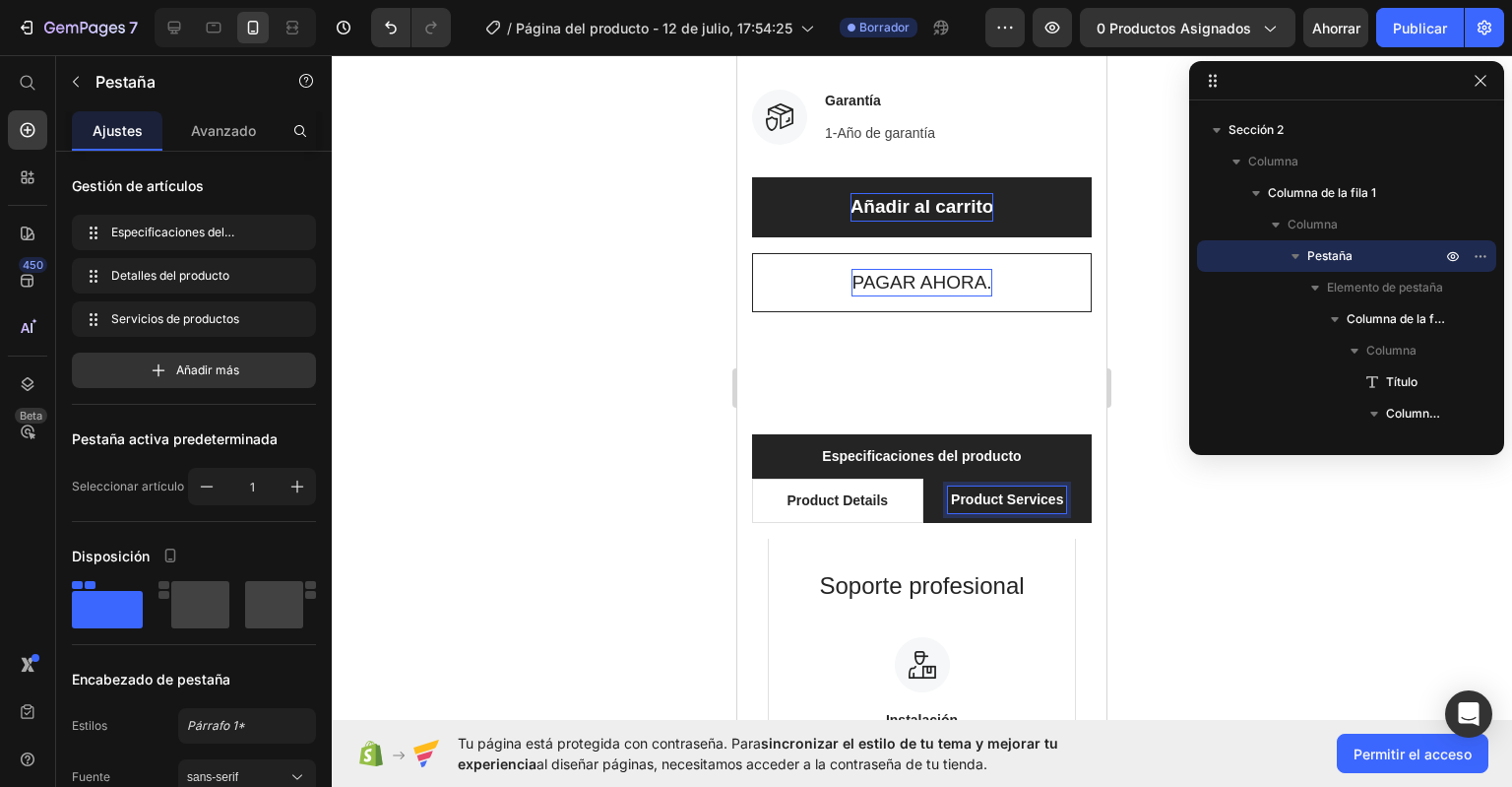 click on "Product Services" at bounding box center (1007, 499) 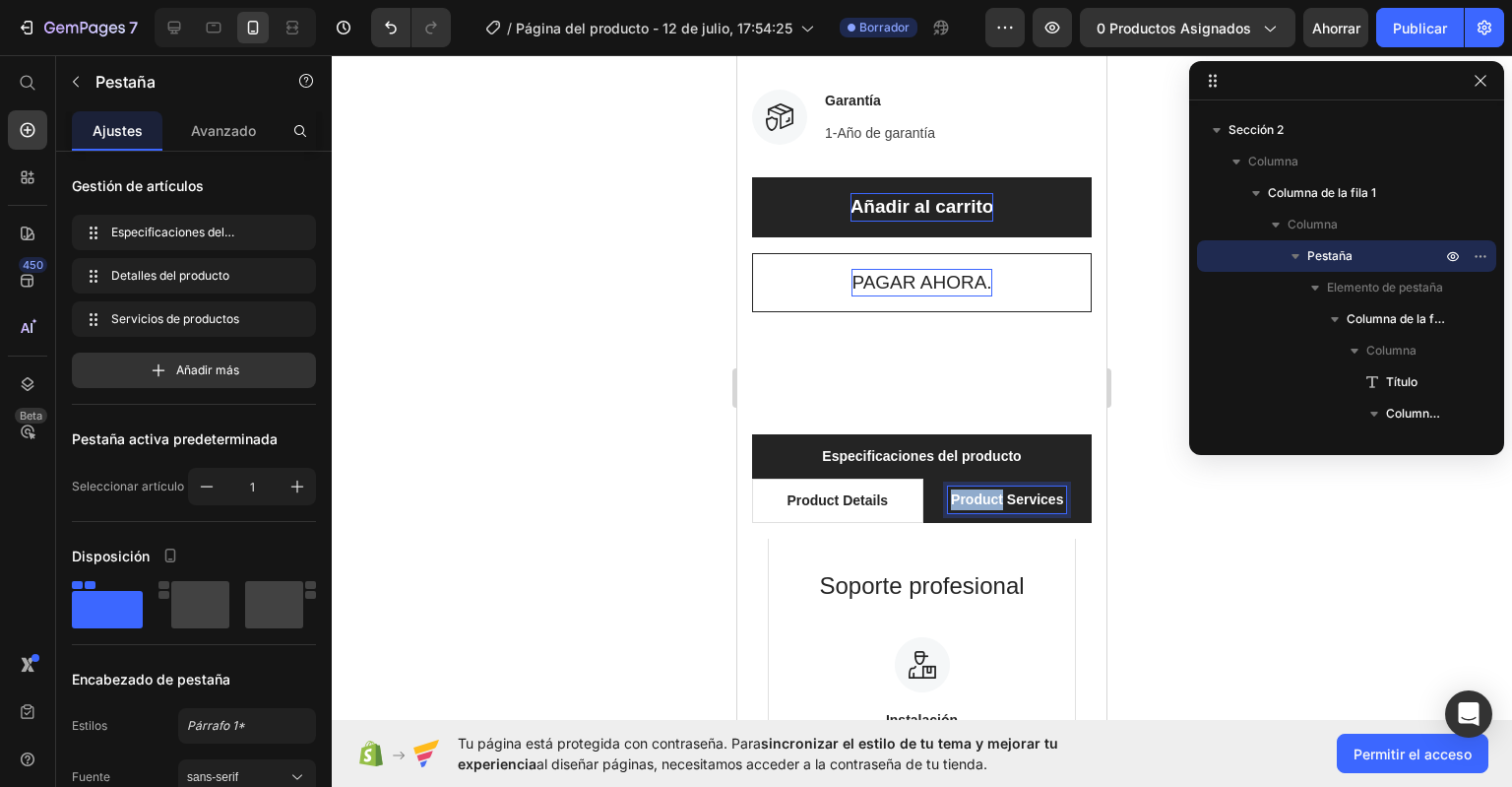 click on "Product Services" at bounding box center [1007, 499] 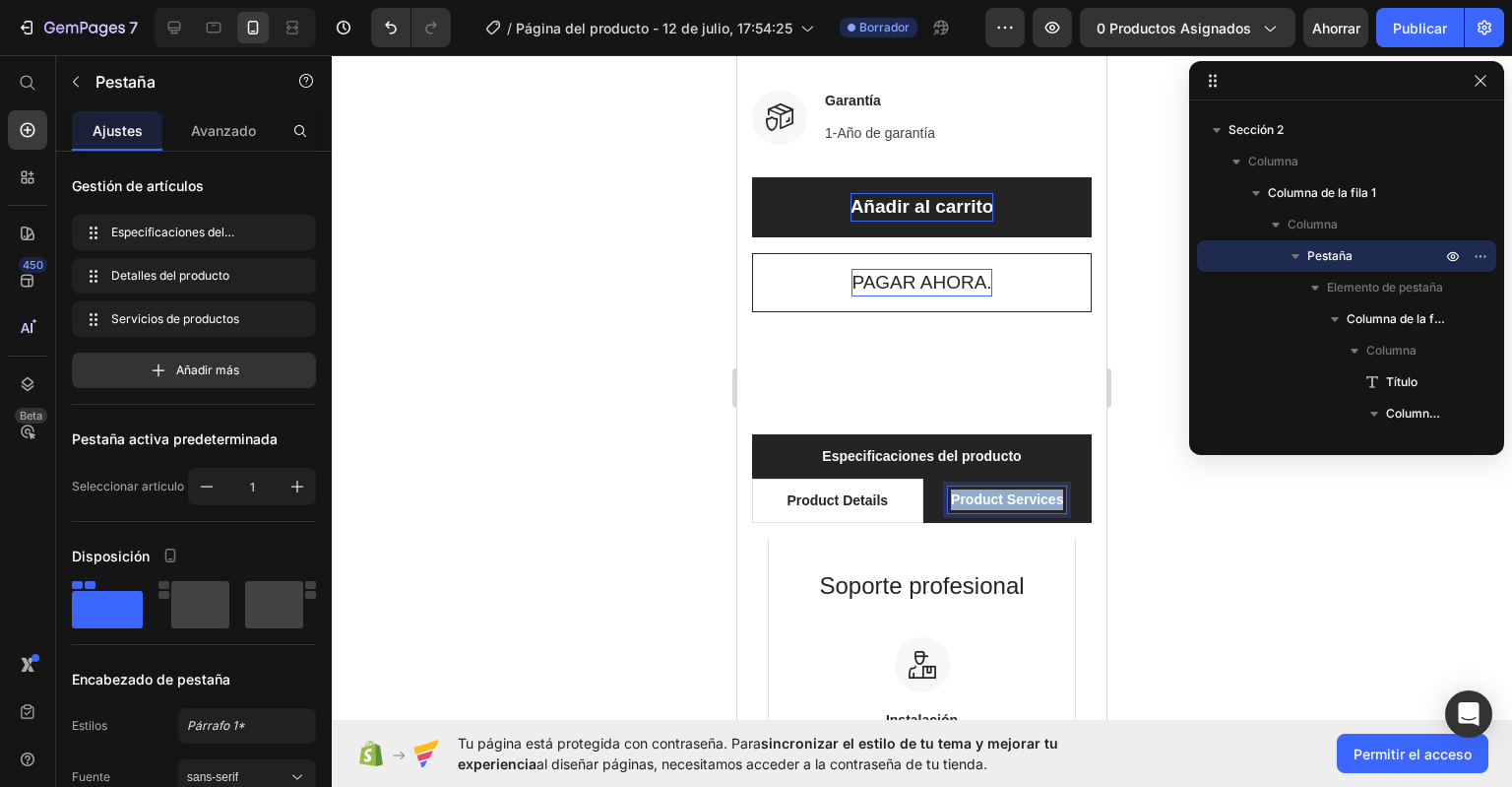 click on "Product Services" at bounding box center (1007, 499) 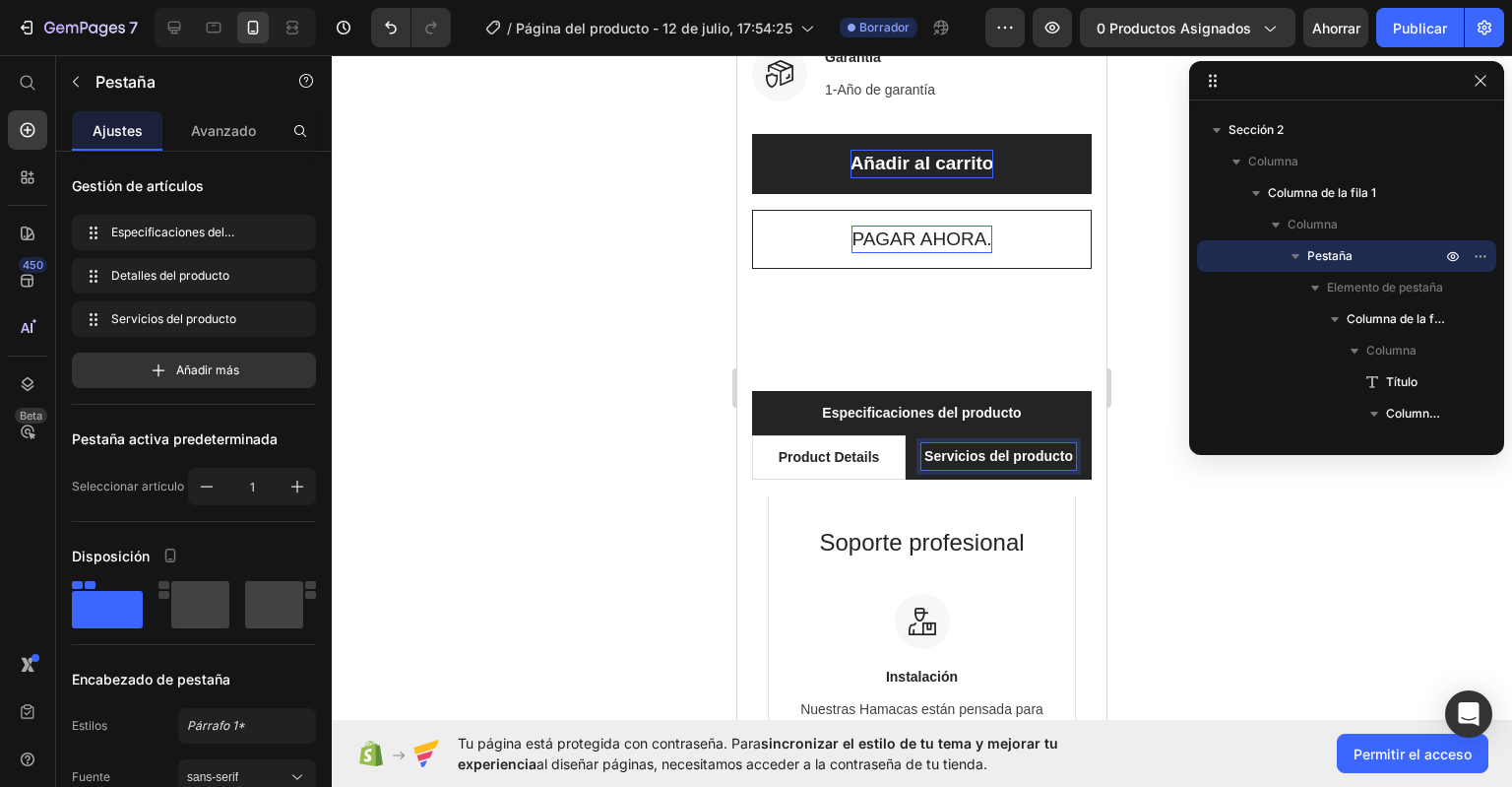 scroll, scrollTop: 1028, scrollLeft: 0, axis: vertical 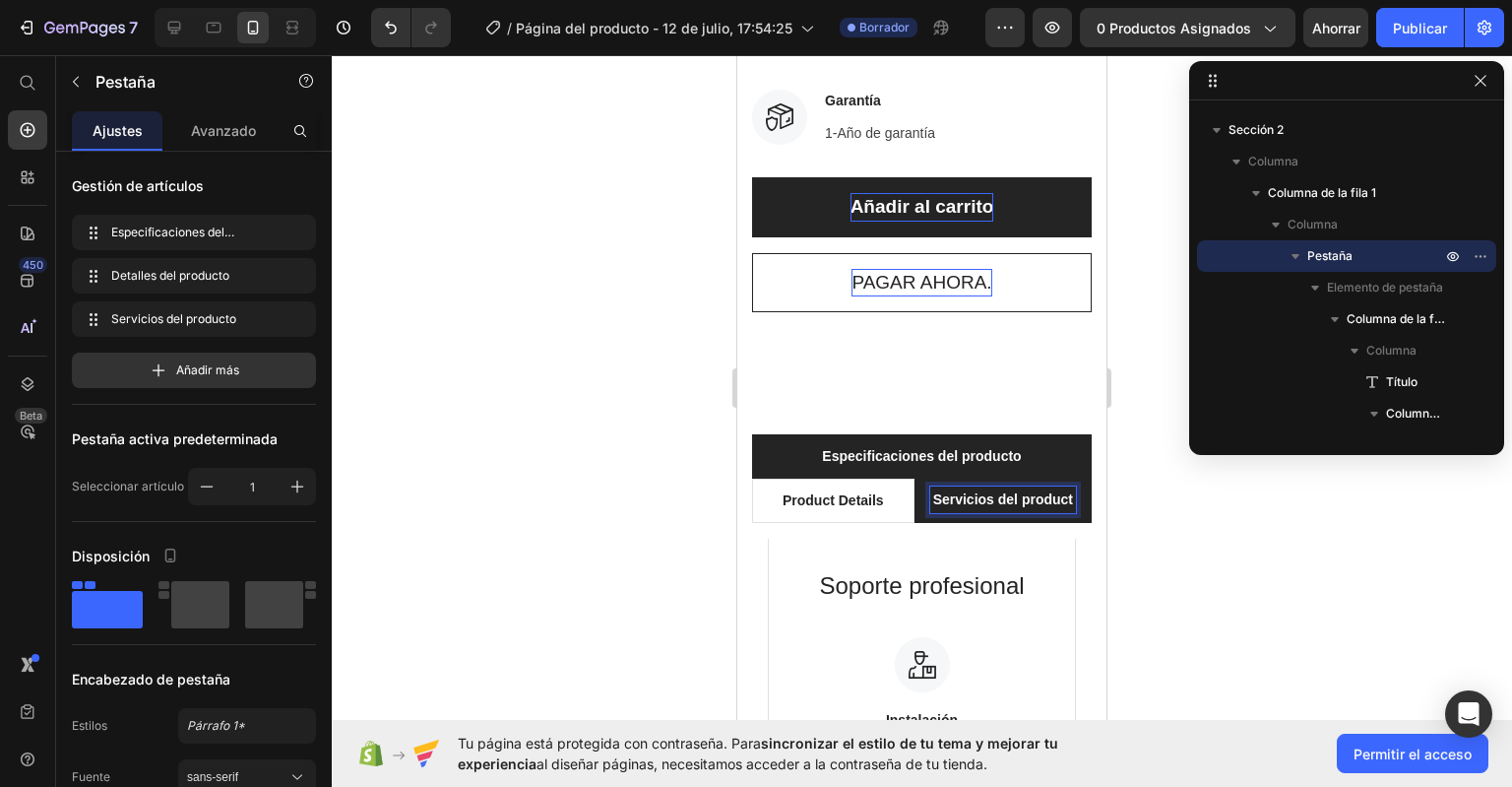 click on "Servicios del product" at bounding box center (1003, 499) 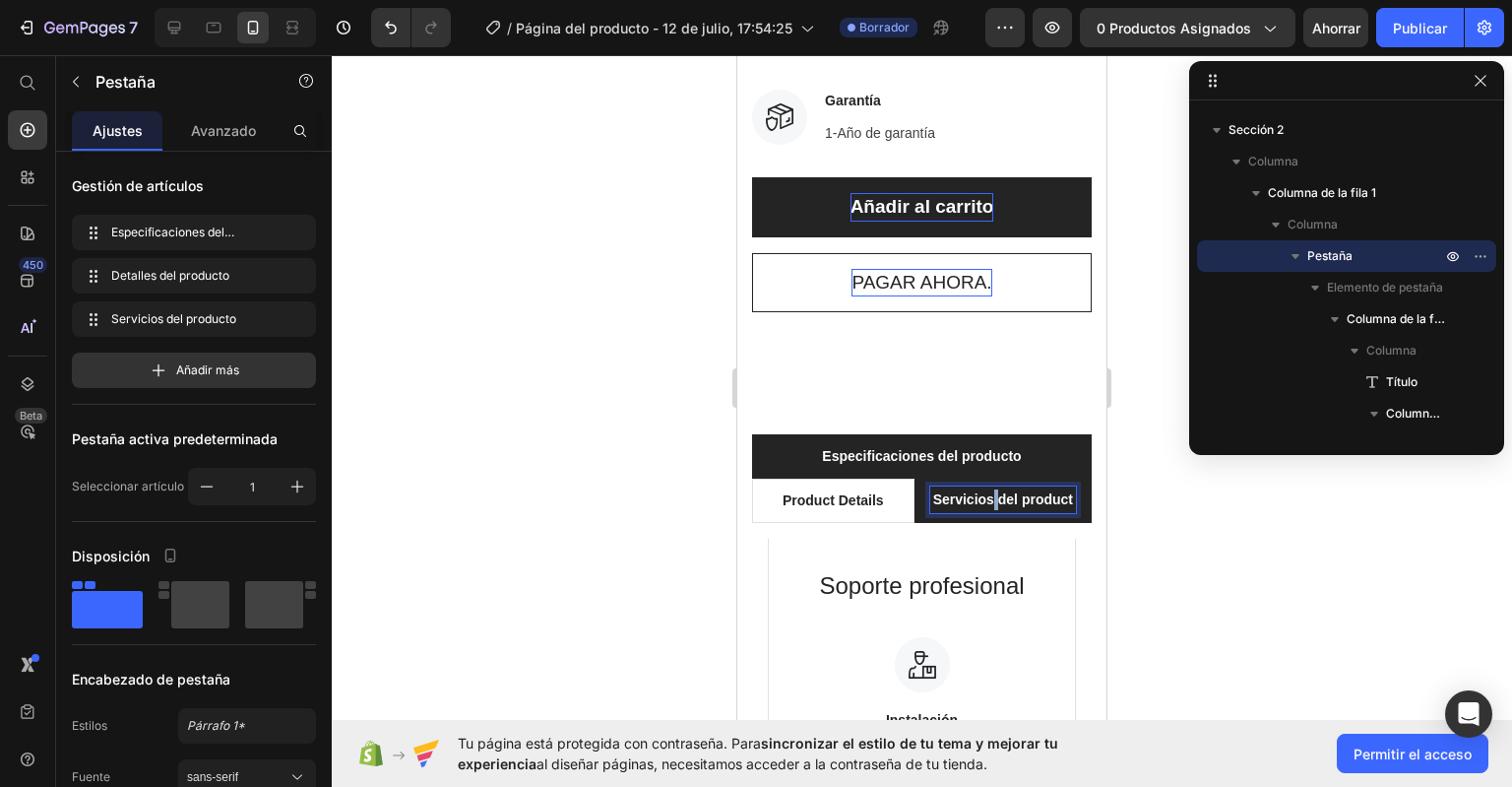 click on "Servicios del product" at bounding box center (1003, 499) 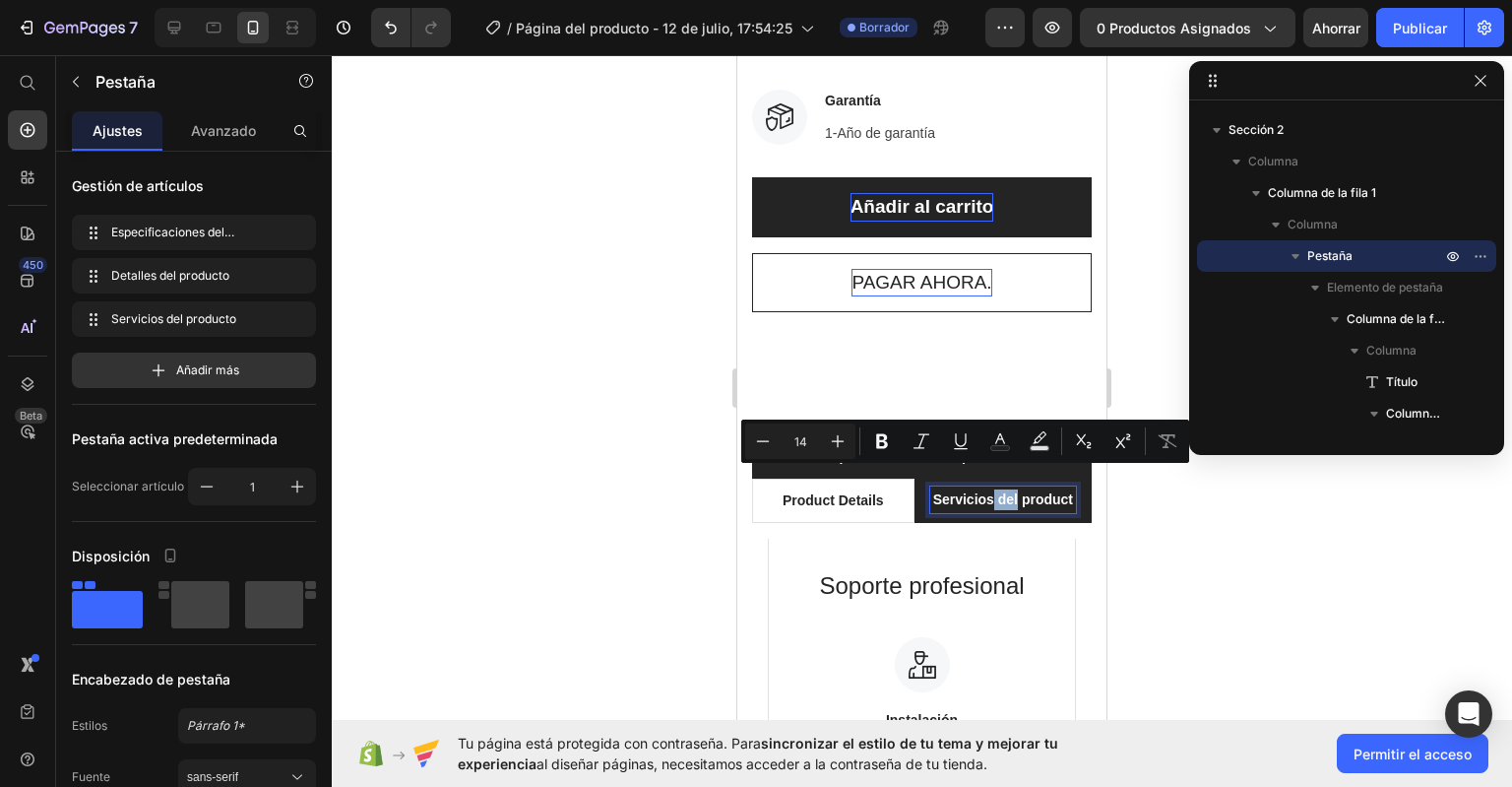drag, startPoint x: 976, startPoint y: 481, endPoint x: 996, endPoint y: 480, distance: 20.024984 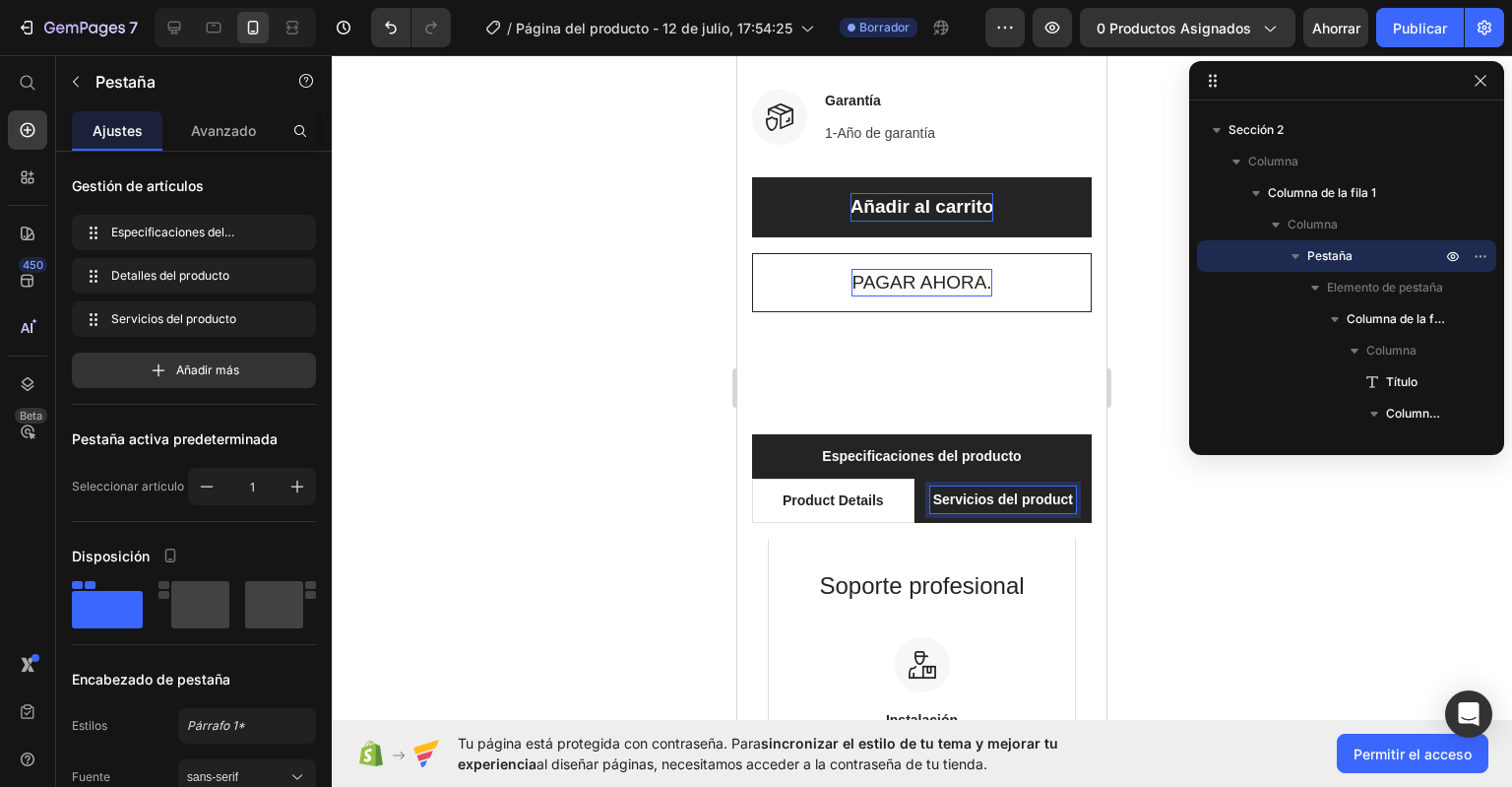 click on "Servicios del product" at bounding box center [1003, 499] 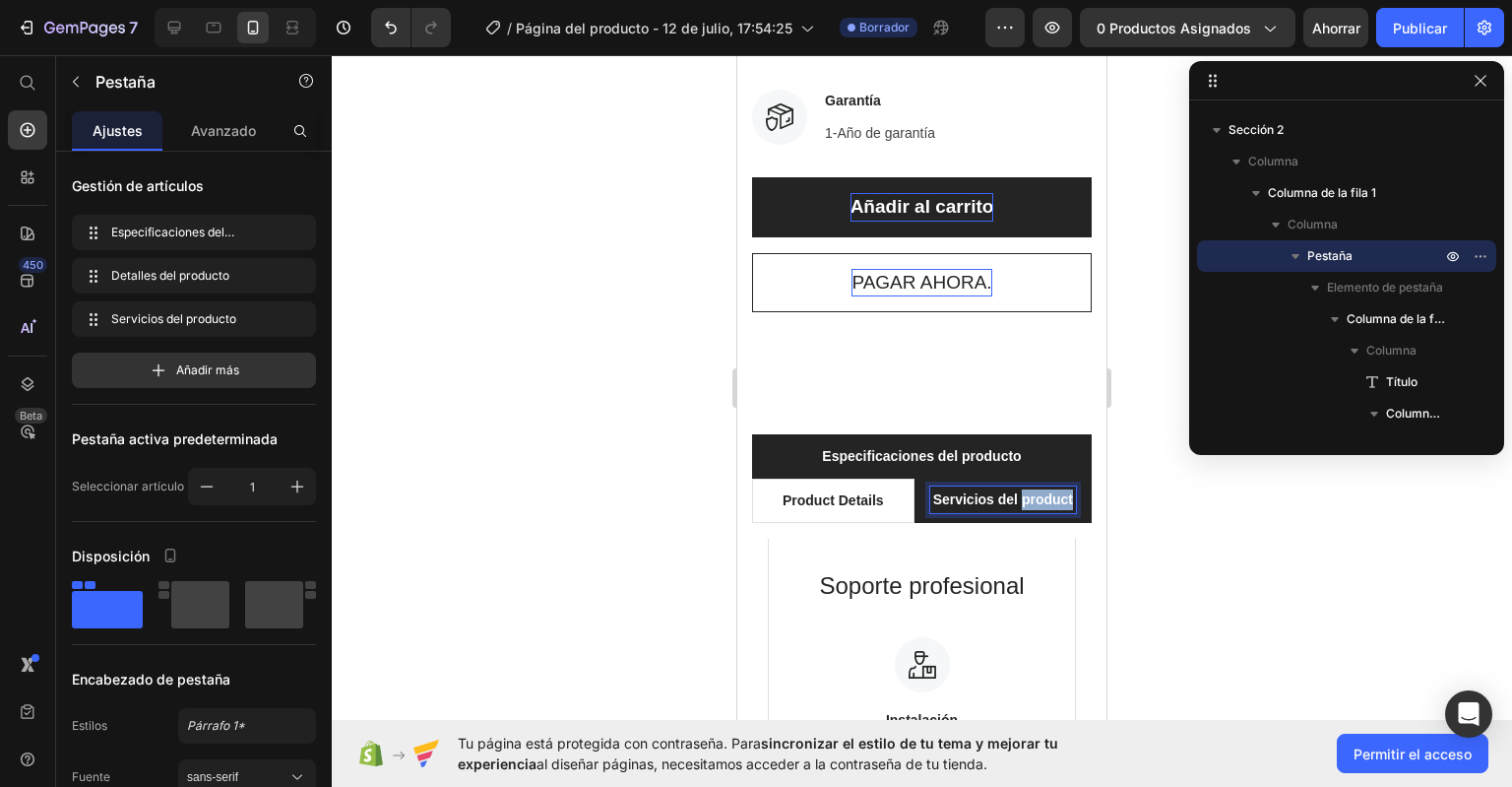 click on "Servicios del product" at bounding box center (1003, 499) 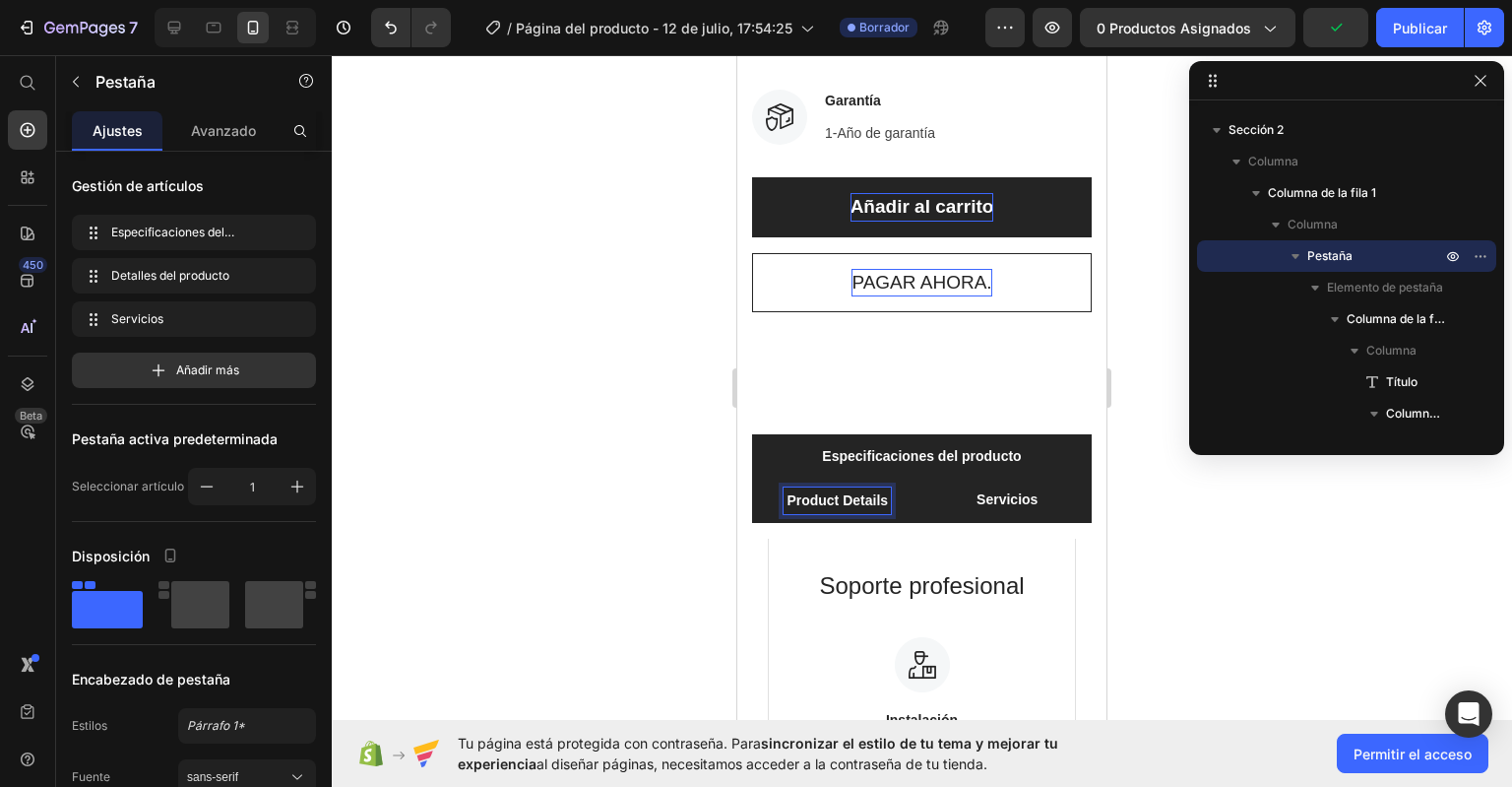 click on "Product Details" at bounding box center [837, 500] 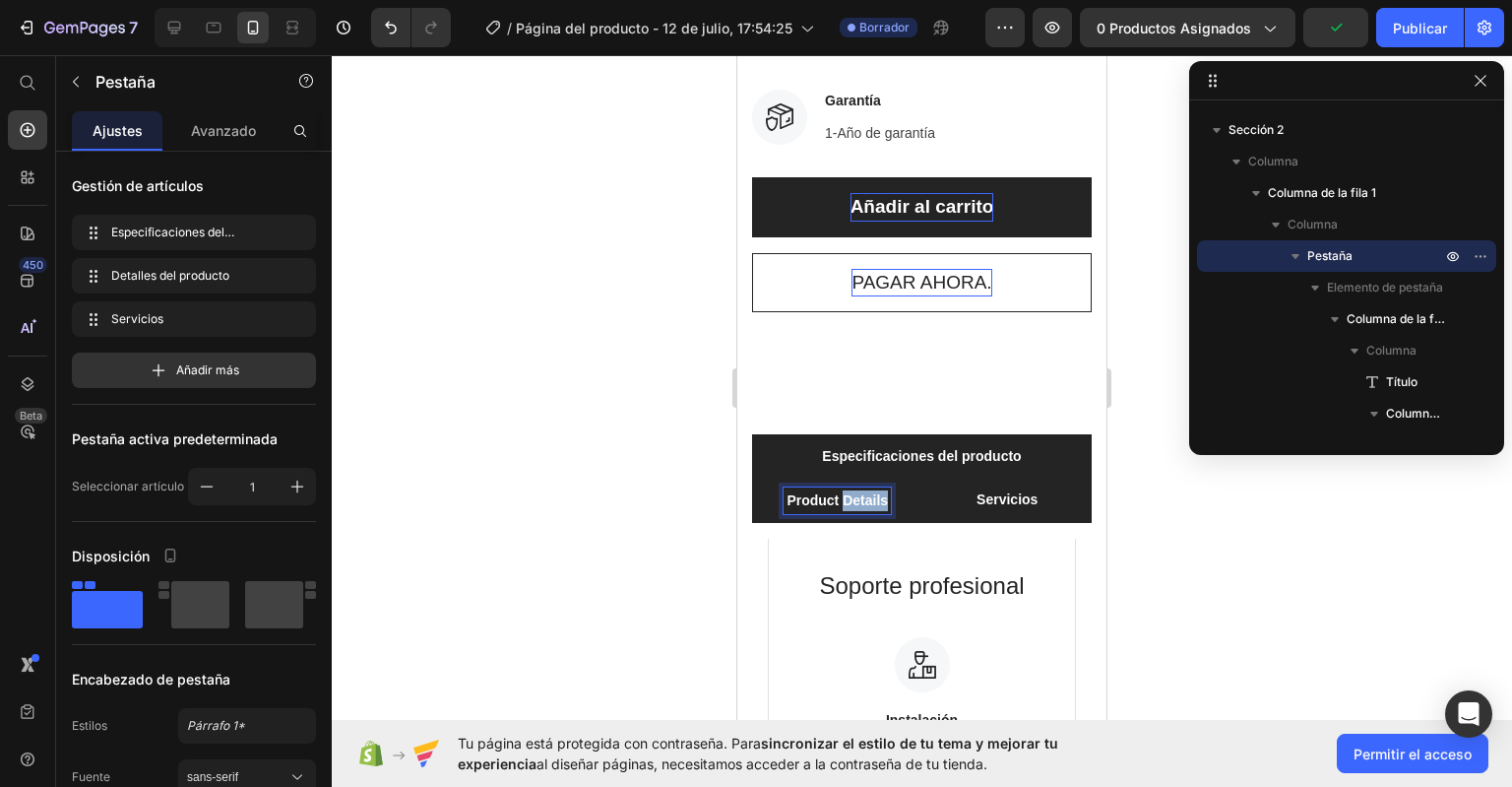 scroll, scrollTop: 1028, scrollLeft: 0, axis: vertical 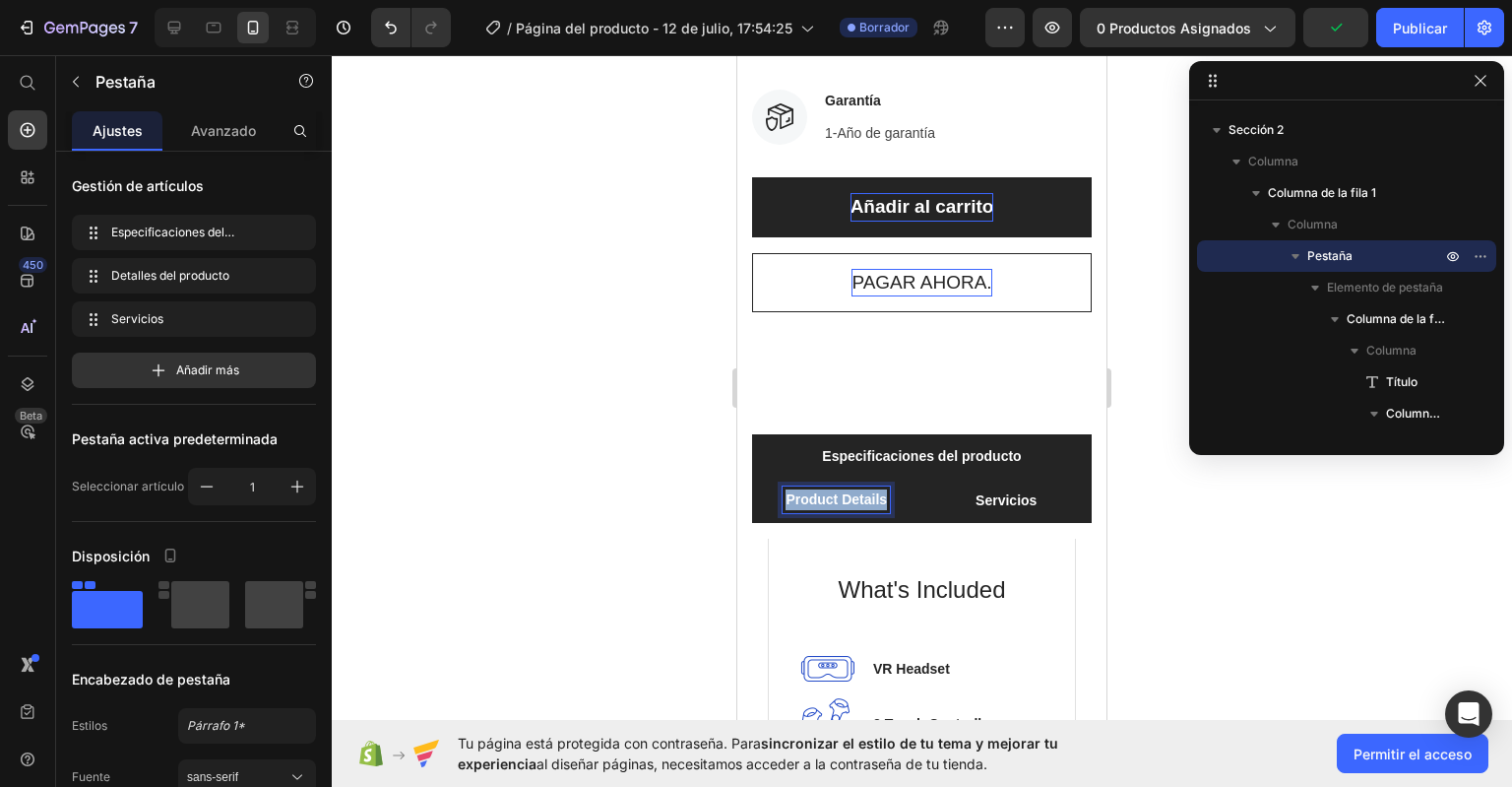 click on "Product Details" at bounding box center [836, 499] 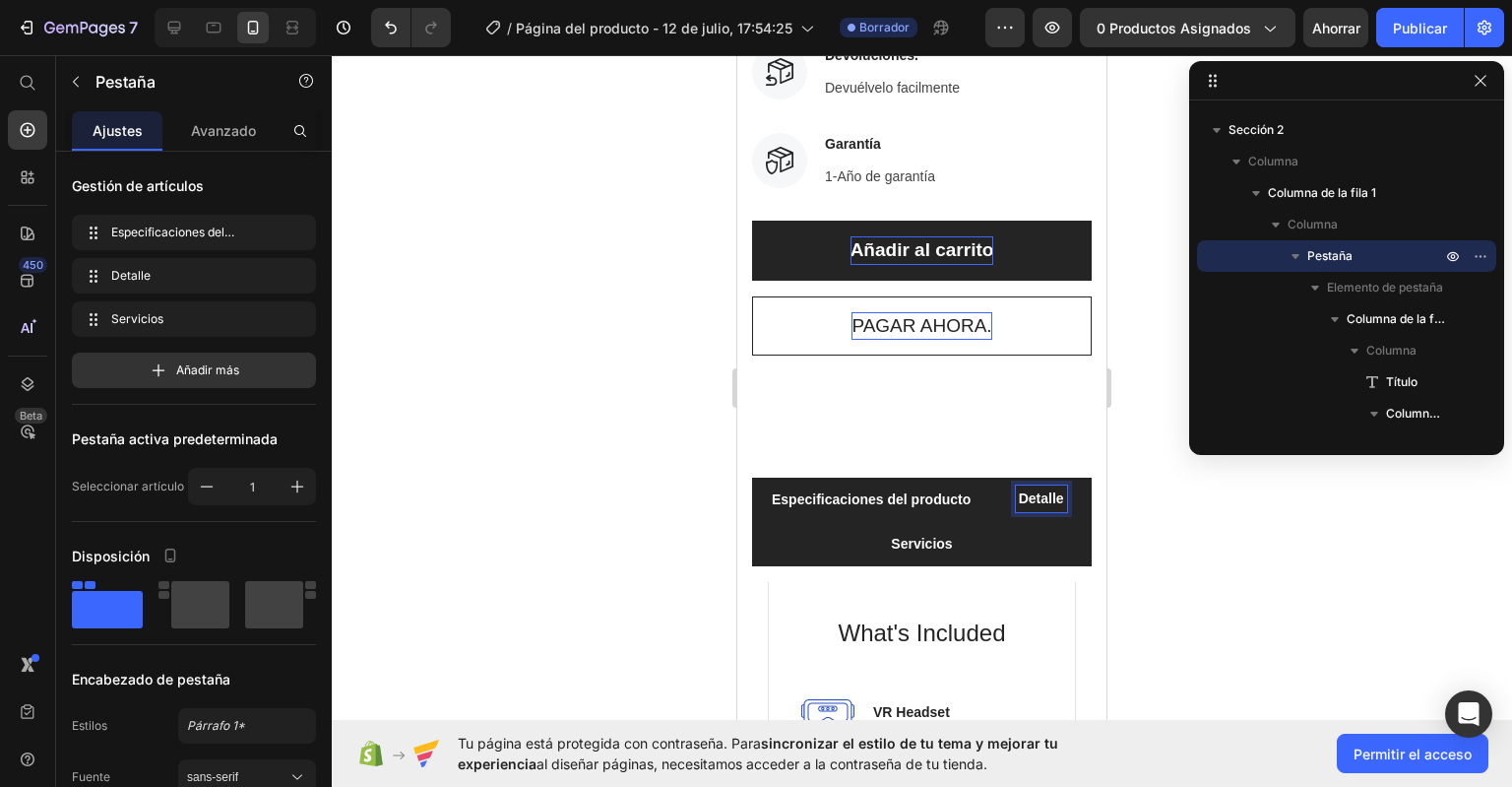 scroll, scrollTop: 1028, scrollLeft: 0, axis: vertical 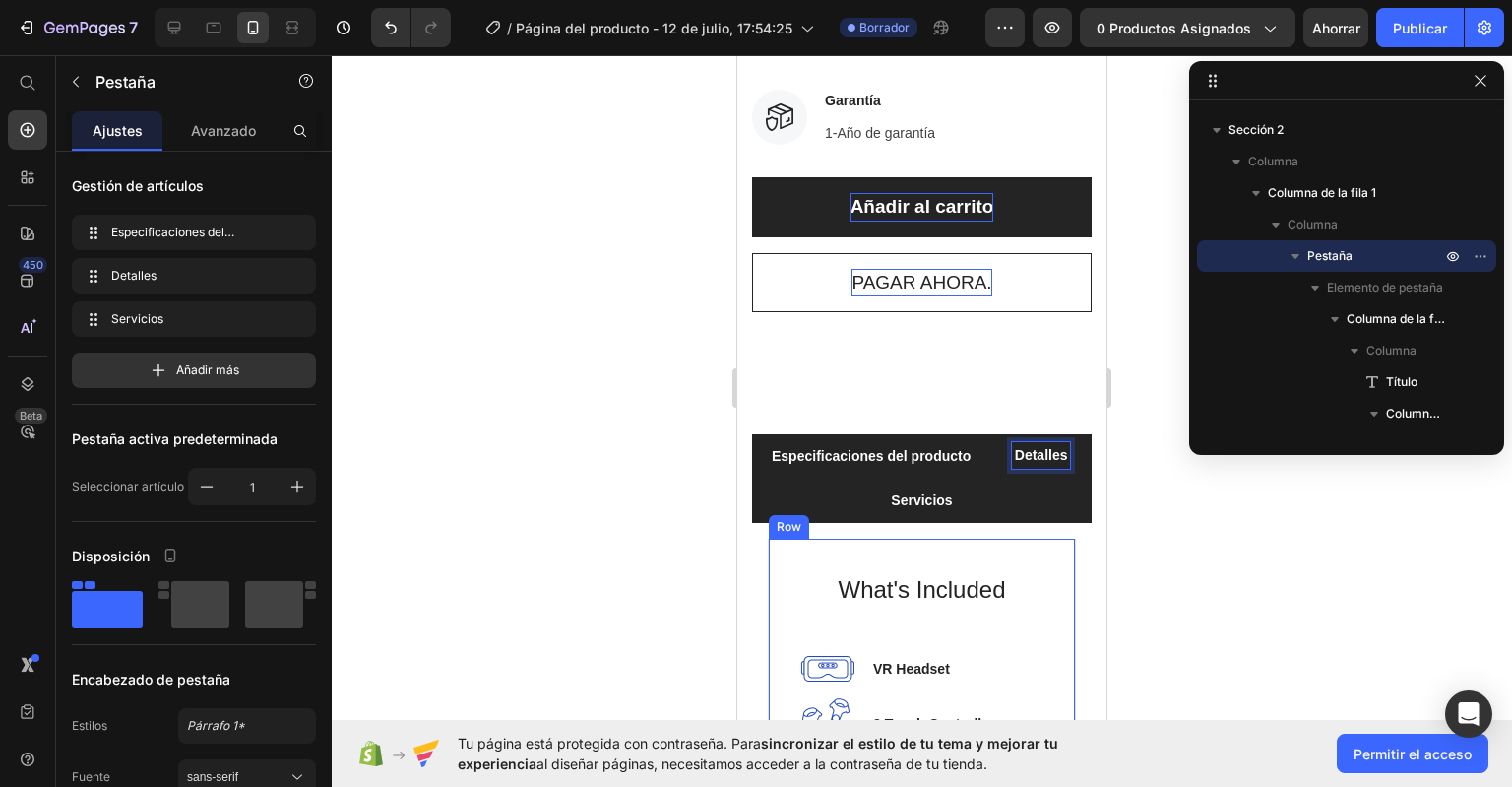 click on "What's Included Heading Image VR Headset Text block Image 2 Touch Controllers Text block Image Charging Cable Text block Image Power Adapter Text block Image Glasses Spacer Text block Icon List Image Row Row" at bounding box center [921, 757] 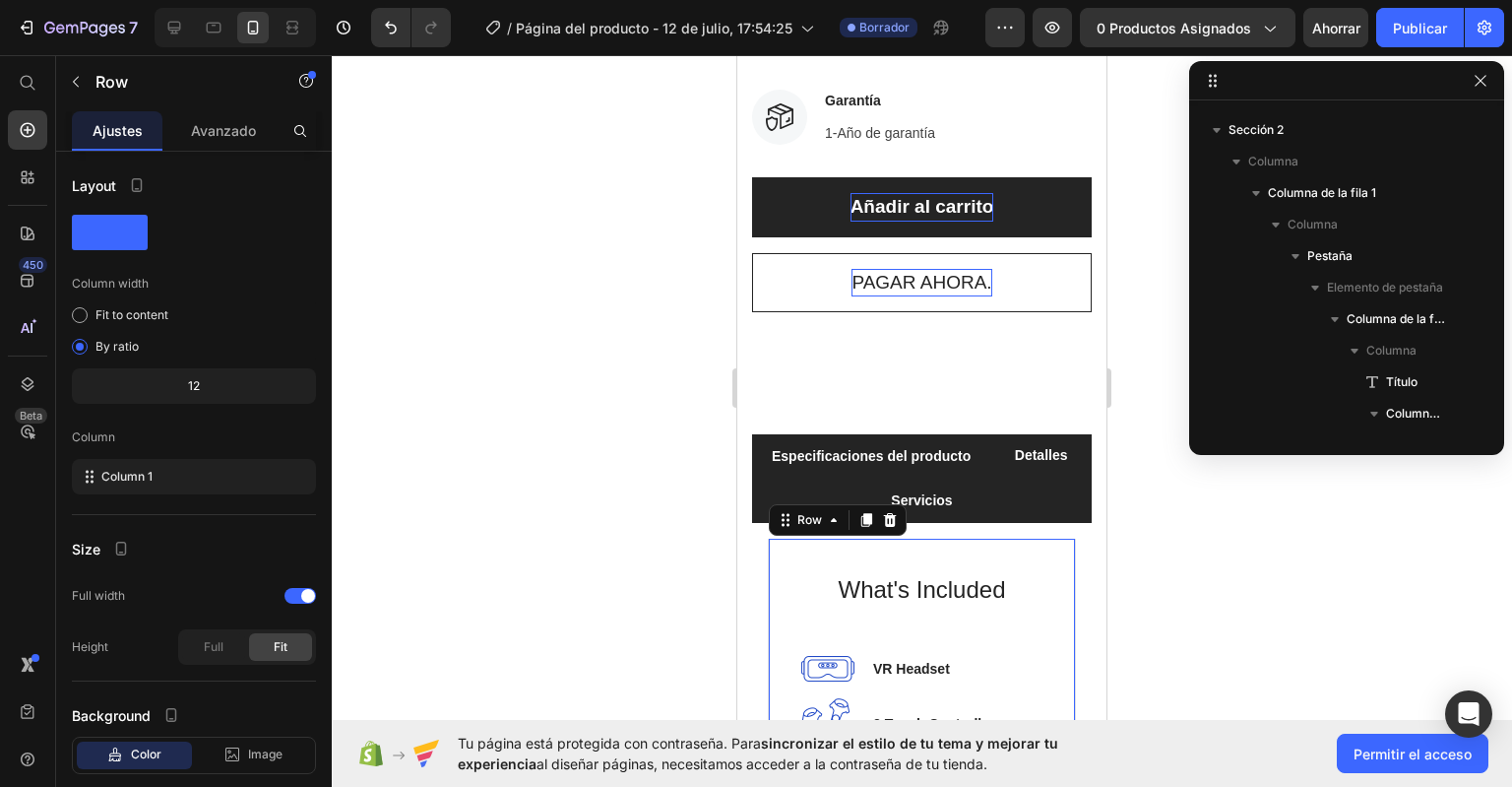scroll, scrollTop: 3178, scrollLeft: 0, axis: vertical 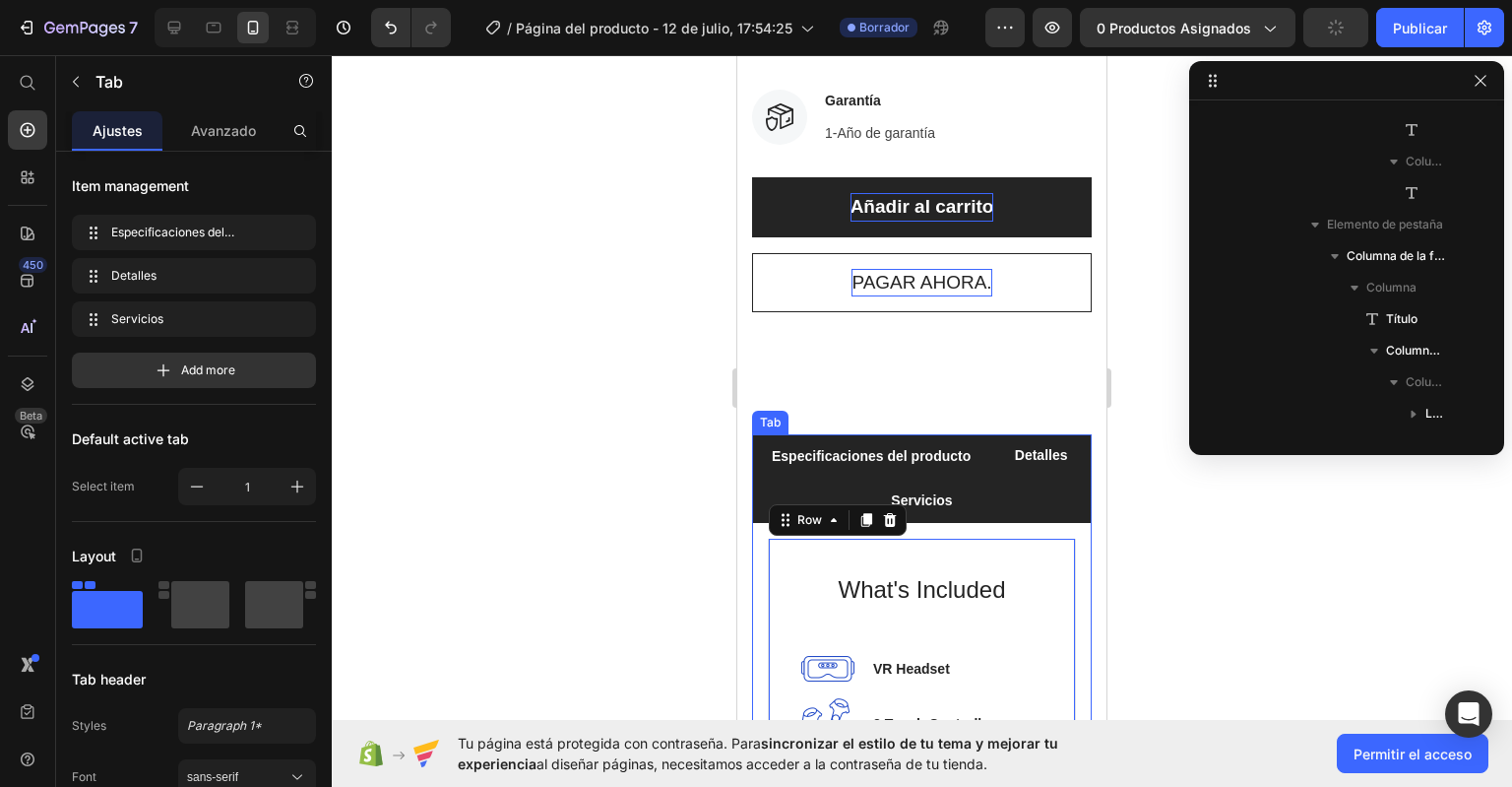 click on "Servicios" at bounding box center (921, 500) 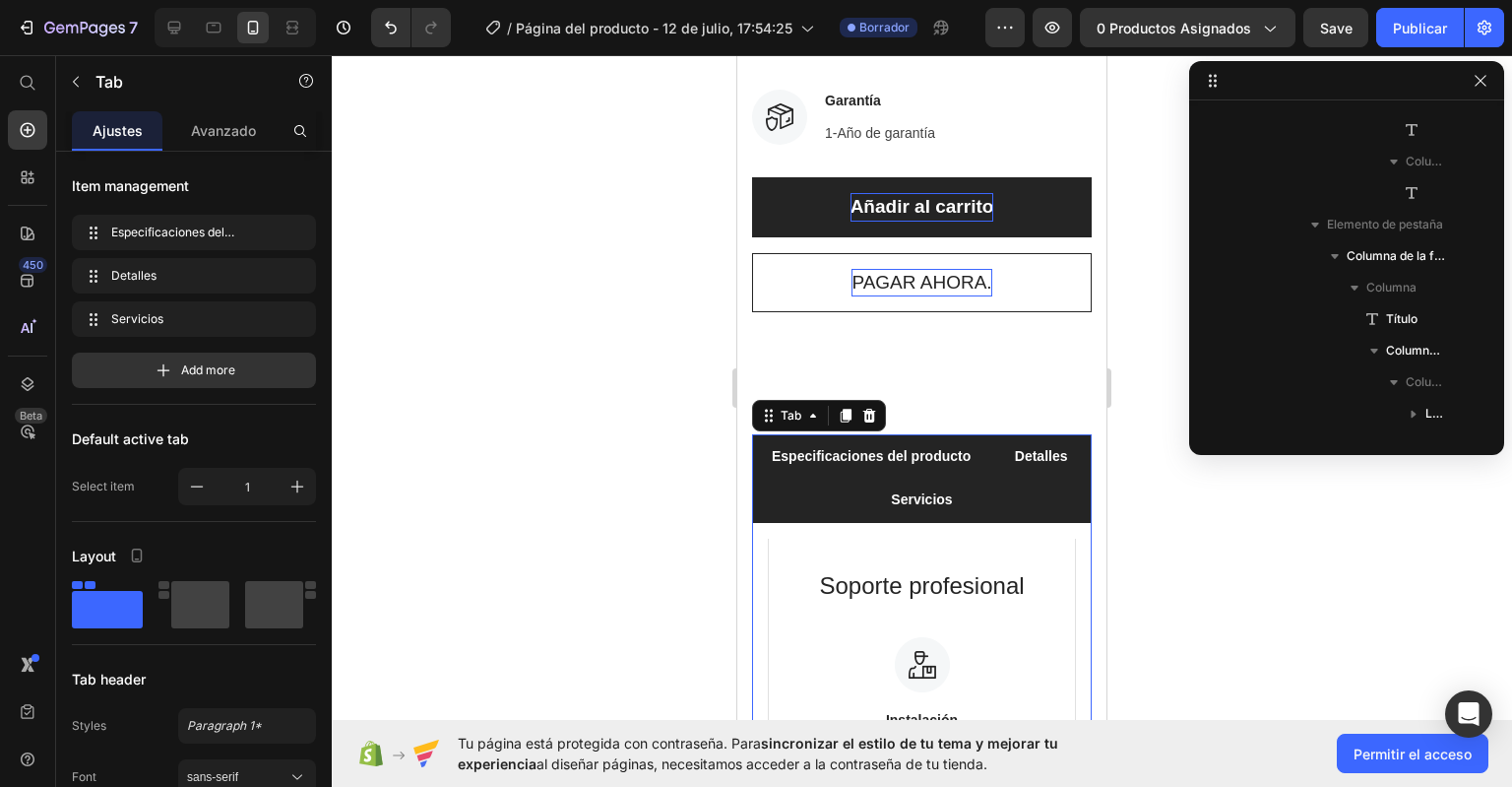 scroll, scrollTop: 1885, scrollLeft: 0, axis: vertical 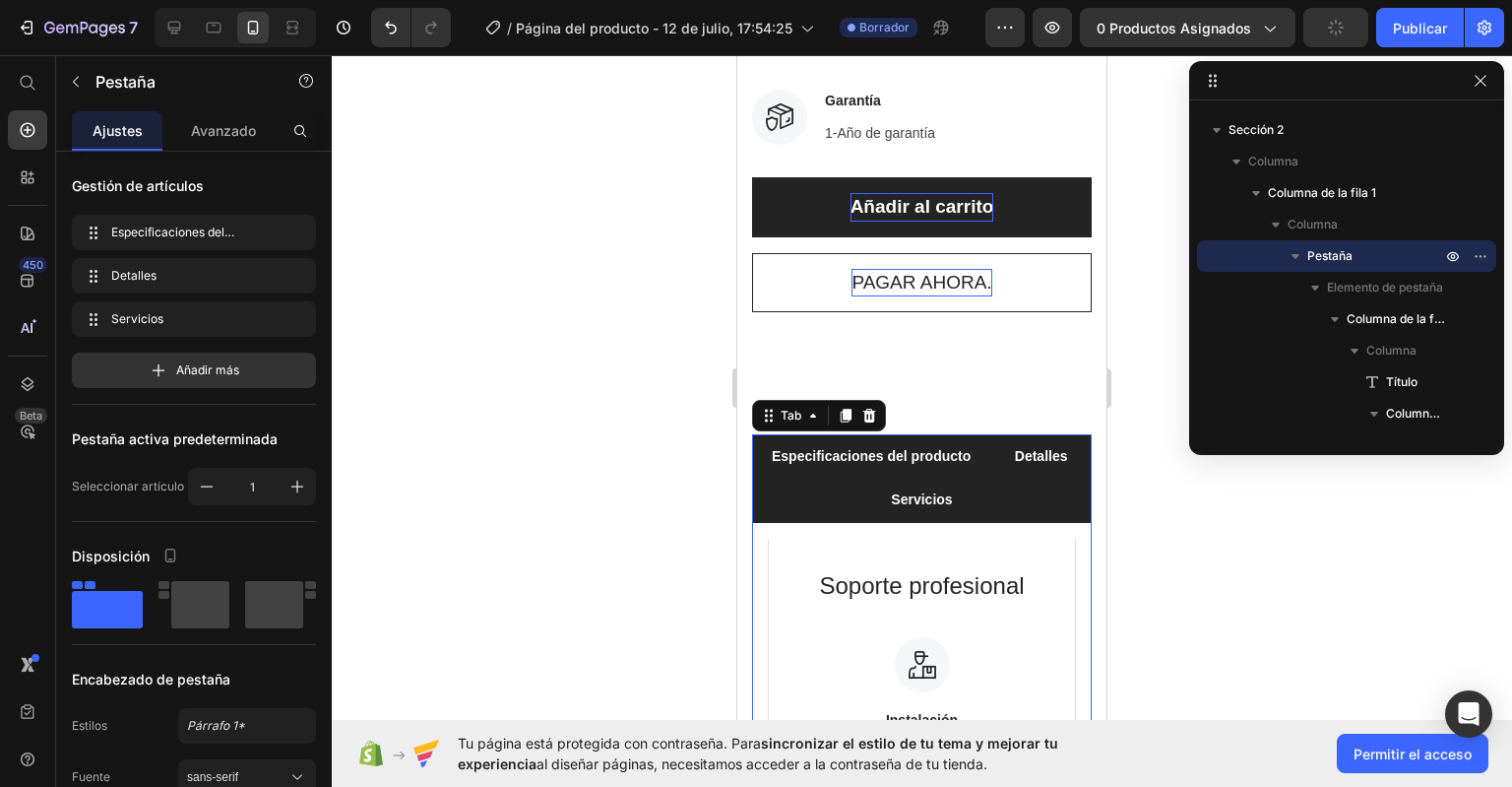 click on "Detalles" at bounding box center [1040, 456] 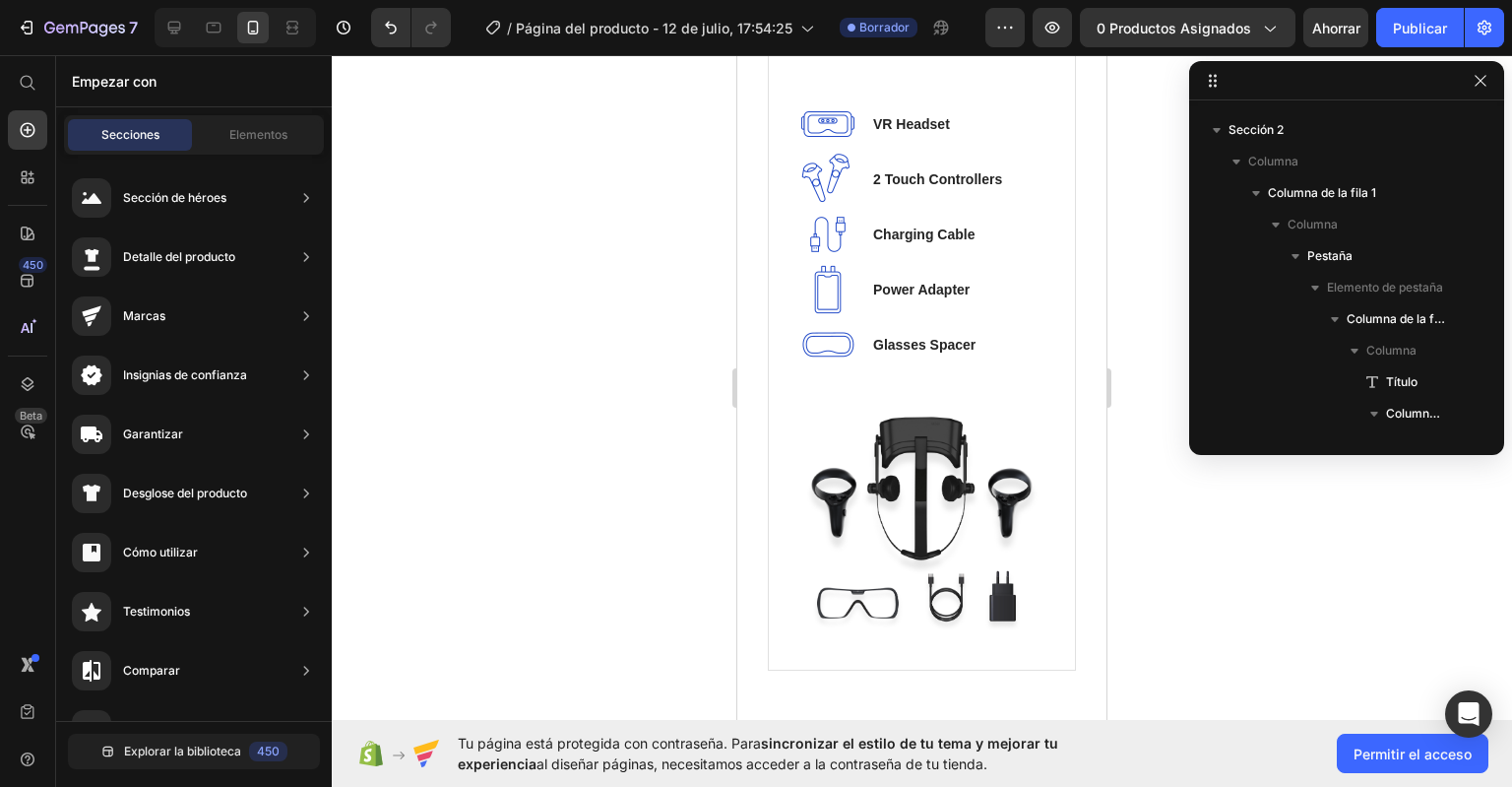 scroll, scrollTop: 1560, scrollLeft: 0, axis: vertical 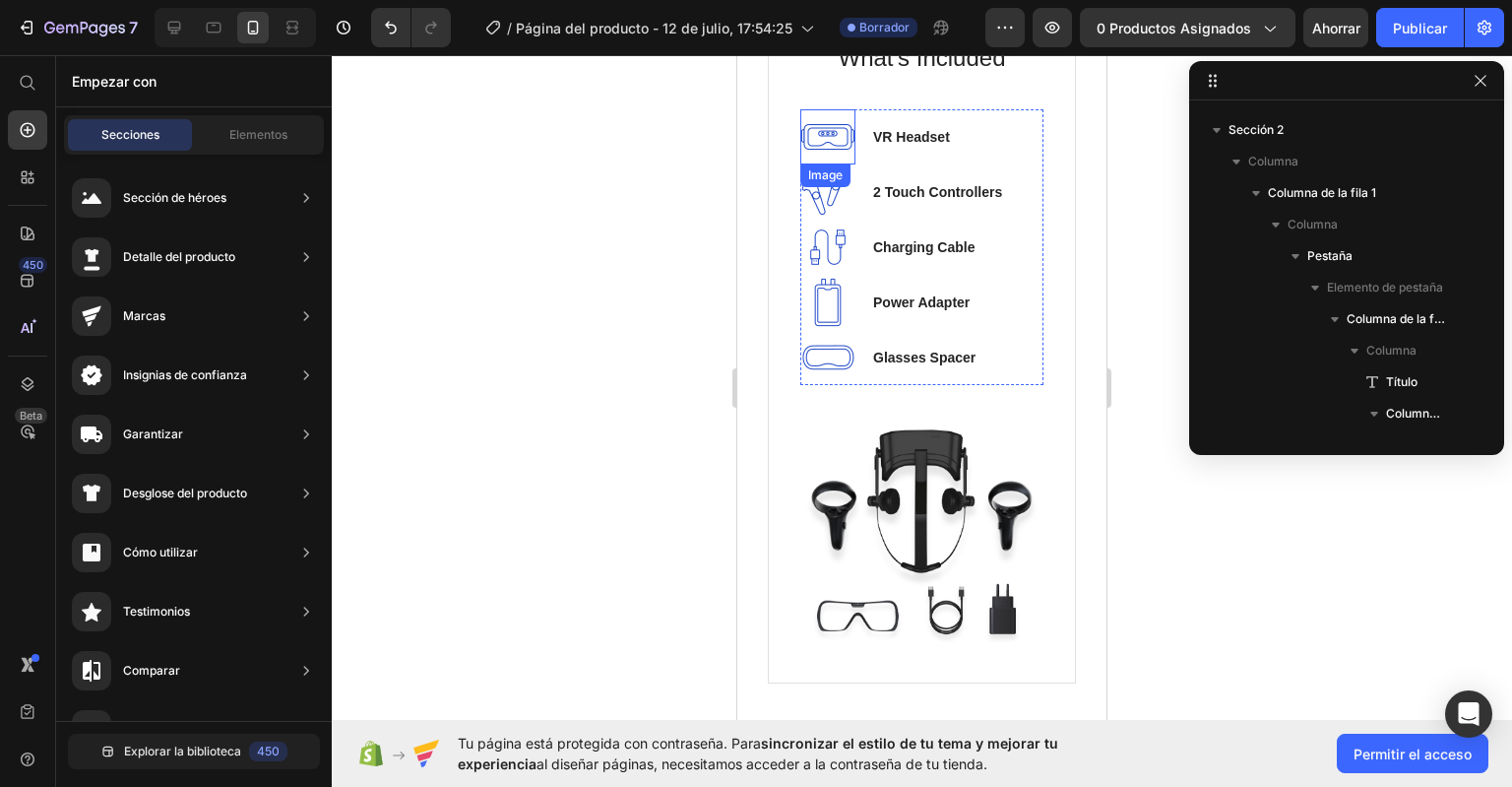 click at bounding box center [828, 137] 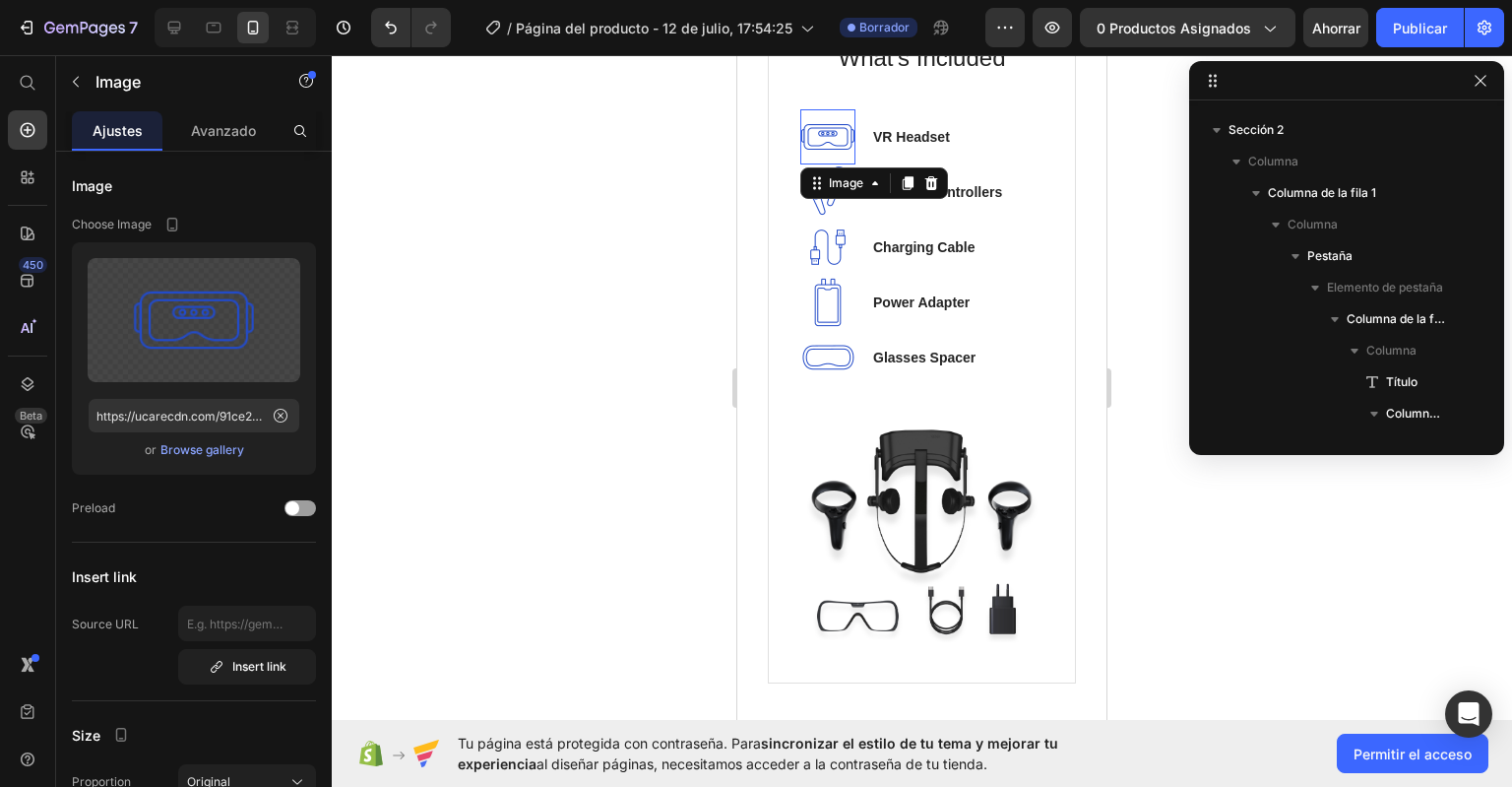scroll, scrollTop: 3430, scrollLeft: 0, axis: vertical 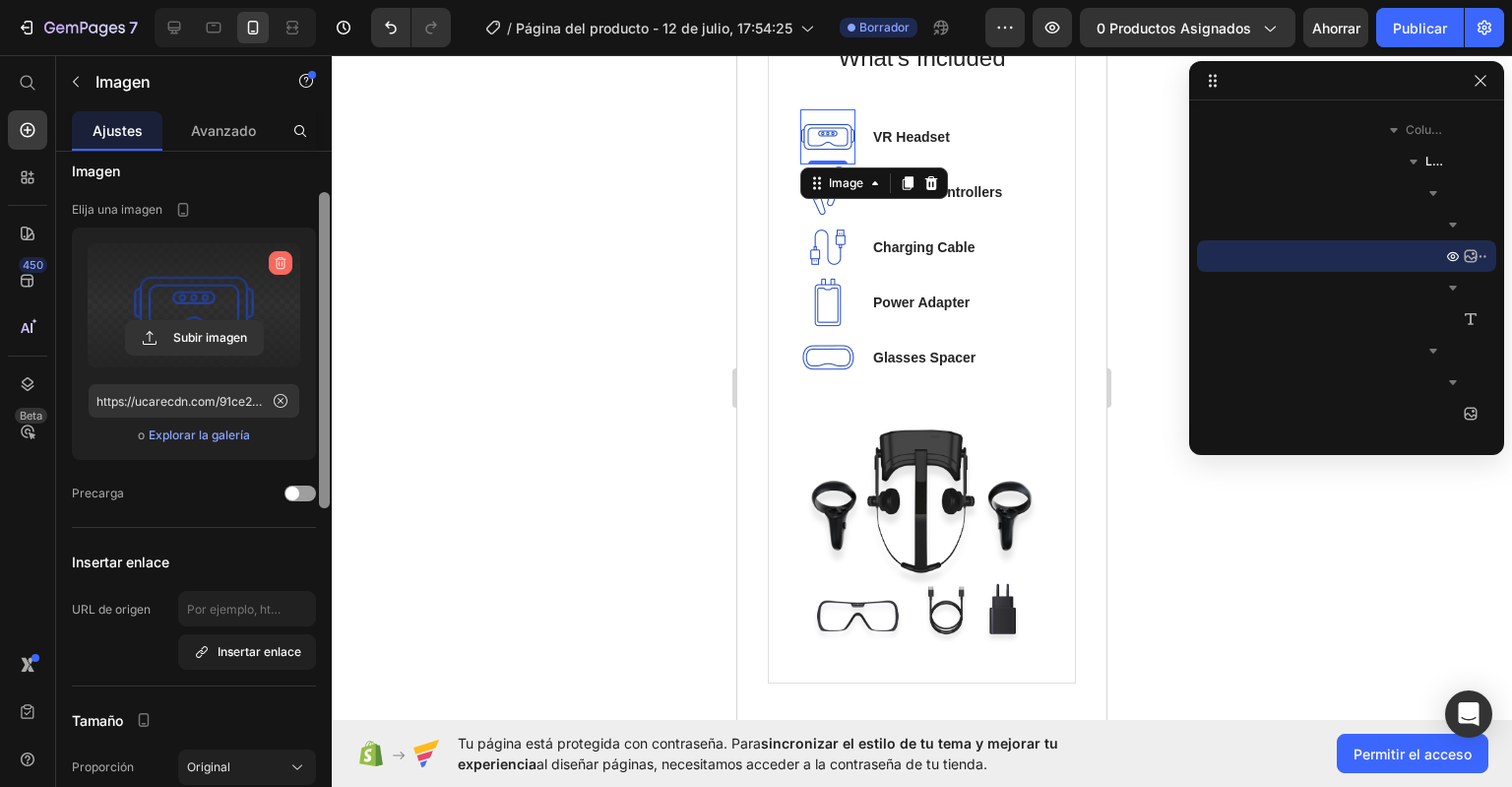 drag, startPoint x: 327, startPoint y: 264, endPoint x: 274, endPoint y: 271, distance: 53.460266 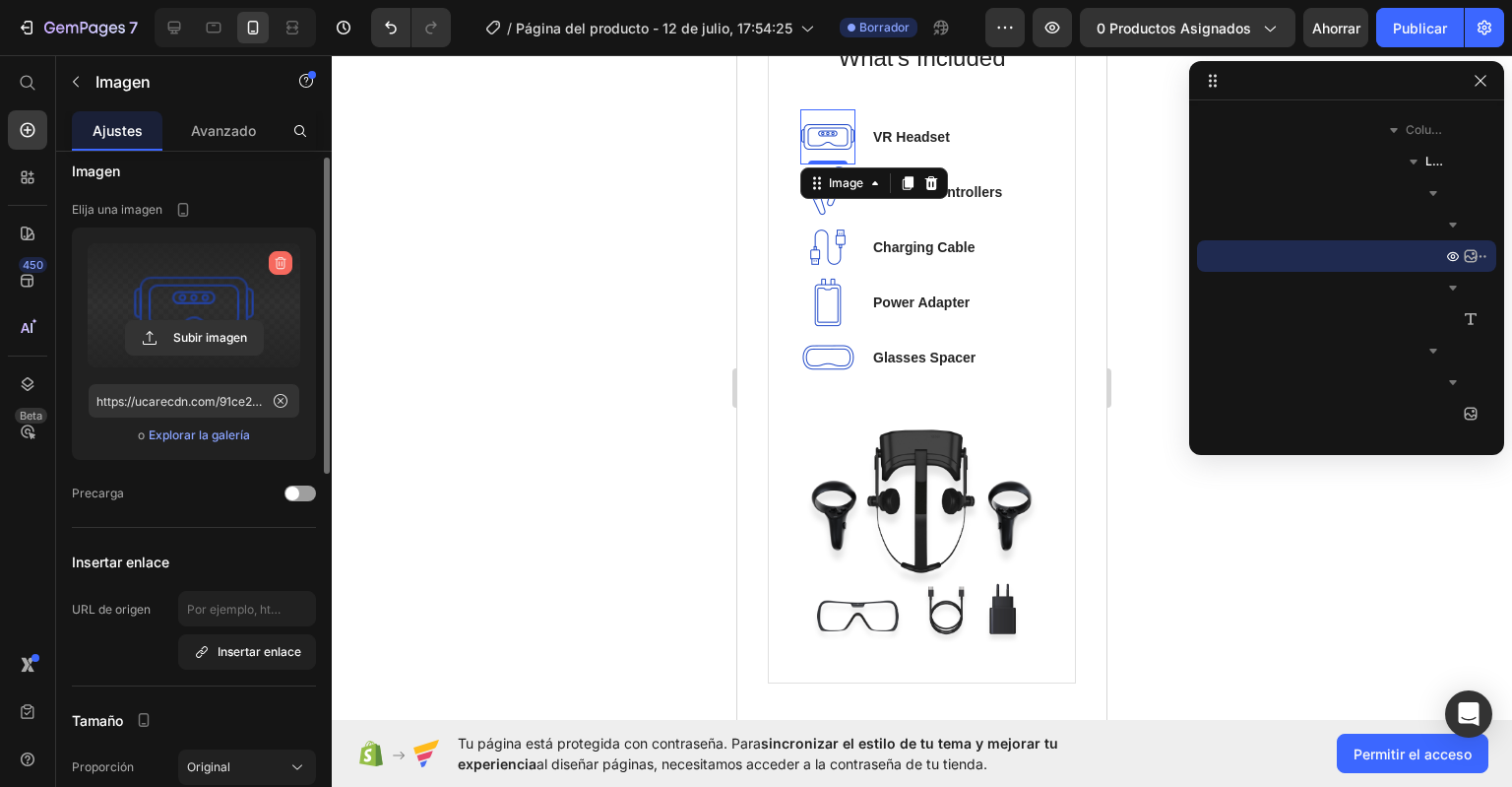 click 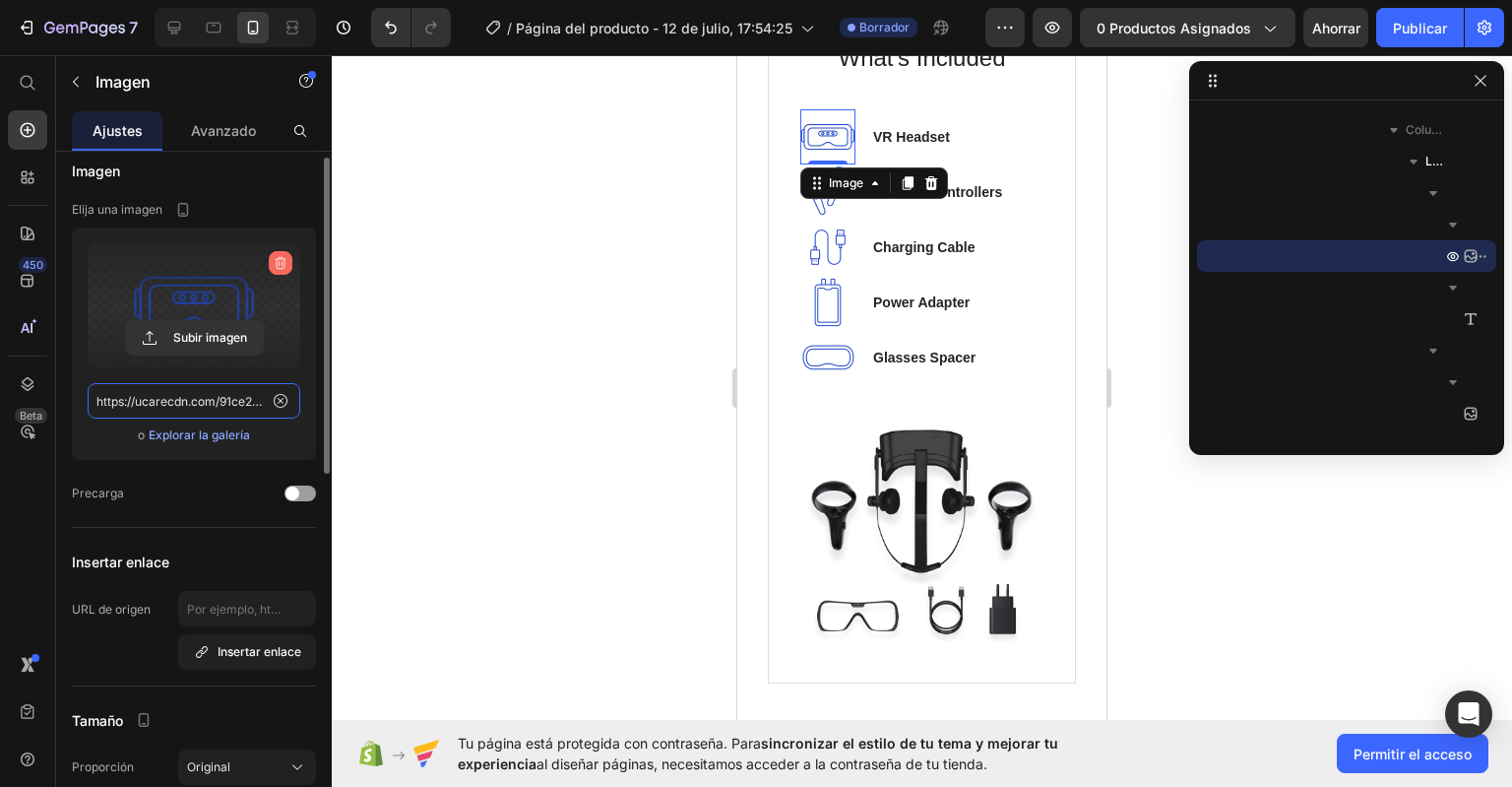 type 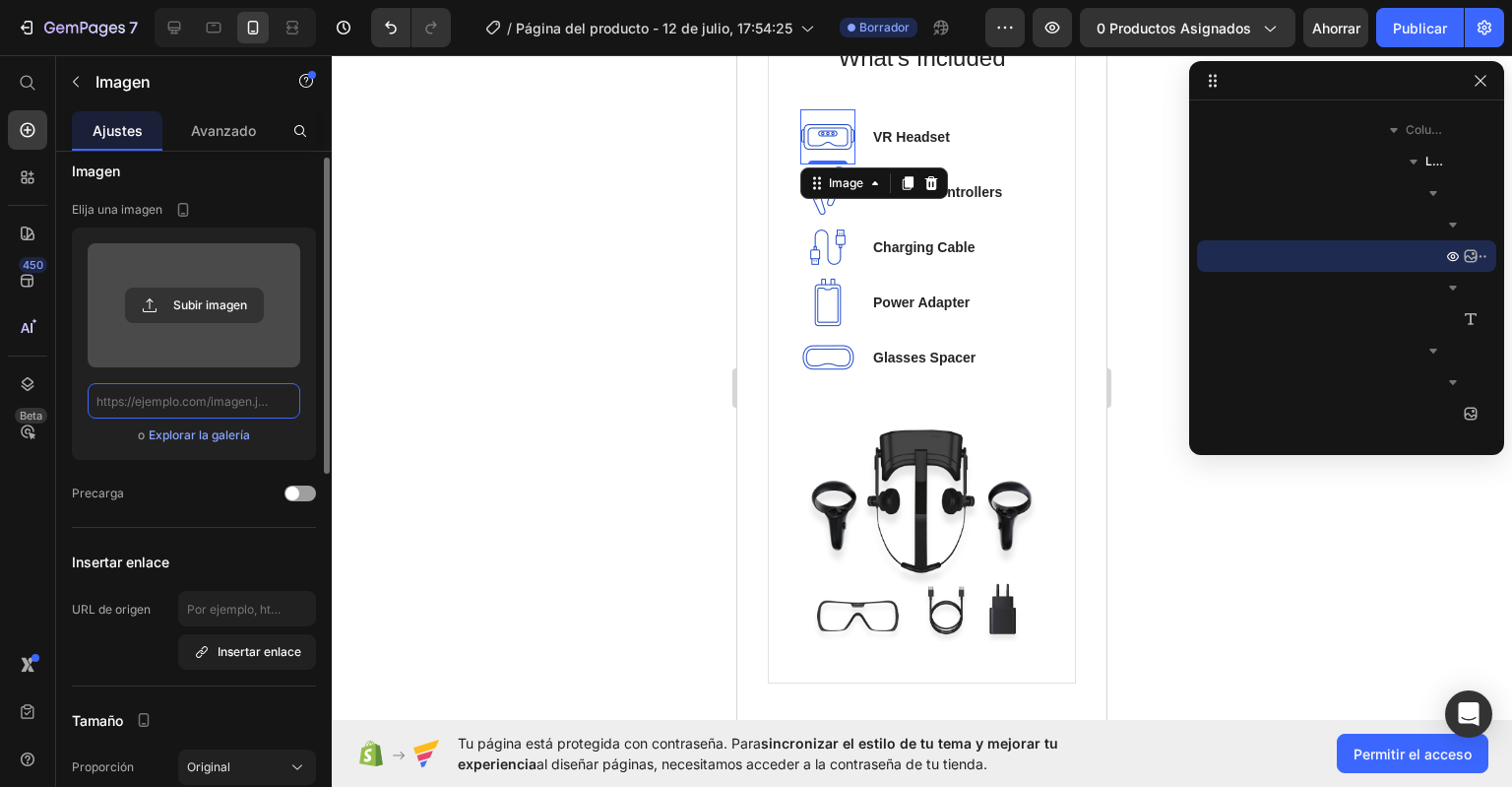 scroll, scrollTop: 0, scrollLeft: 0, axis: both 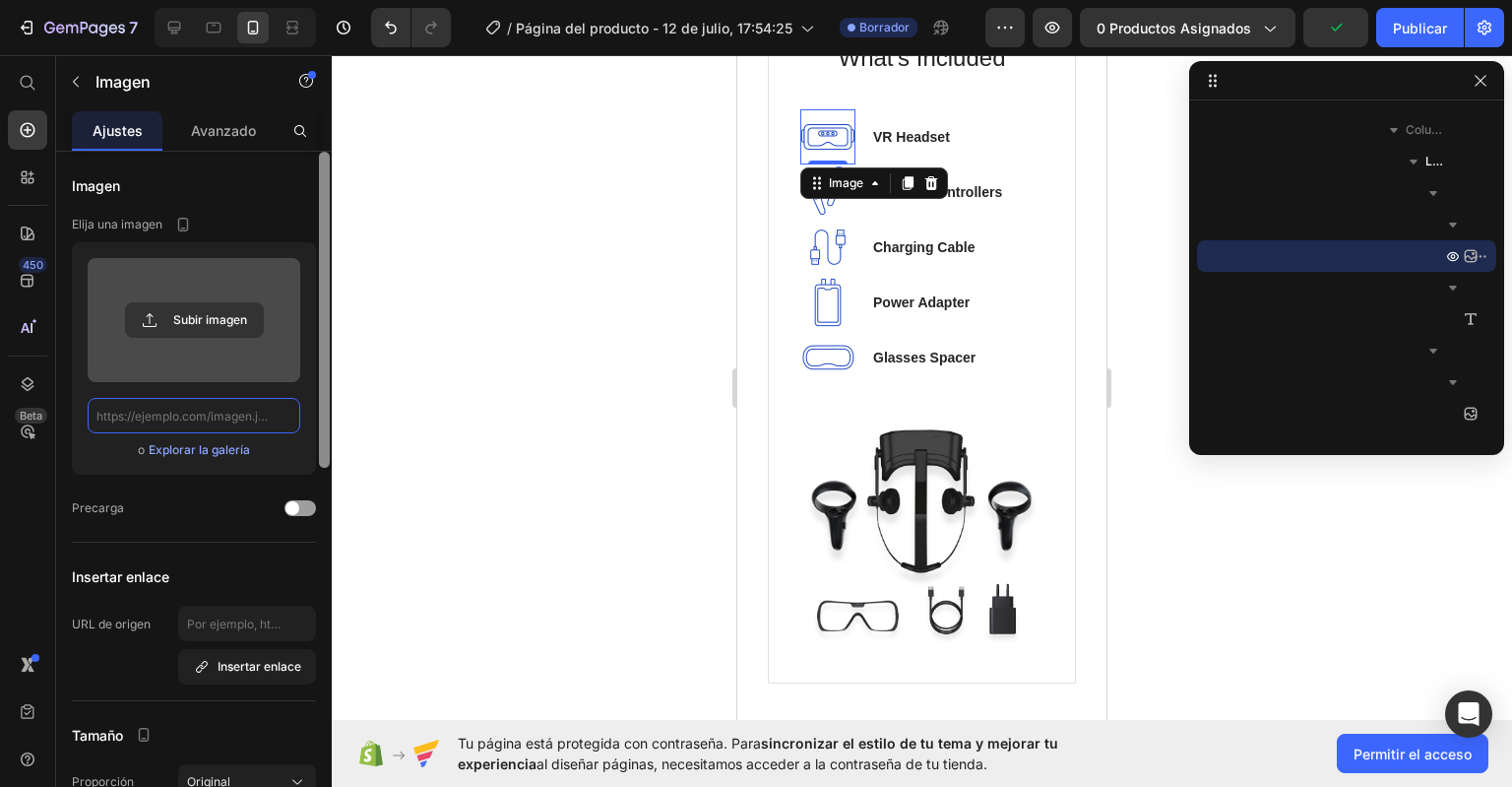 drag, startPoint x: 323, startPoint y: 202, endPoint x: 374, endPoint y: 161, distance: 65.437 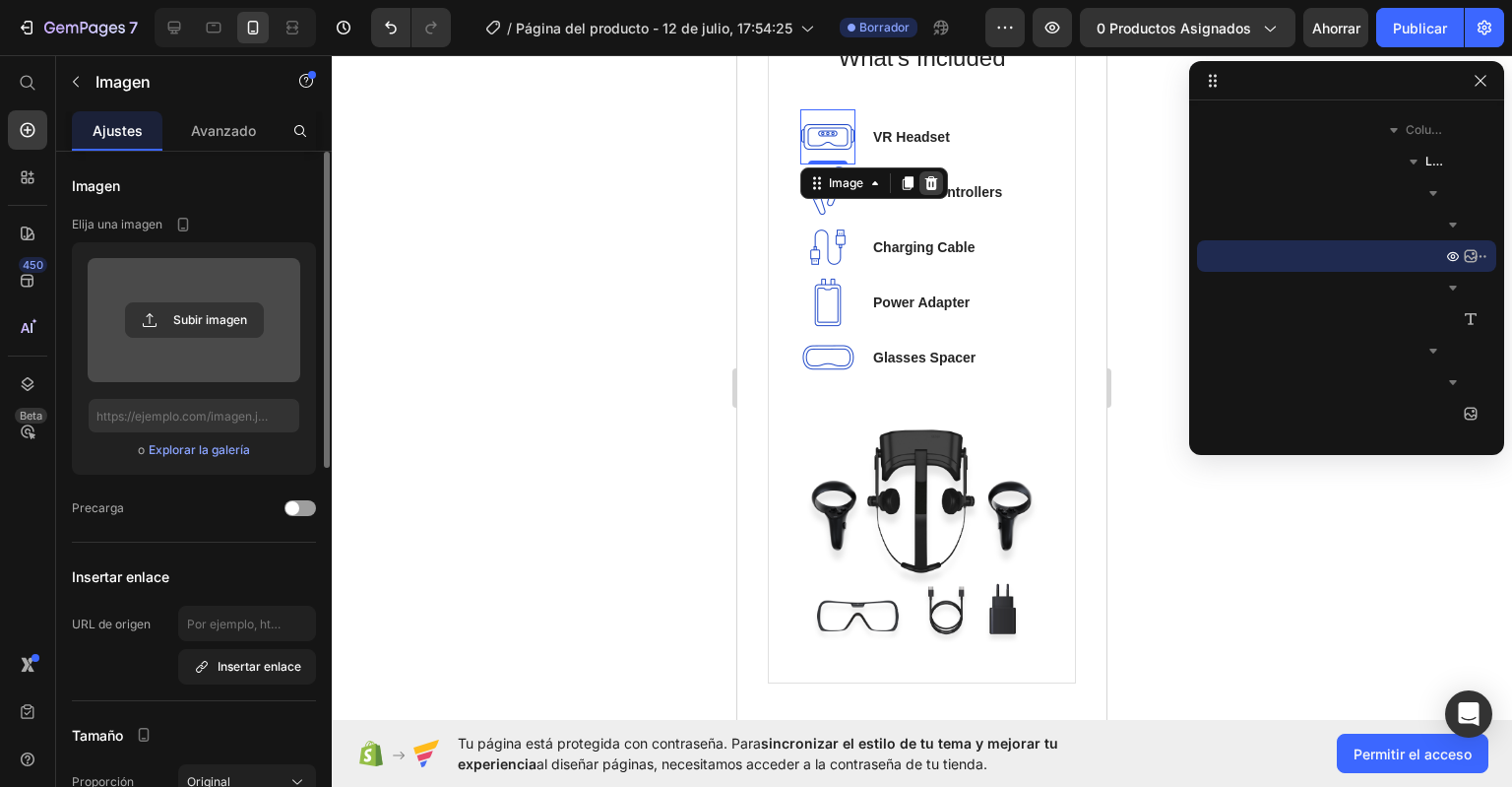 click 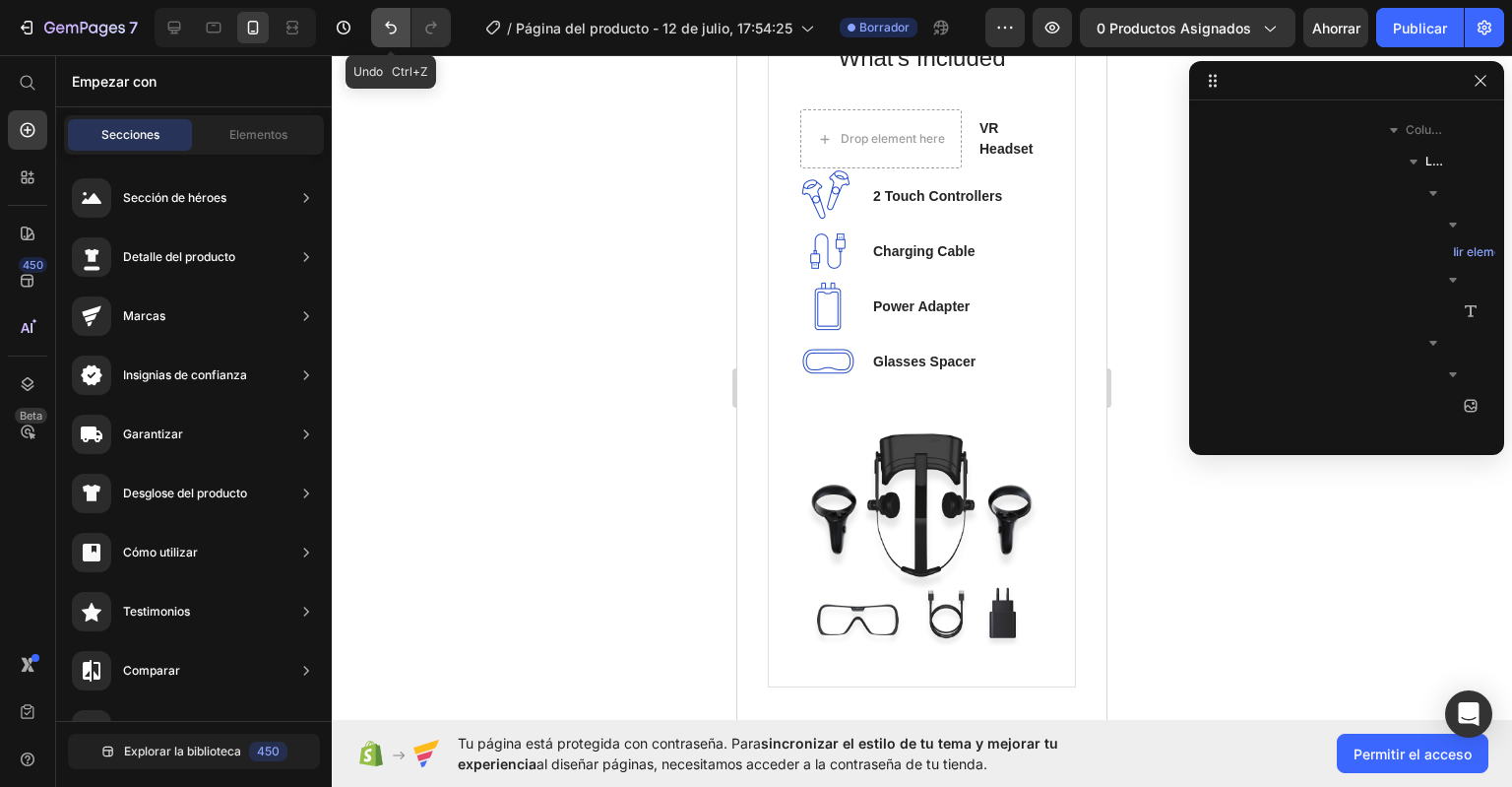 click 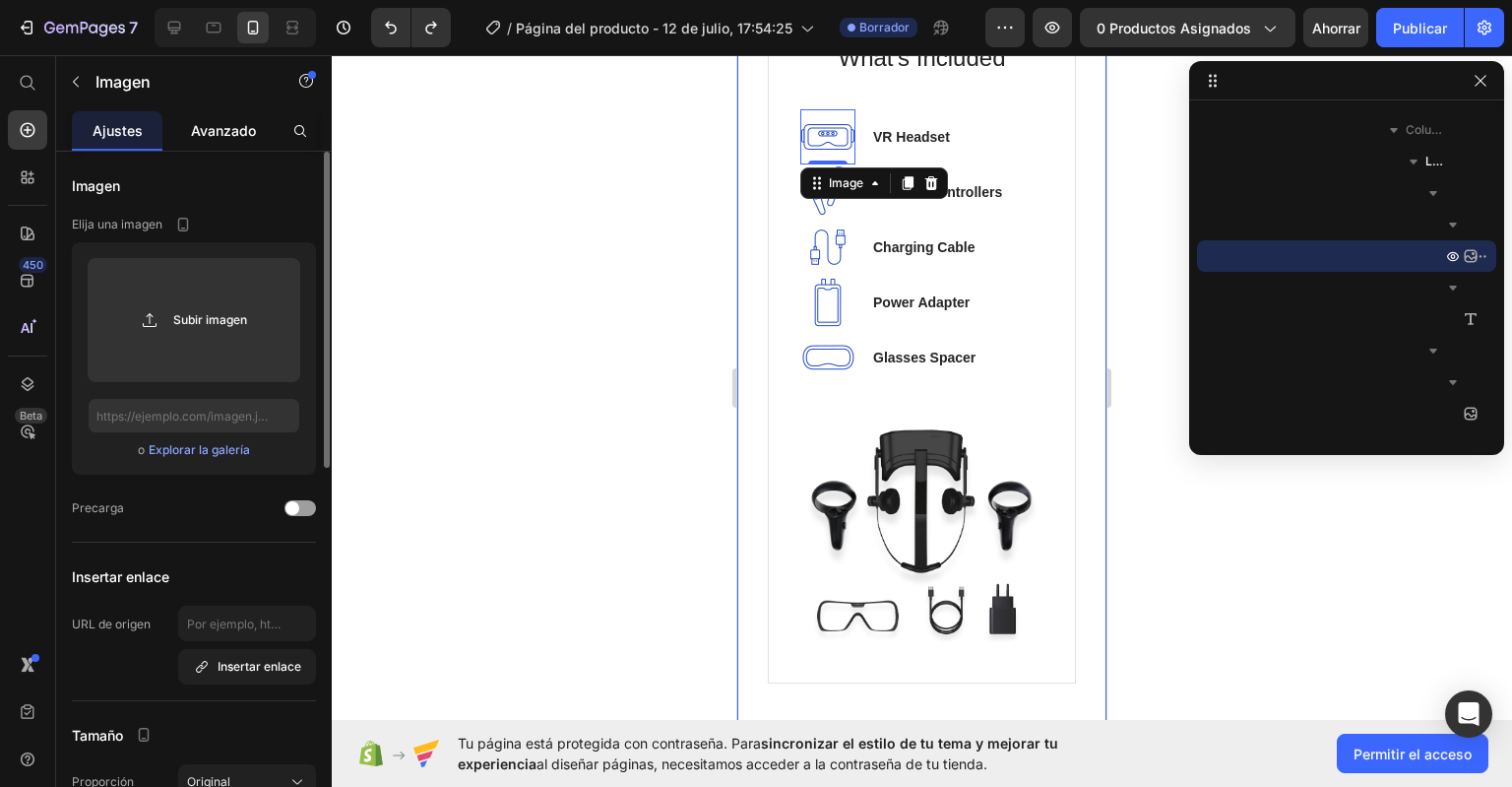 click on "Avanzado" 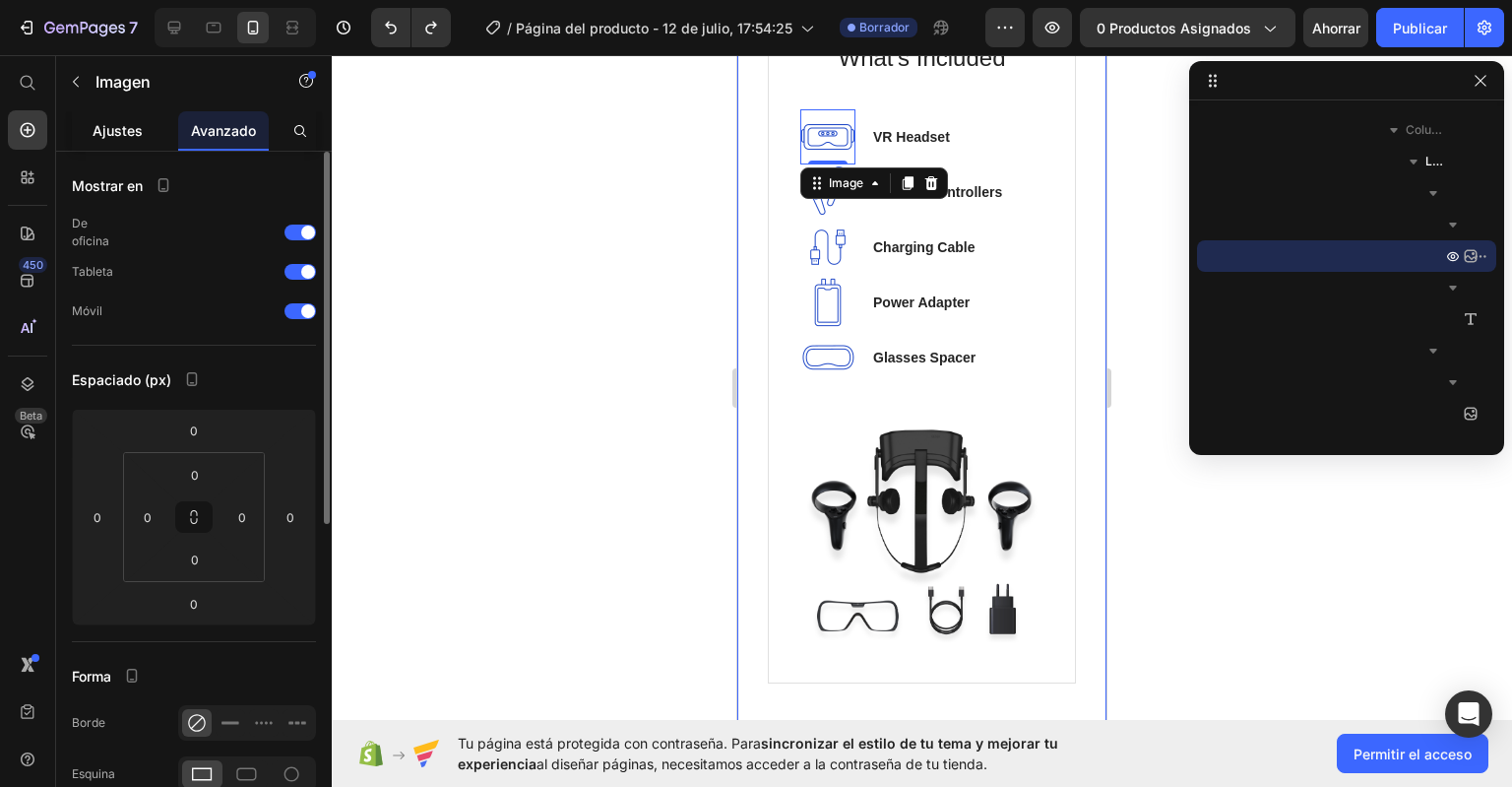 click on "Ajustes" at bounding box center [117, 130] 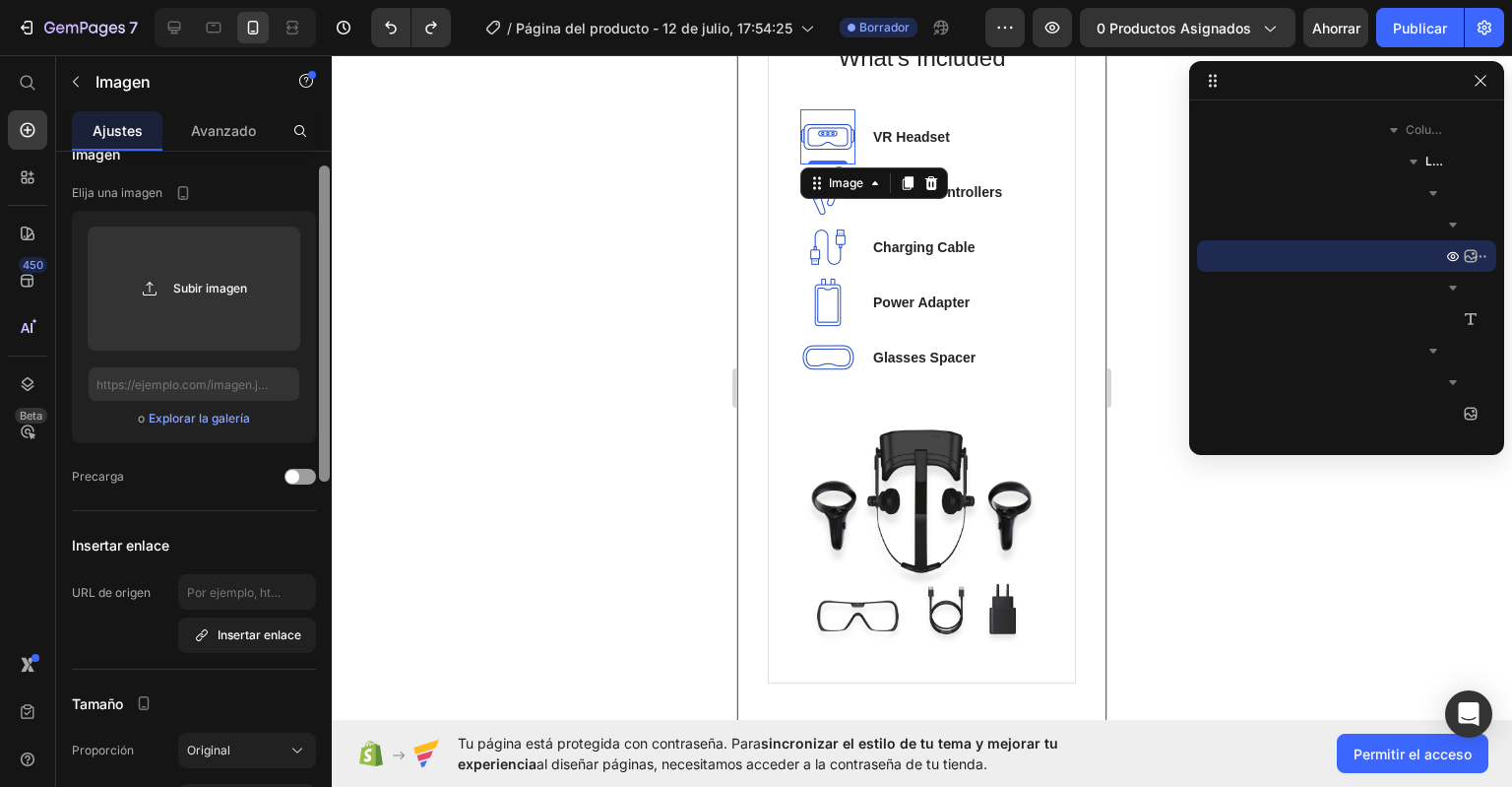 scroll, scrollTop: 35, scrollLeft: 0, axis: vertical 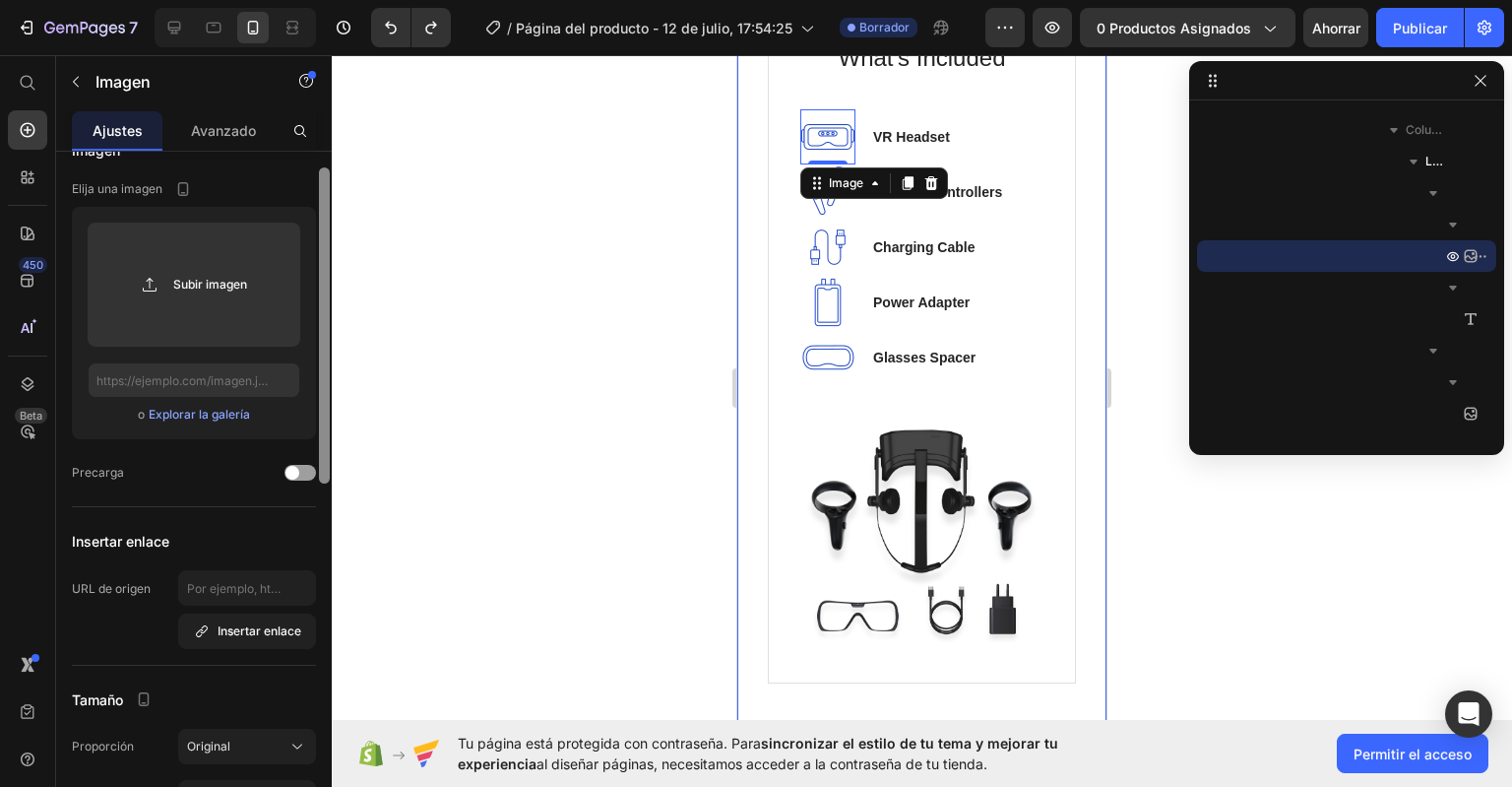 drag, startPoint x: 325, startPoint y: 234, endPoint x: 327, endPoint y: 251, distance: 17.117243 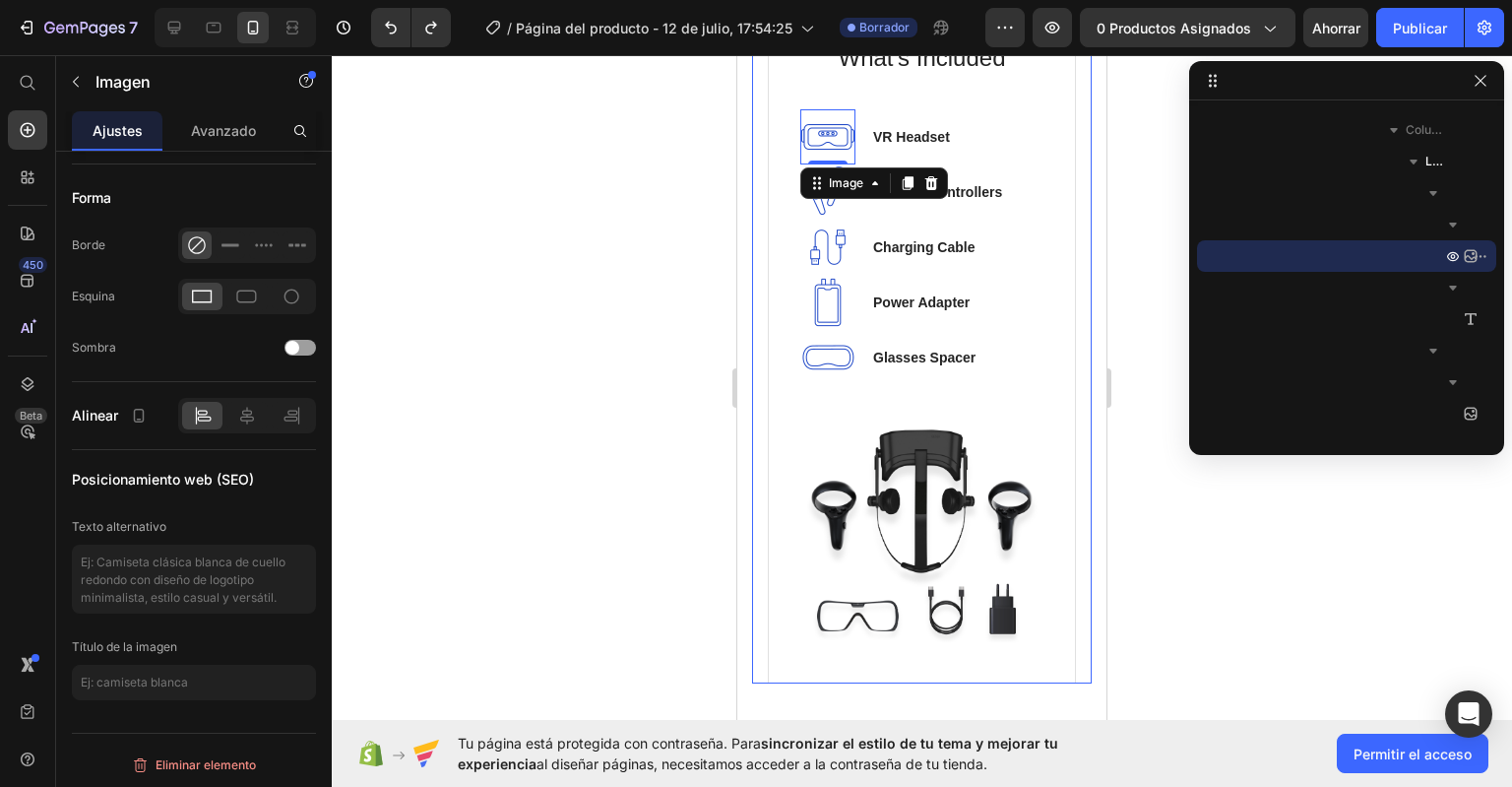 scroll, scrollTop: 0, scrollLeft: 0, axis: both 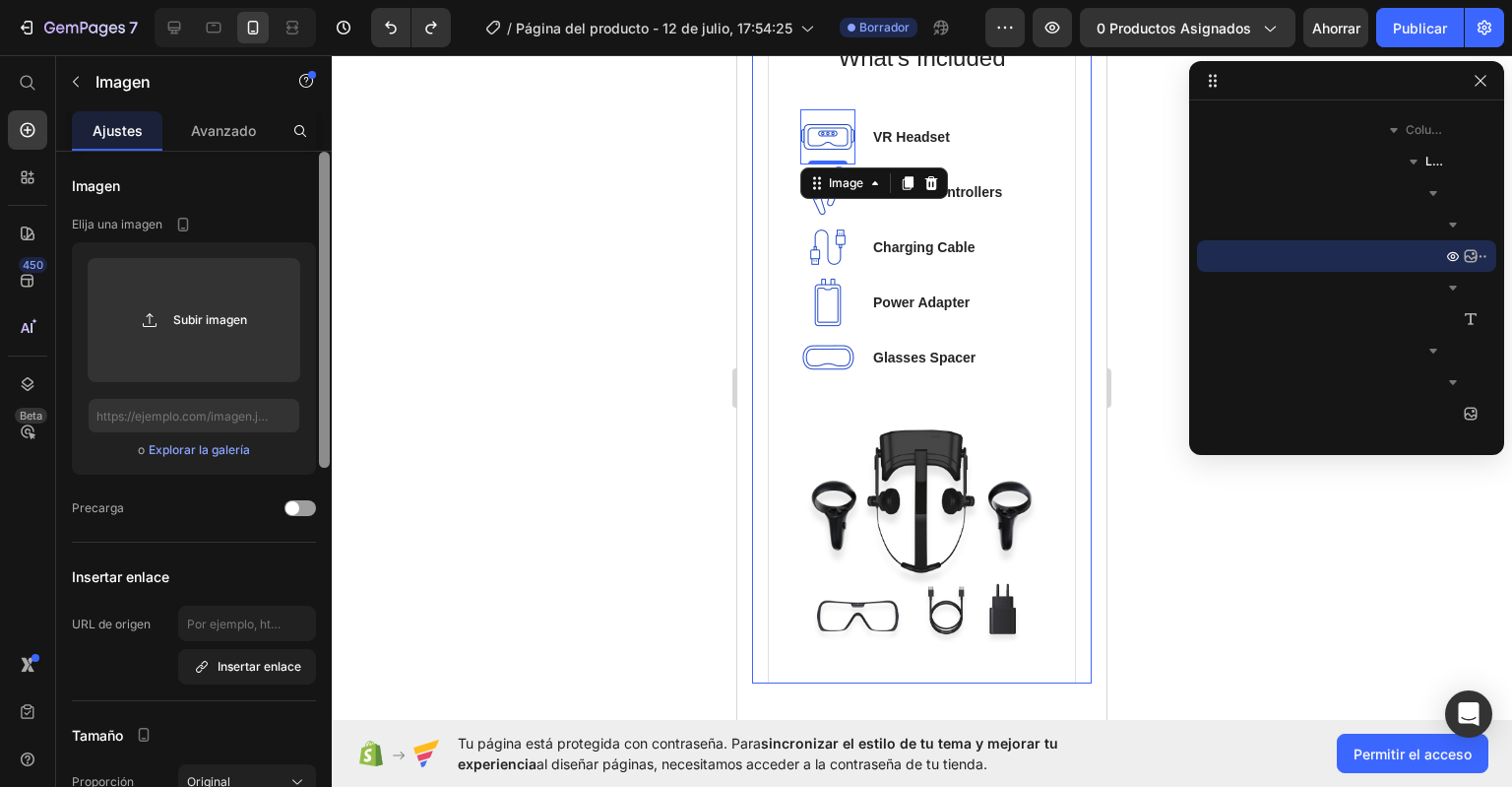 drag, startPoint x: 322, startPoint y: 336, endPoint x: 284, endPoint y: 113, distance: 226.2145 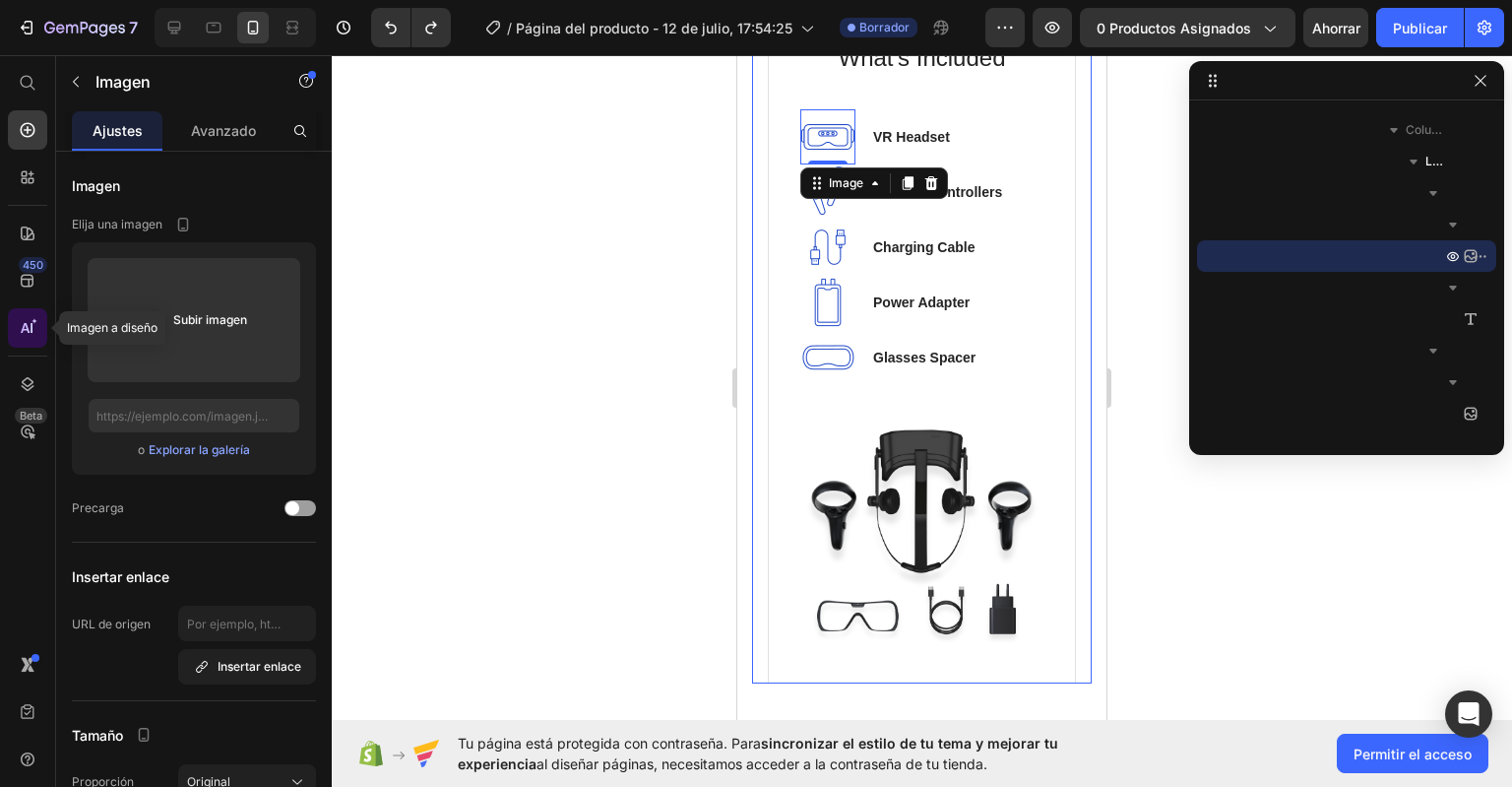 click 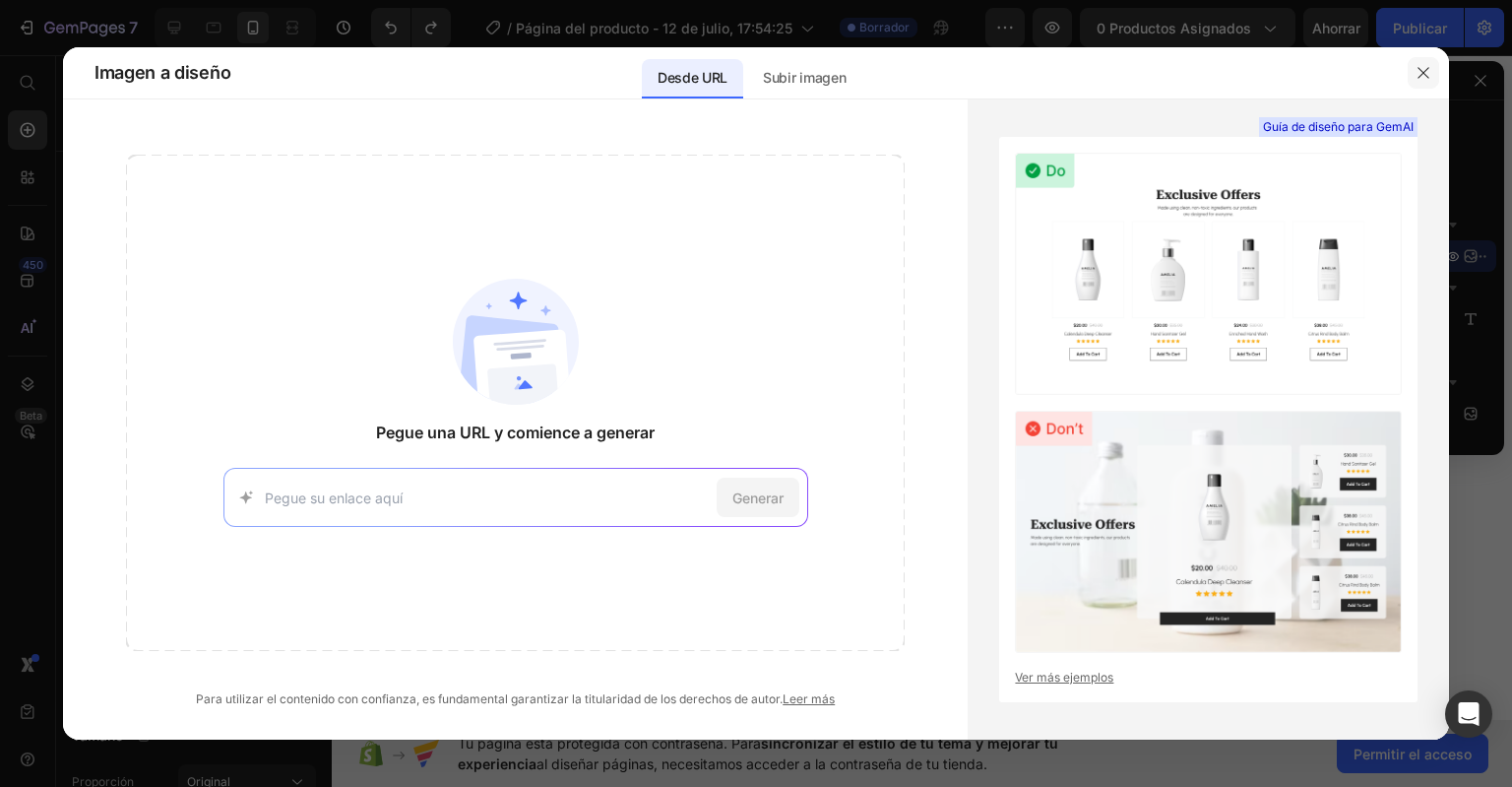 click 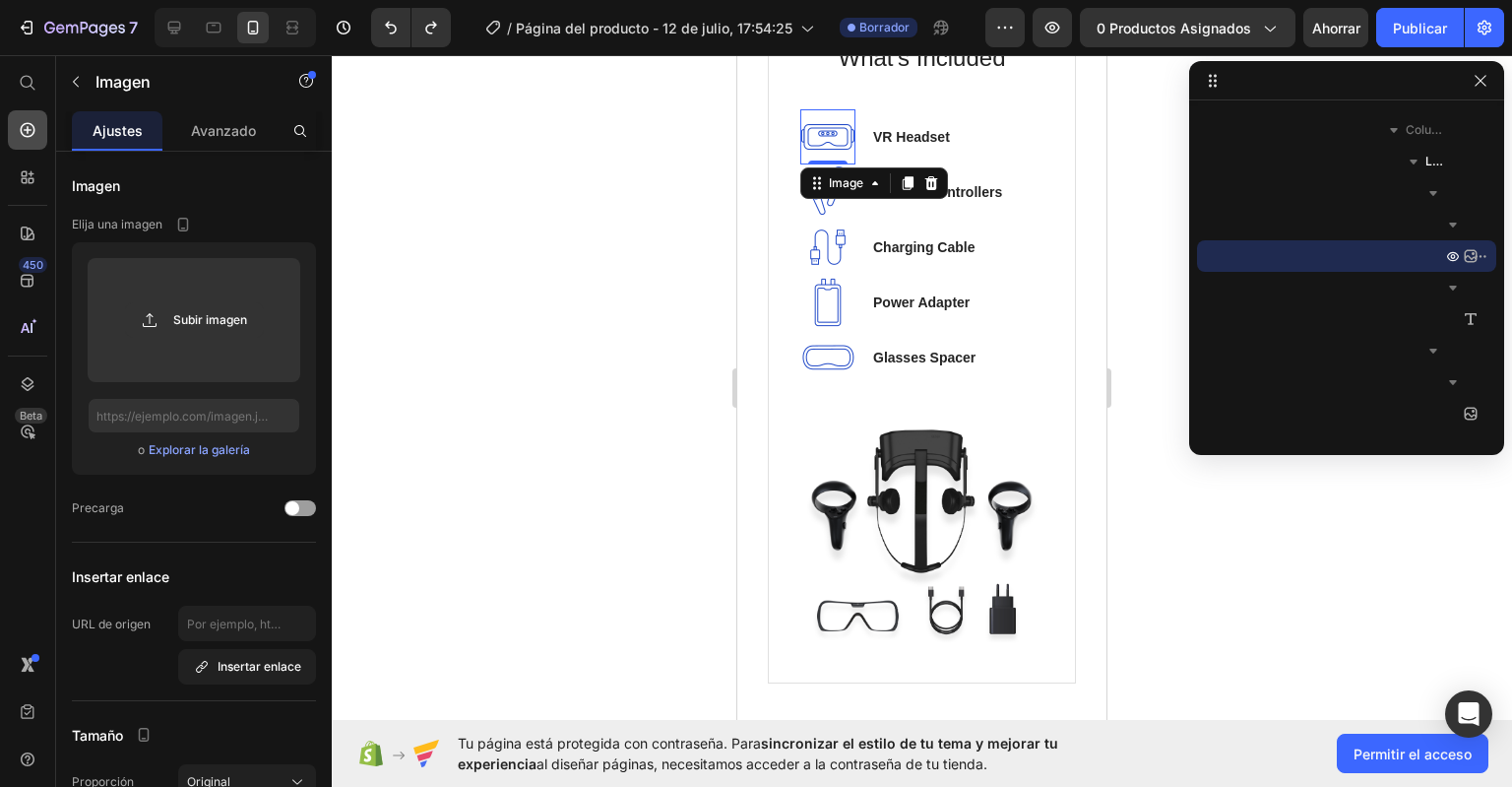 click 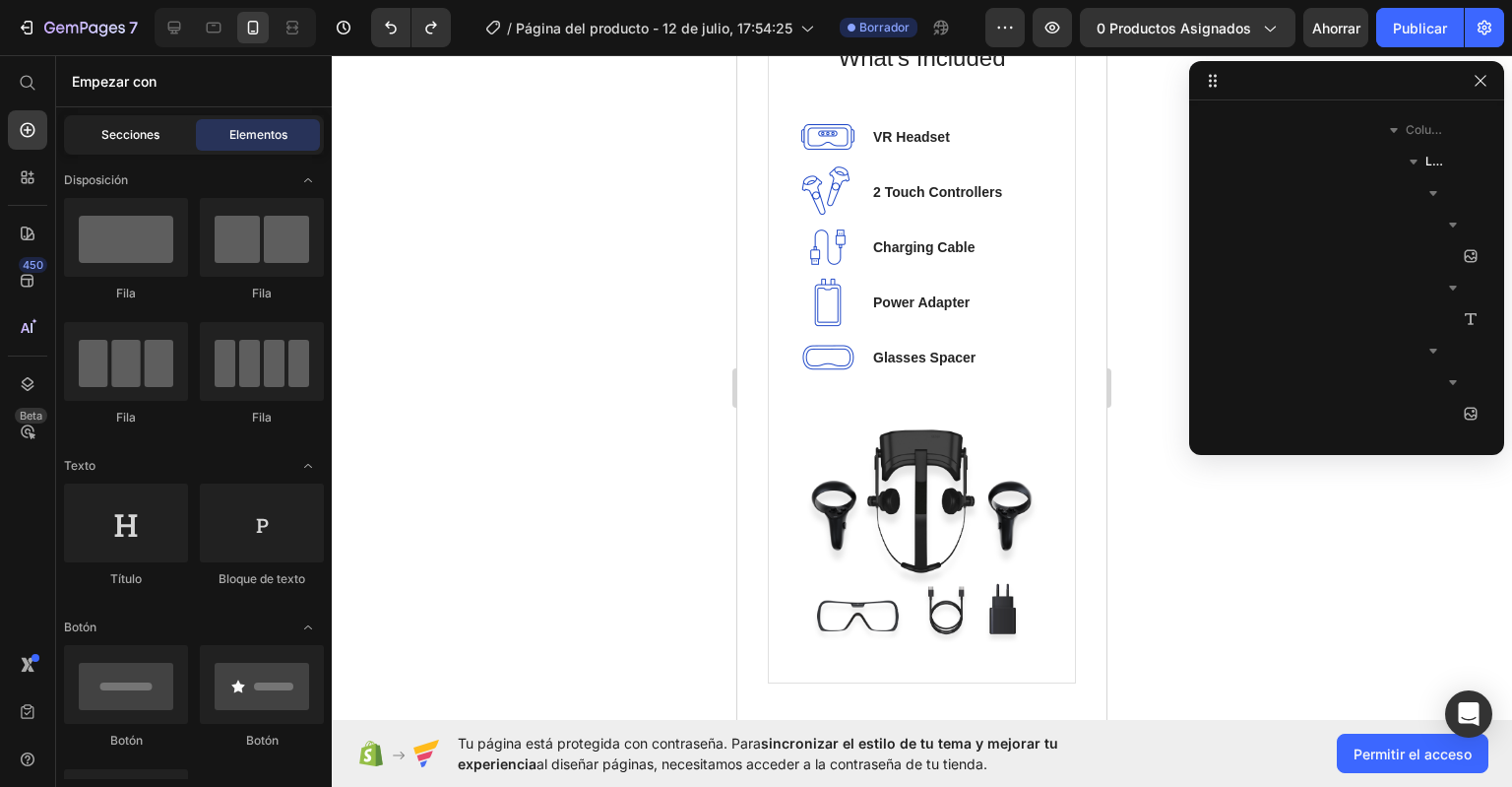 click on "Secciones" at bounding box center (130, 134) 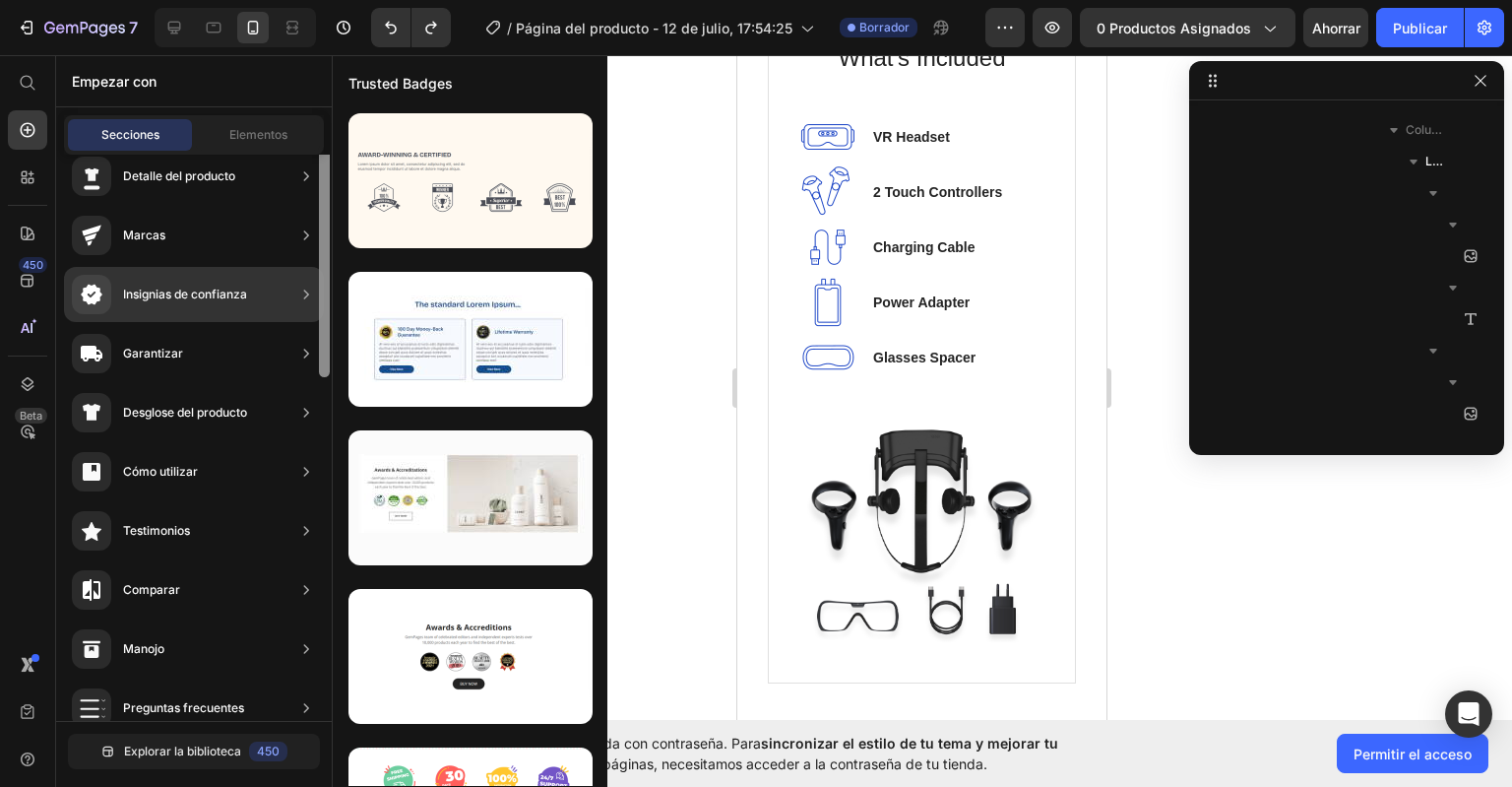 scroll, scrollTop: 0, scrollLeft: 0, axis: both 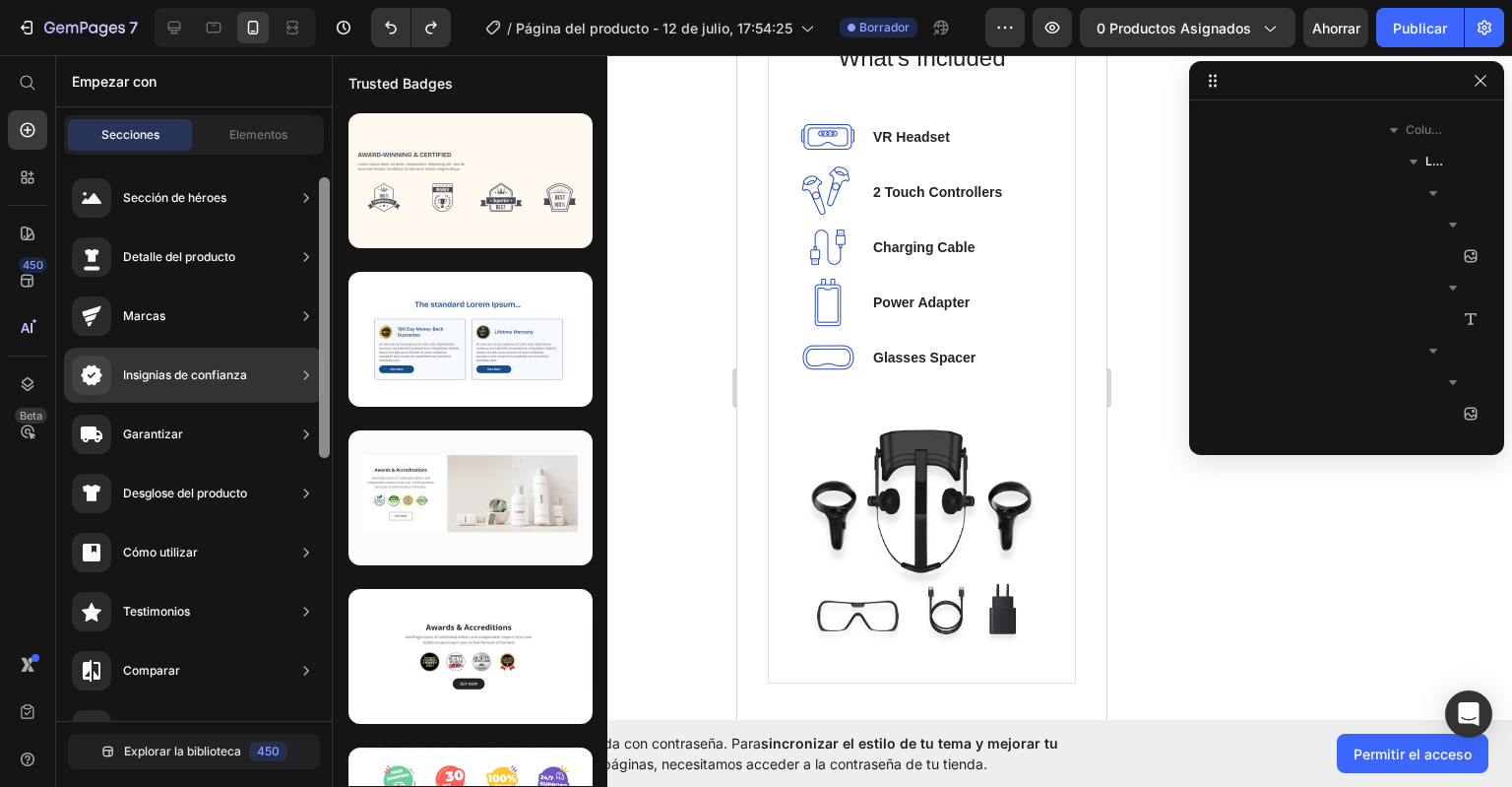 drag, startPoint x: 324, startPoint y: 314, endPoint x: 303, endPoint y: 117, distance: 198.11613 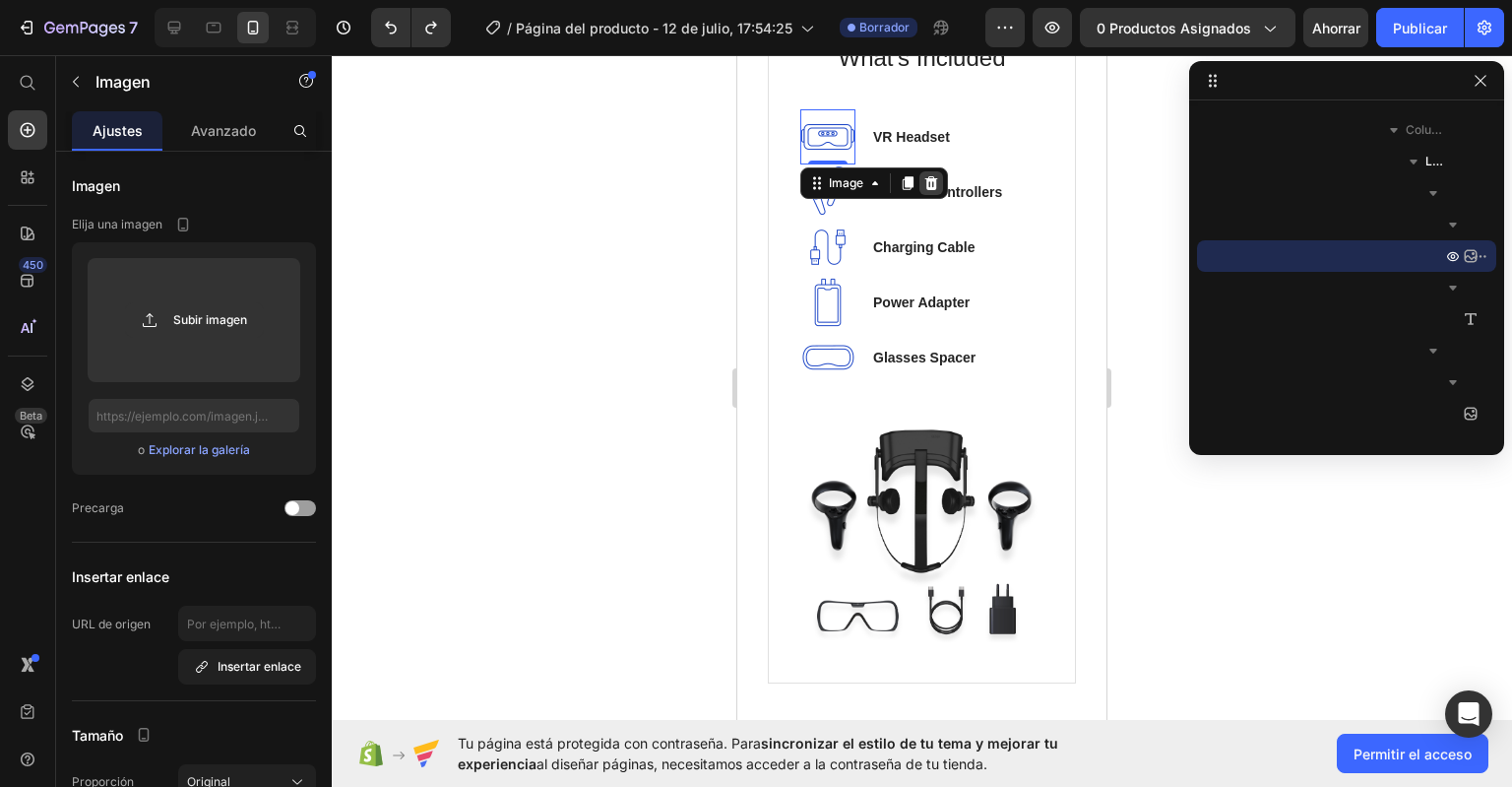 click 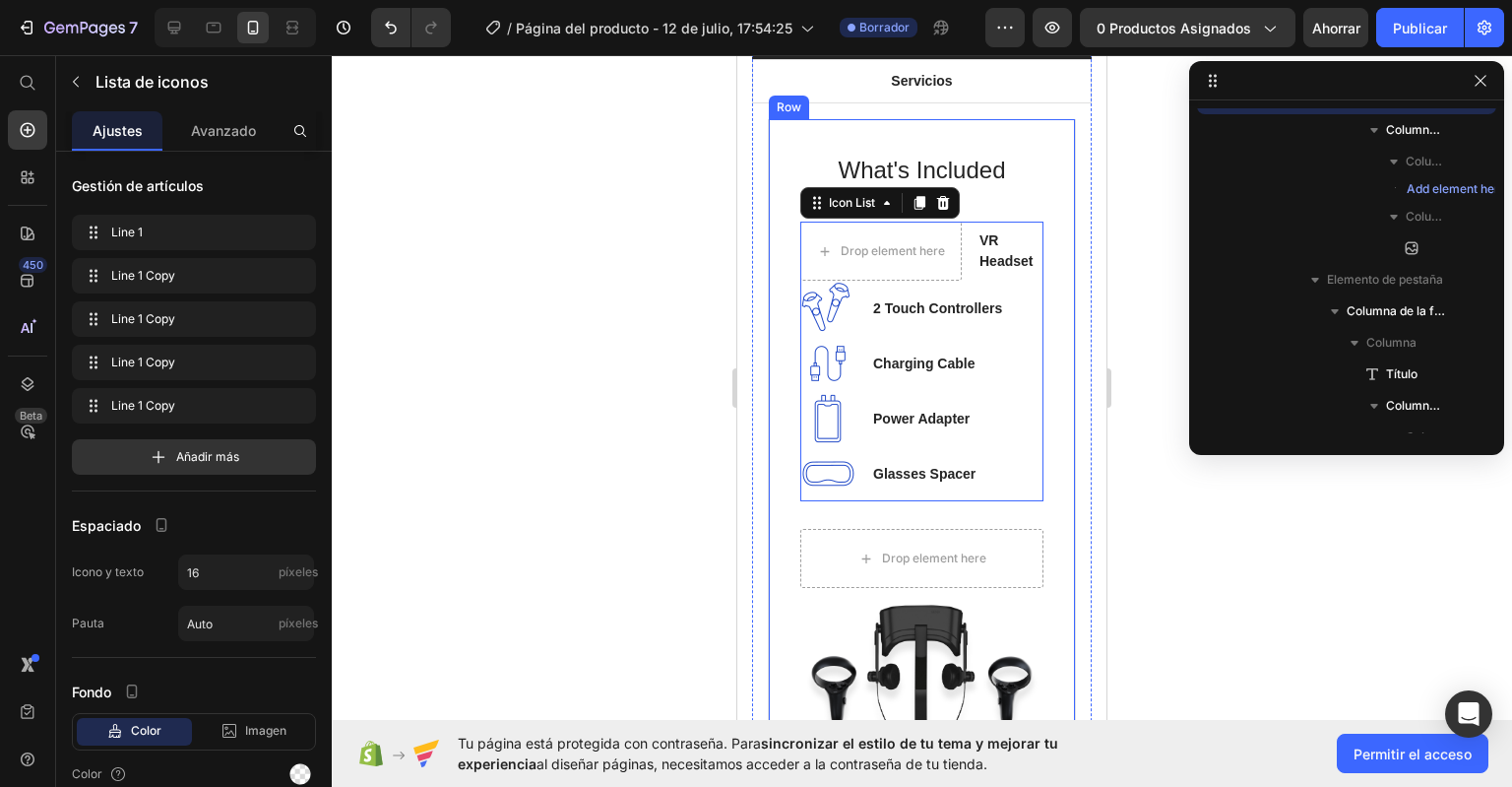 scroll, scrollTop: 1431, scrollLeft: 0, axis: vertical 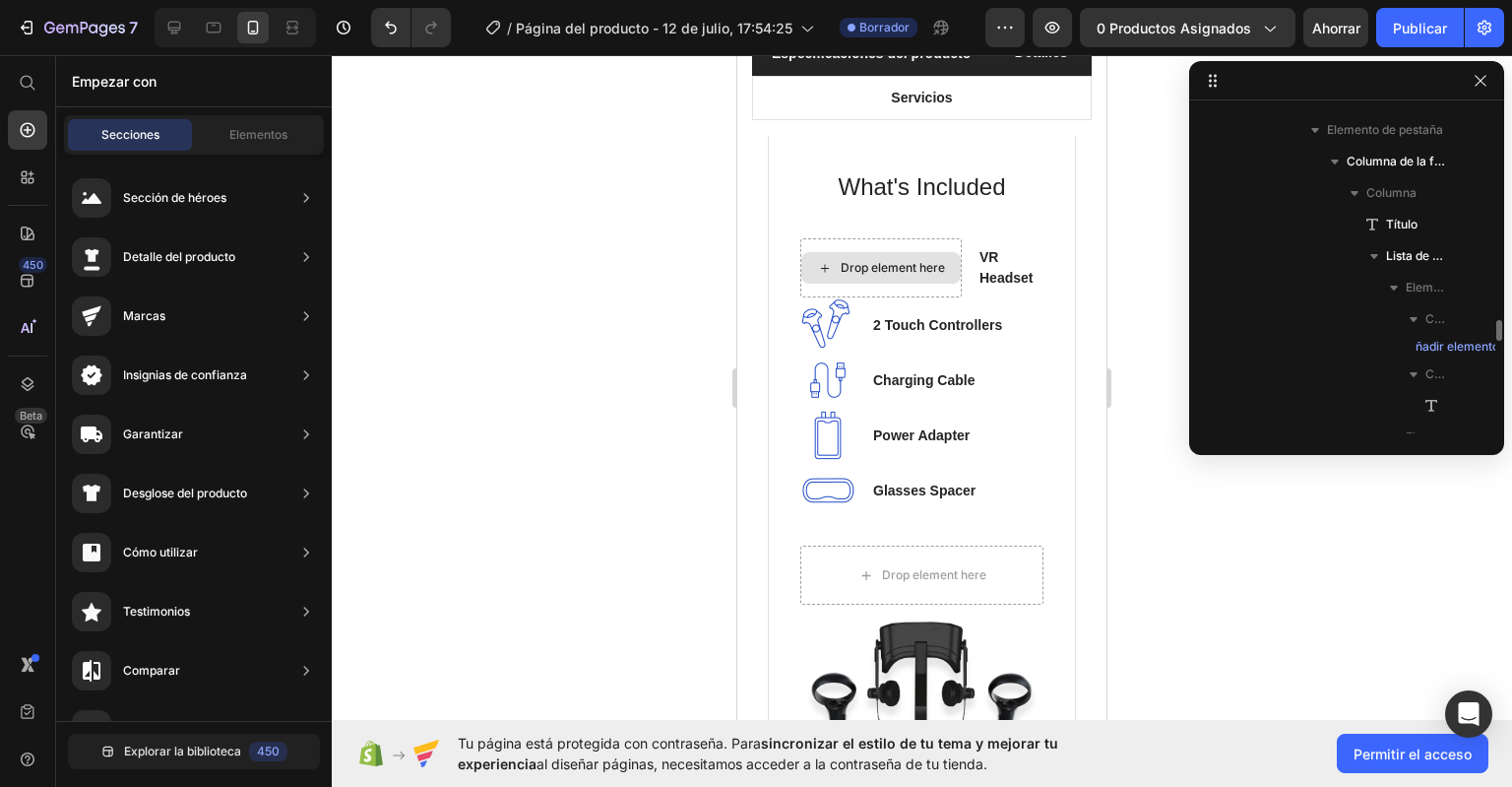 click on "Drop element here" at bounding box center (881, 268) 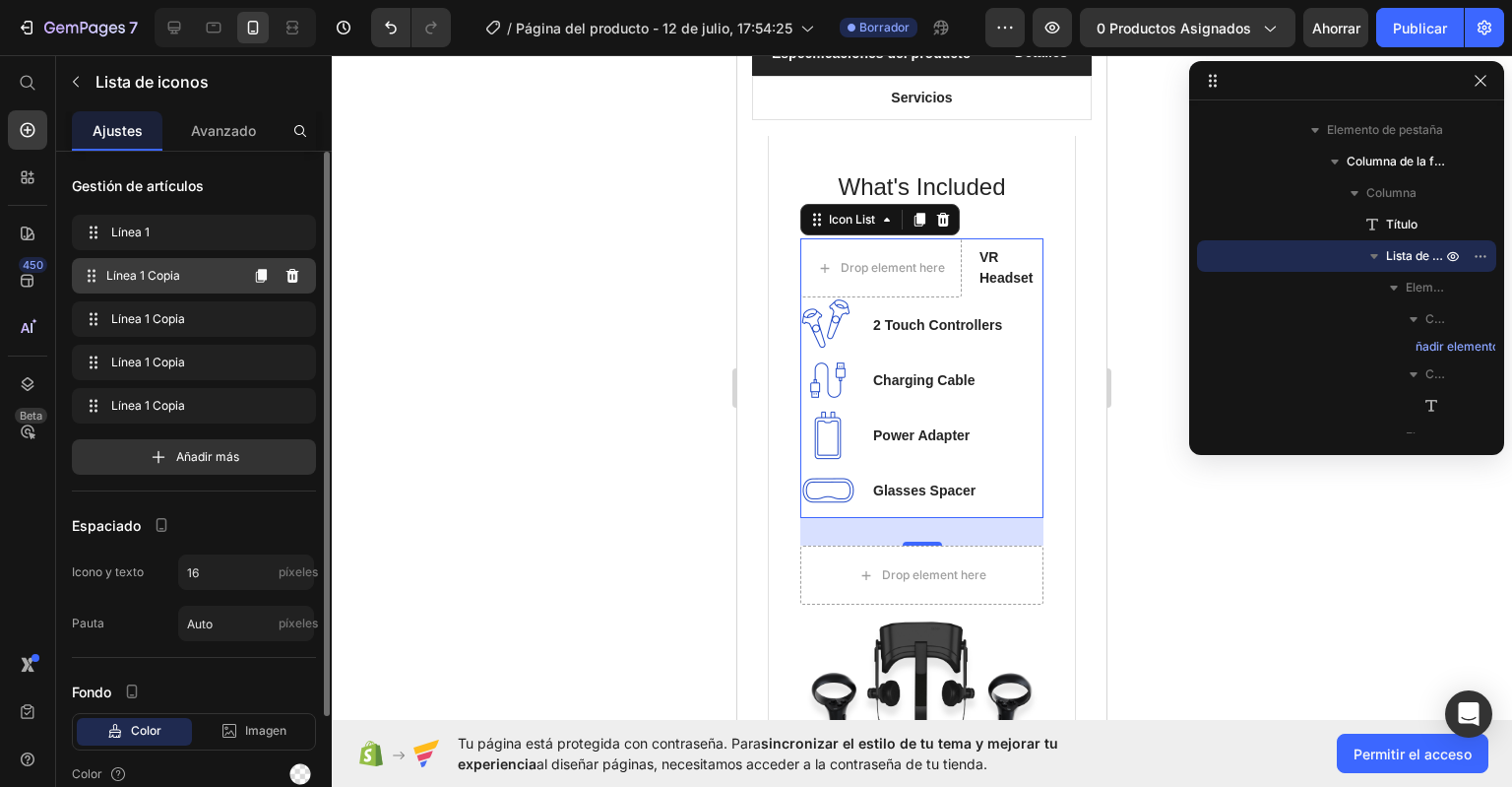 click on "Línea 1 Copia" at bounding box center [171, 276] 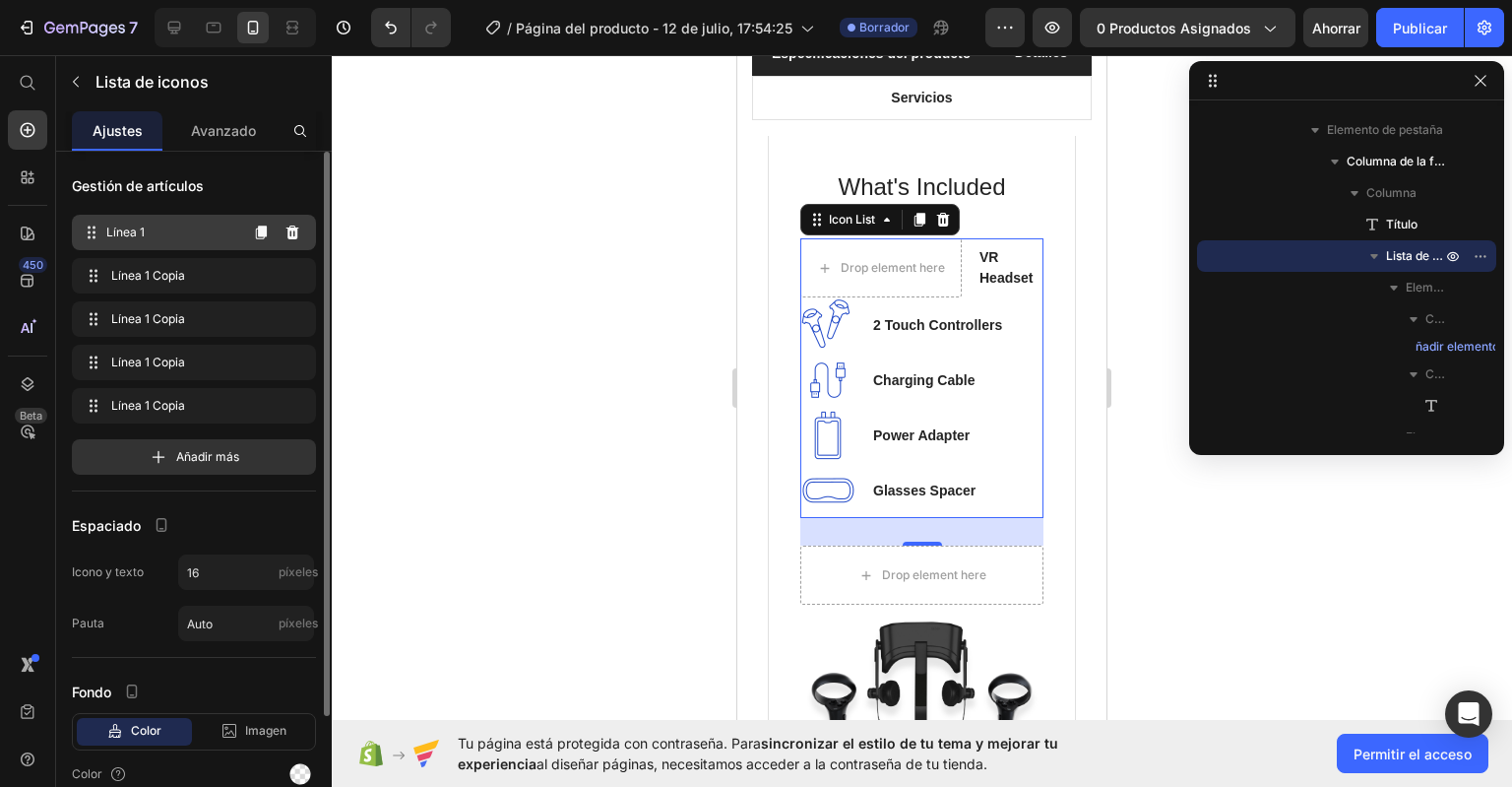 click on "Línea 1 Line 1" at bounding box center [194, 232] 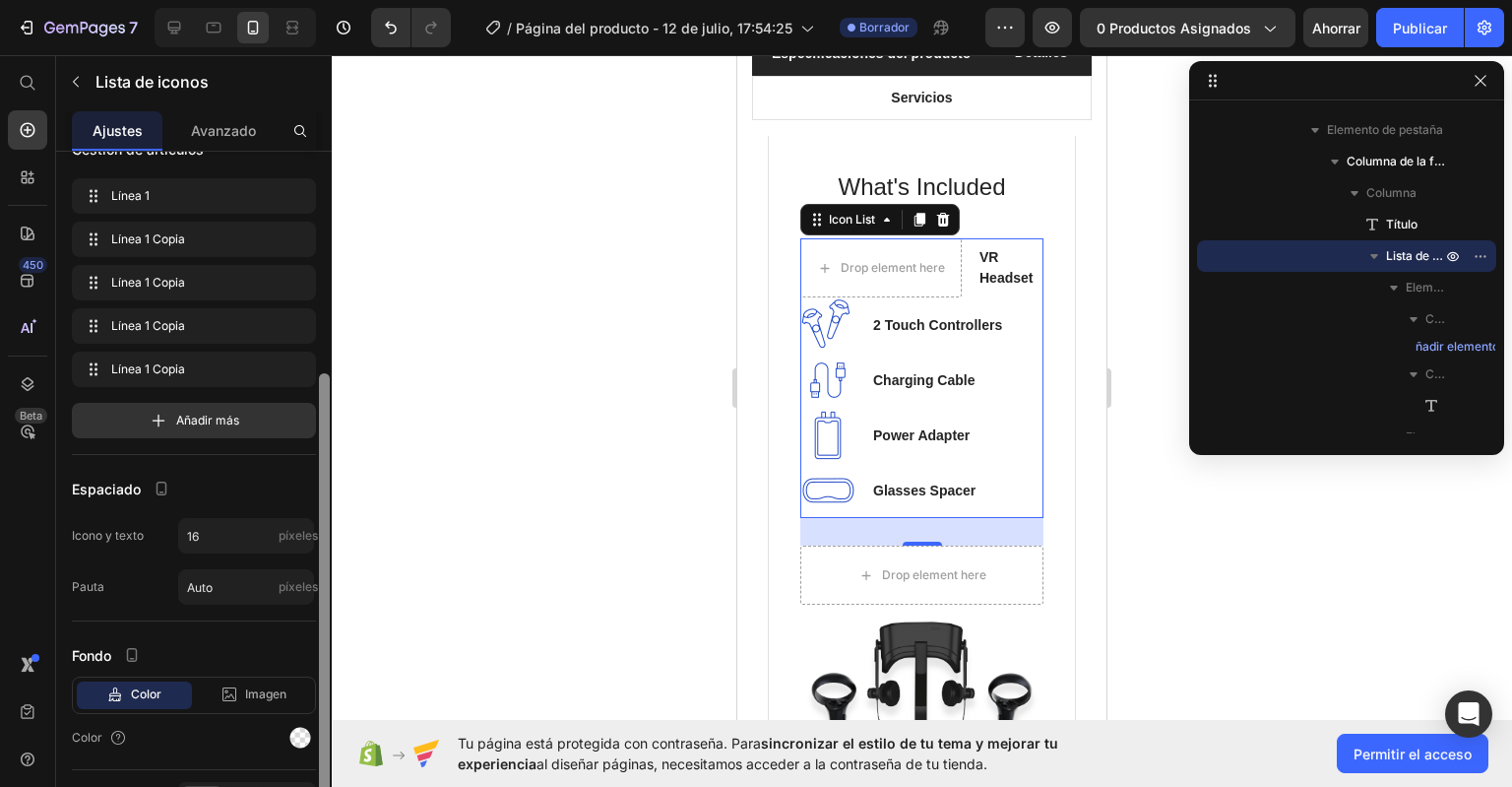 scroll, scrollTop: 0, scrollLeft: 0, axis: both 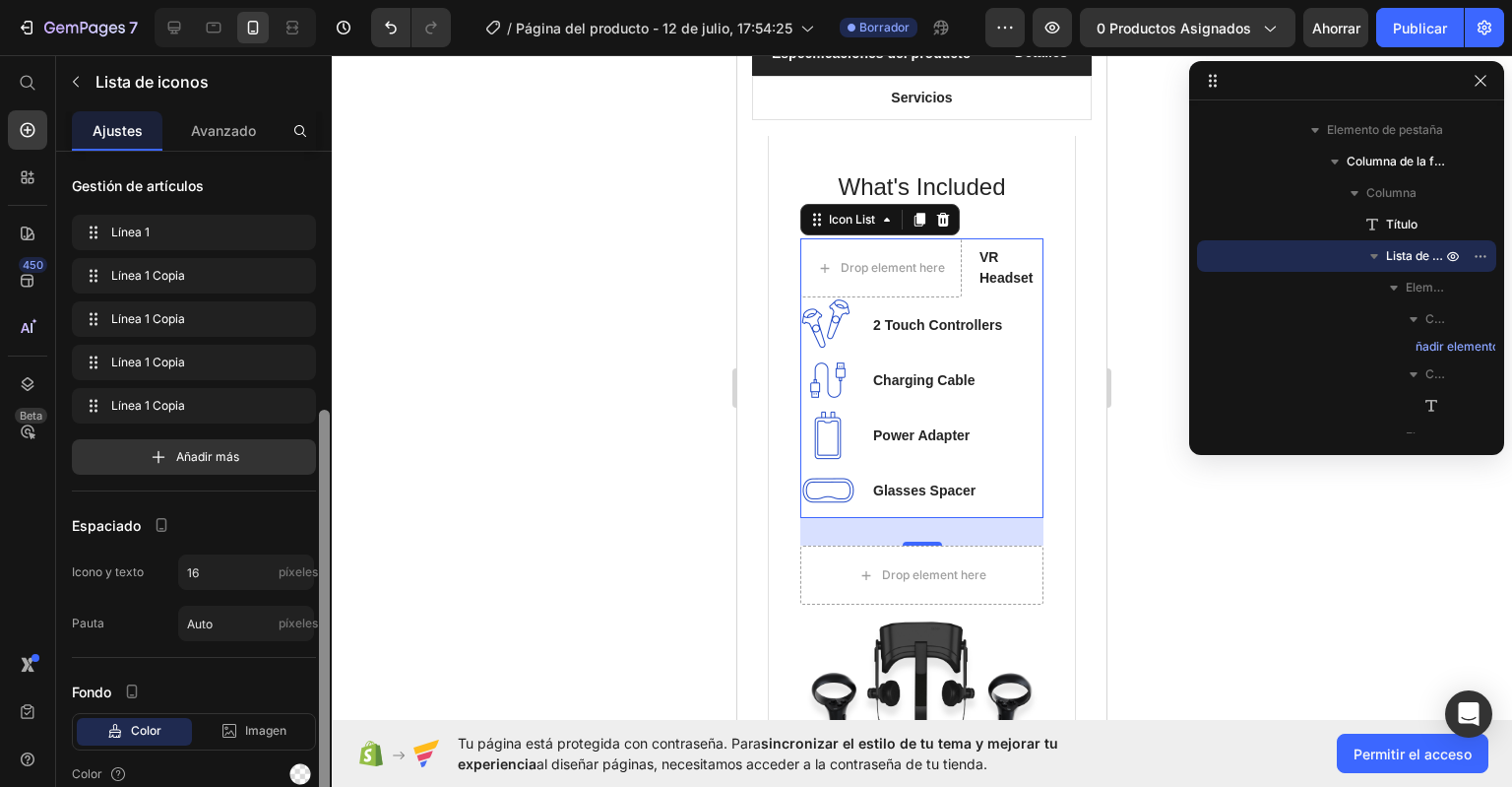 drag, startPoint x: 323, startPoint y: 229, endPoint x: 386, endPoint y: 108, distance: 136.41847 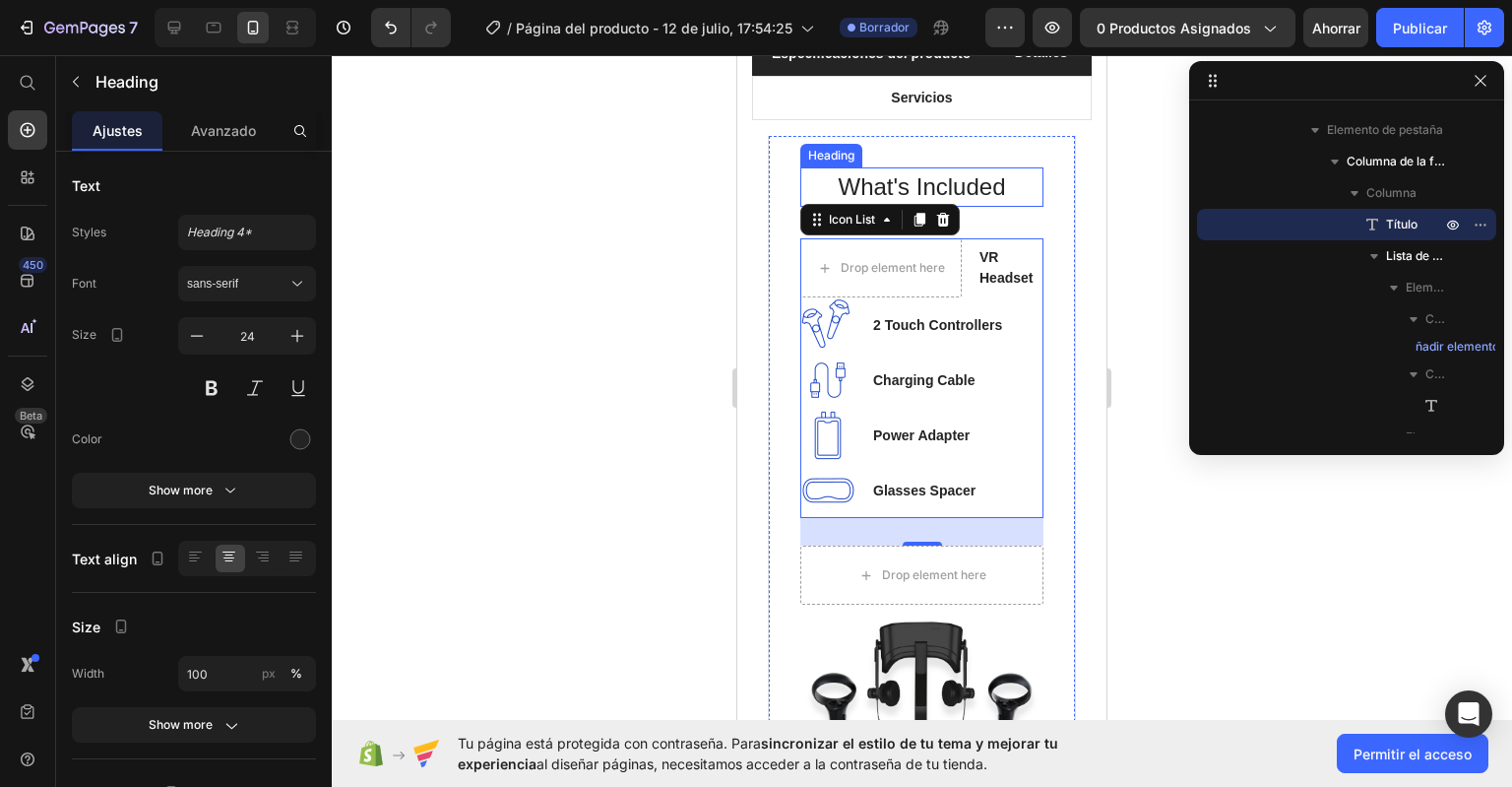 click on "What's Included" at bounding box center (921, 187) 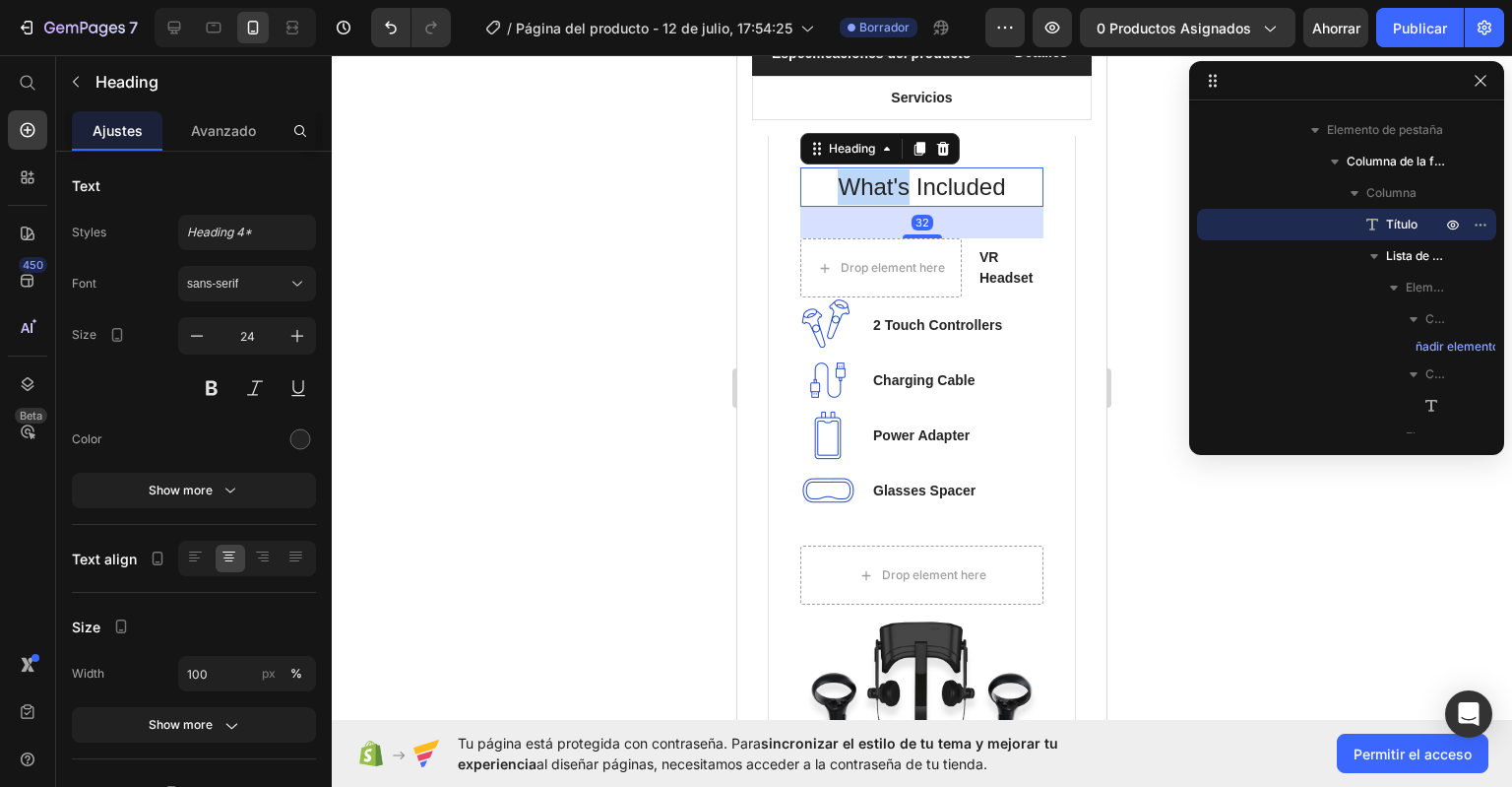 click on "What's Included" at bounding box center [921, 187] 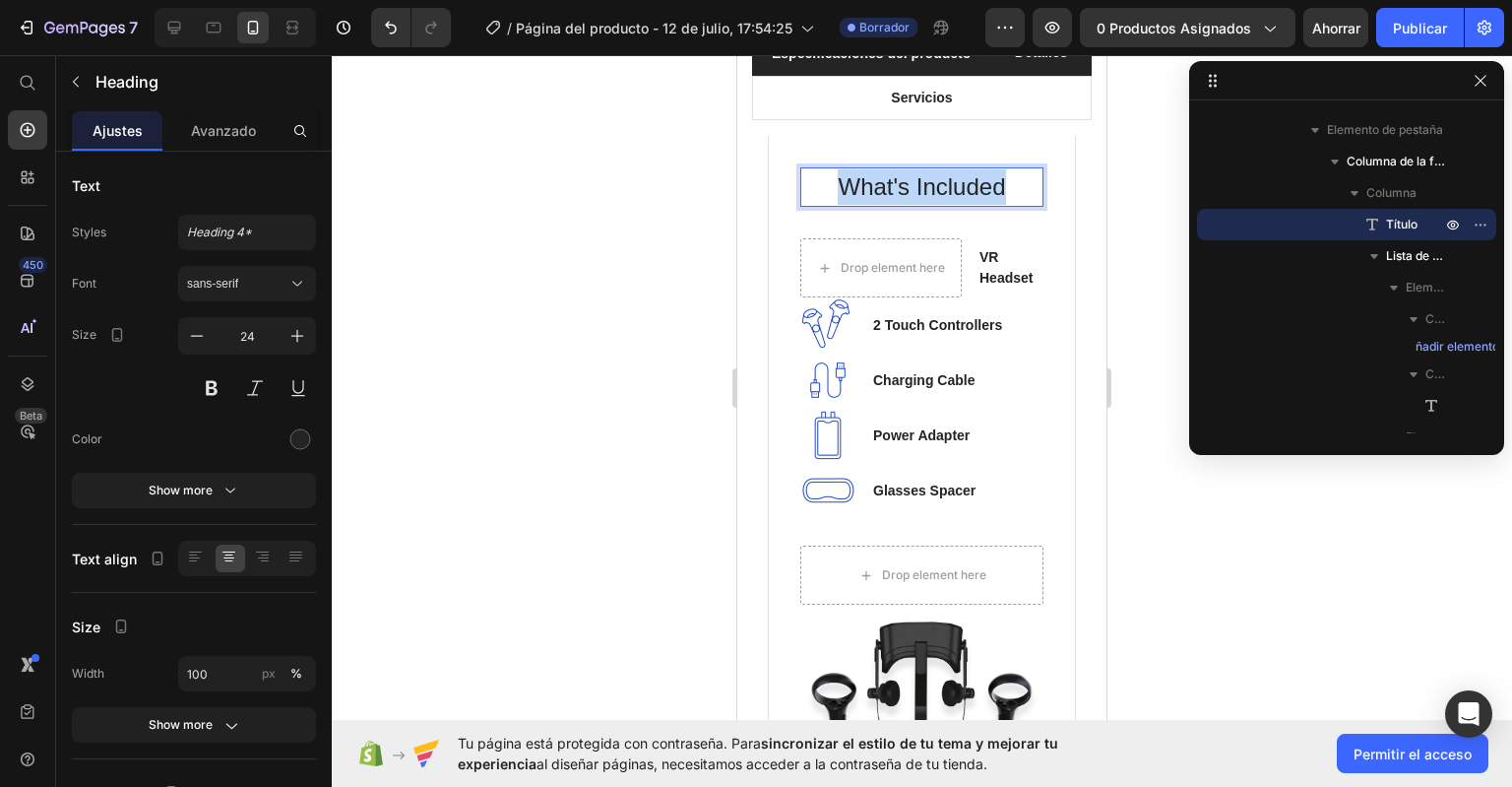 click on "What's Included" at bounding box center [921, 187] 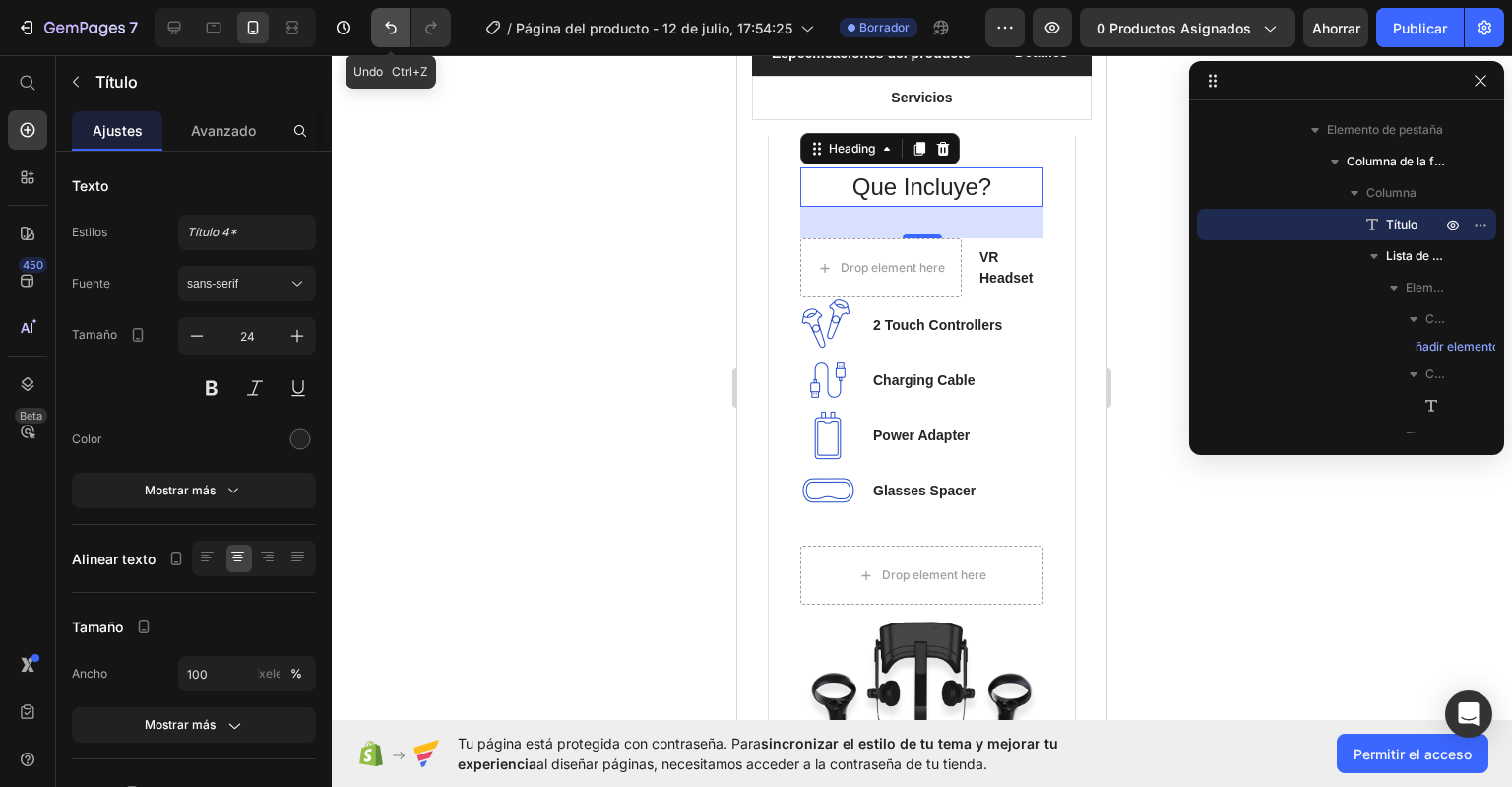click 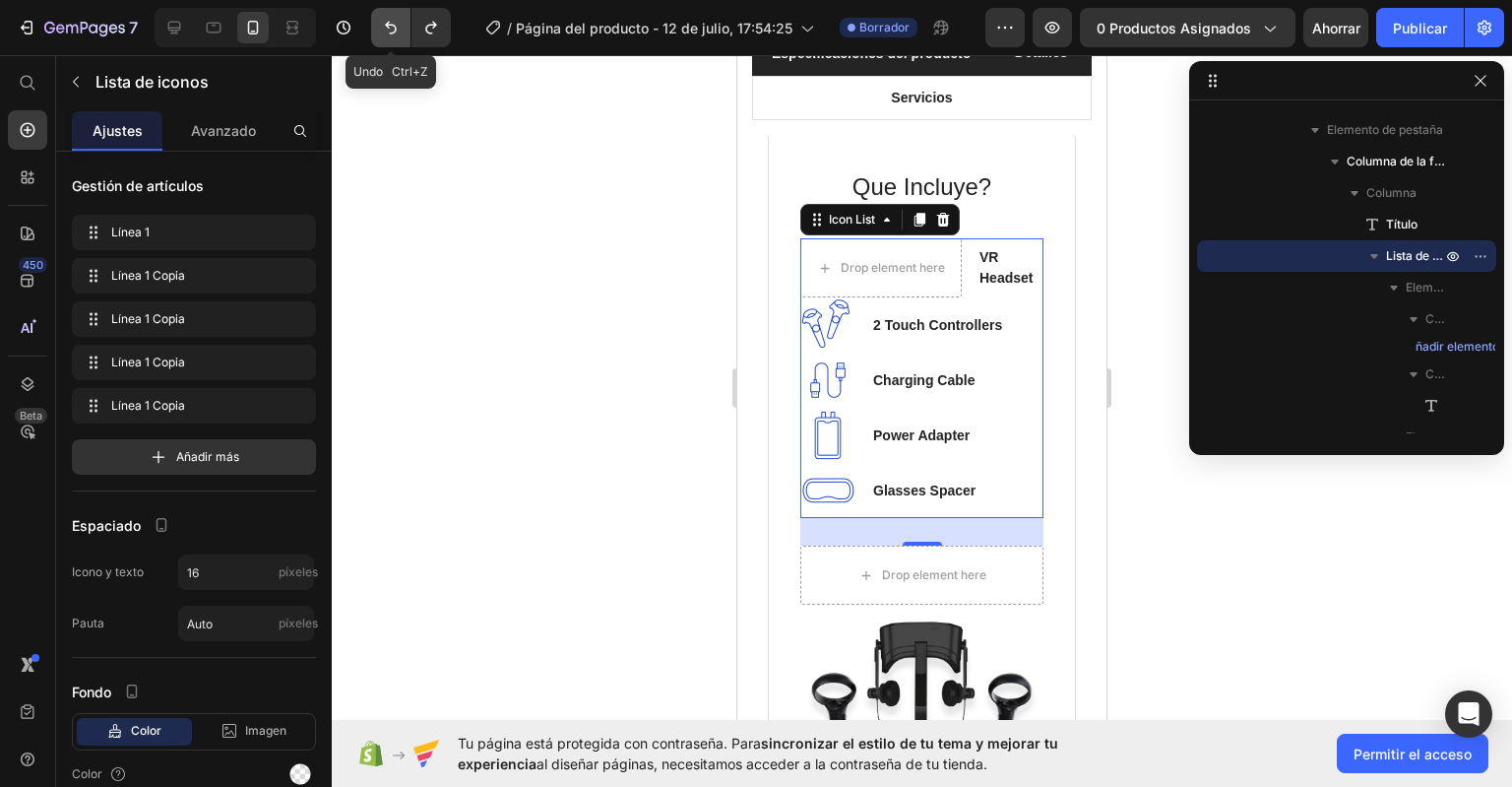click 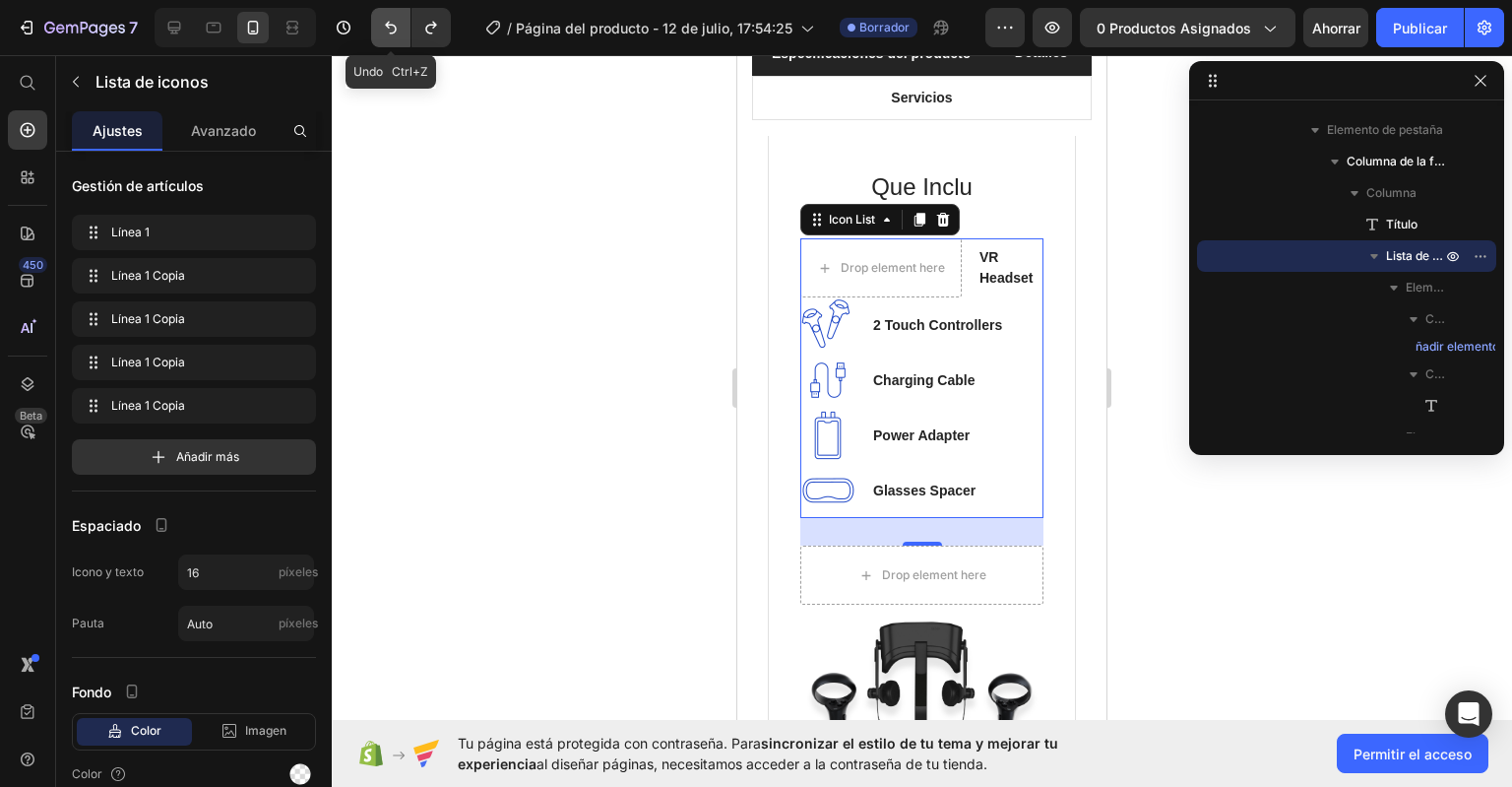 click 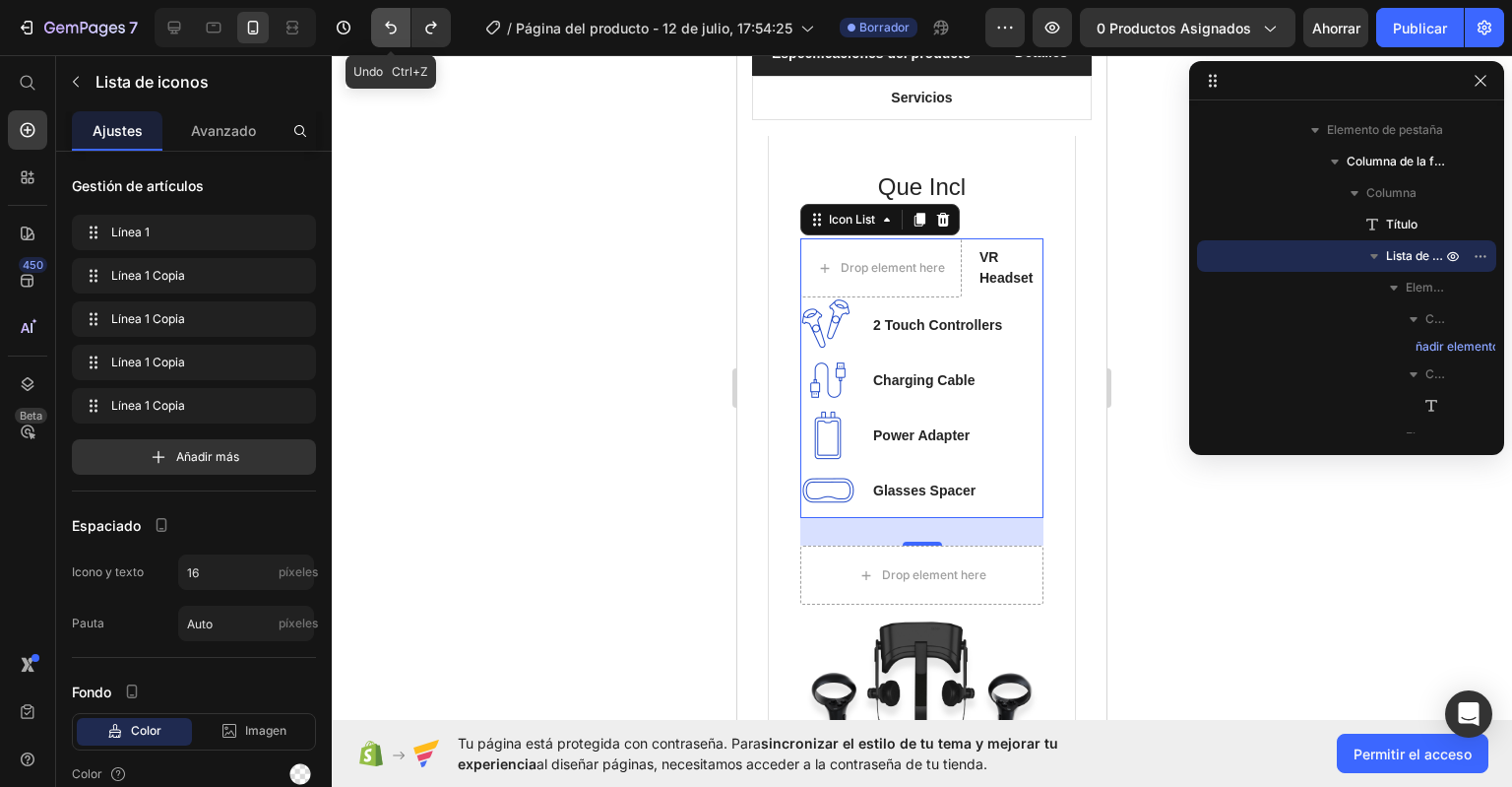 click 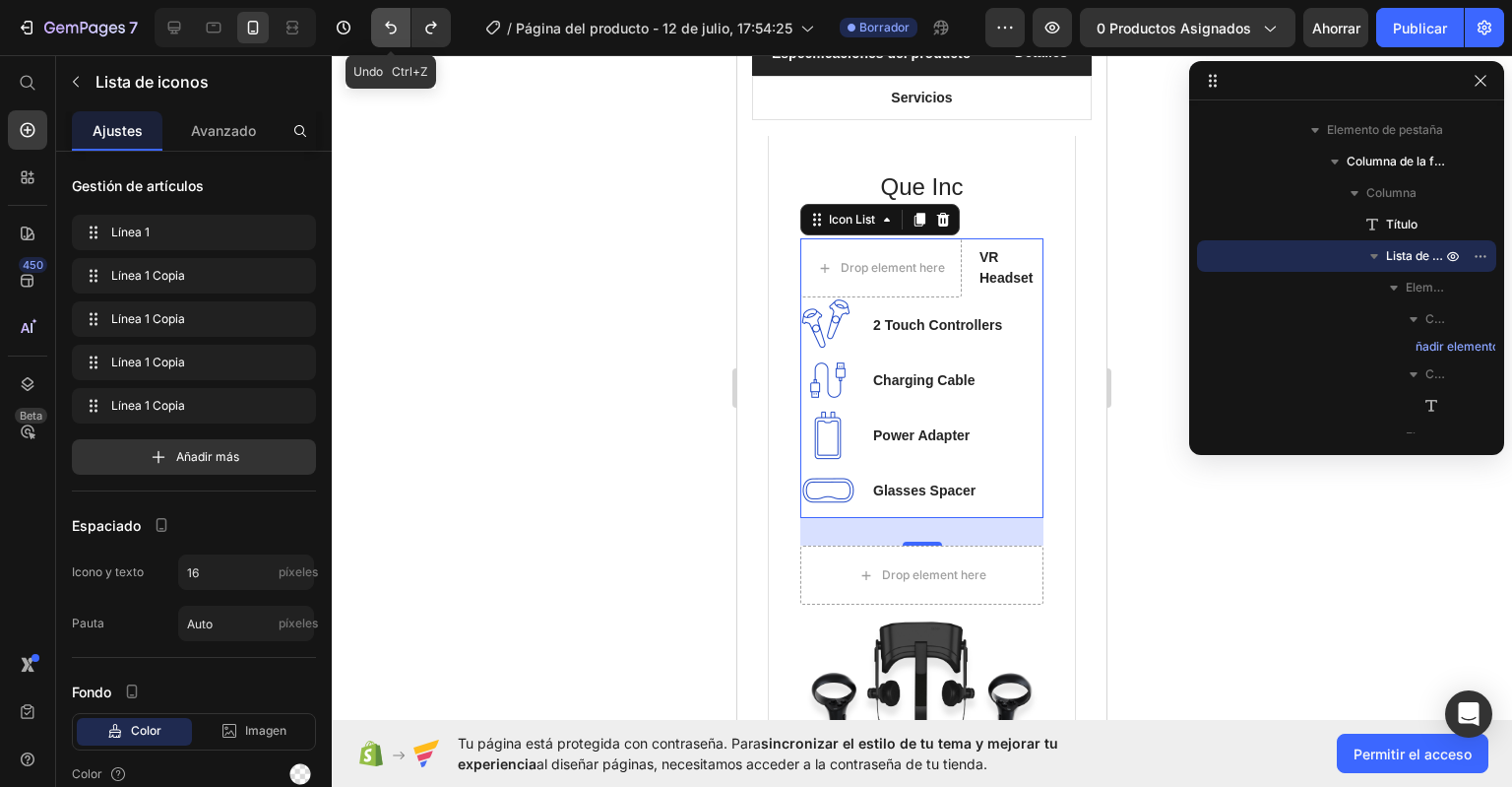 click 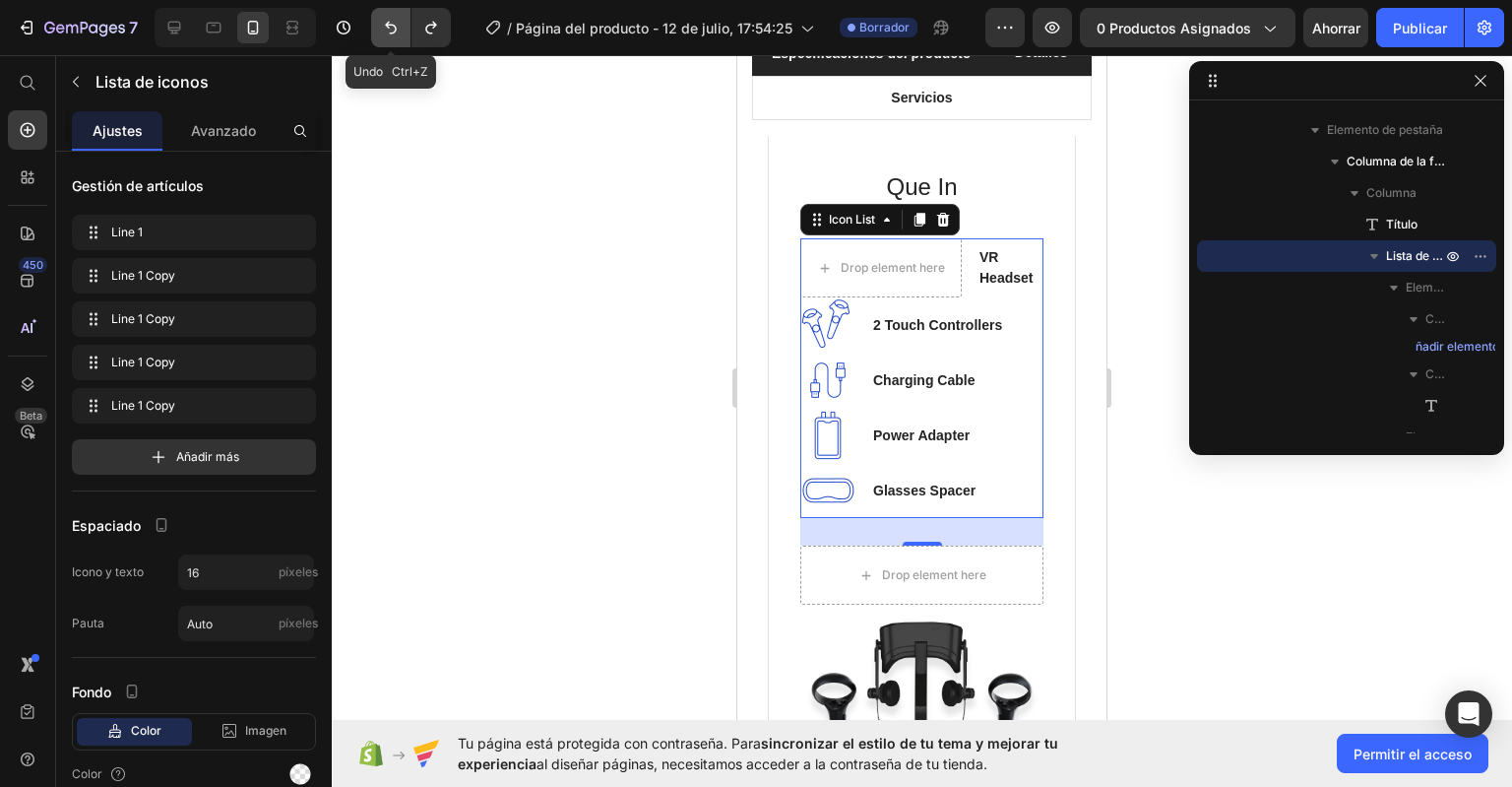 click 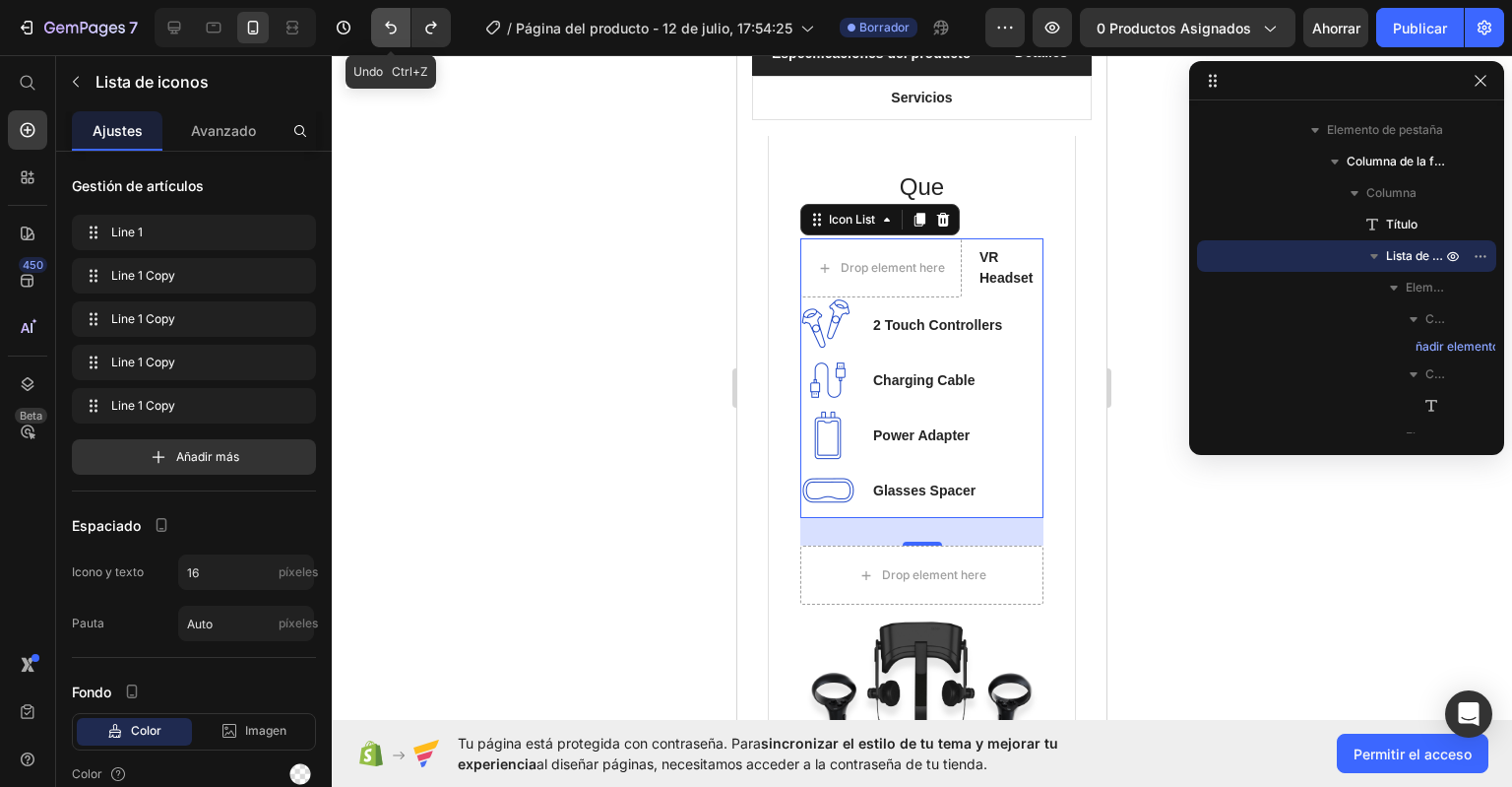 click 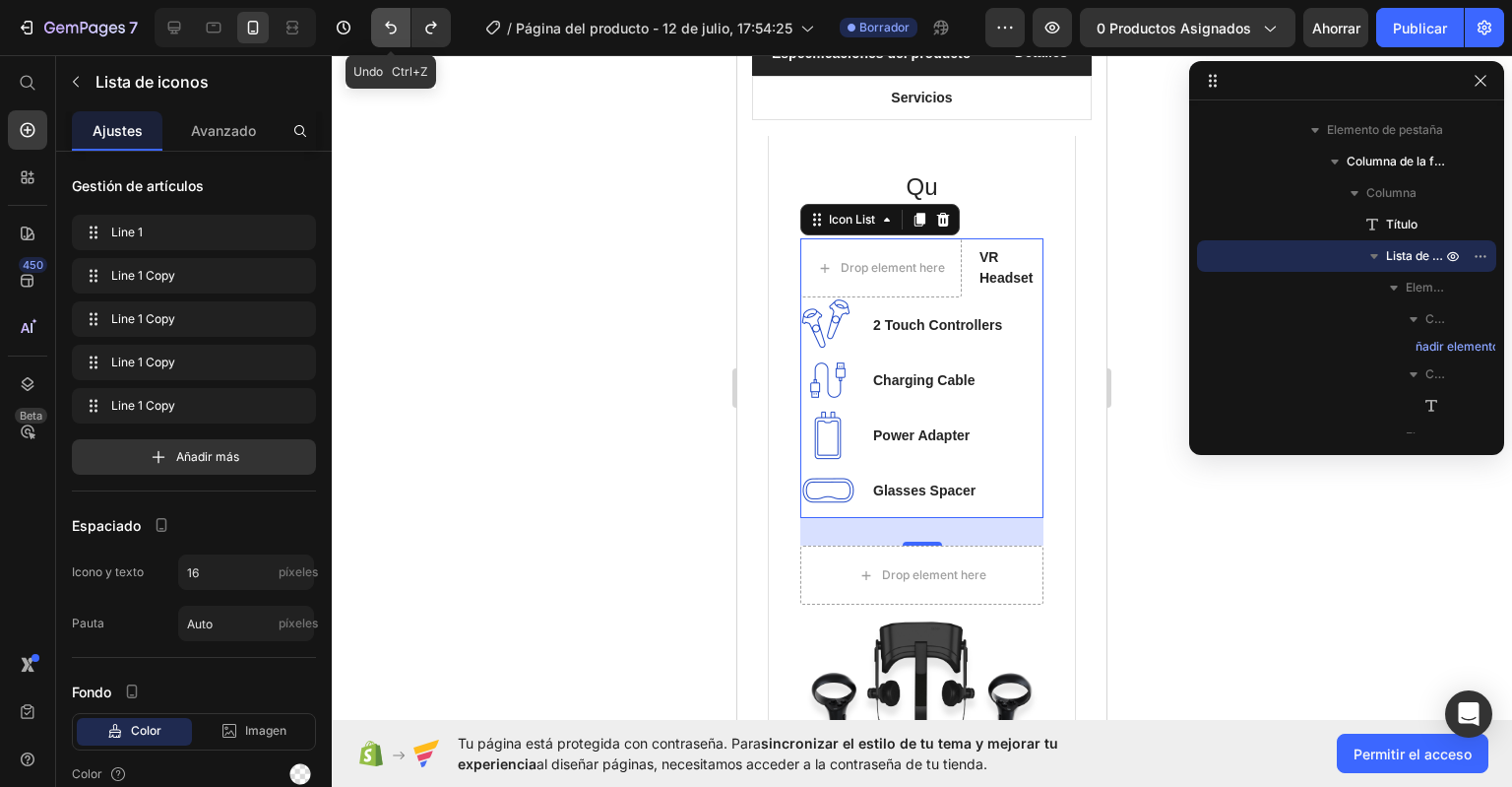 click 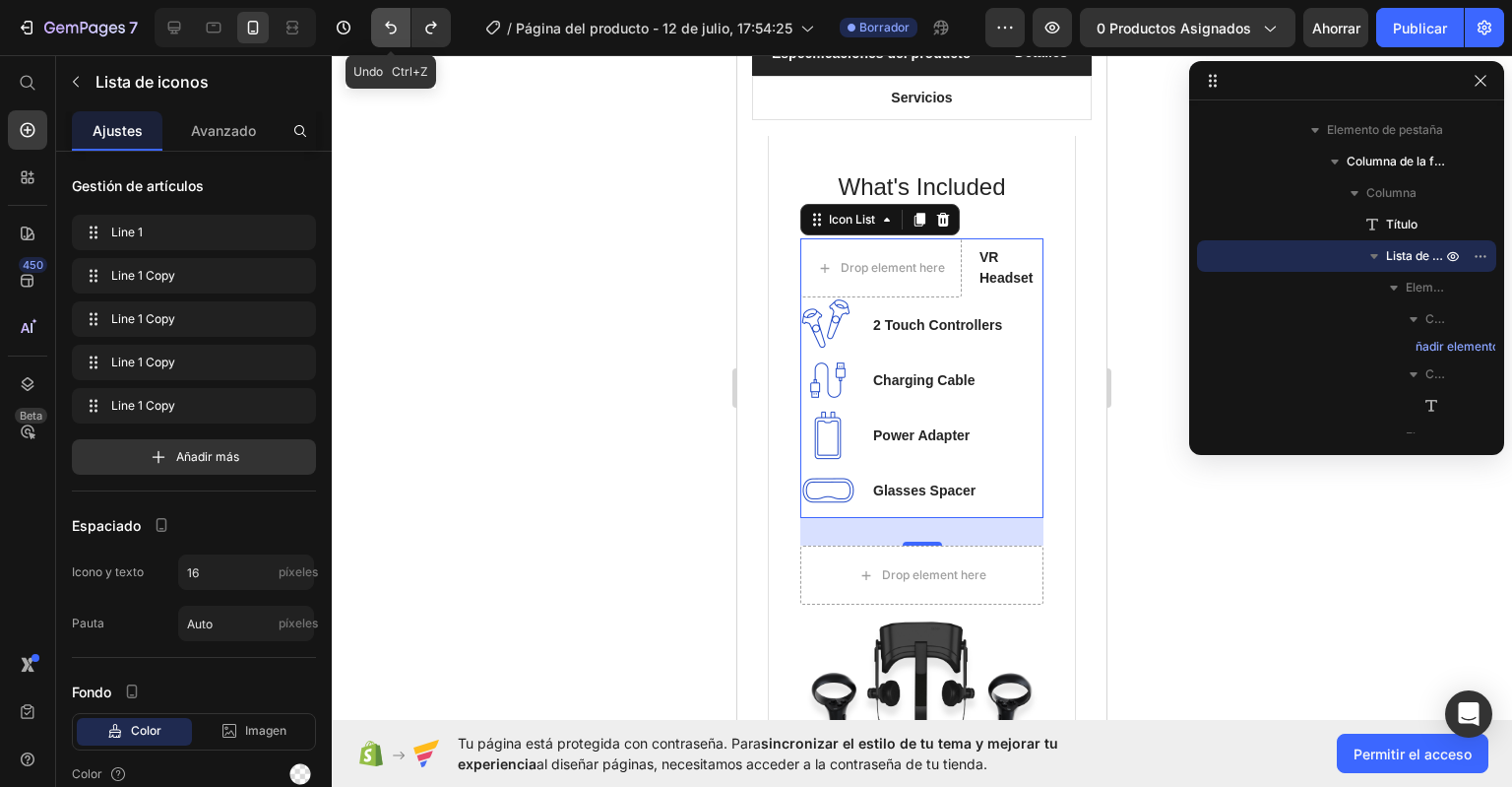 click 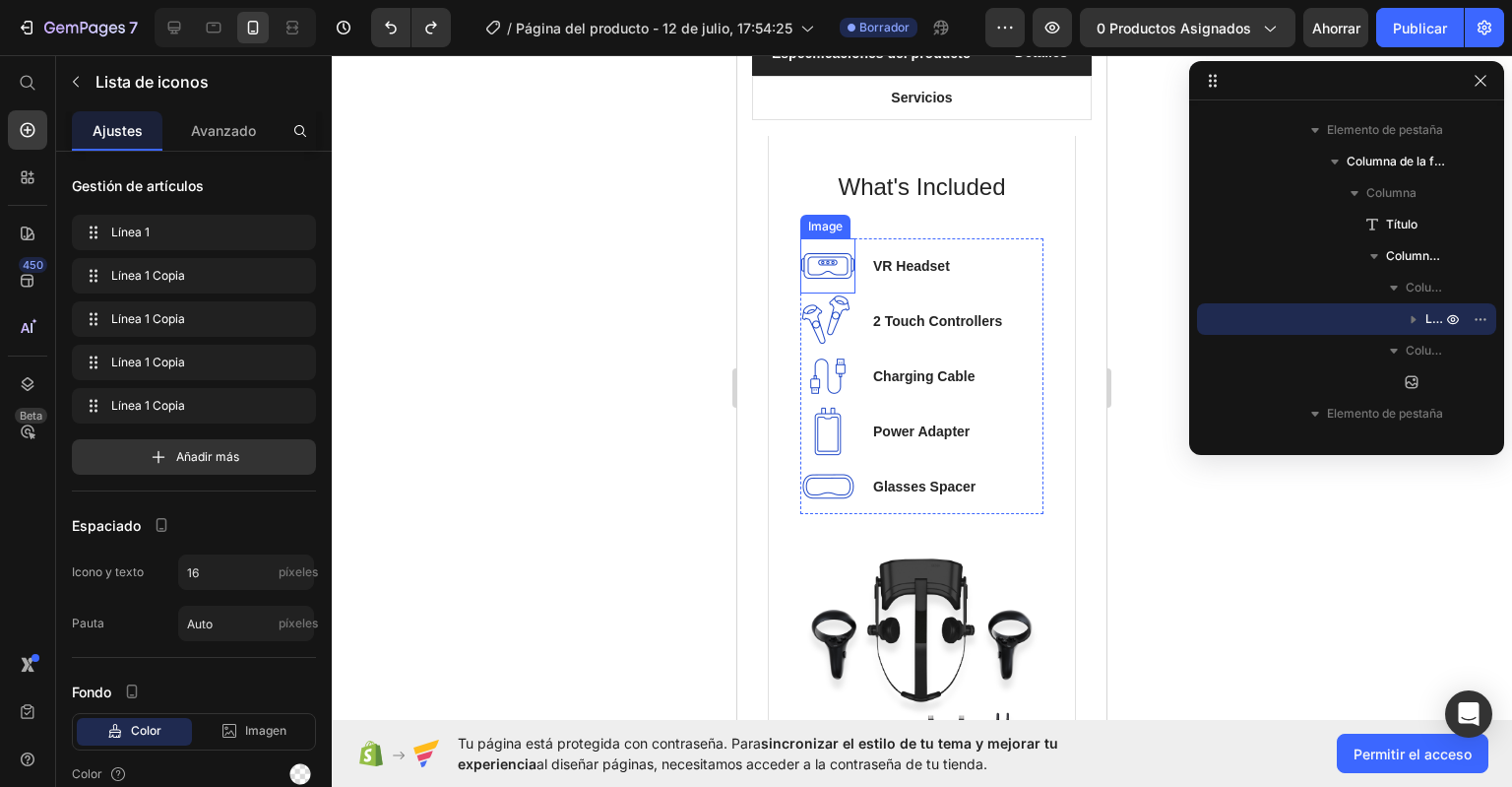 click at bounding box center (828, 266) 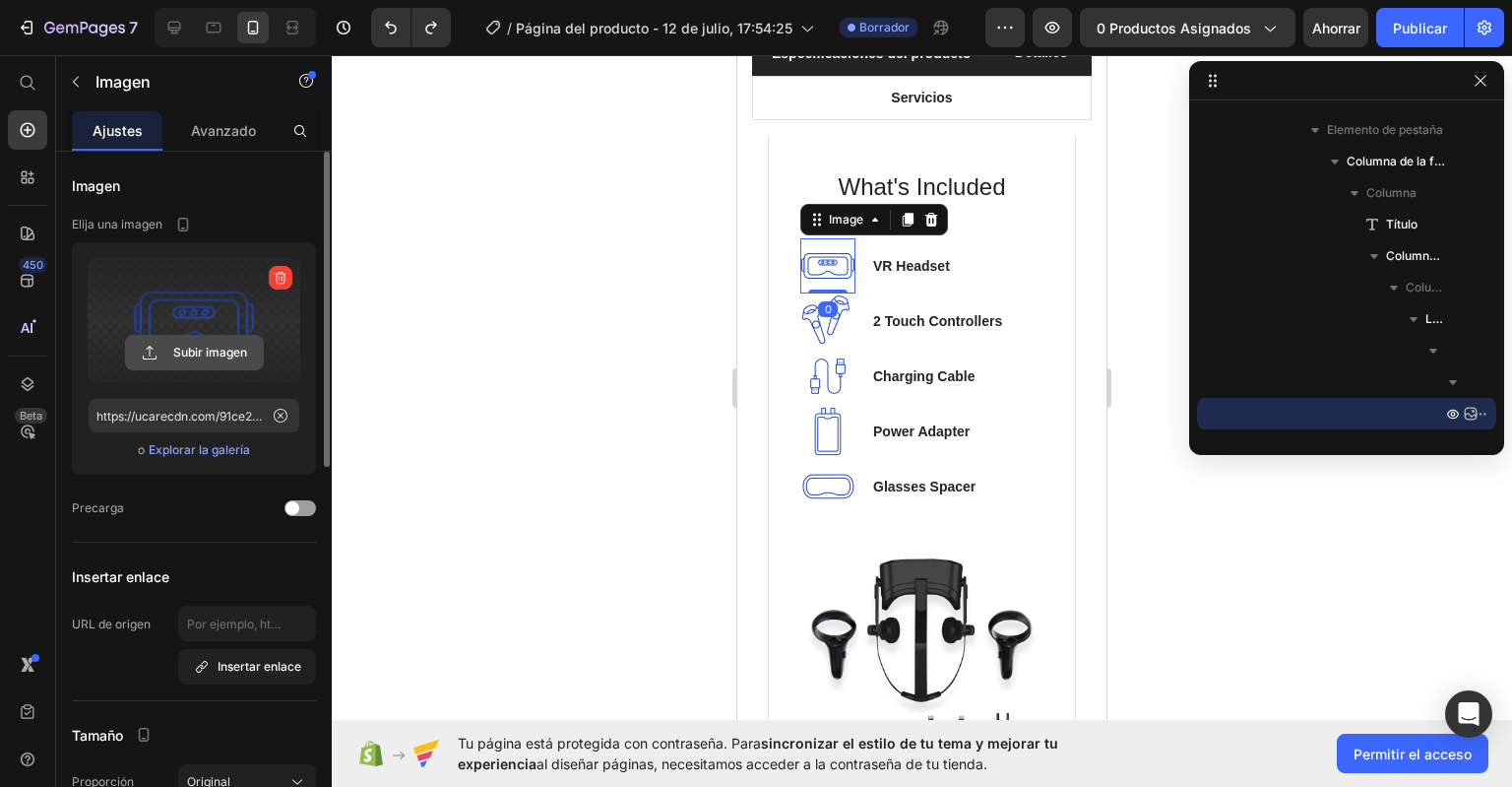 click 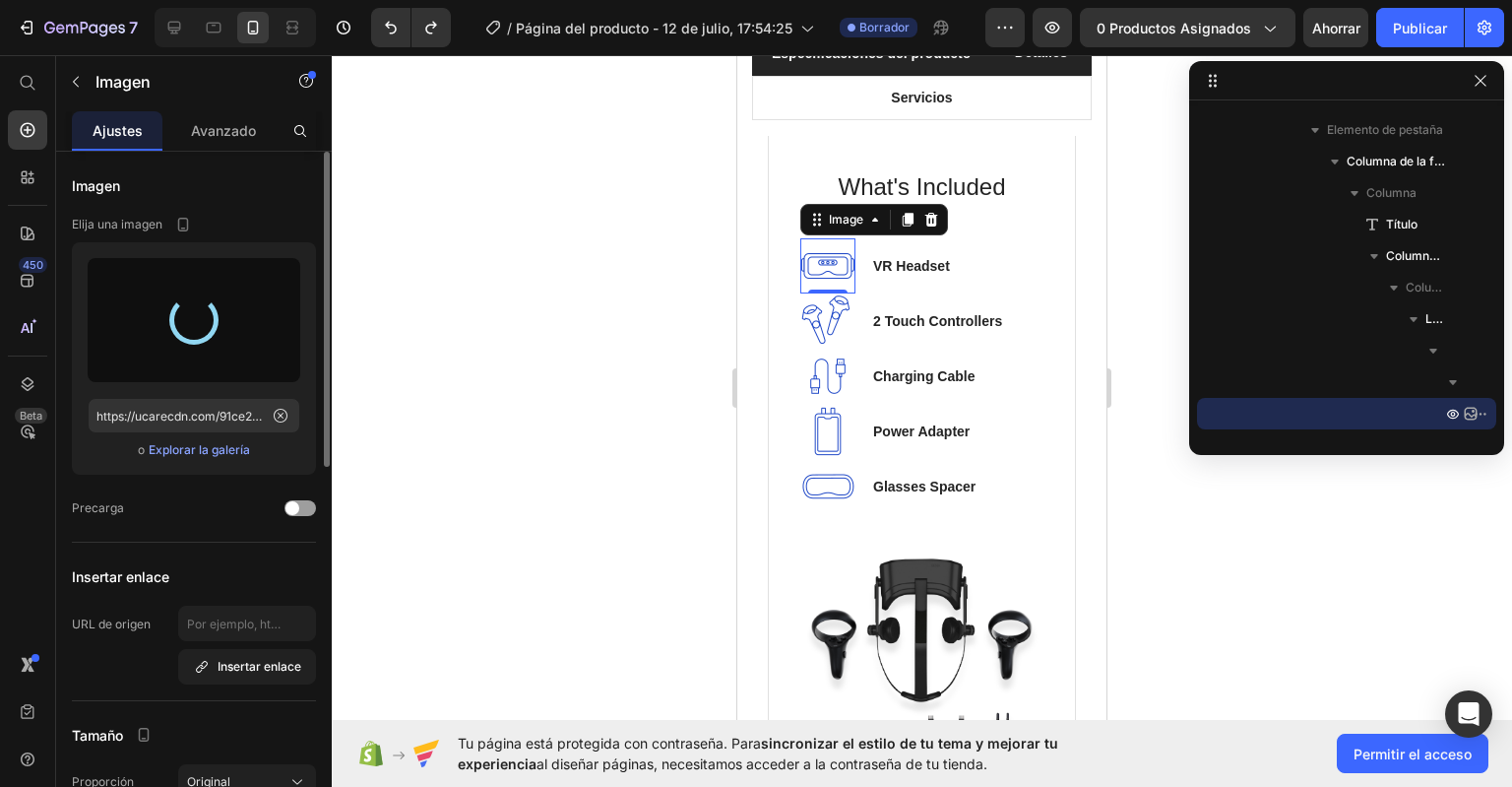type on "https://cdn.shopify.com/s/files/1/0976/9300/8210/files/gempages_575132995795551461-8e5dc983-4078-432b-b80f-fec25d6cea38.png" 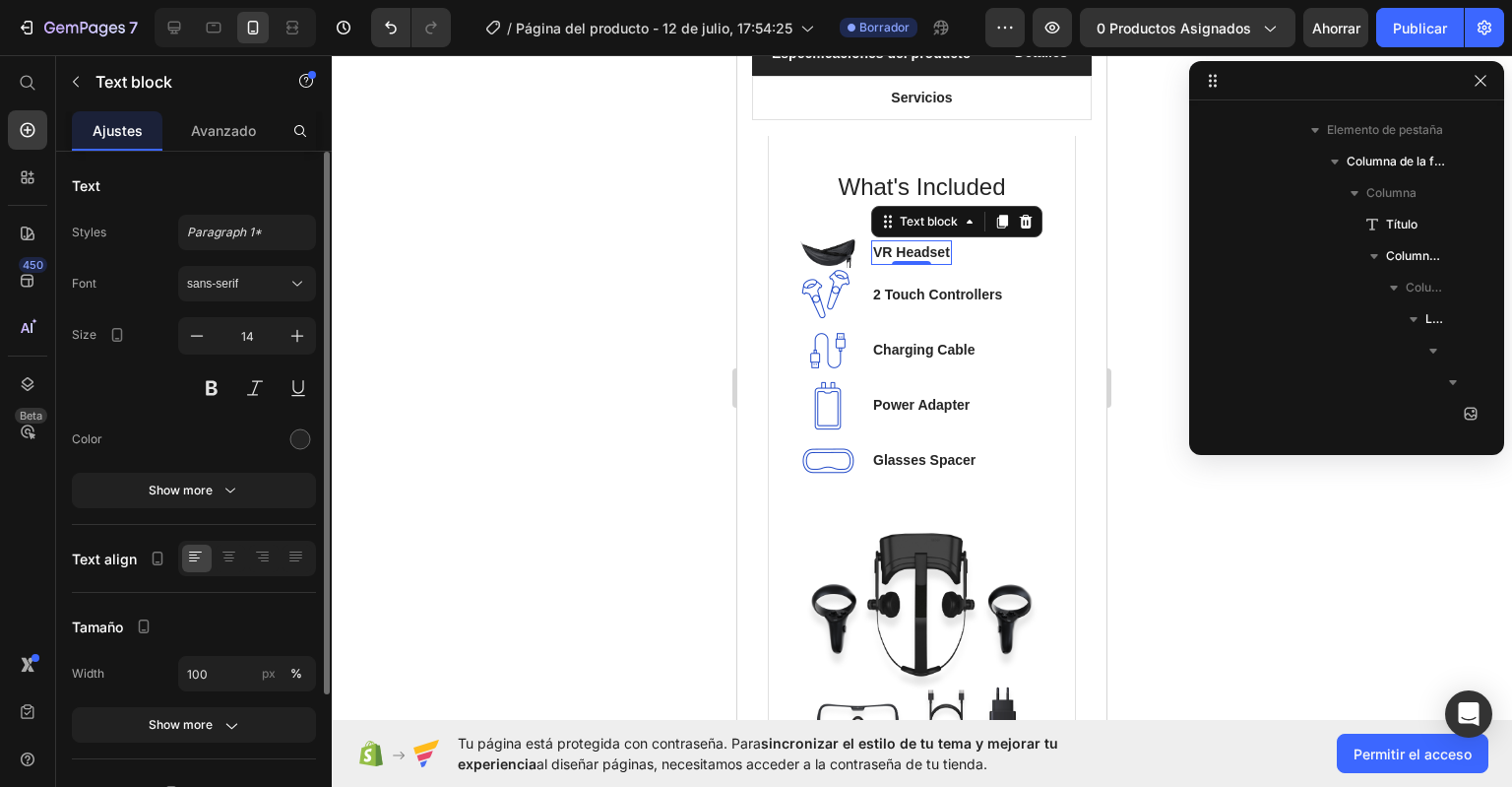 scroll, scrollTop: 3493, scrollLeft: 0, axis: vertical 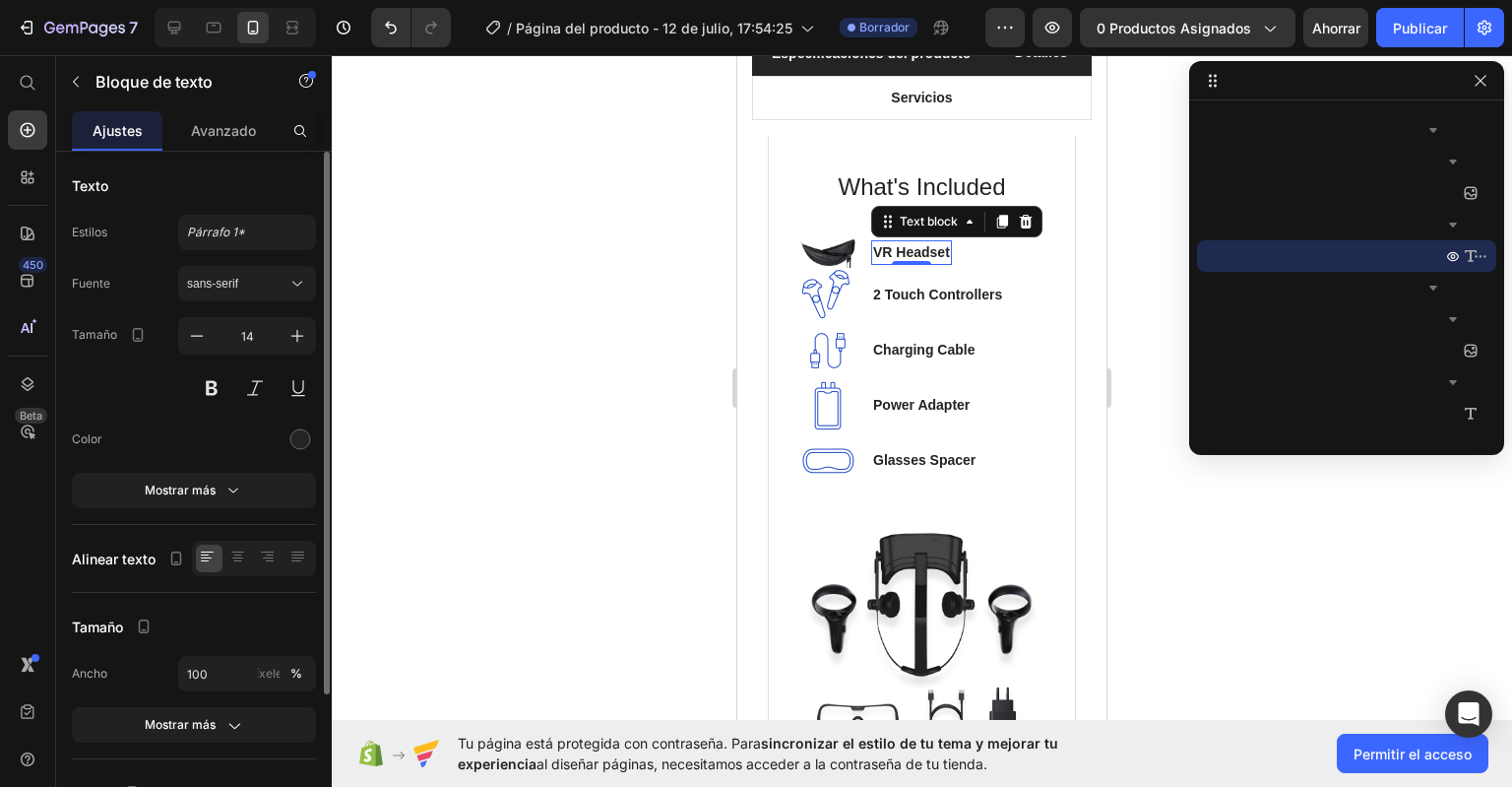 click on "0" at bounding box center (912, 265) 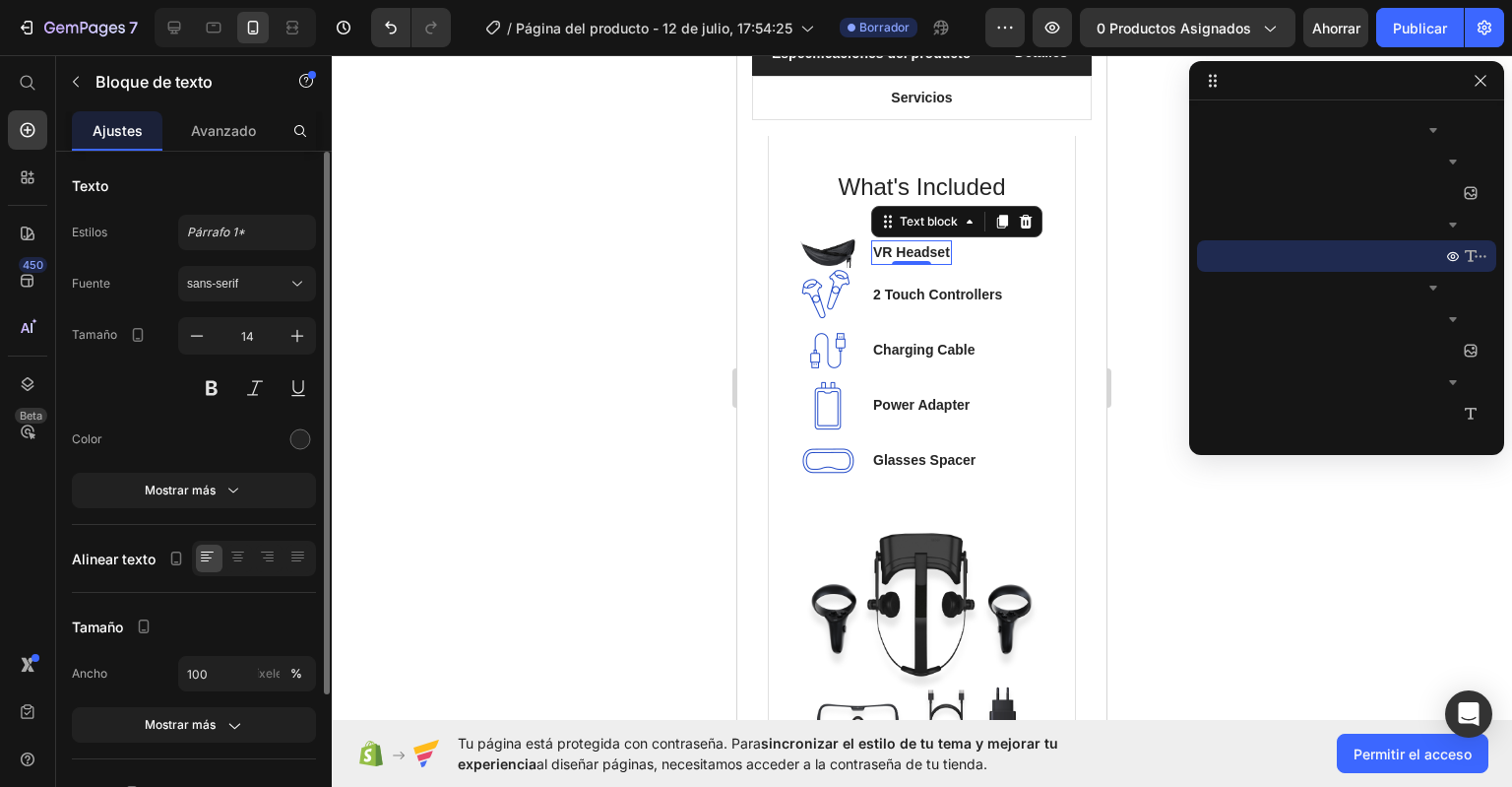 scroll, scrollTop: 1429, scrollLeft: 0, axis: vertical 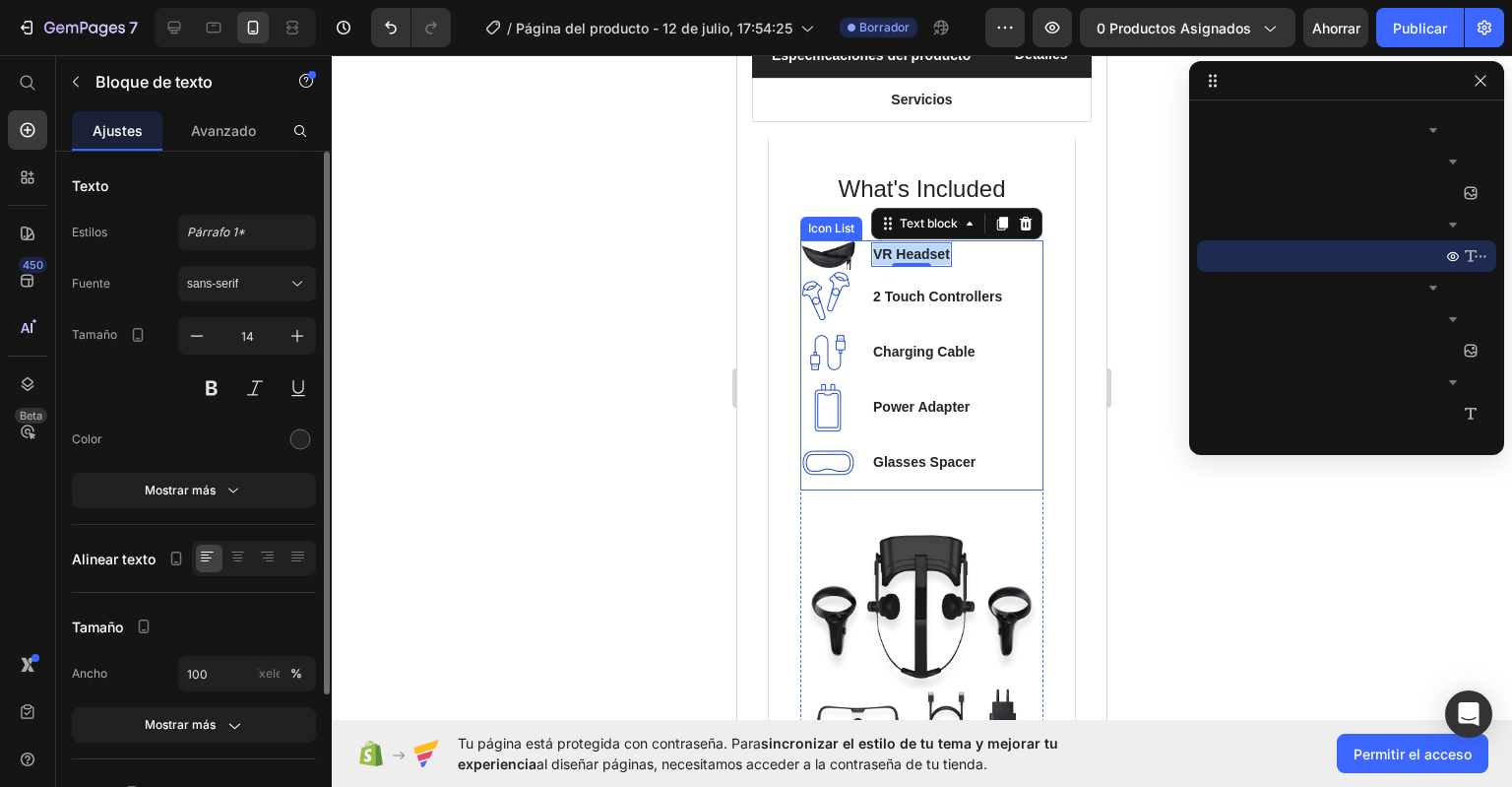 drag, startPoint x: 871, startPoint y: 231, endPoint x: 961, endPoint y: 239, distance: 90.354856 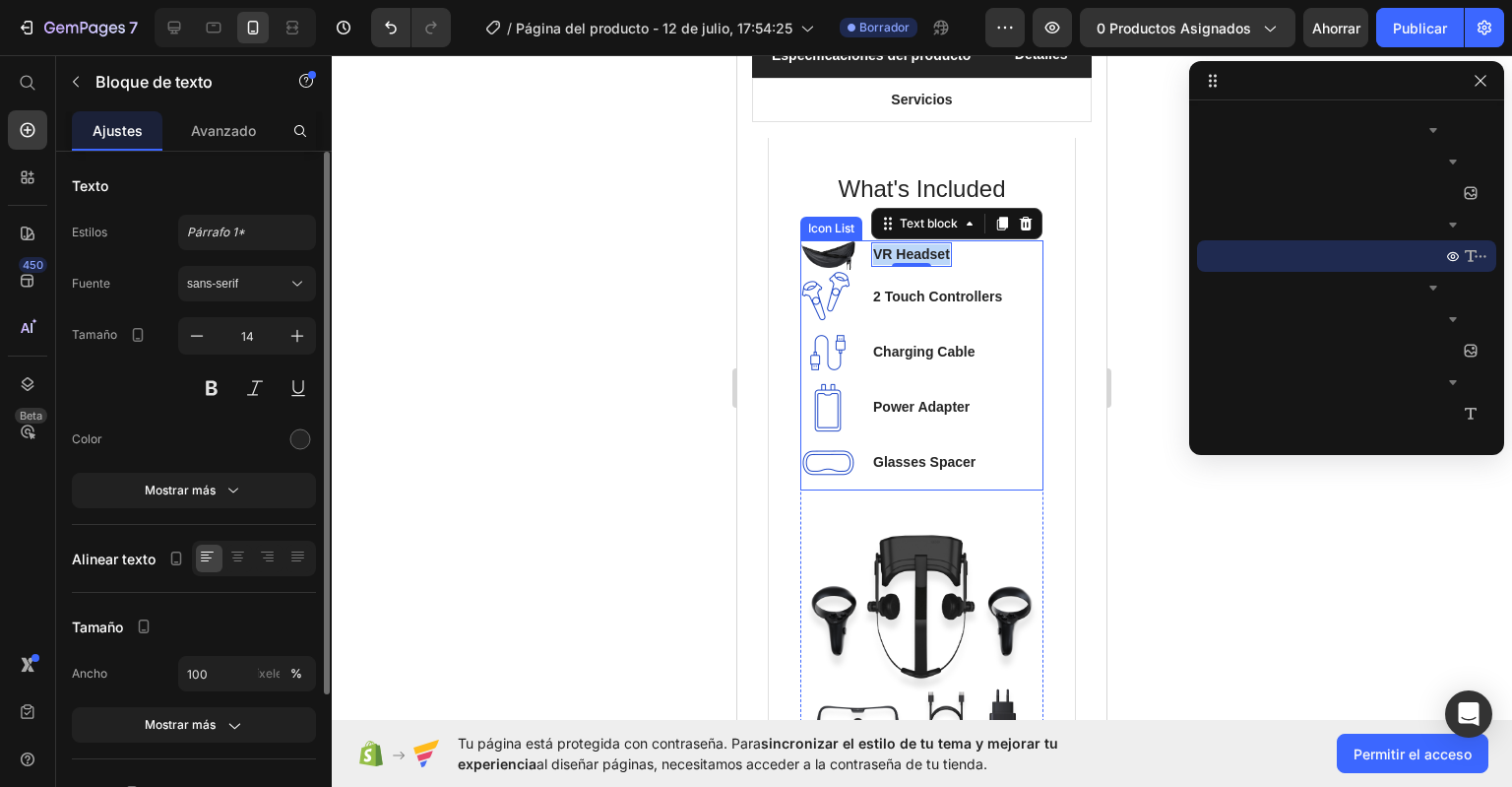 click on "Image VR Headset Text block   0" at bounding box center [902, 255] 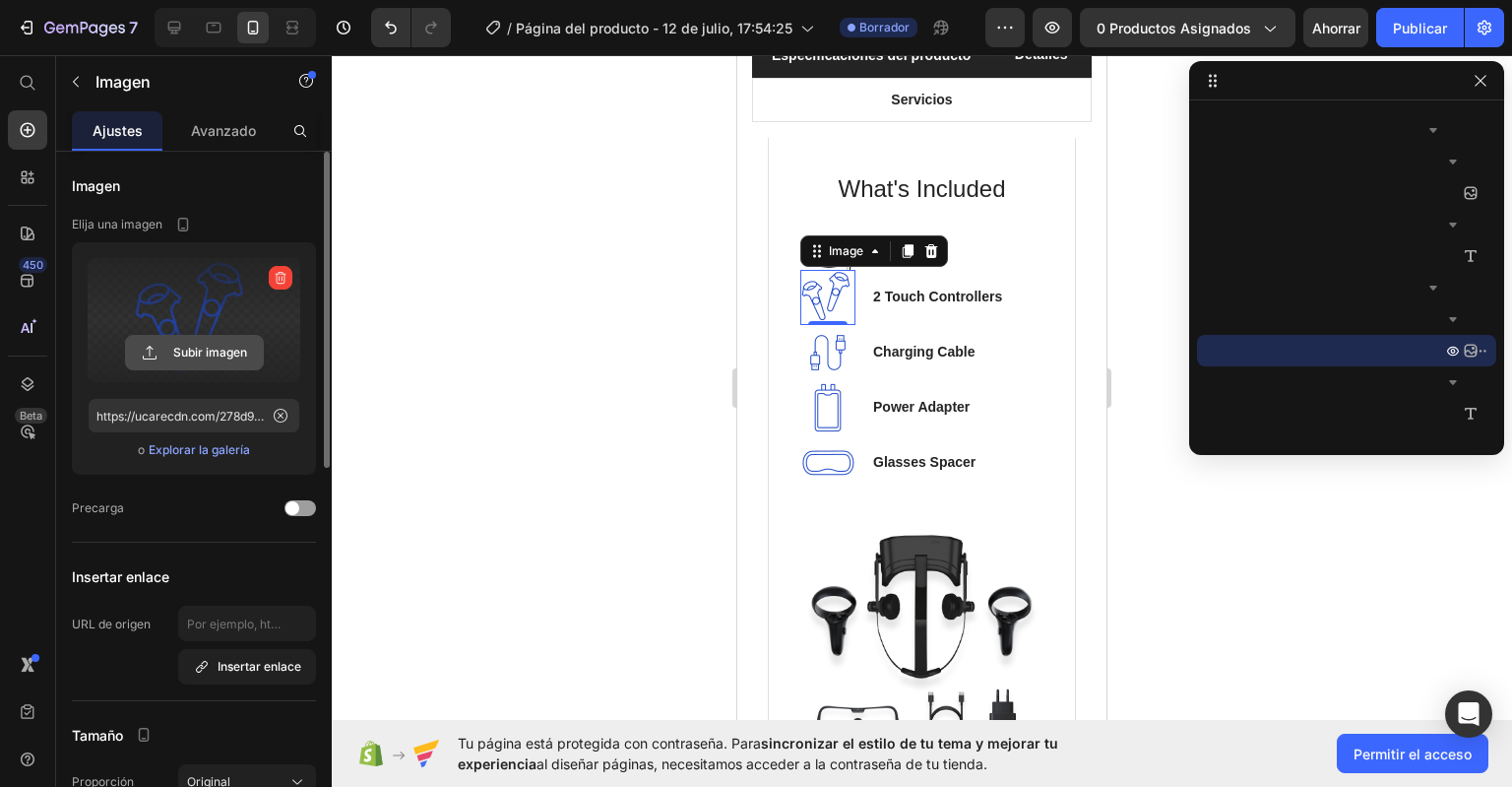 click 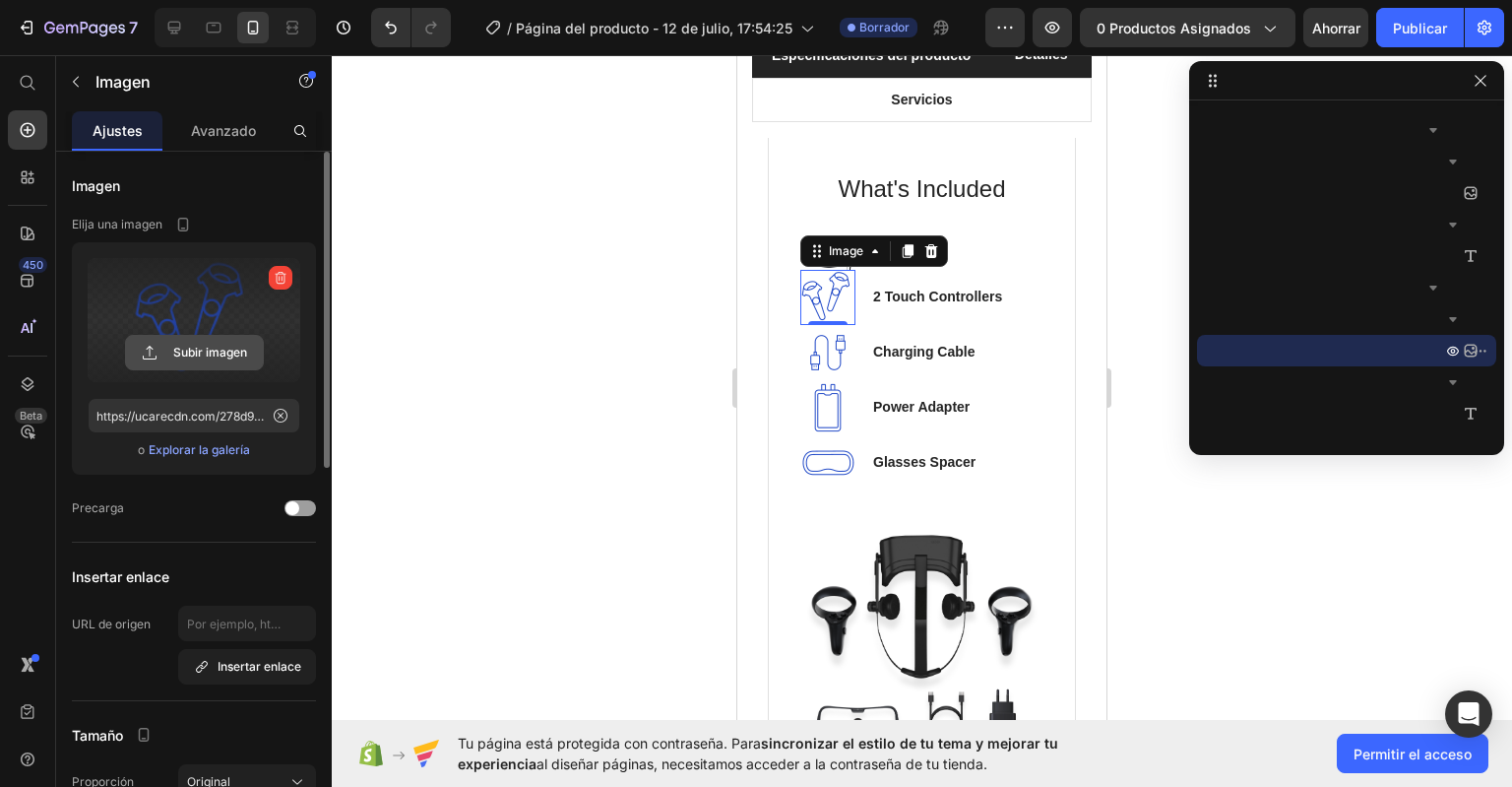click 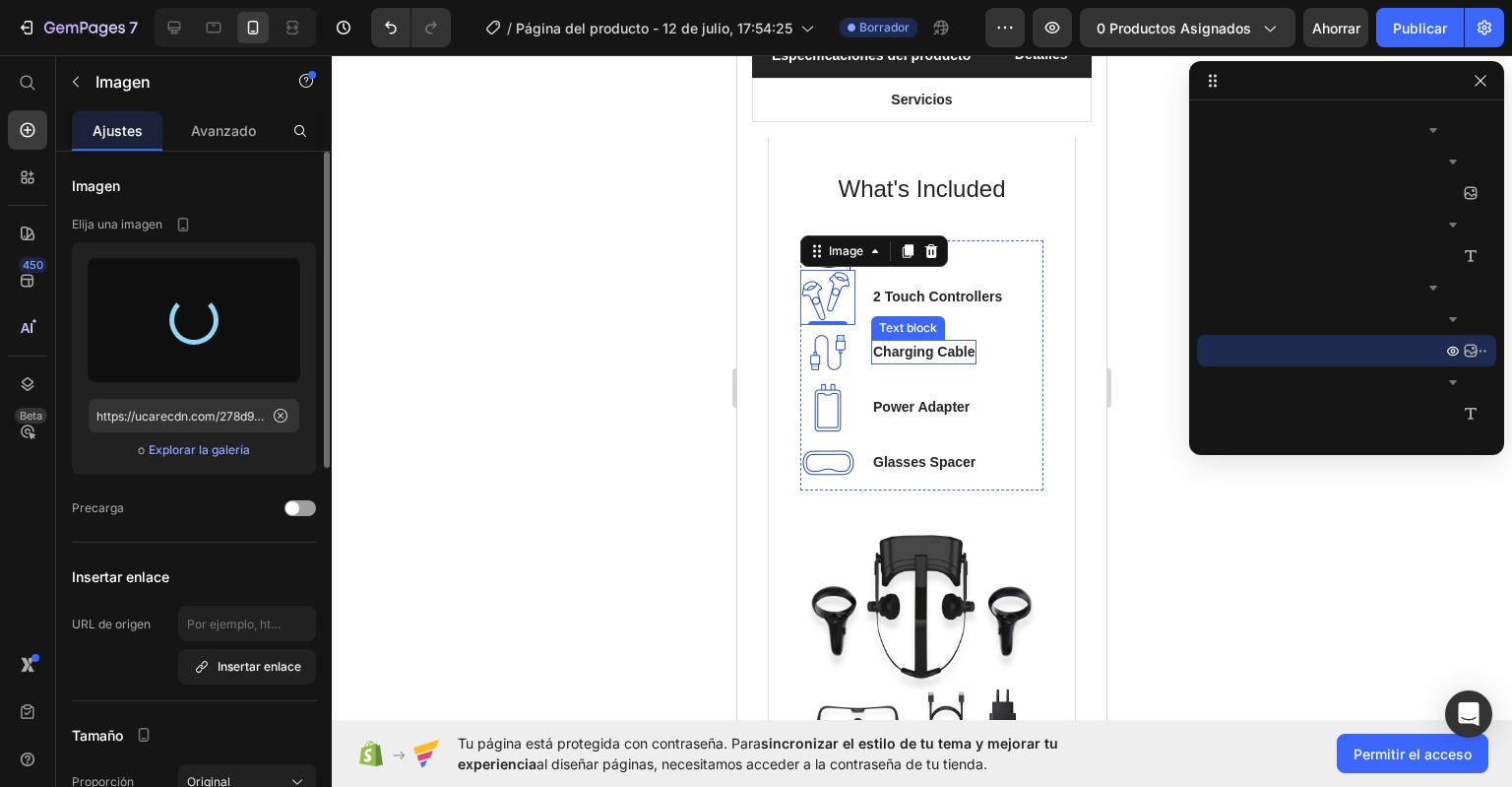 type on "https://cdn.shopify.com/s/files/1/0976/9300/8210/files/gempages_575132995795551461-5cdbf300-50e4-4b68-aeb9-525d212d3199.png" 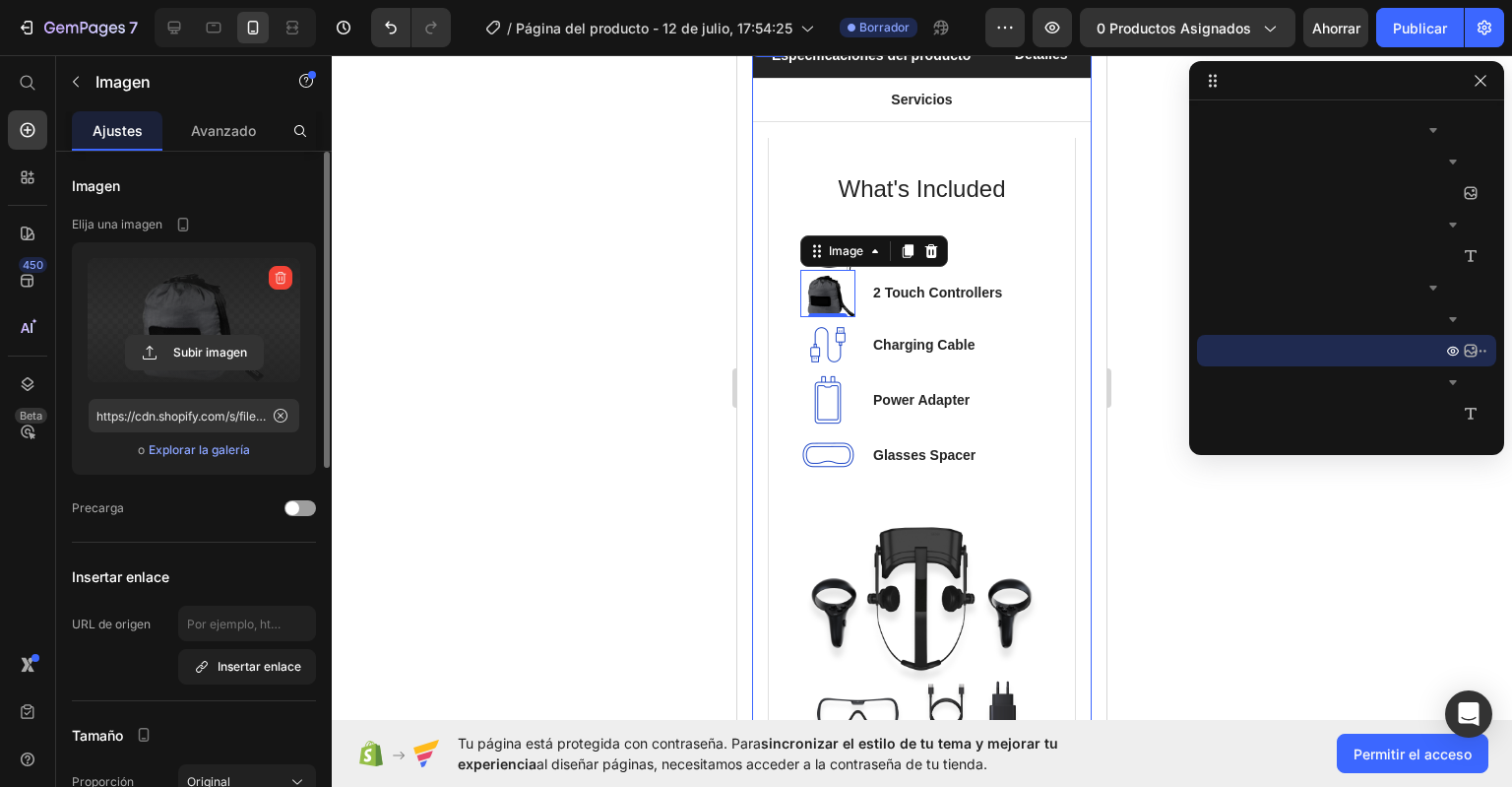 click on "Technical Specifications Heading Compatible operating systems Text block Windows 10 May 2019 update or higher - Significant improvements have been added to the Windows Mixed Reality platform to optimize for the visual quality of this device. For the best performance, please ensure you have the latest updates from Windows 10: version 1903/1909 (KB4577062 or later) or 2004 (KB4577063 or later). Text block Row Memory Text block 128GB/256GB Text block Row Field of view Text block 120 degrees Text block Row Resolution Text block 2448 x 2448 pixels per eye Text block Row Weight Text block 560 grams Text block Row Material Text block Magnesium alloy, plastic Text block Row Color Text block Black Text block Row Row What's Included Heading Image 1 Hamaca Text block Image 0 2 Touch Controllers Text block Image Charging Cable Text block Image Power Adapter Text block Image Glasses Spacer Text block Icon List Image Row Row Soporte profesional Heading Image Instalación Text block Text block Image Soporte Text block Row" at bounding box center (921, 451) 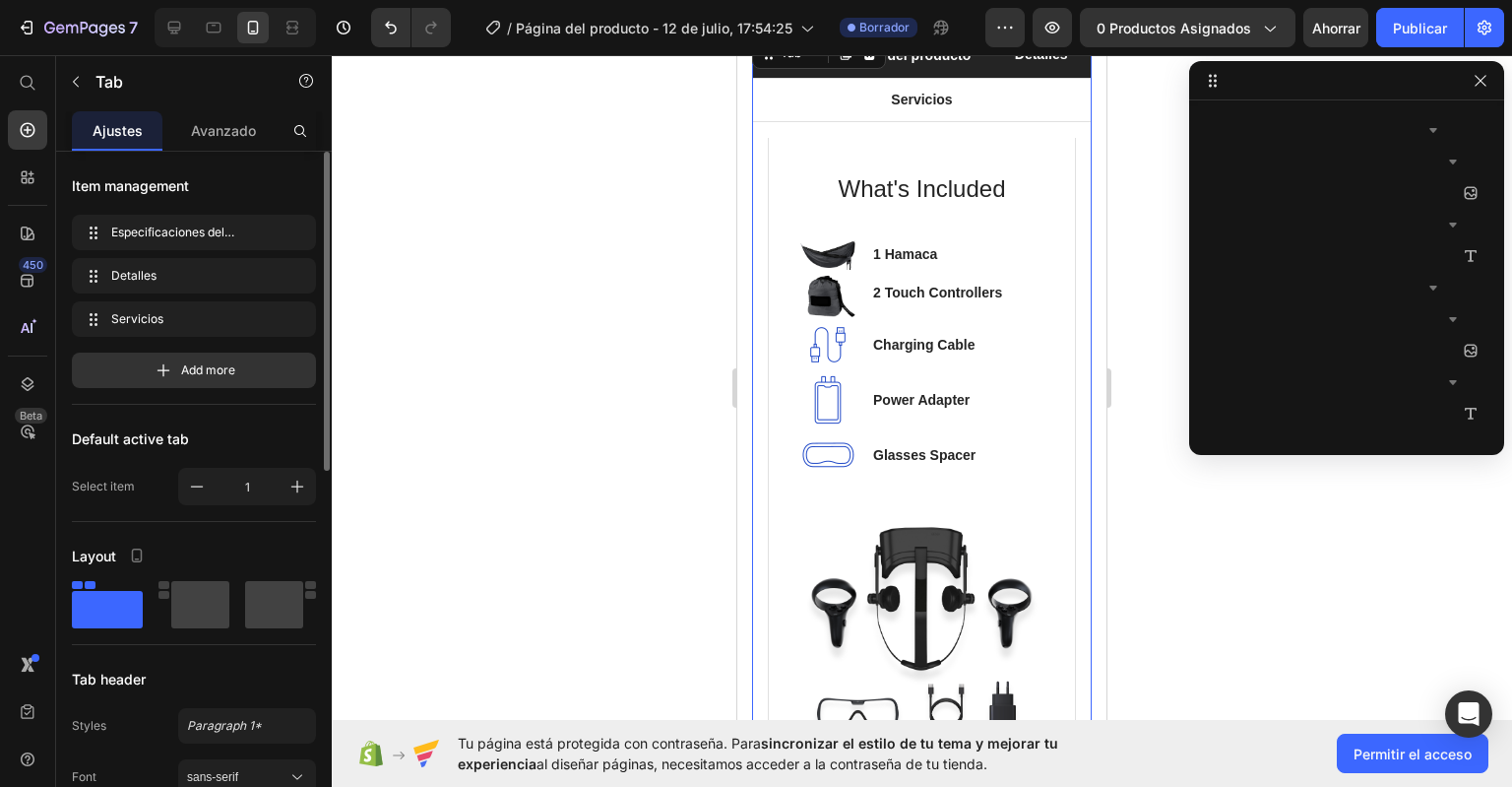 scroll, scrollTop: 1885, scrollLeft: 0, axis: vertical 